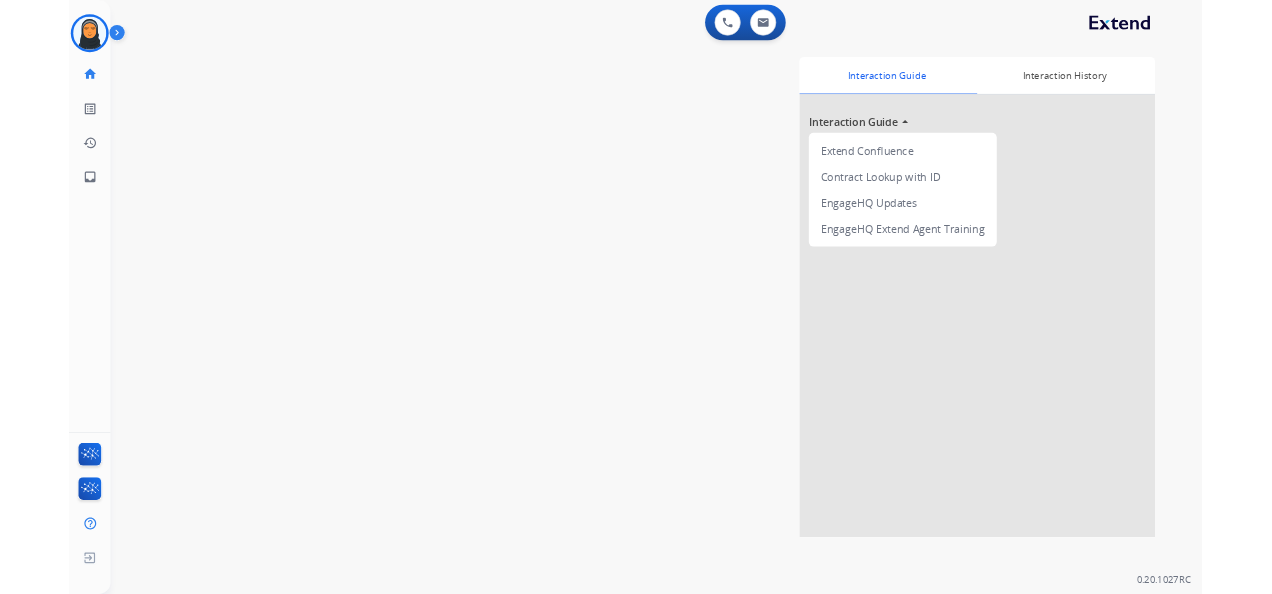 scroll, scrollTop: 0, scrollLeft: 0, axis: both 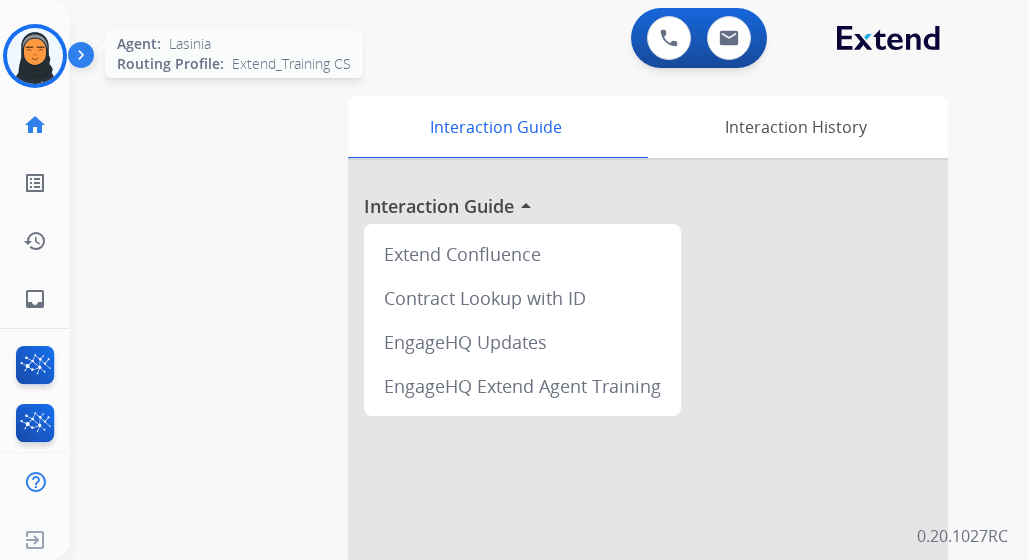click at bounding box center (35, 56) 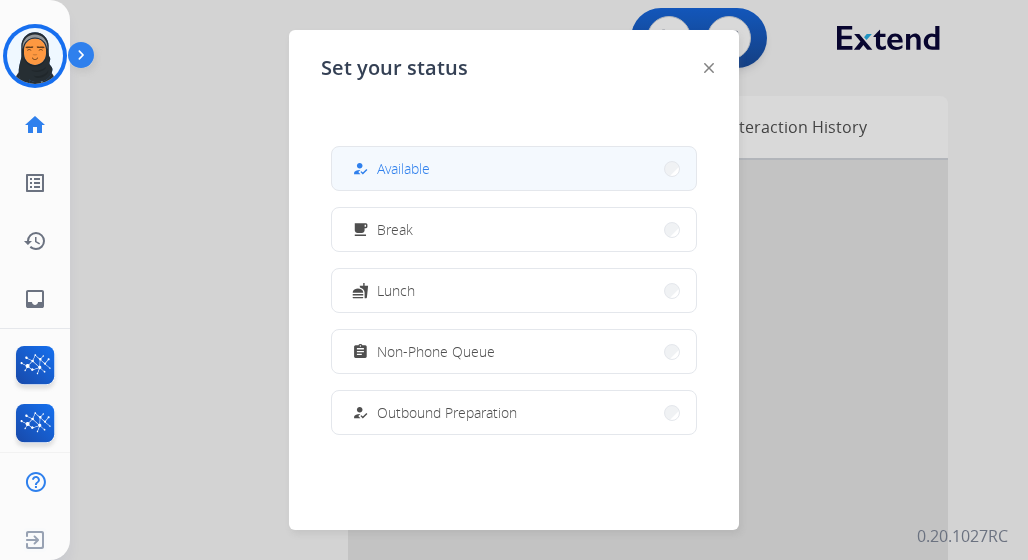 click on "how_to_reg Available" at bounding box center (514, 168) 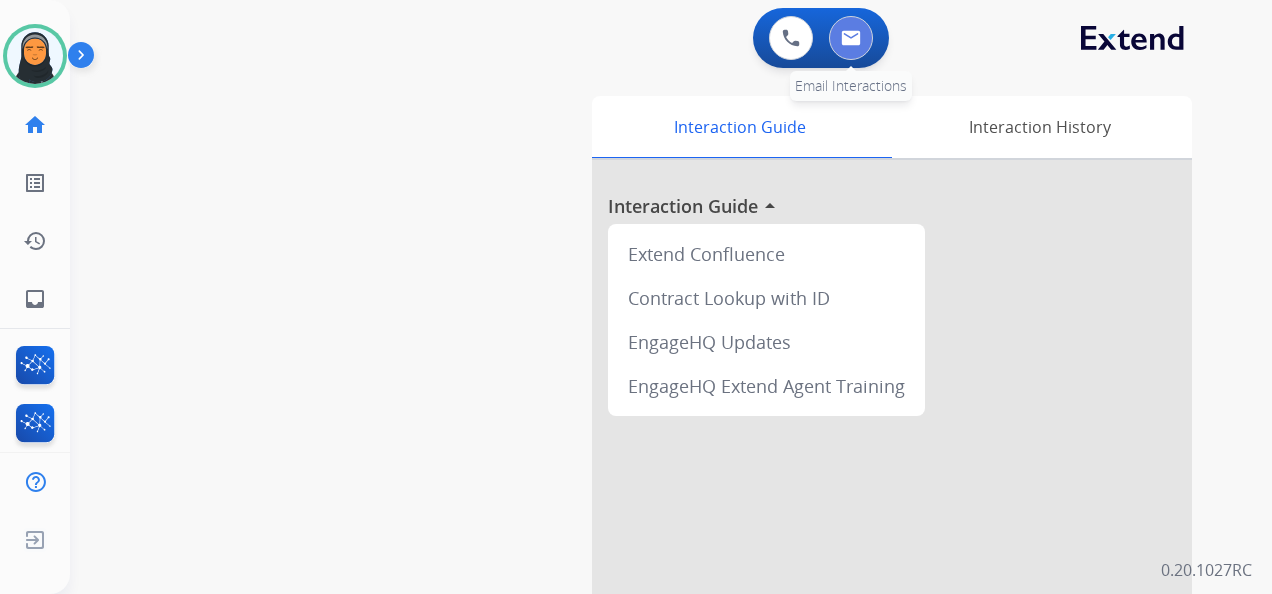 click at bounding box center [851, 38] 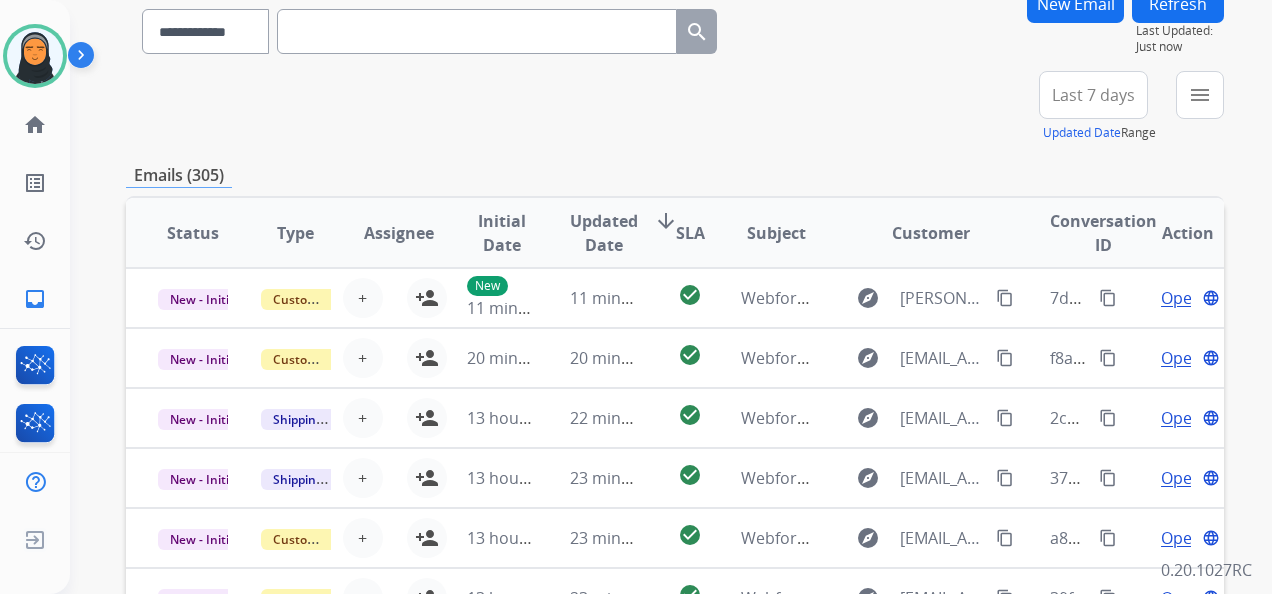 scroll, scrollTop: 200, scrollLeft: 0, axis: vertical 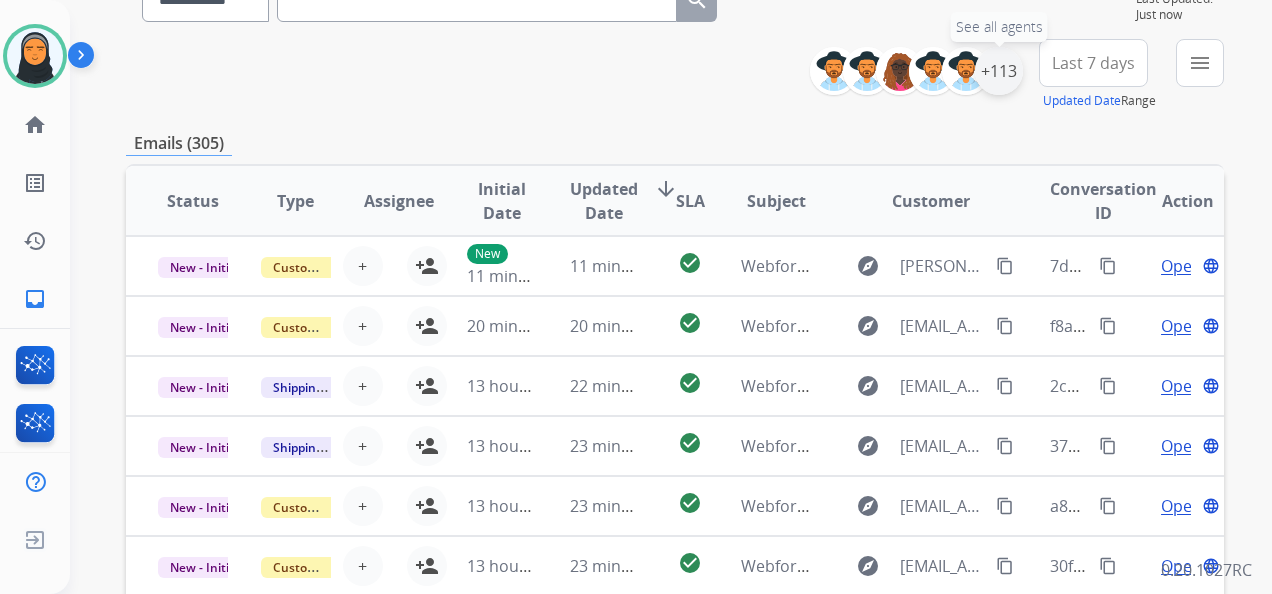 click on "+113" at bounding box center [999, 71] 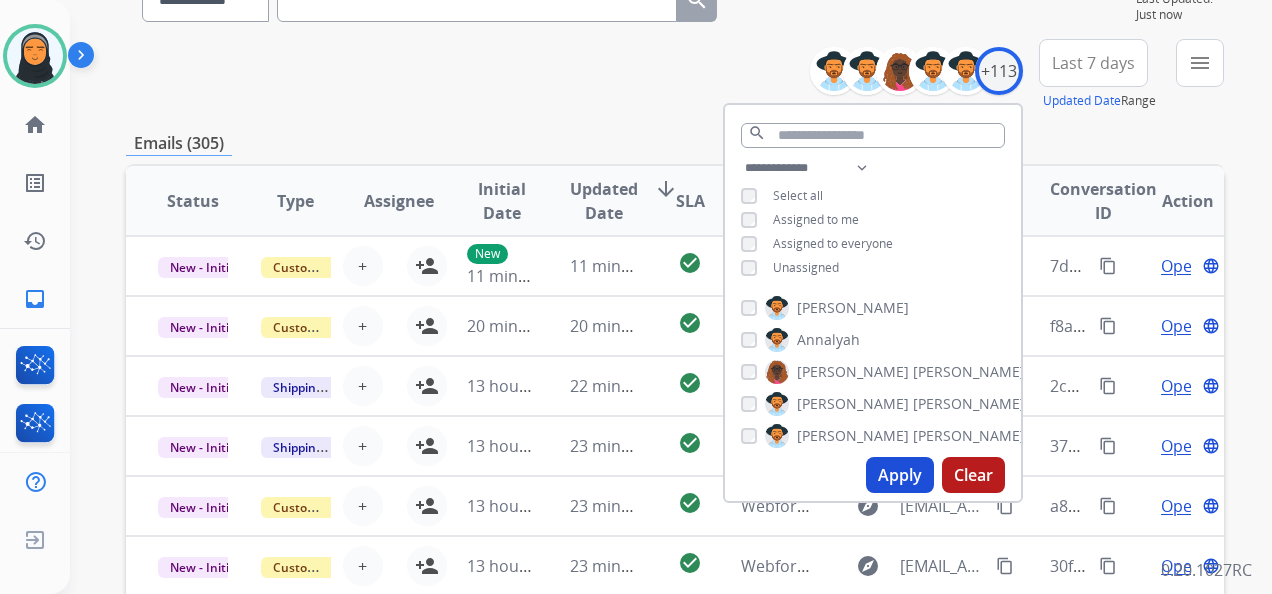 click on "Apply" at bounding box center (900, 475) 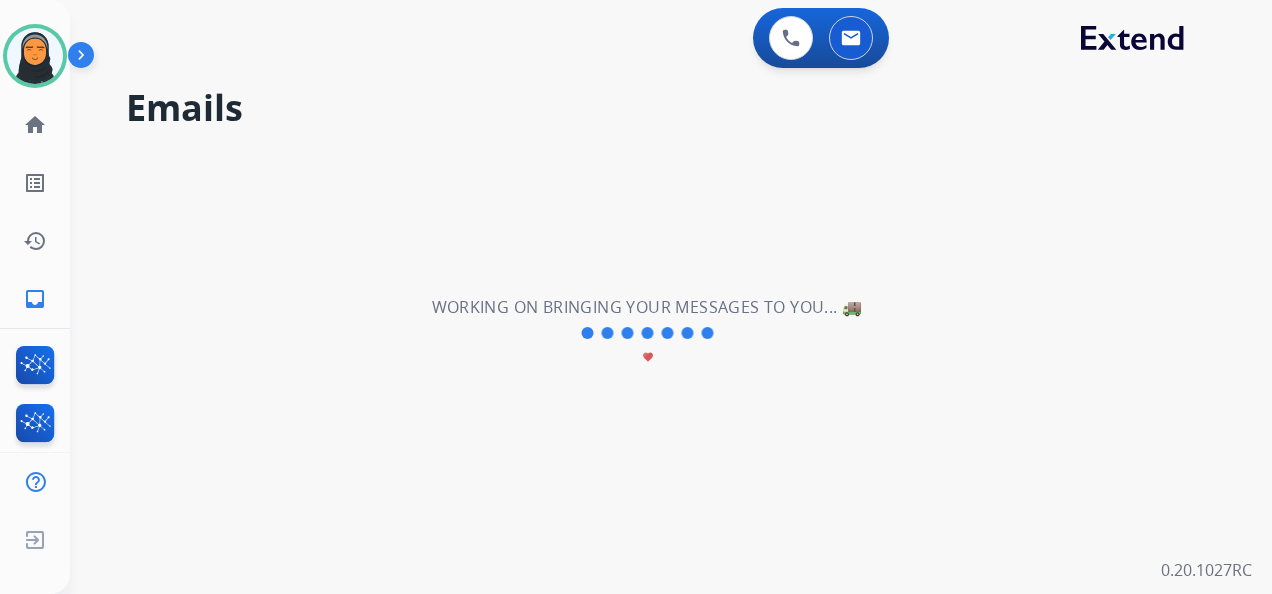 scroll, scrollTop: 0, scrollLeft: 0, axis: both 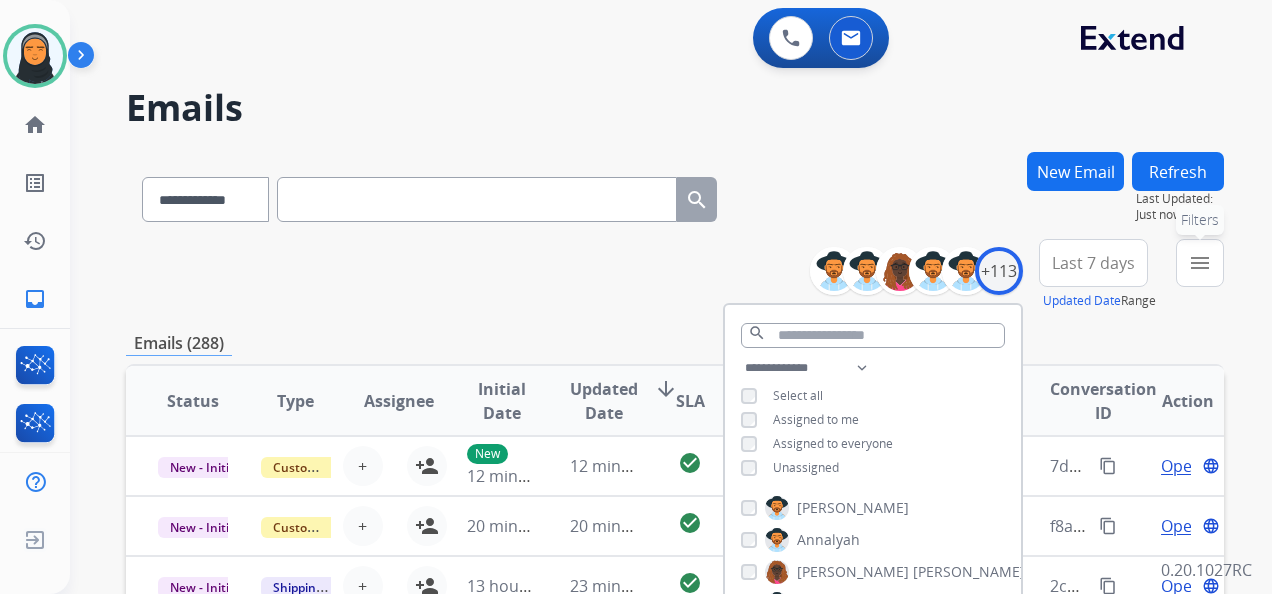 click on "menu" at bounding box center (1200, 263) 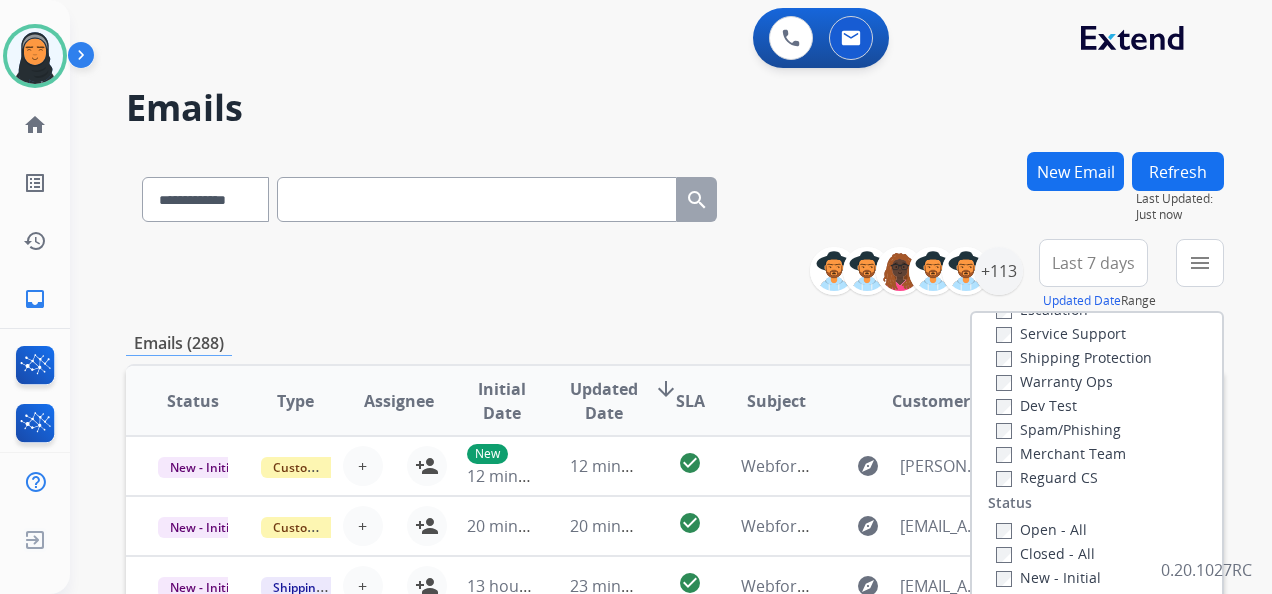 scroll, scrollTop: 0, scrollLeft: 0, axis: both 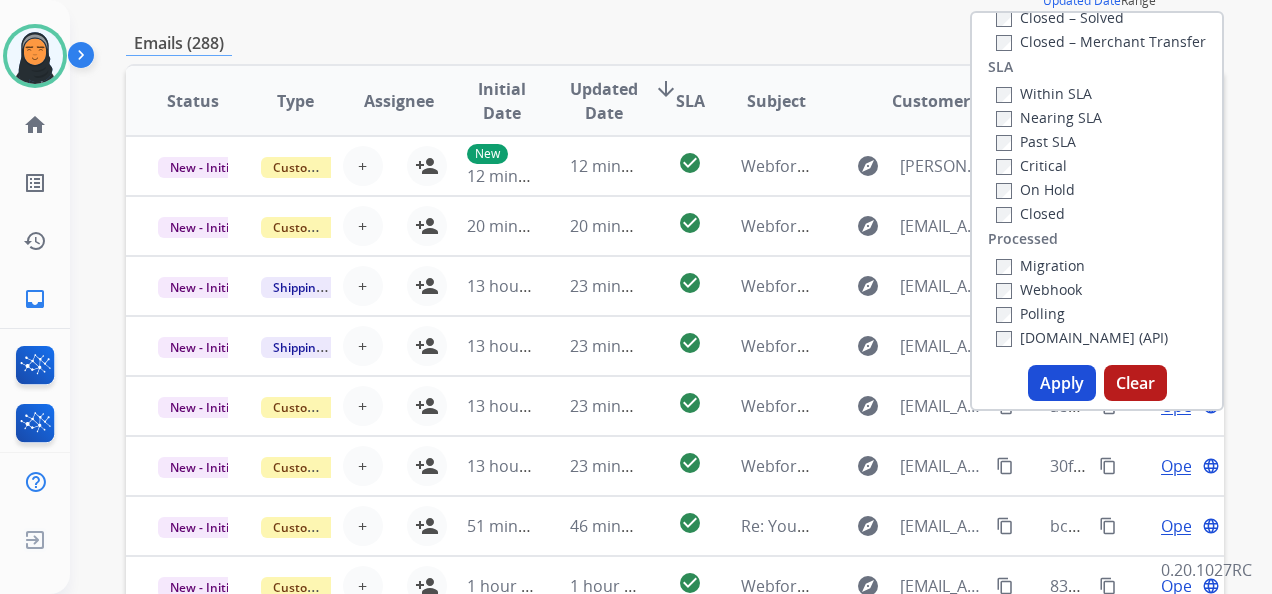 click on "Apply" at bounding box center (1062, 383) 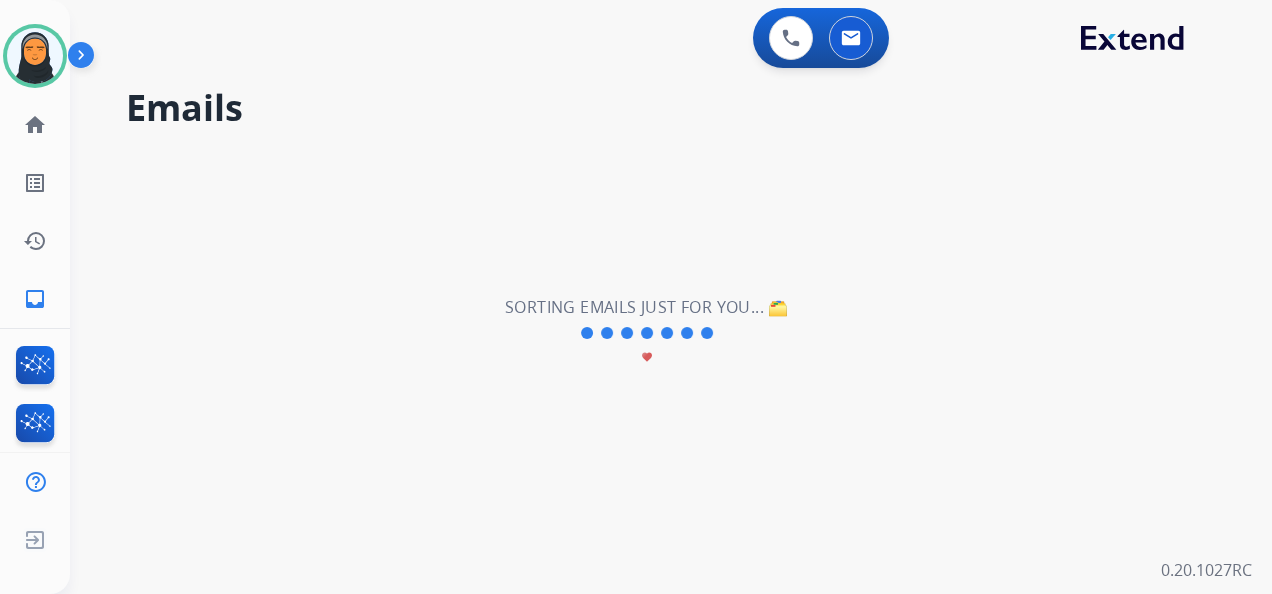 scroll, scrollTop: 0, scrollLeft: 0, axis: both 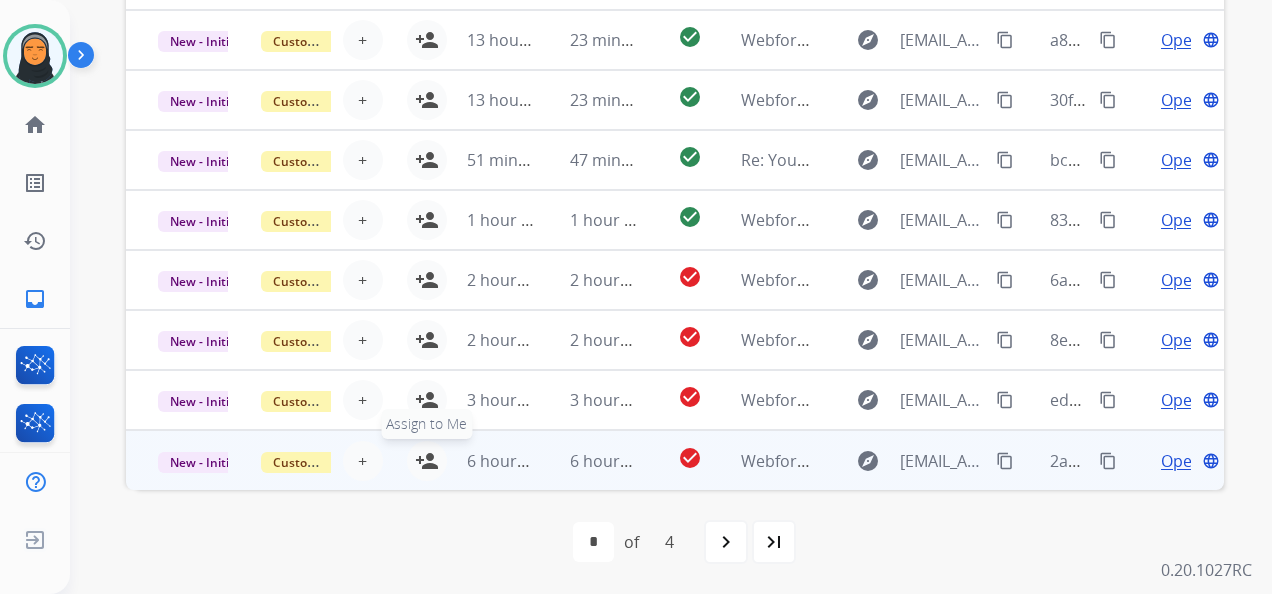 click on "person_add" at bounding box center (427, 461) 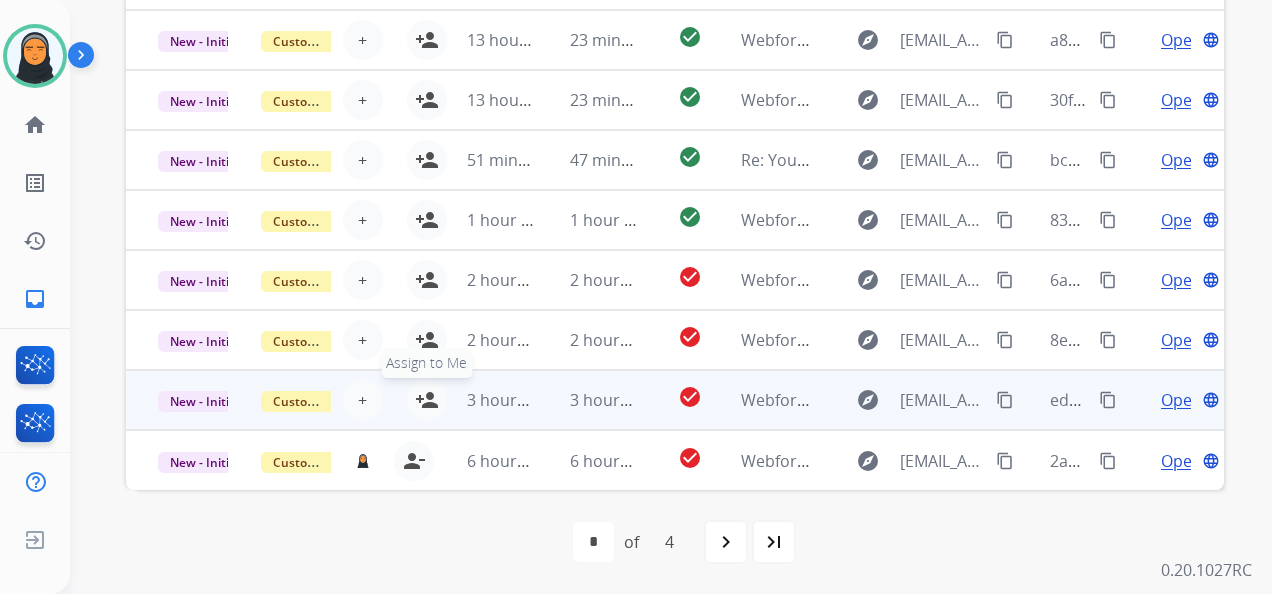 click on "person_add" at bounding box center (427, 400) 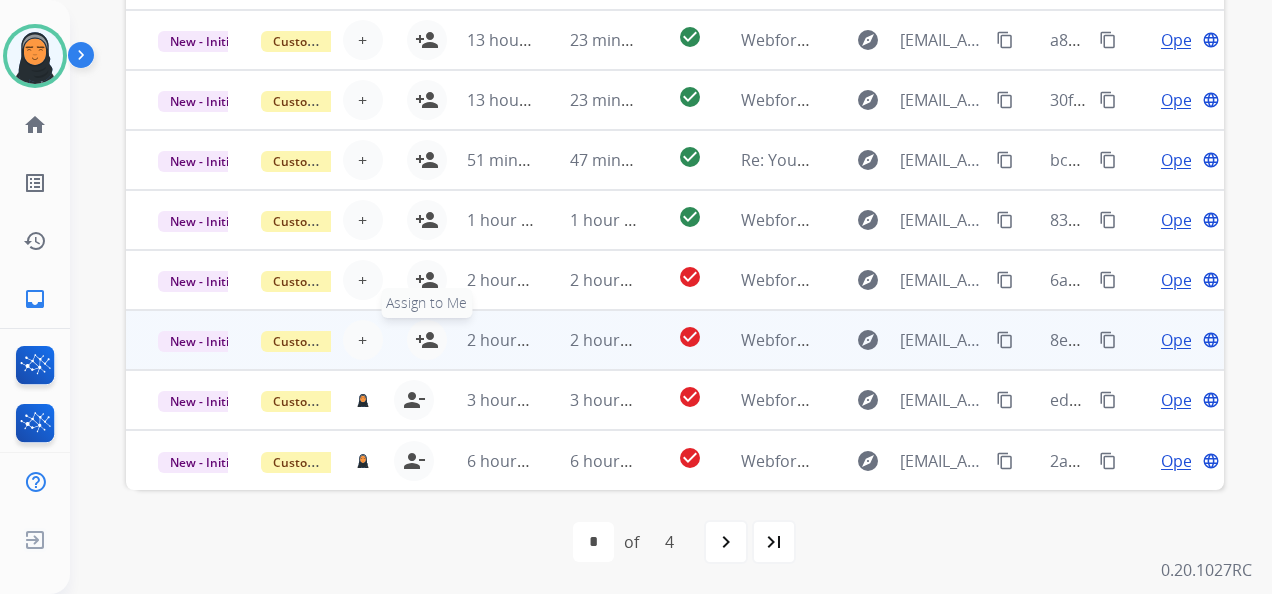 click on "person_add" at bounding box center [427, 340] 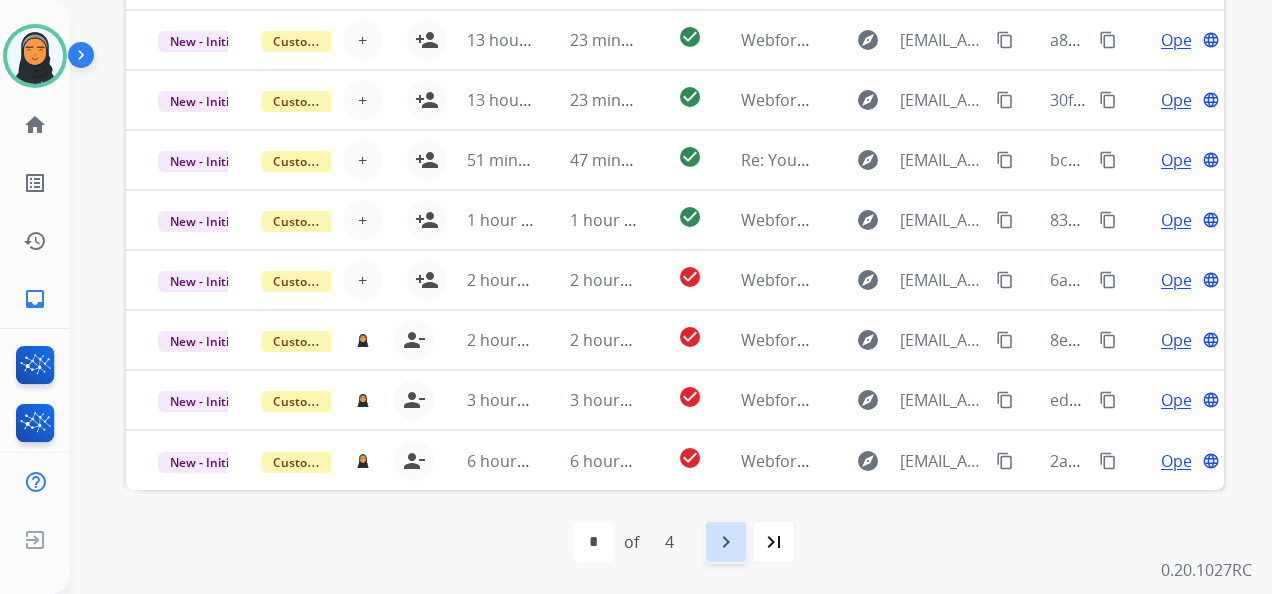 click on "navigate_next" at bounding box center [726, 542] 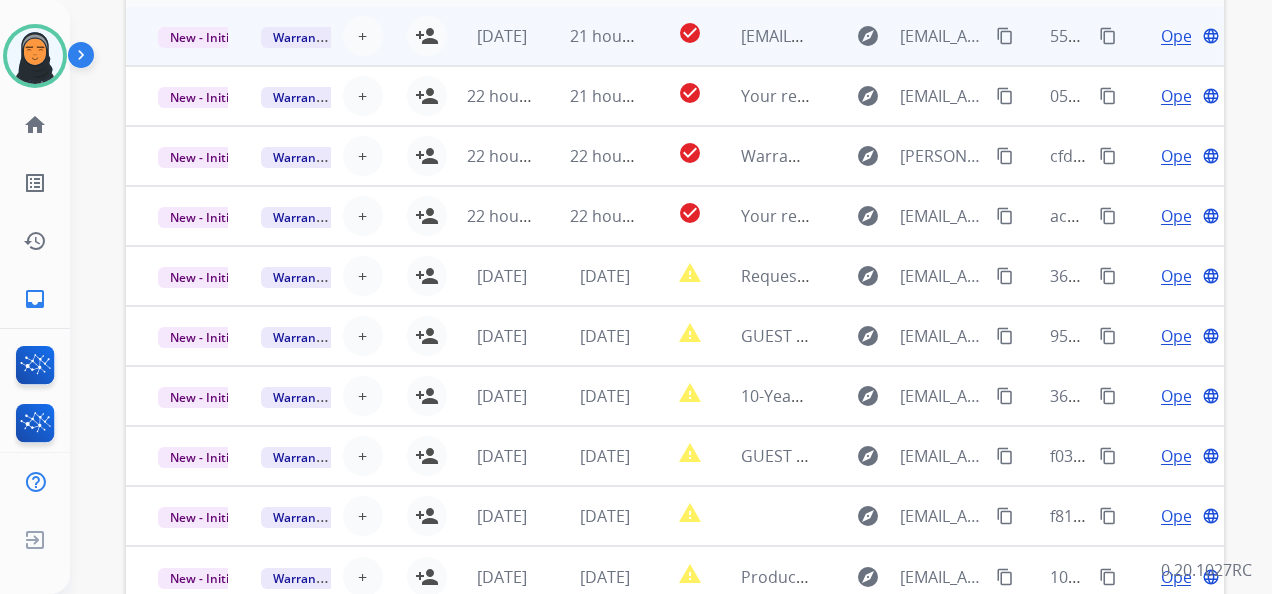 scroll, scrollTop: 592, scrollLeft: 0, axis: vertical 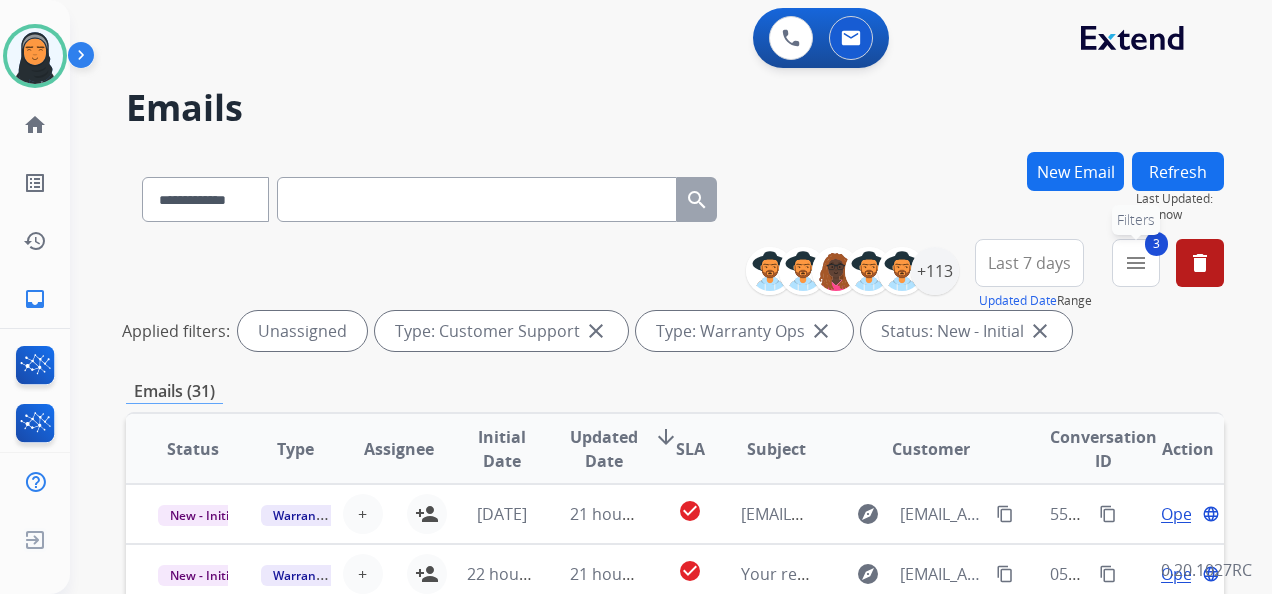 click on "menu" at bounding box center [1136, 263] 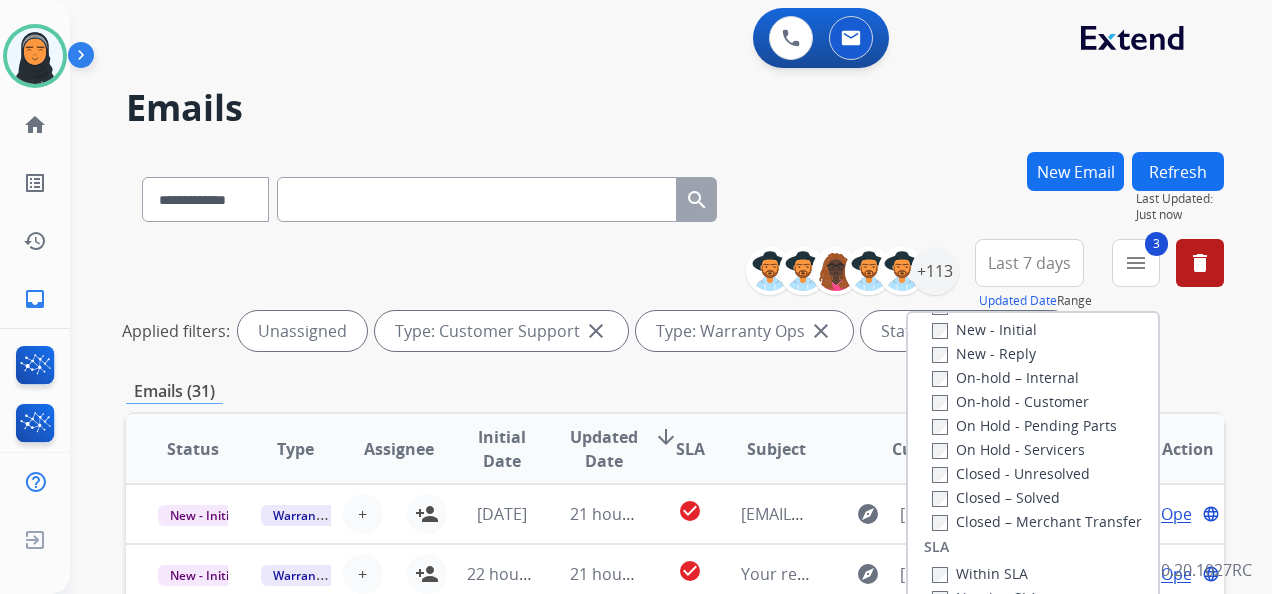 scroll, scrollTop: 28, scrollLeft: 0, axis: vertical 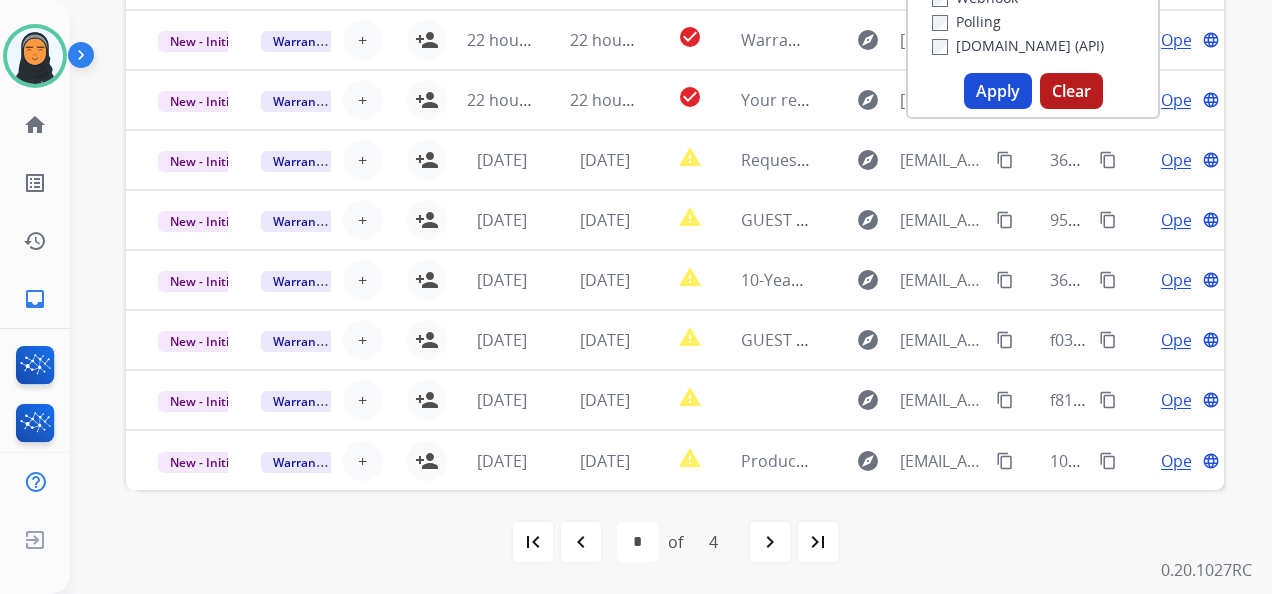 click on "Apply" at bounding box center (998, 91) 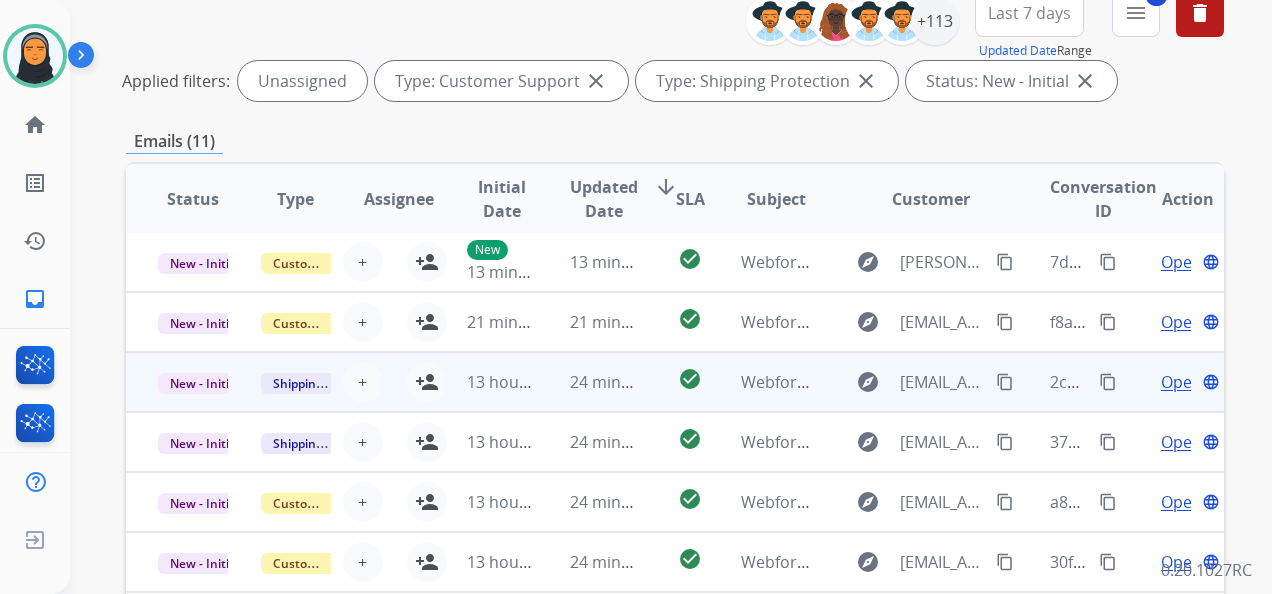 scroll, scrollTop: 592, scrollLeft: 0, axis: vertical 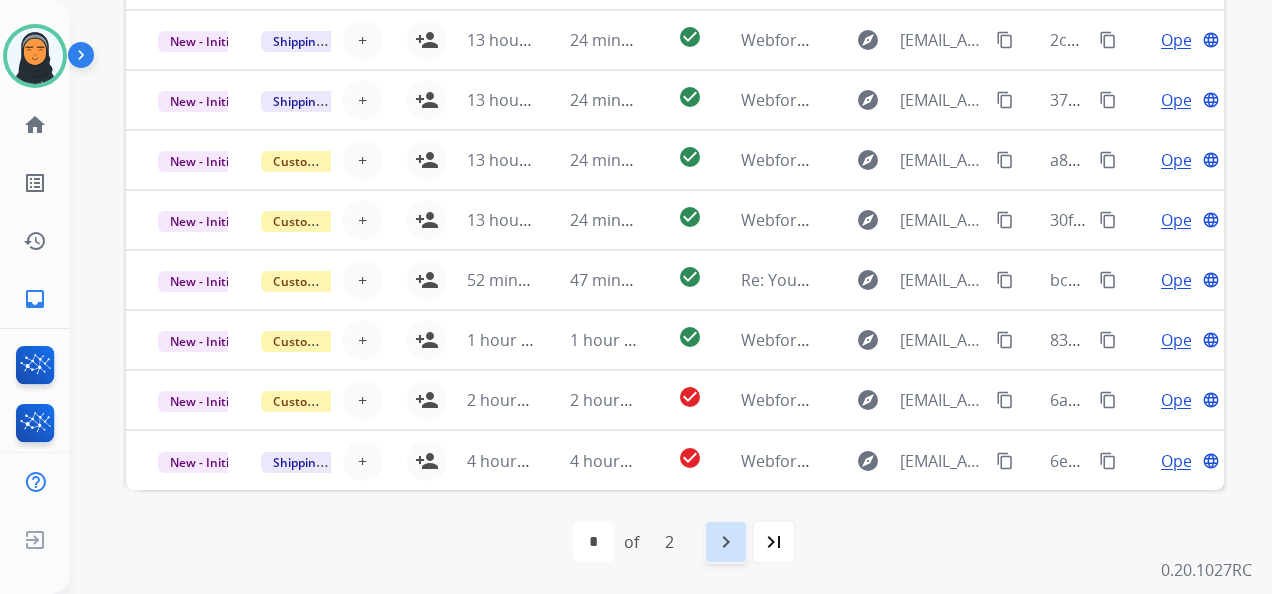 click on "navigate_next" at bounding box center [726, 542] 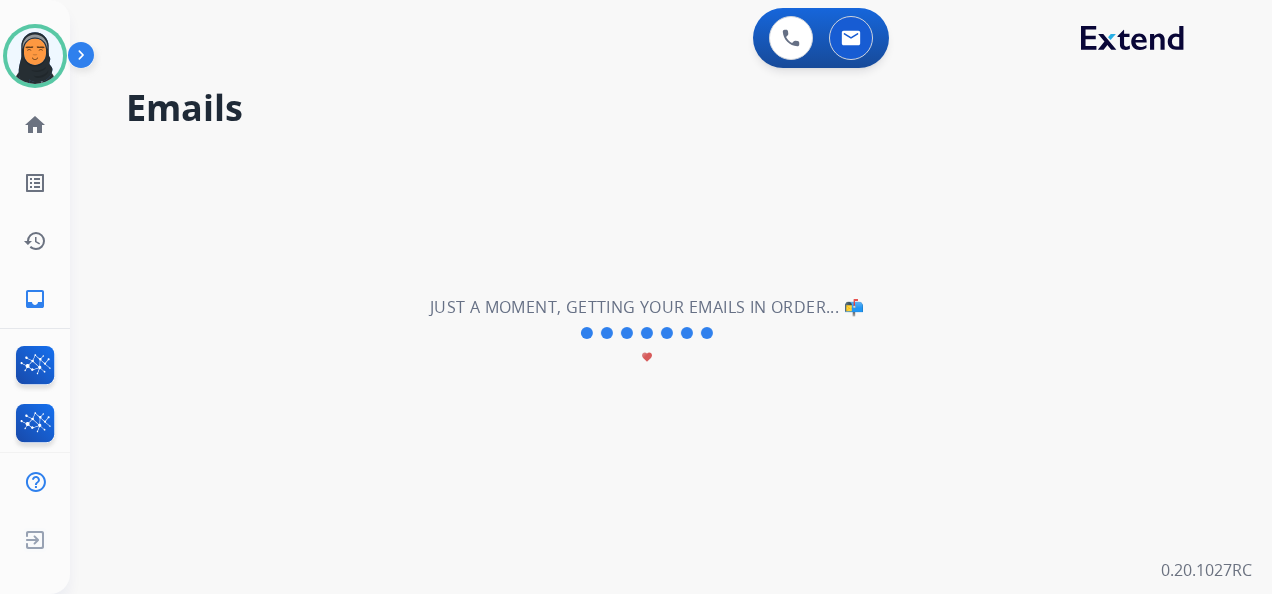scroll, scrollTop: 0, scrollLeft: 0, axis: both 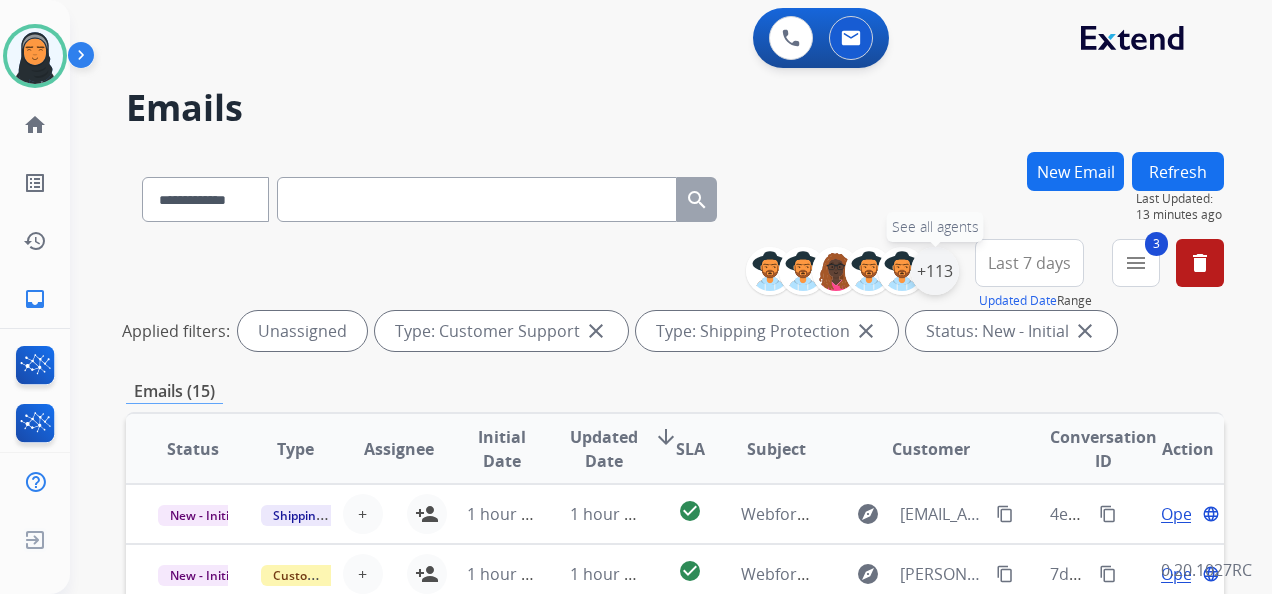 click on "+113" at bounding box center [935, 271] 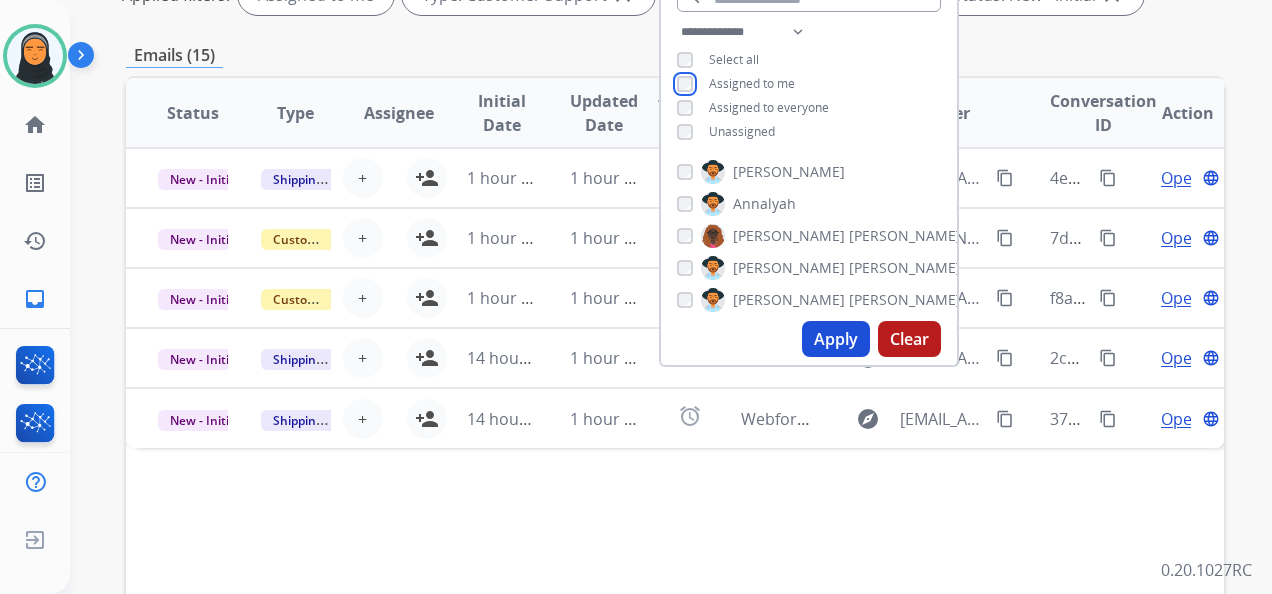 scroll, scrollTop: 400, scrollLeft: 0, axis: vertical 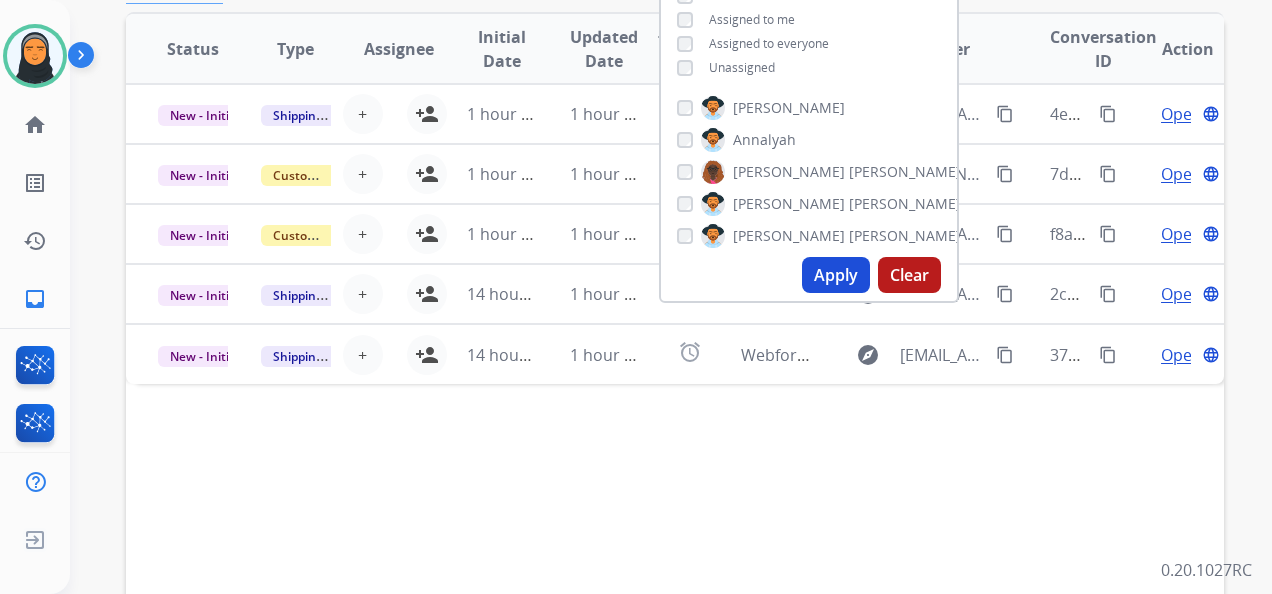 click on "Apply" at bounding box center (836, 275) 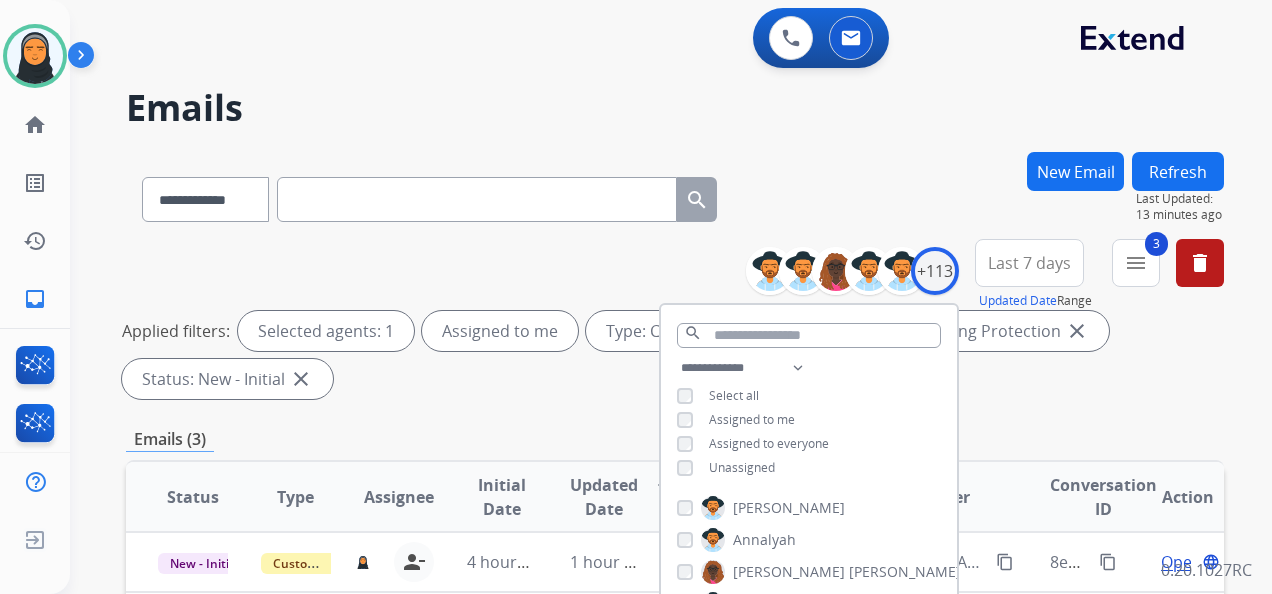click on "**********" at bounding box center (675, 195) 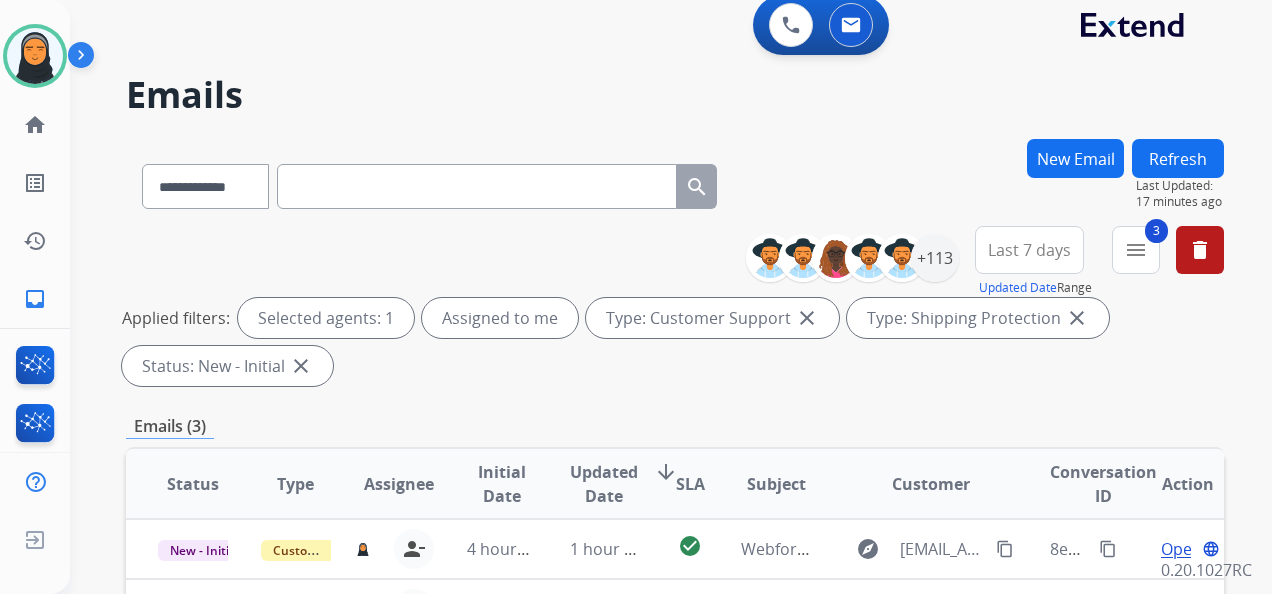 scroll, scrollTop: 0, scrollLeft: 0, axis: both 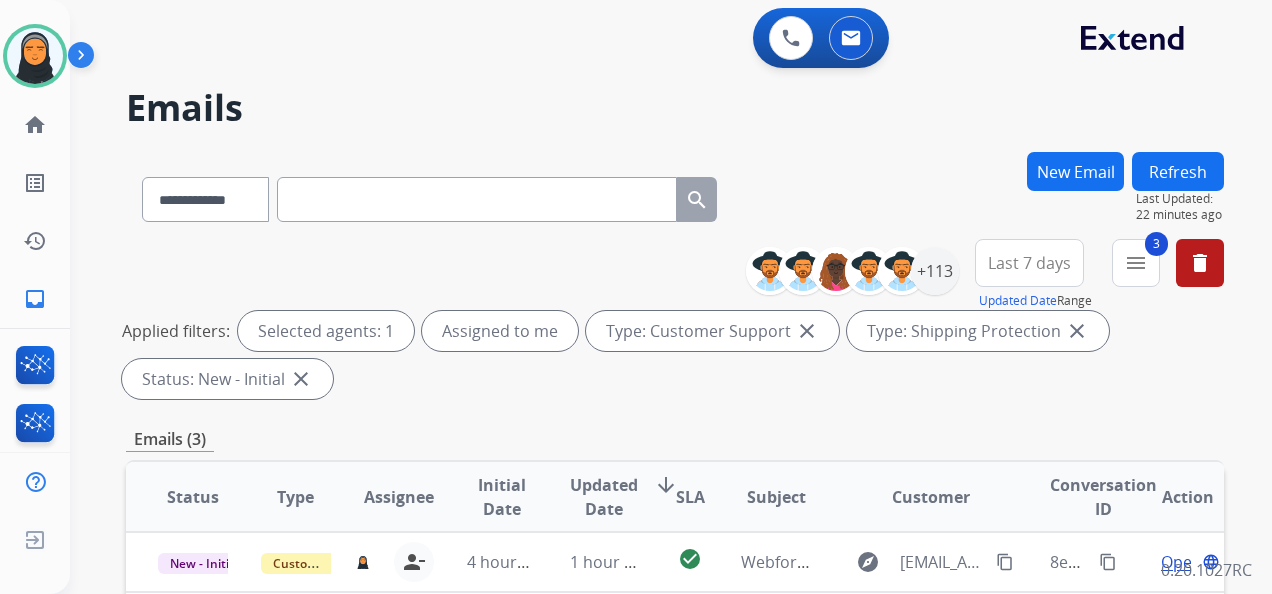click on "New Email" at bounding box center [1075, 171] 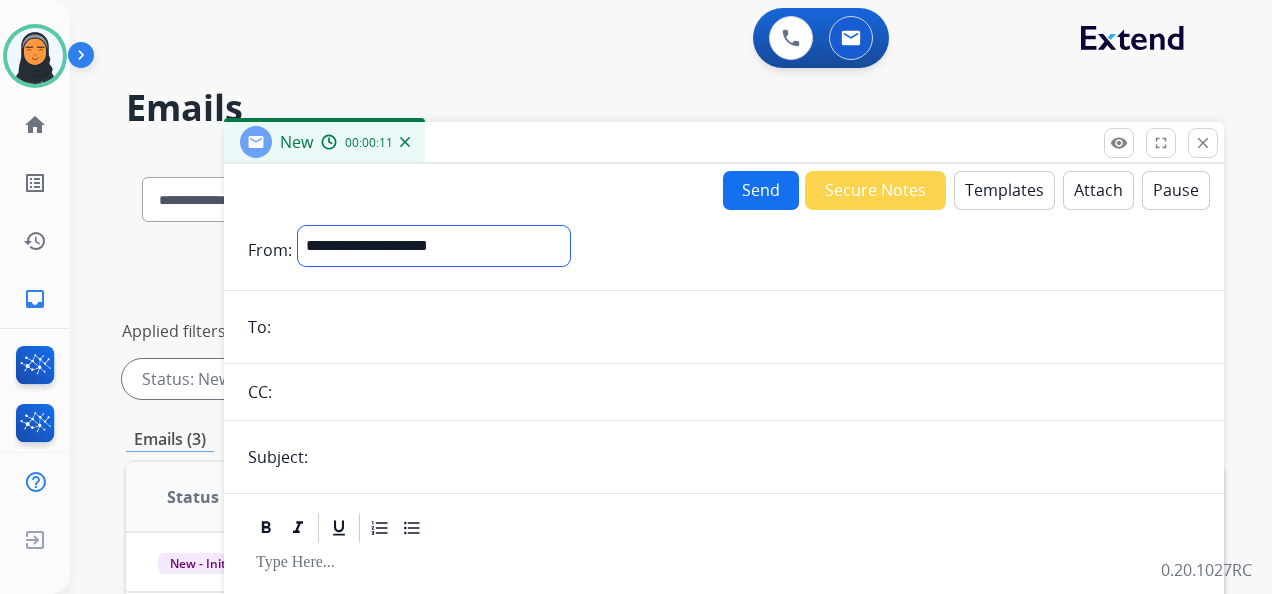 click on "**********" at bounding box center (434, 246) 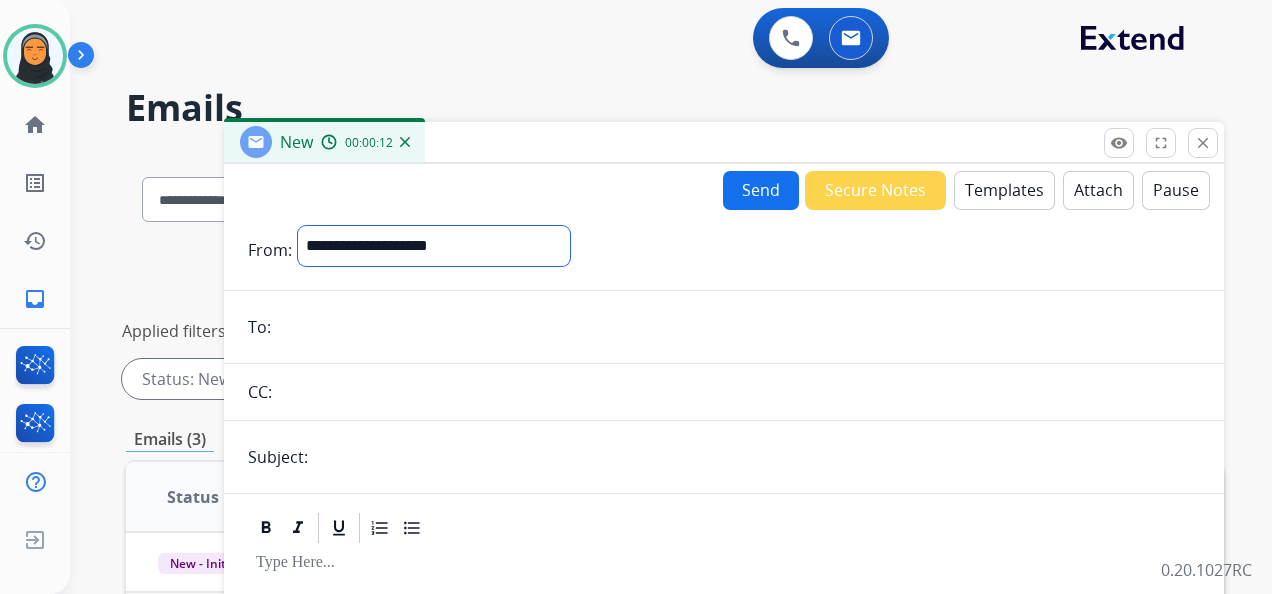 select on "**********" 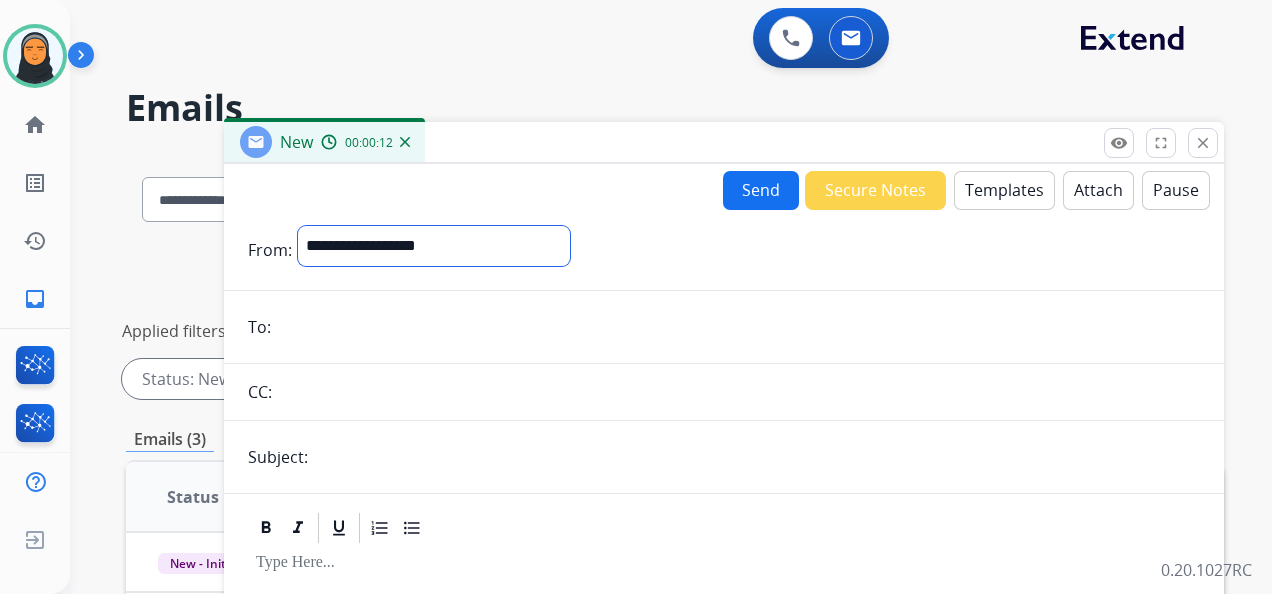 click on "**********" at bounding box center [434, 246] 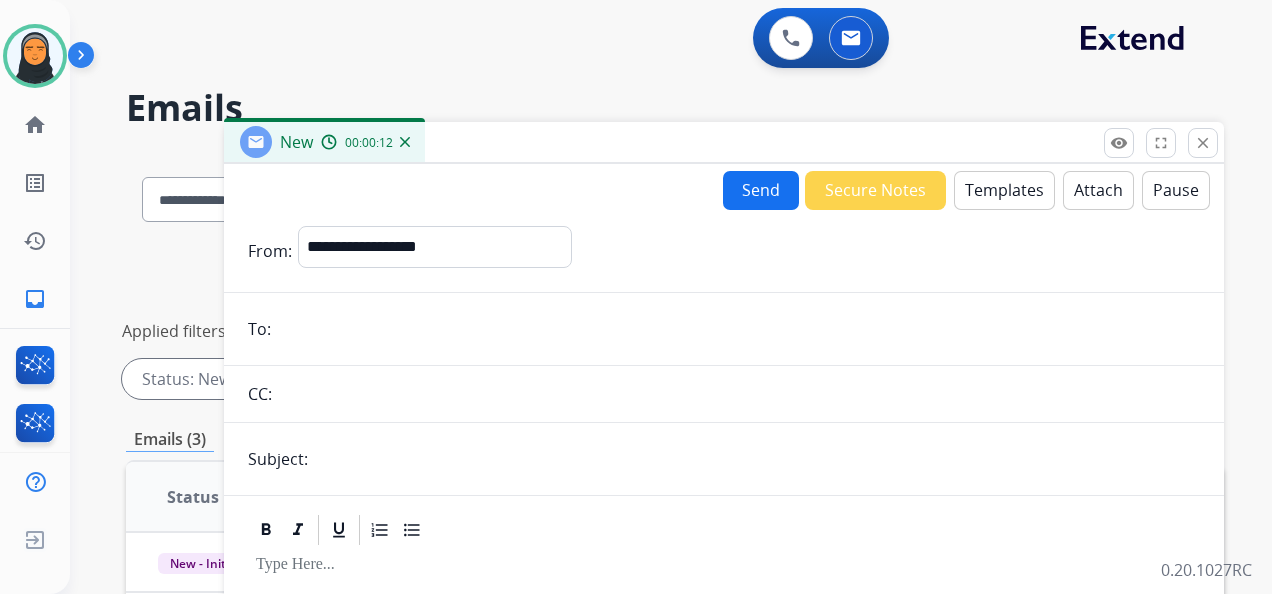 click at bounding box center (738, 329) 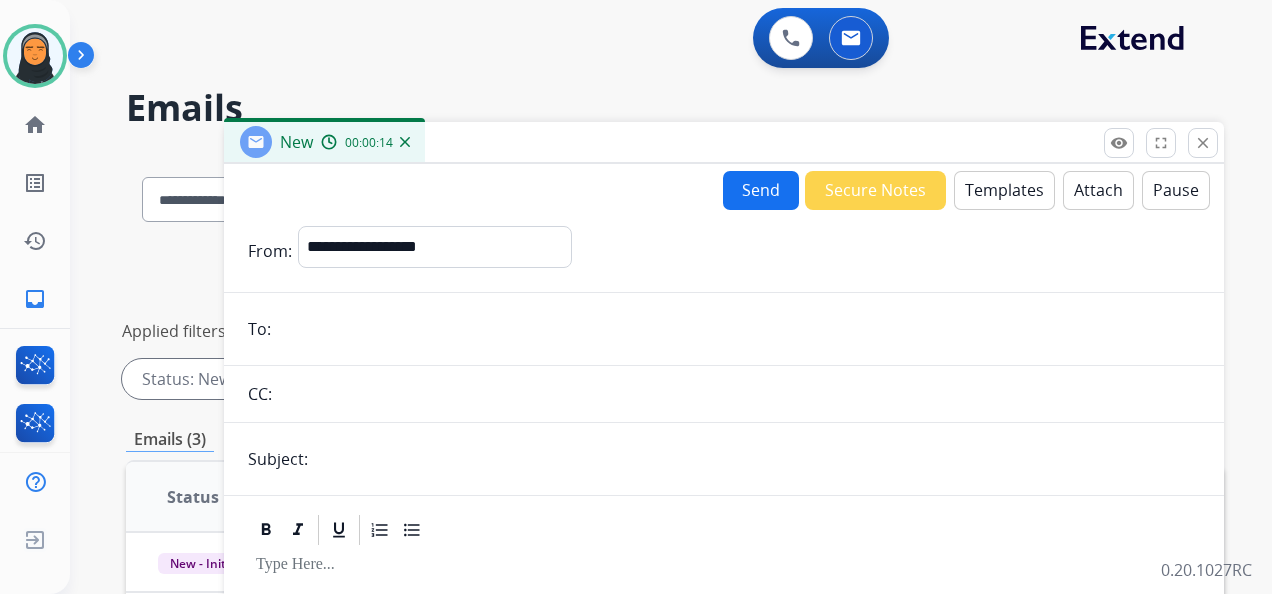 paste on "**********" 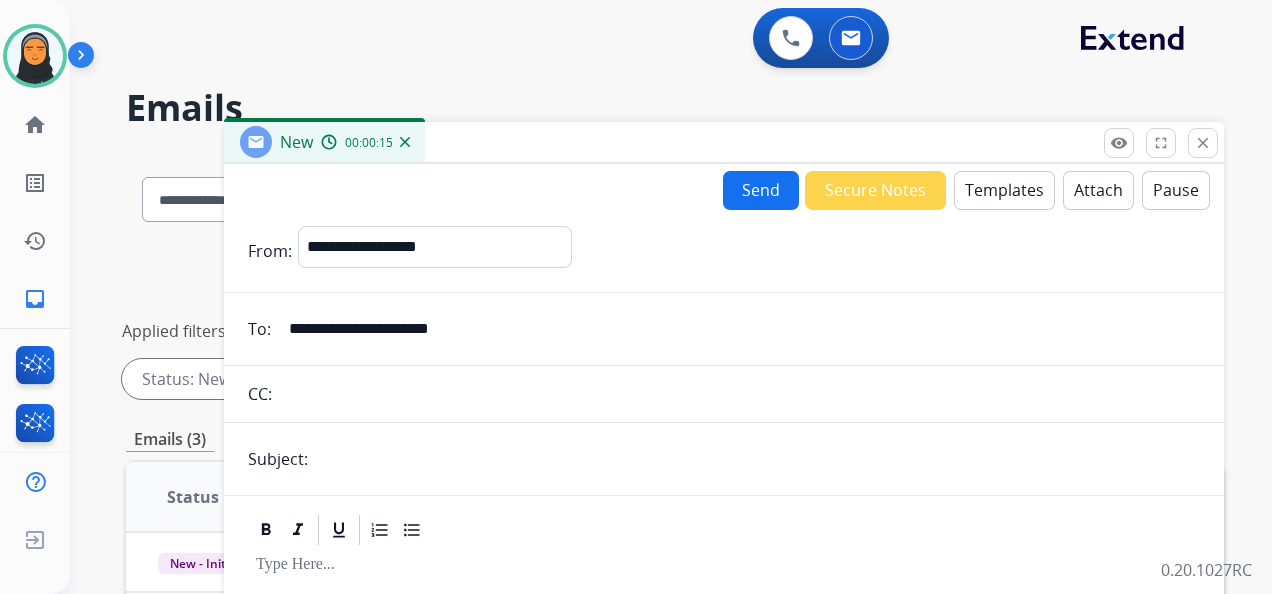 type on "**********" 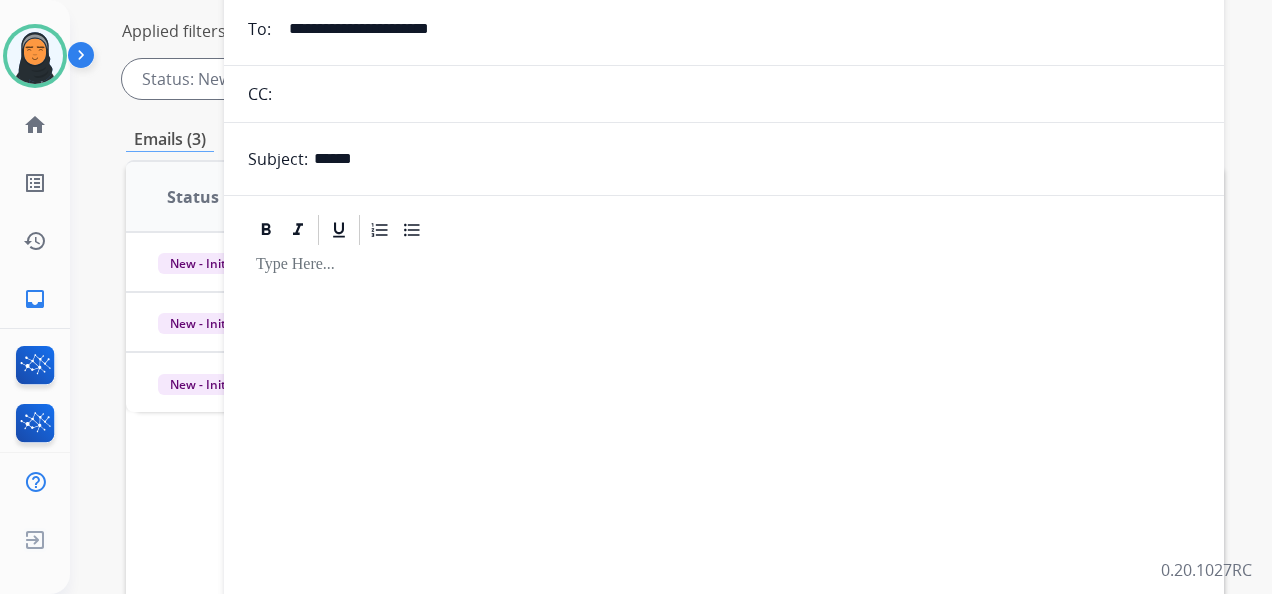 scroll, scrollTop: 0, scrollLeft: 0, axis: both 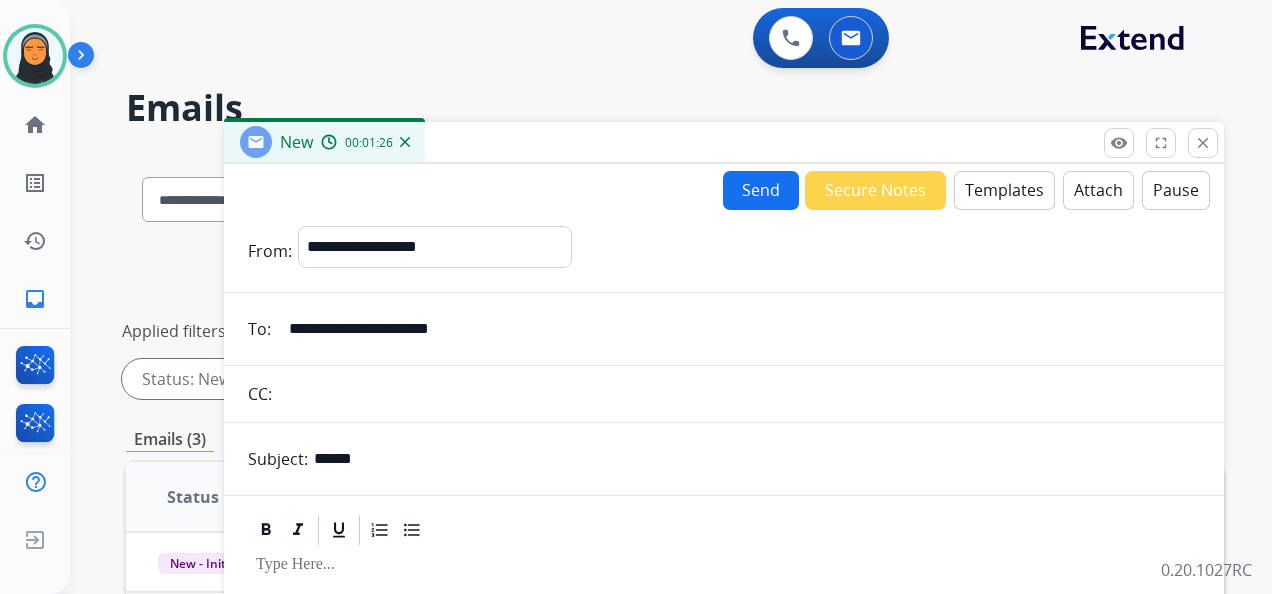 drag, startPoint x: 356, startPoint y: 459, endPoint x: 314, endPoint y: 456, distance: 42.107006 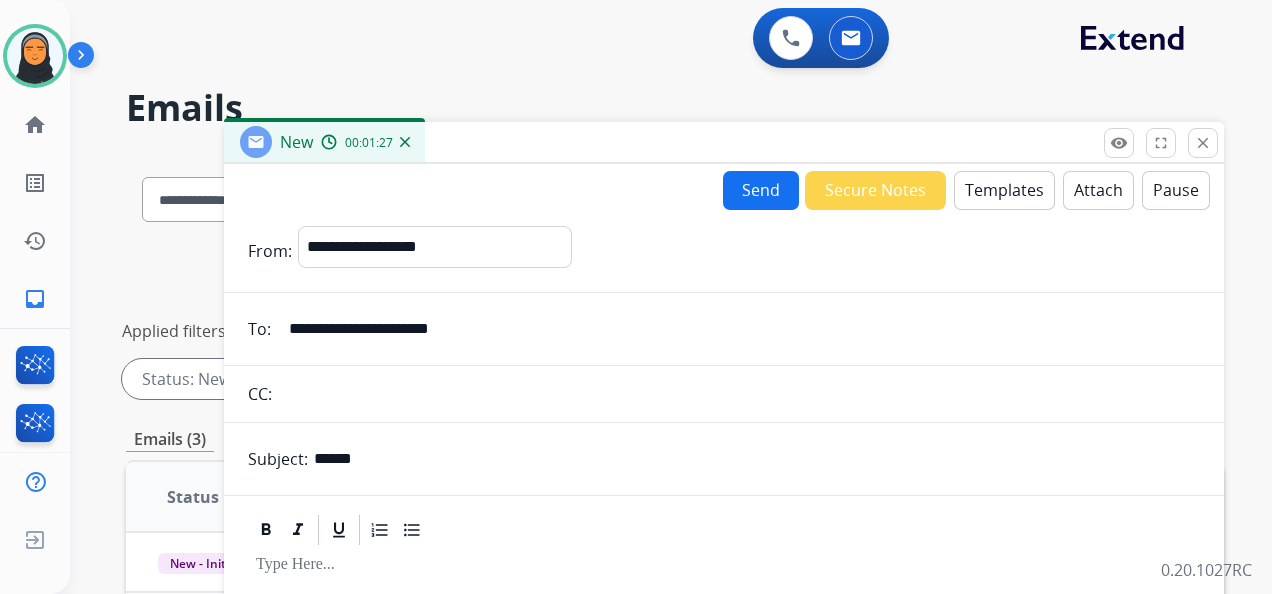paste on "**********" 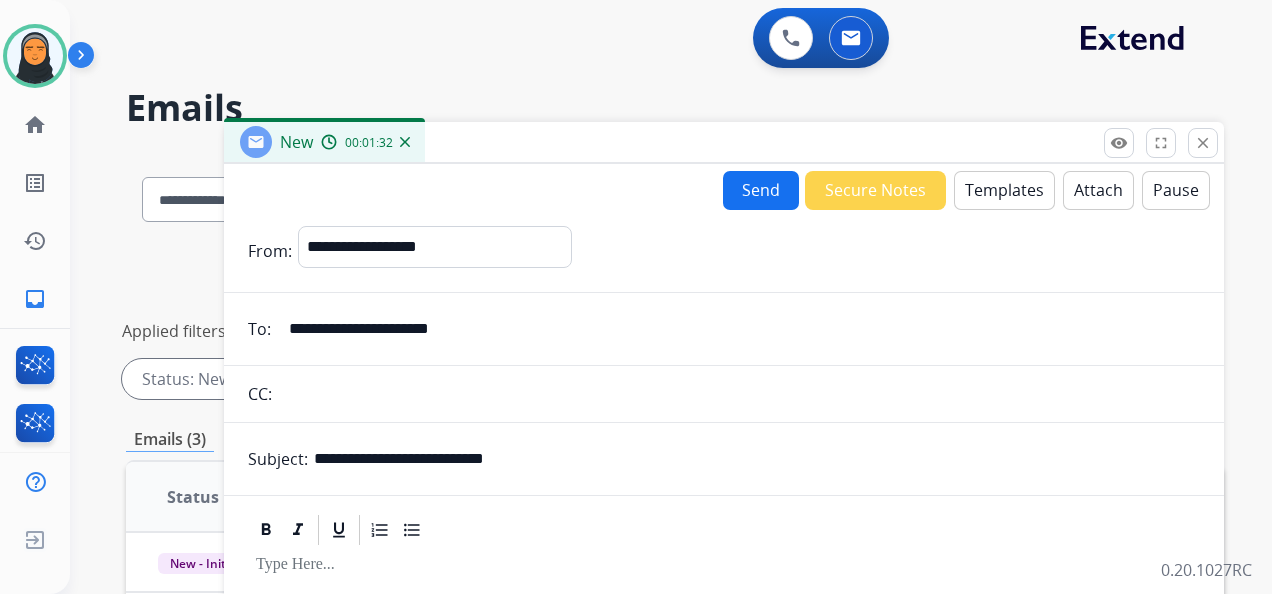 type on "**********" 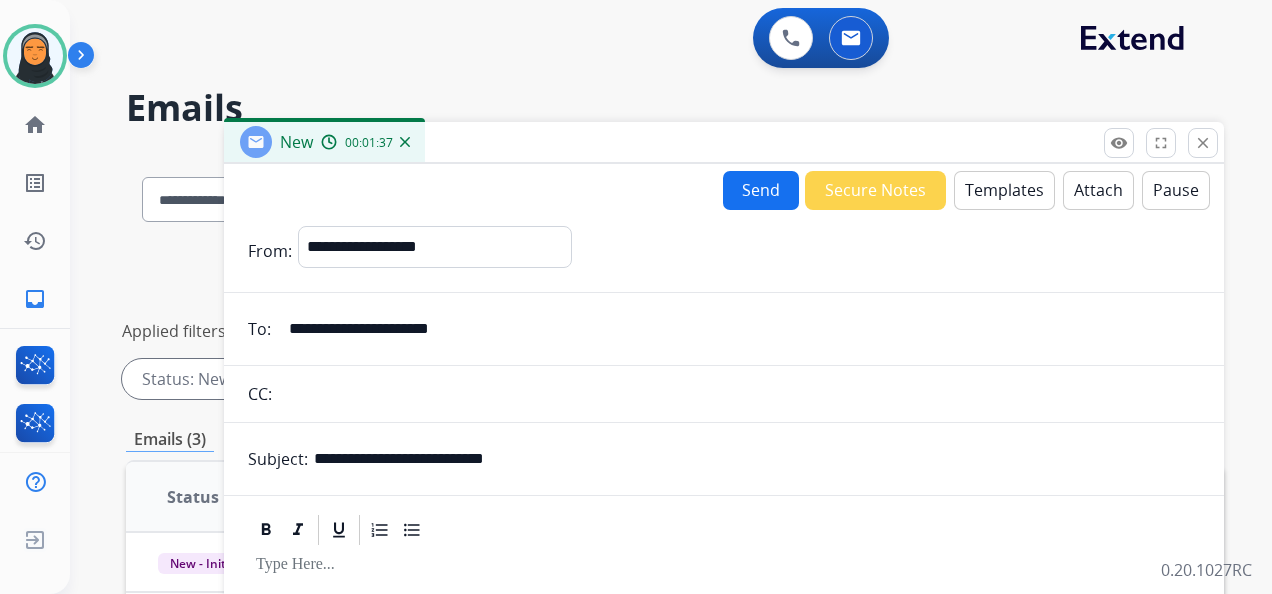 click on "Templates" at bounding box center (1004, 190) 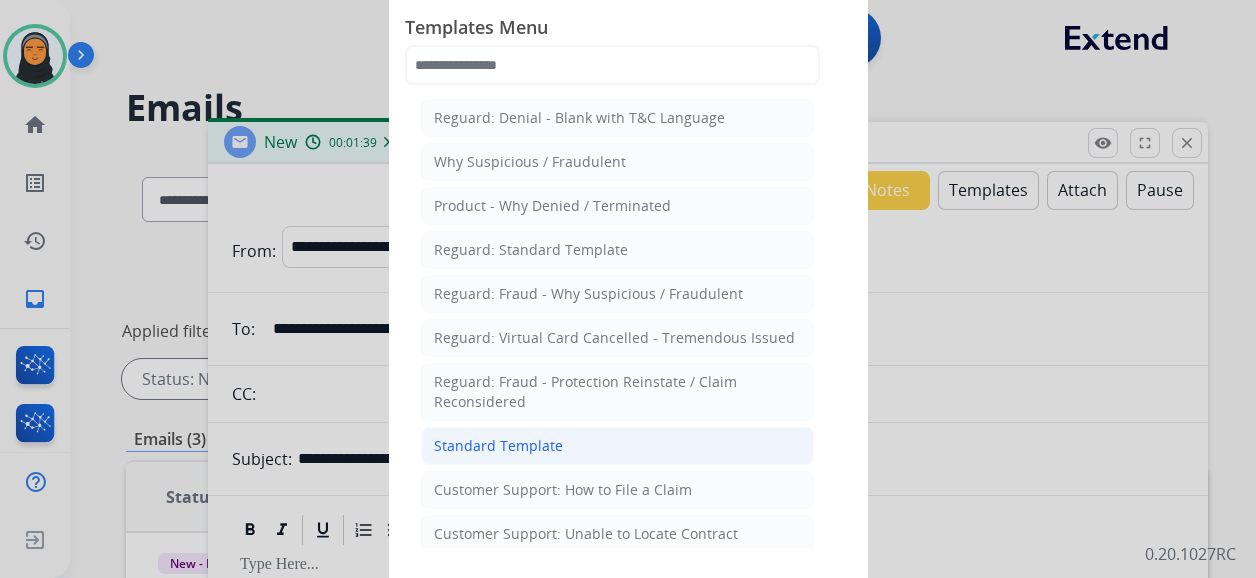 click on "Standard Template" 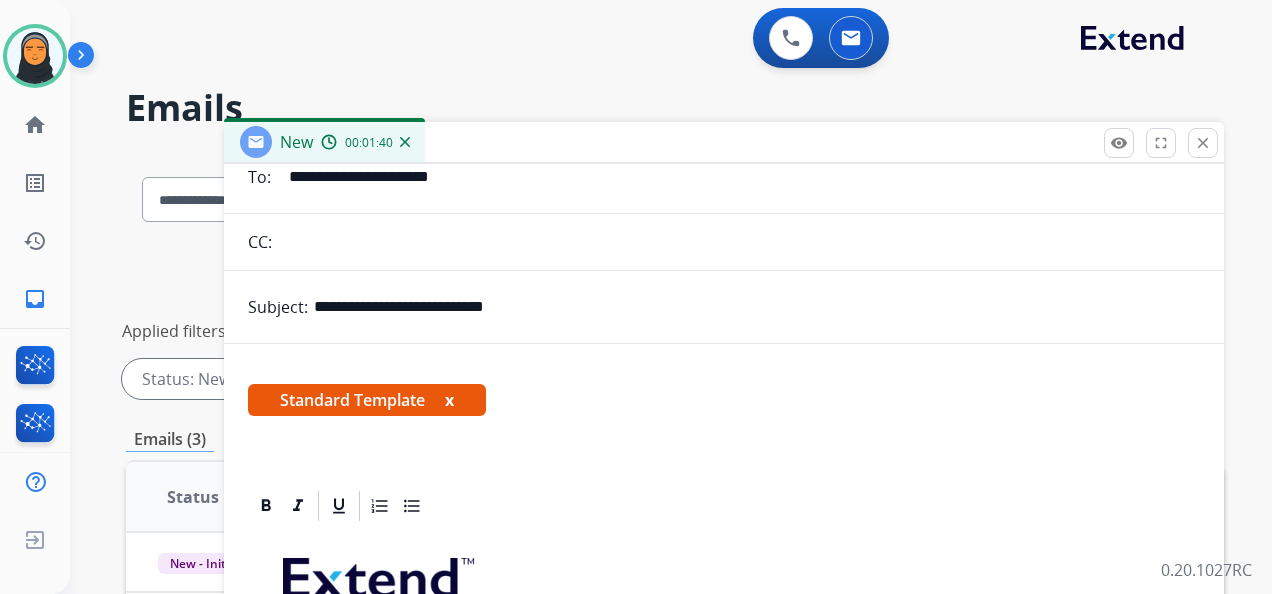 scroll, scrollTop: 300, scrollLeft: 0, axis: vertical 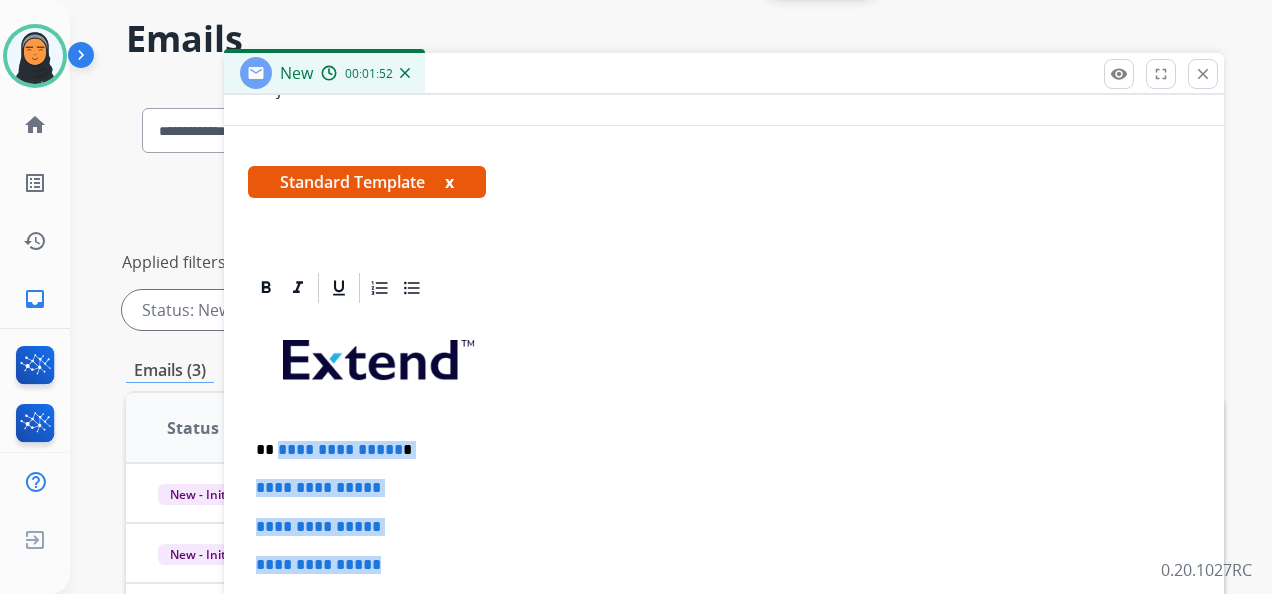 drag, startPoint x: 275, startPoint y: 513, endPoint x: 410, endPoint y: 560, distance: 142.94754 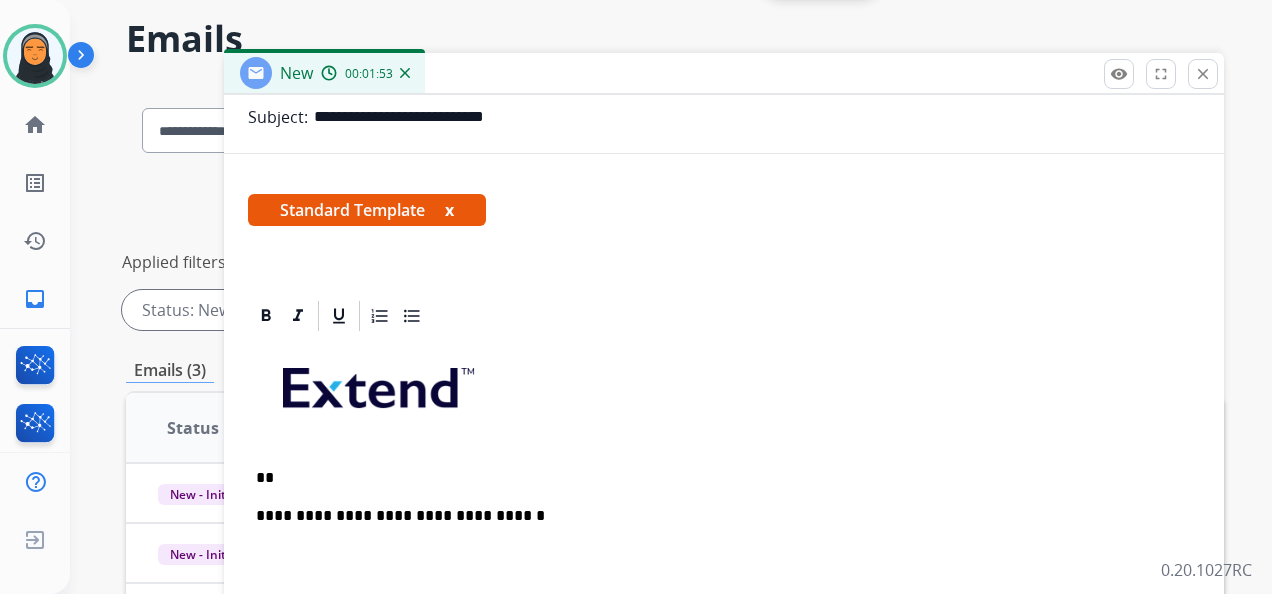 scroll, scrollTop: 268, scrollLeft: 0, axis: vertical 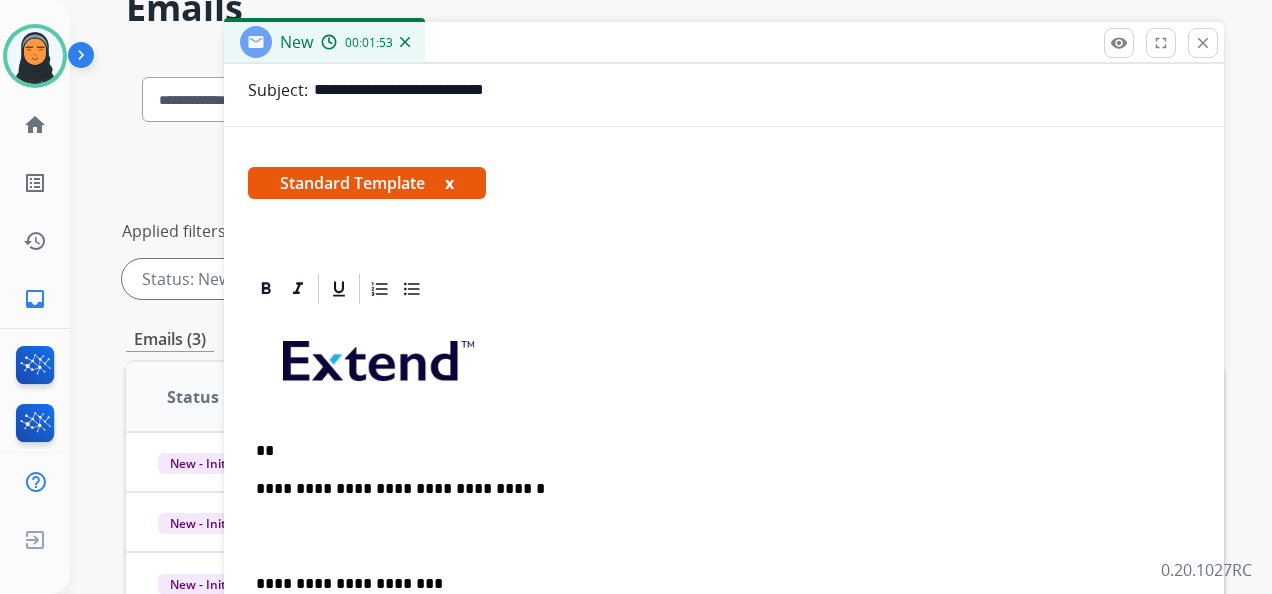 type 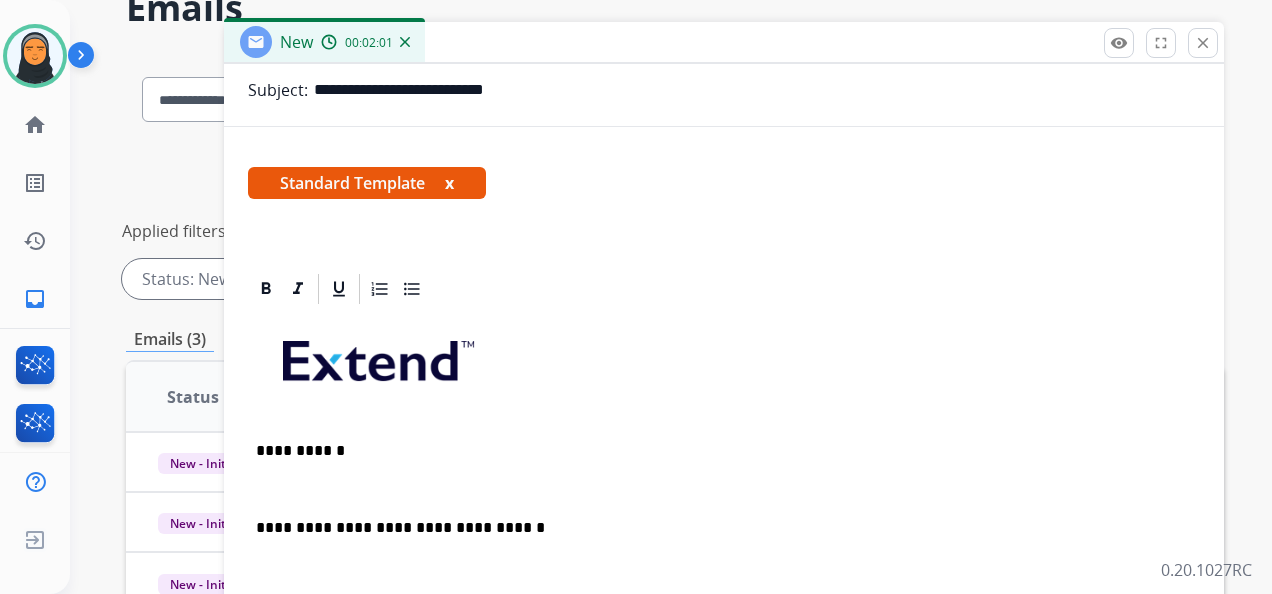 scroll, scrollTop: 300, scrollLeft: 0, axis: vertical 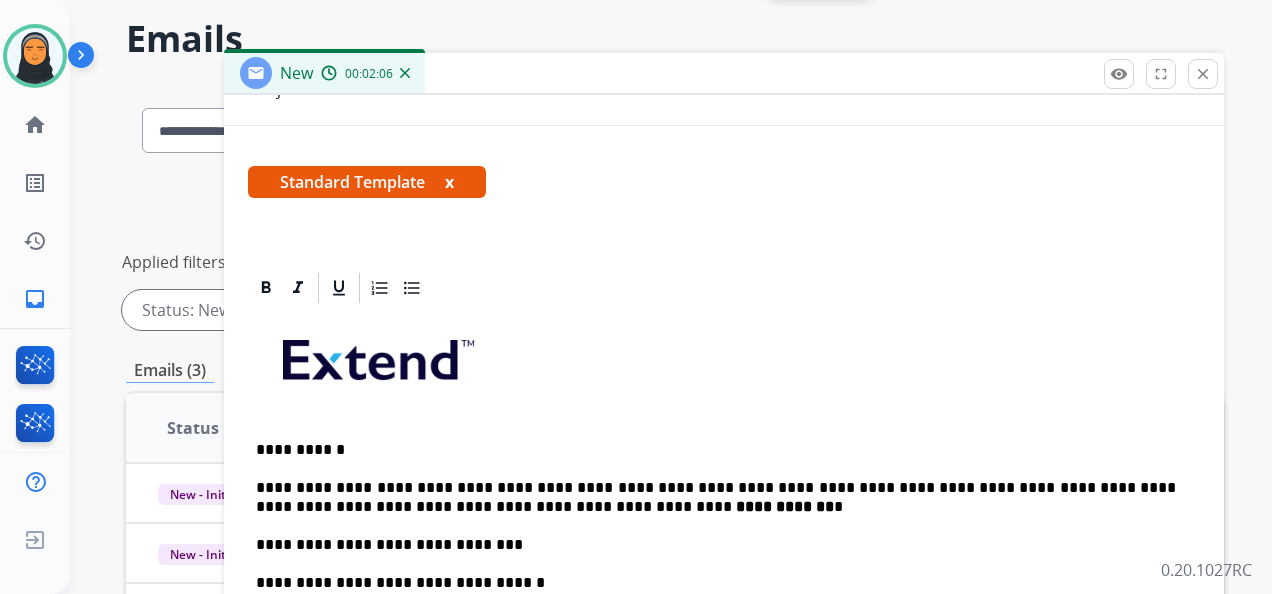 click on "**********" at bounding box center [716, 497] 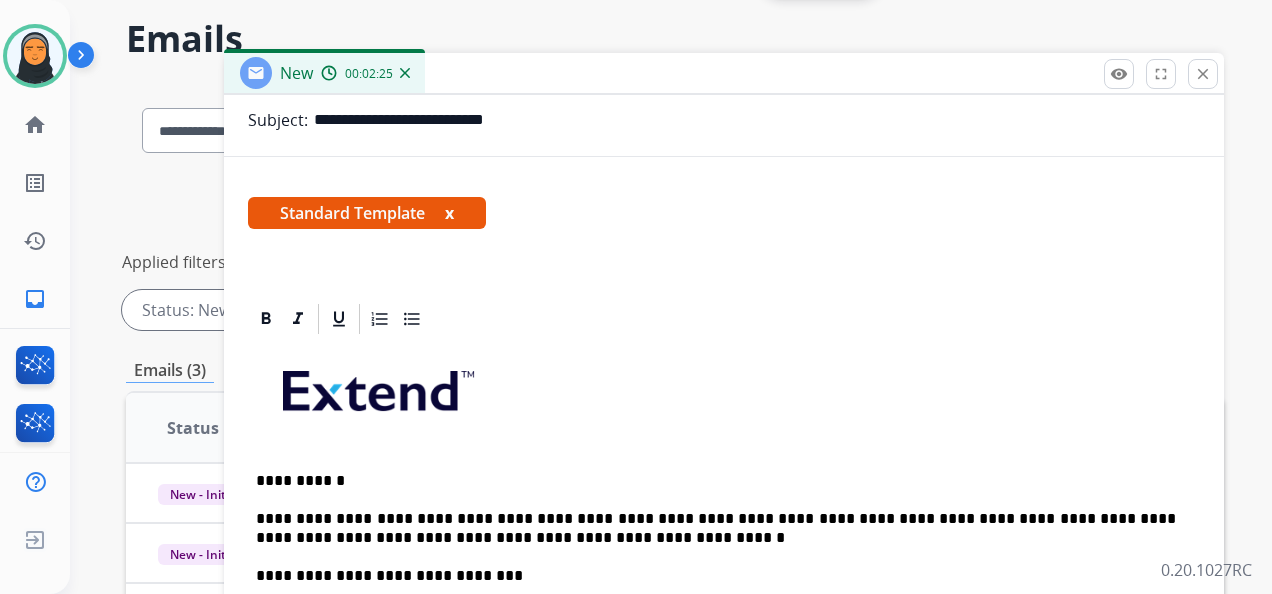 scroll, scrollTop: 300, scrollLeft: 0, axis: vertical 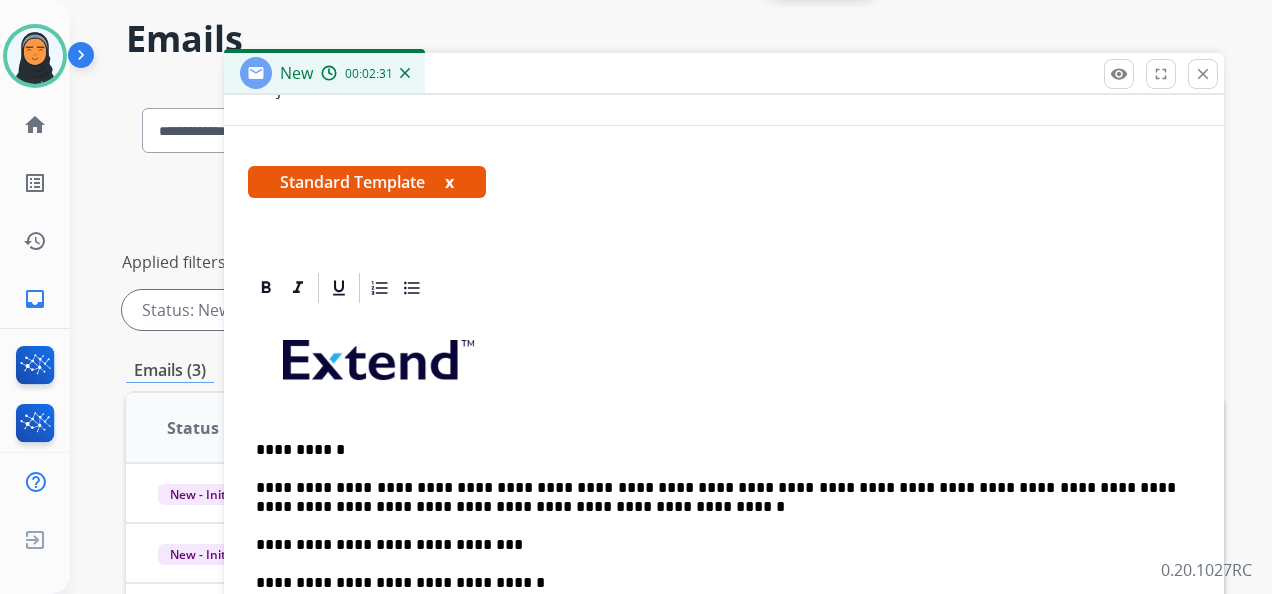 click on "**********" at bounding box center (716, 497) 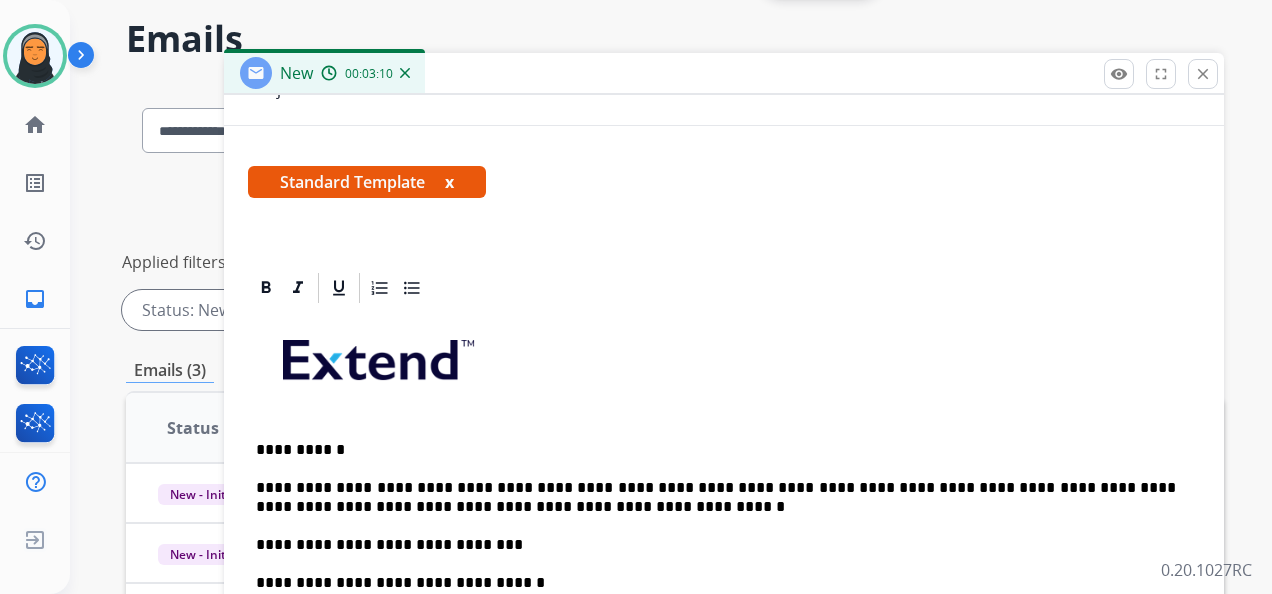 click on "**********" at bounding box center [716, 497] 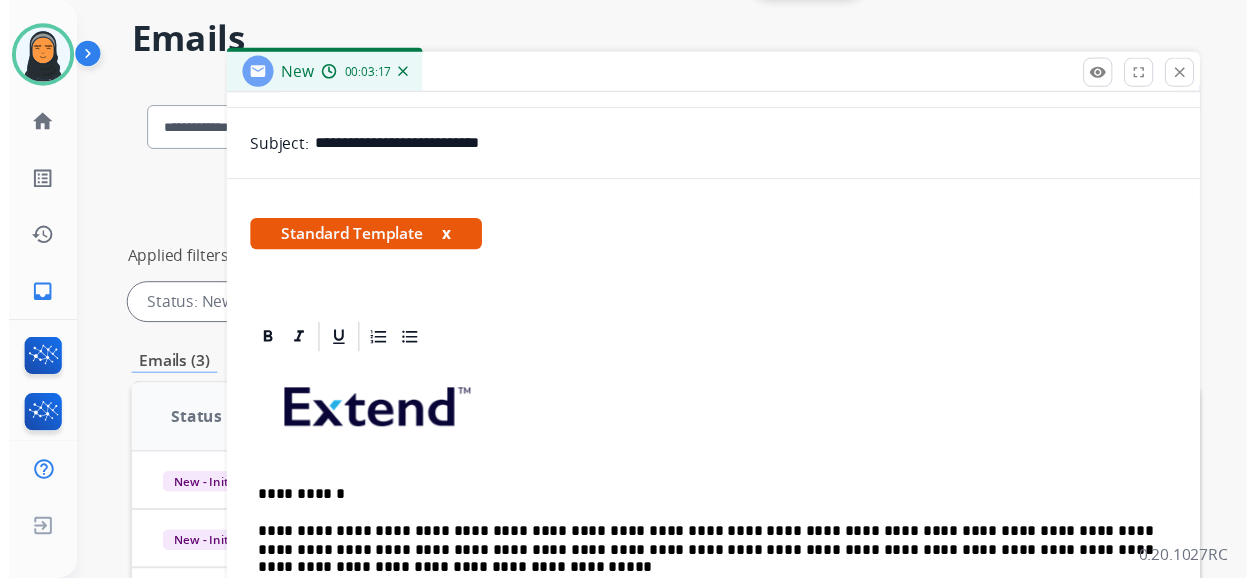 scroll, scrollTop: 0, scrollLeft: 0, axis: both 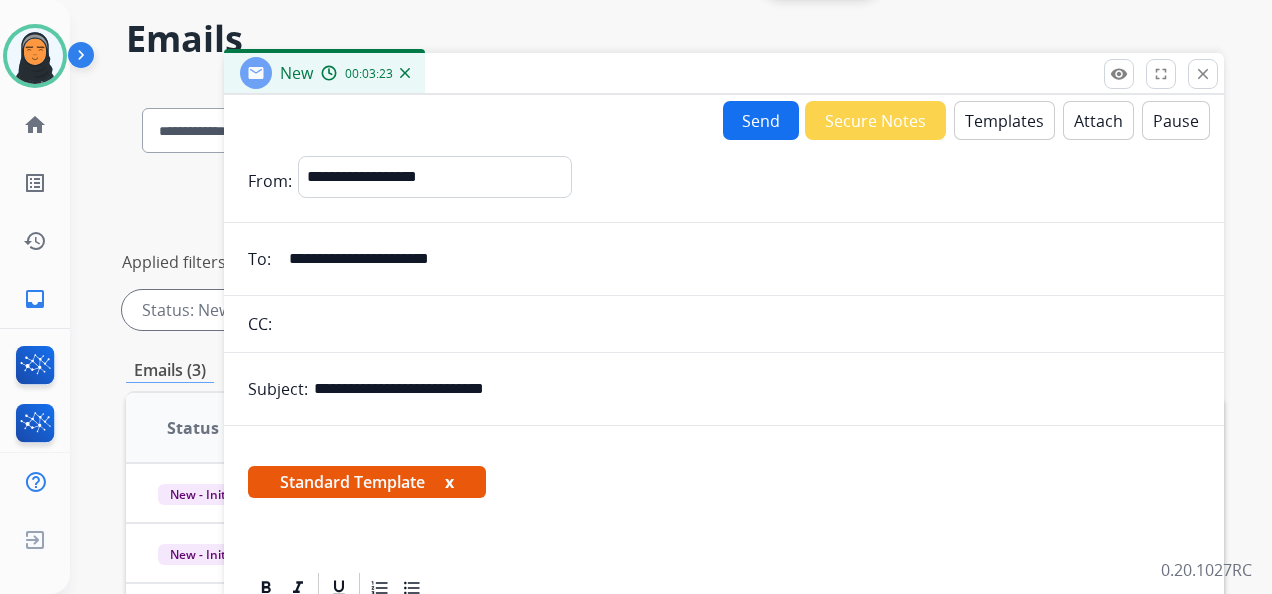 click on "Send" at bounding box center (761, 120) 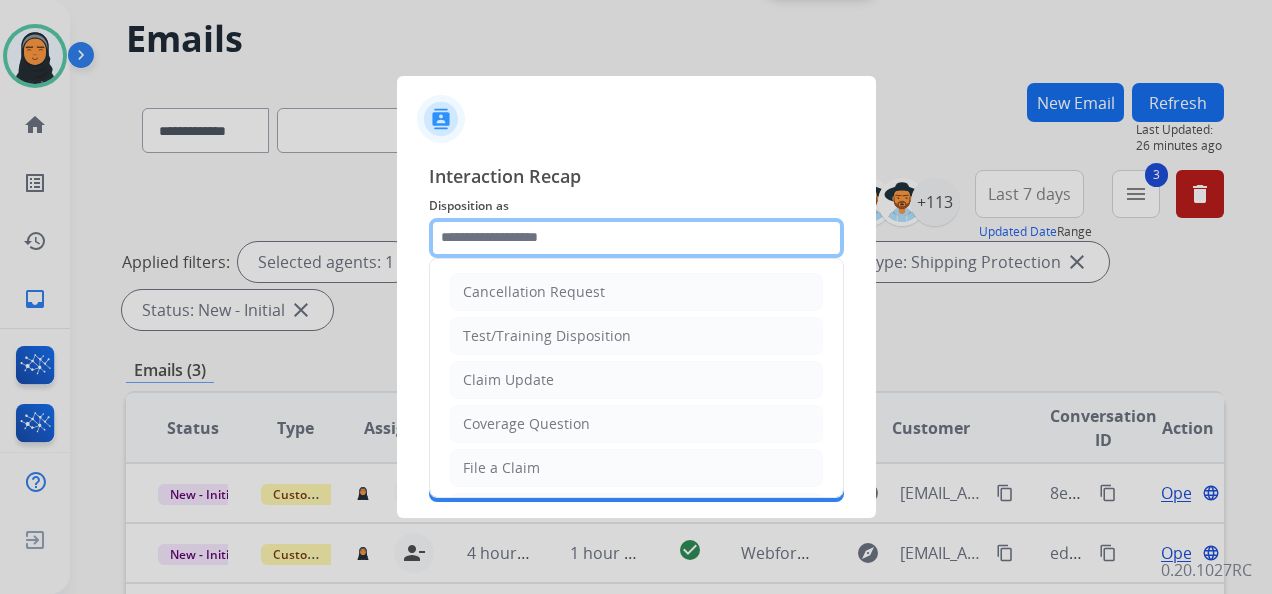 click 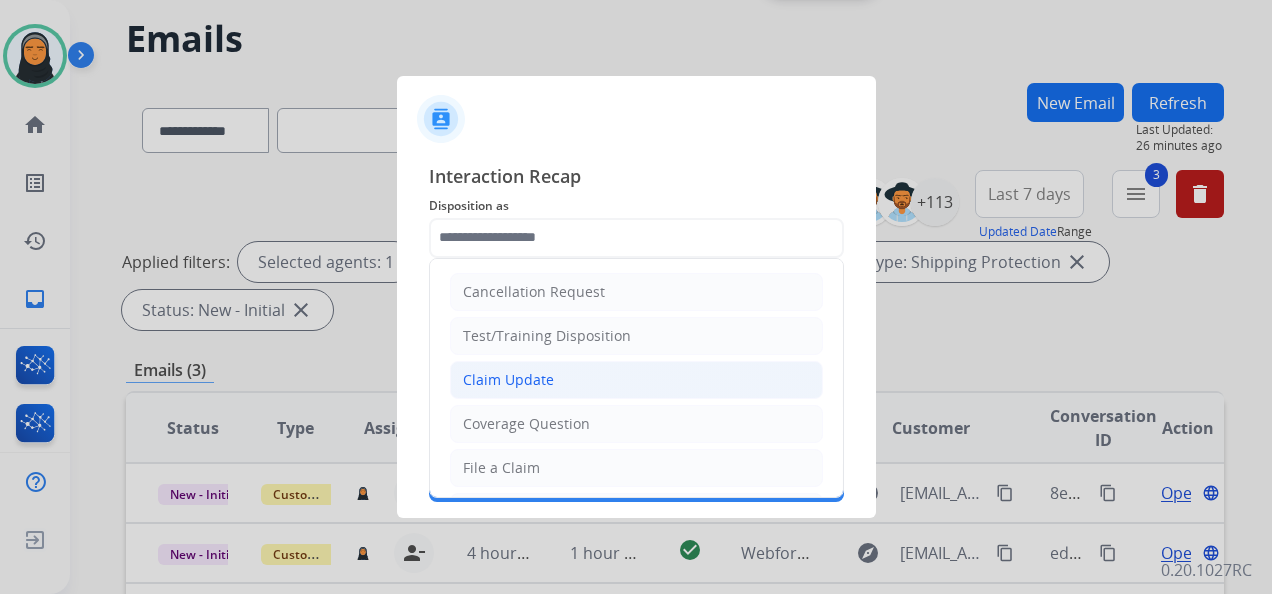 click on "Claim Update" 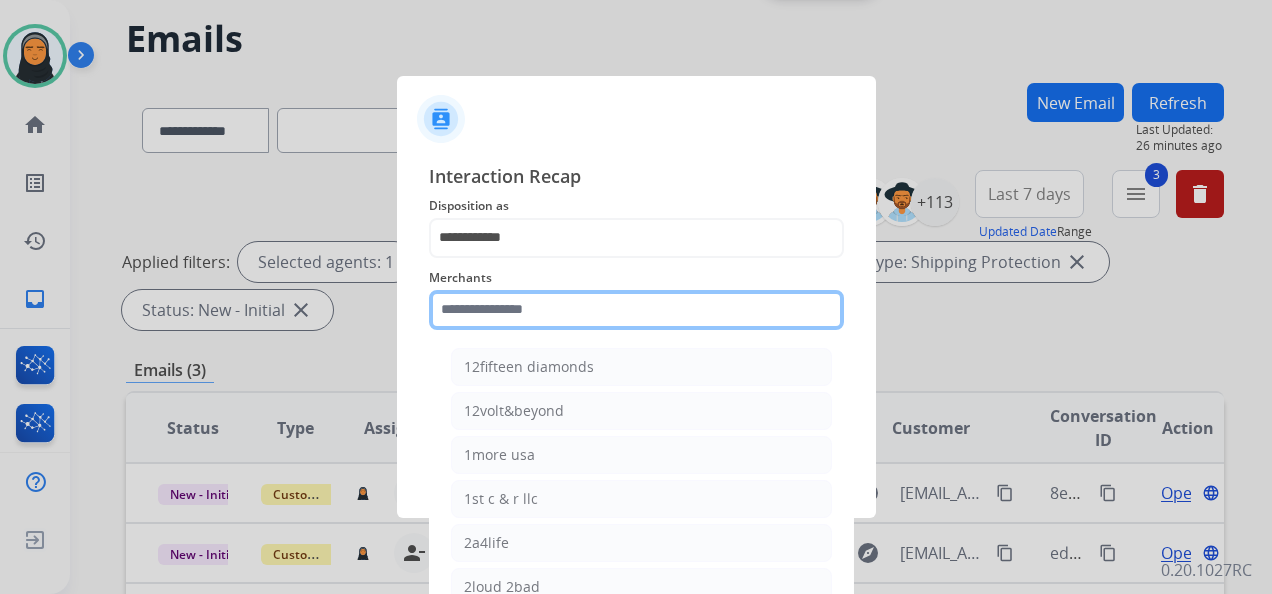 click 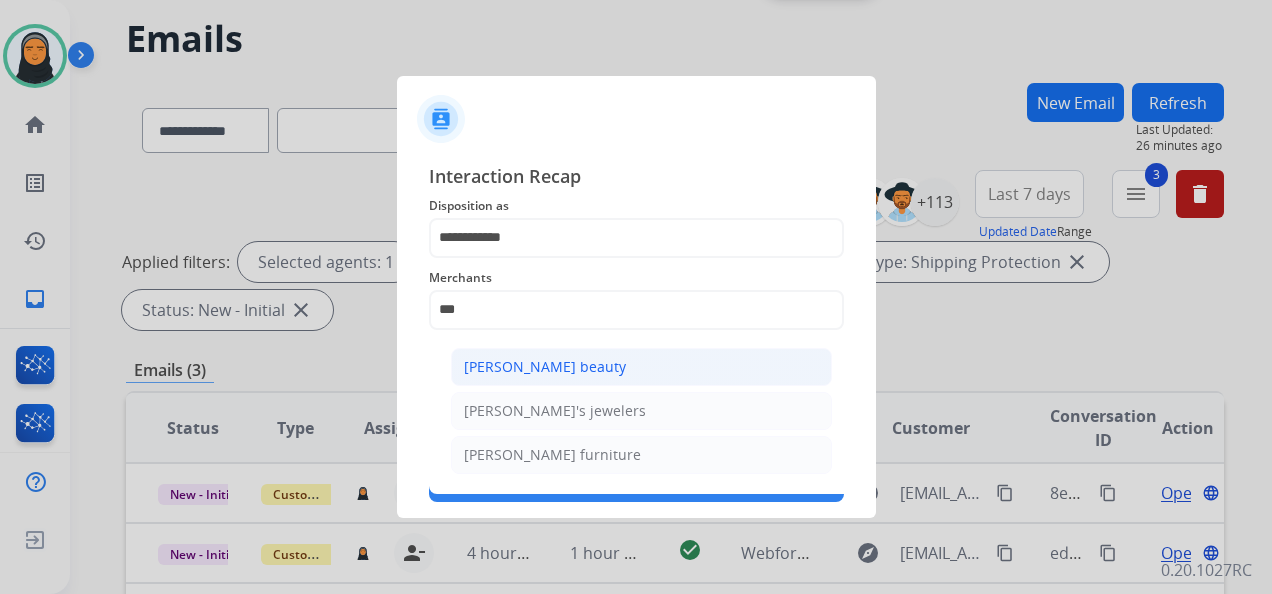 click on "[PERSON_NAME] beauty" 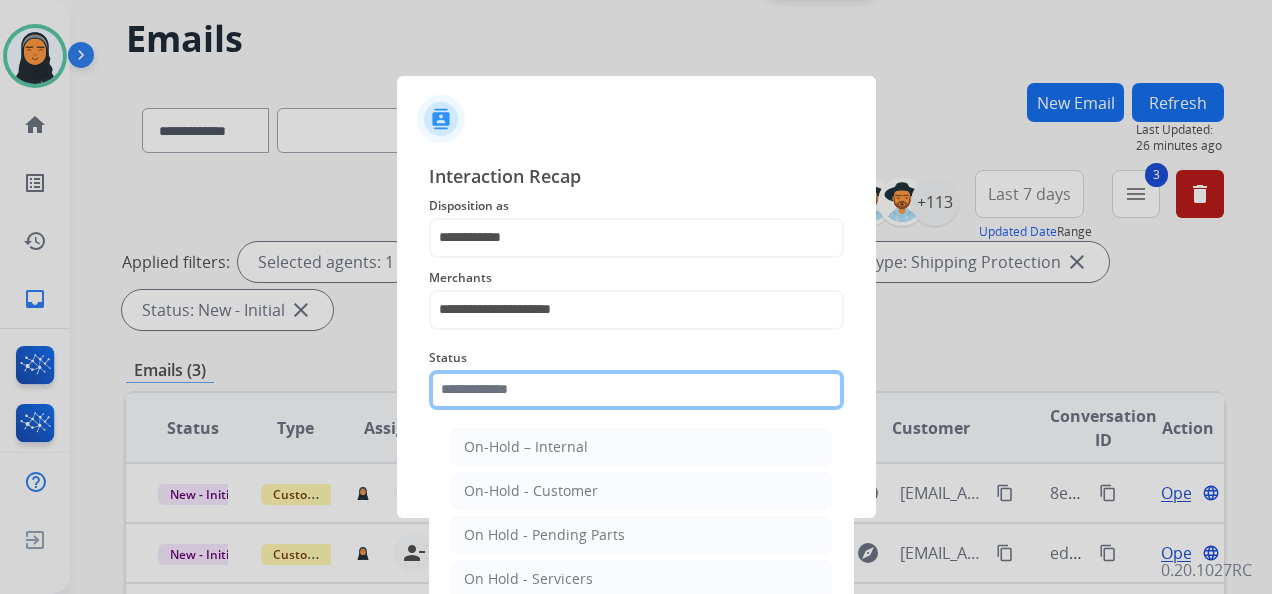 click 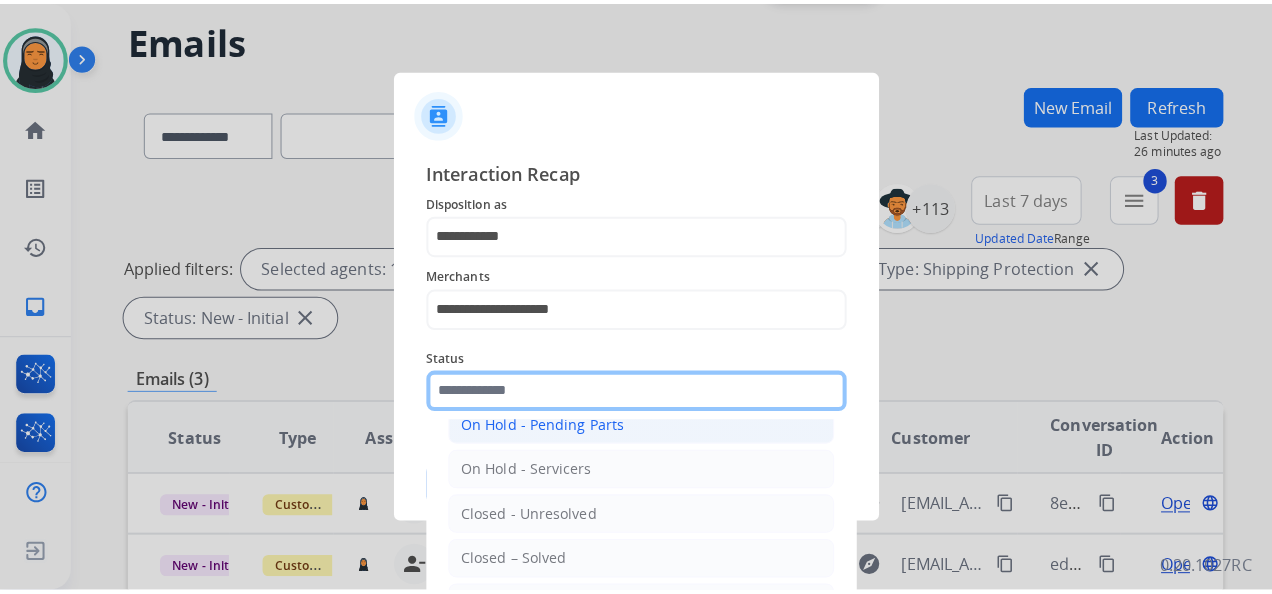 scroll, scrollTop: 114, scrollLeft: 0, axis: vertical 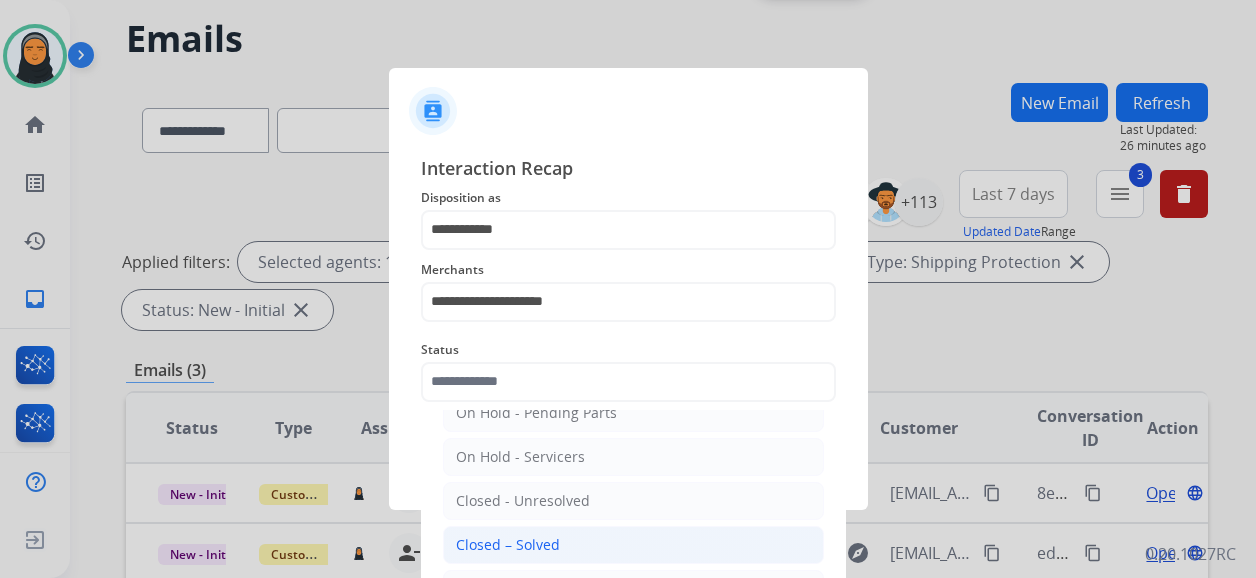 click on "Closed – Solved" 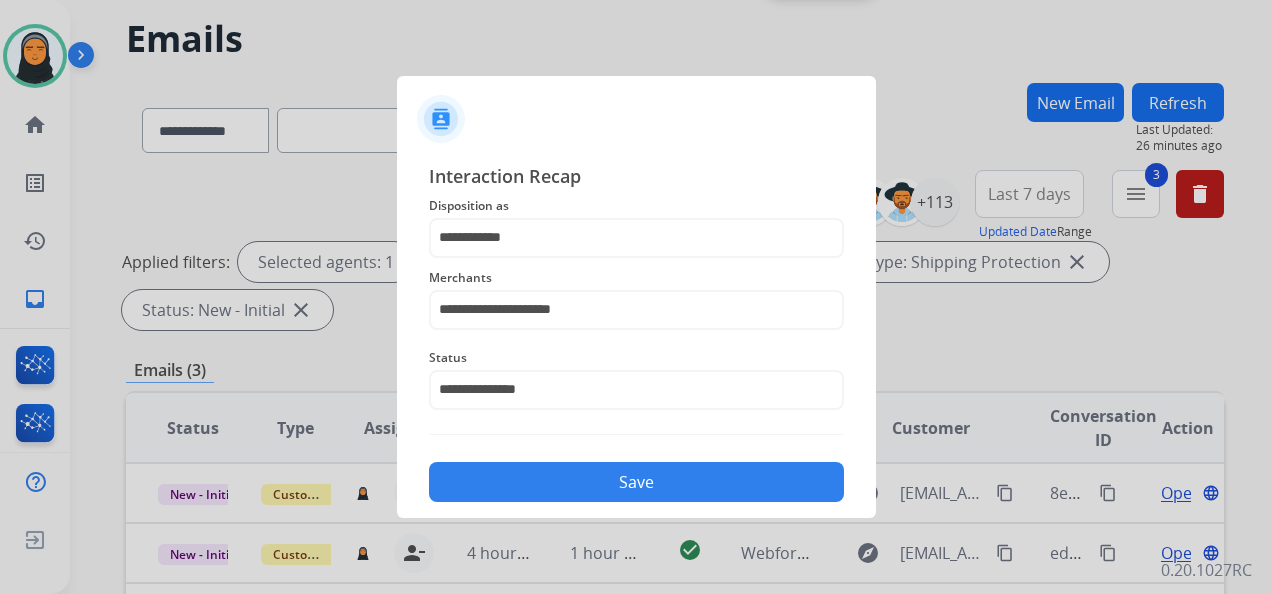 click on "Save" 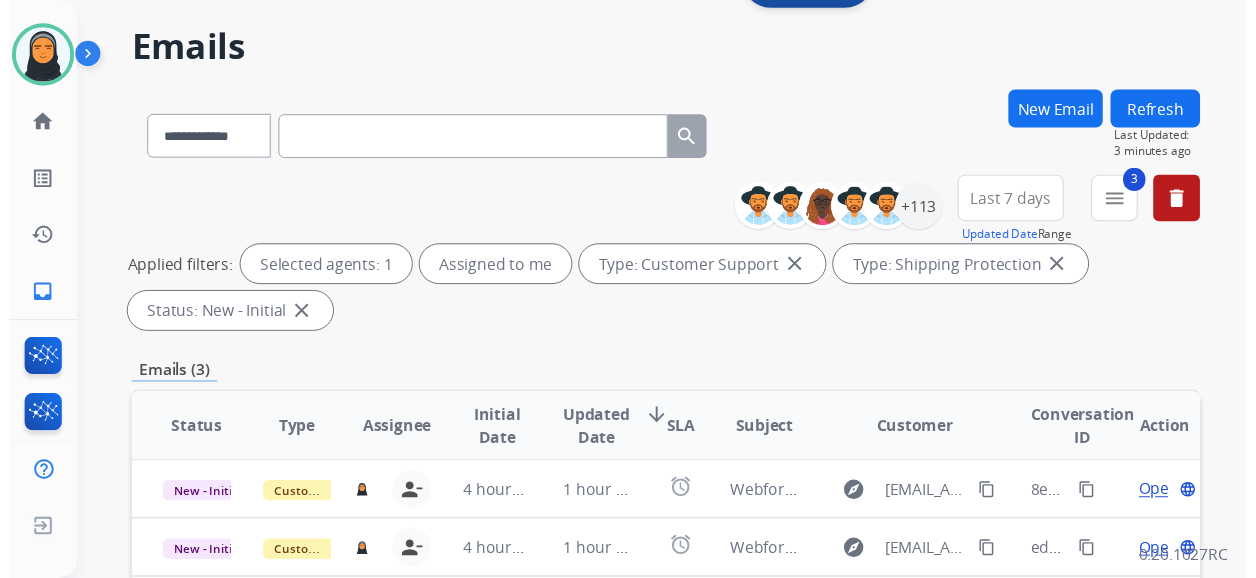 scroll, scrollTop: 0, scrollLeft: 0, axis: both 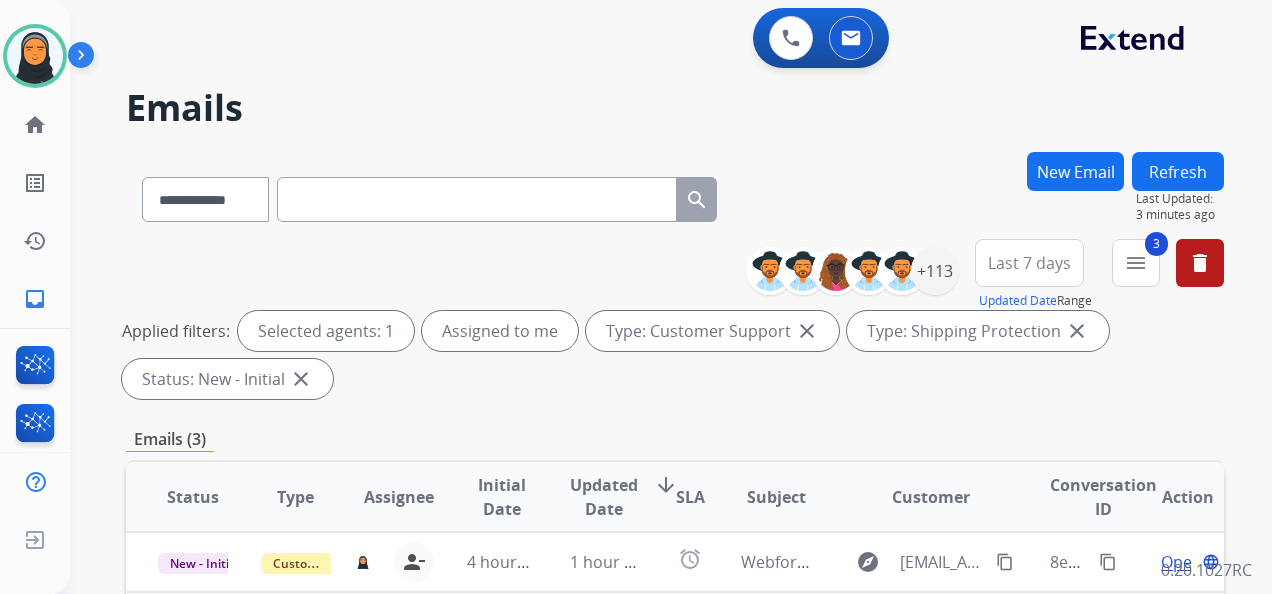 click on "New Email" at bounding box center [1075, 171] 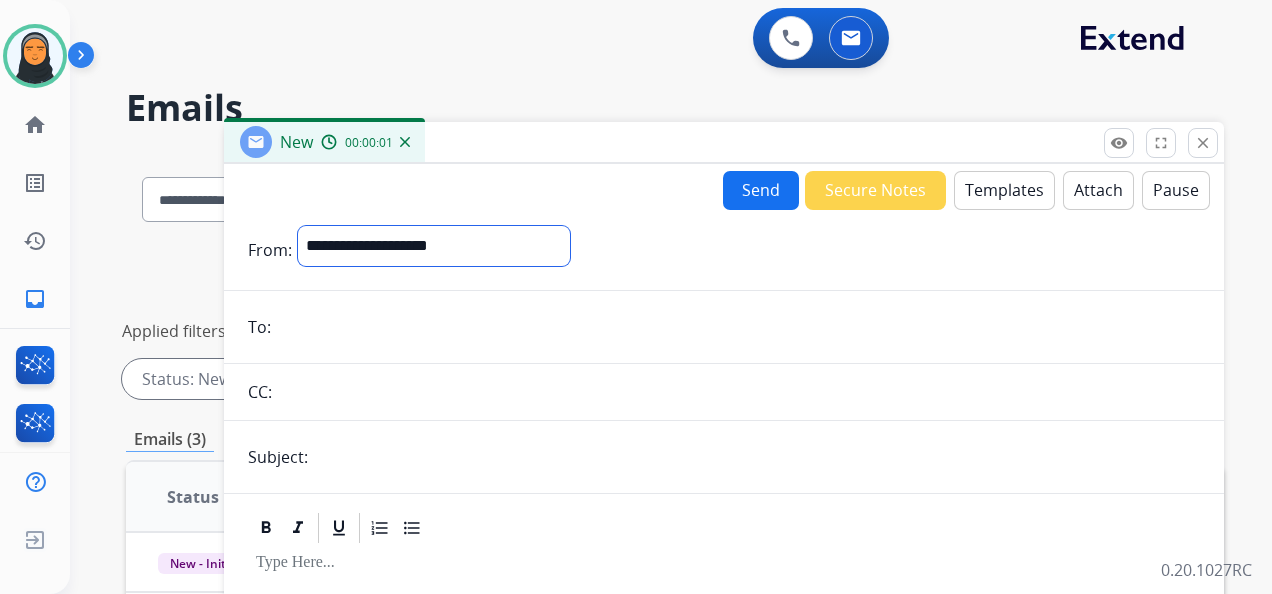click on "**********" at bounding box center [434, 246] 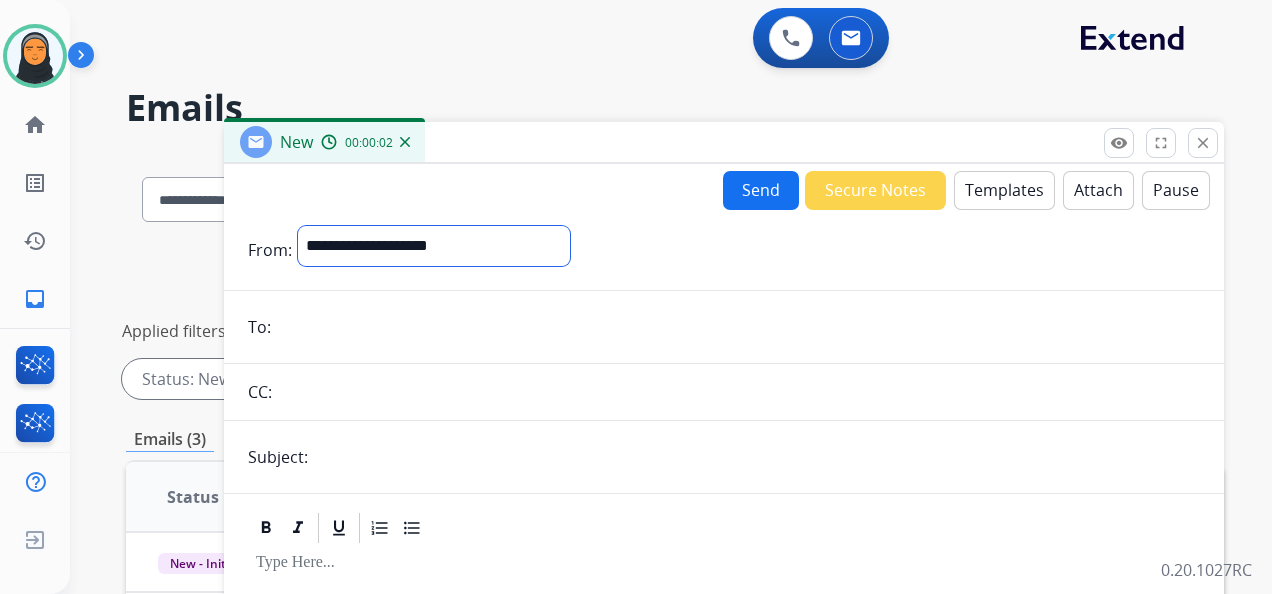 select on "**********" 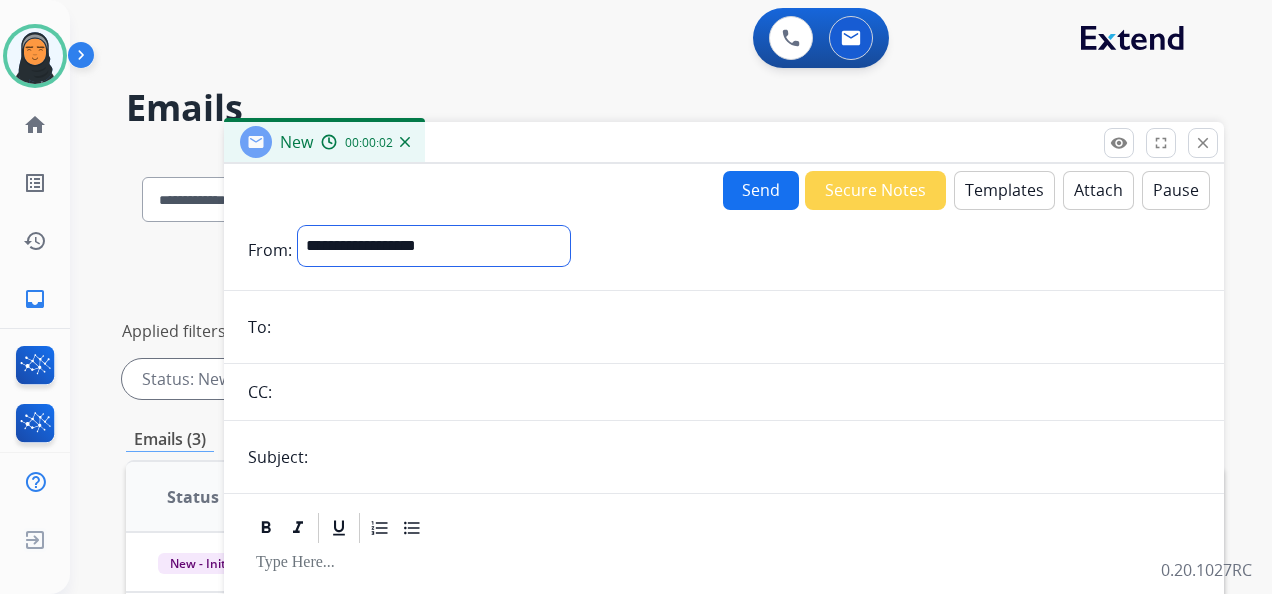 click on "**********" at bounding box center [434, 246] 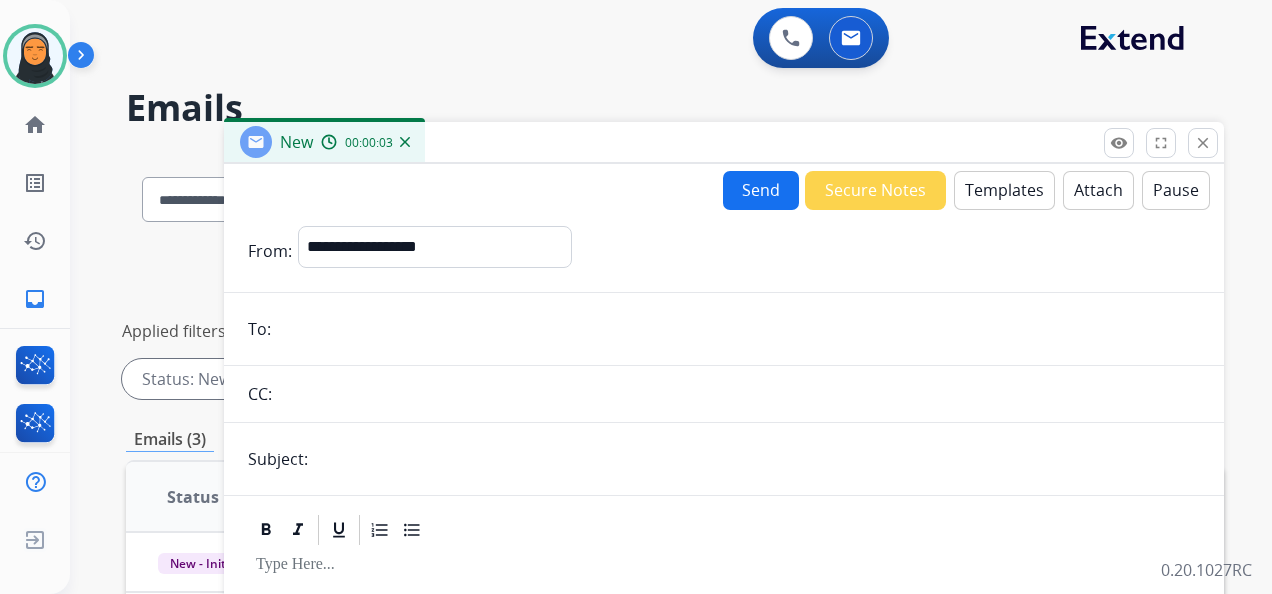 click at bounding box center (738, 329) 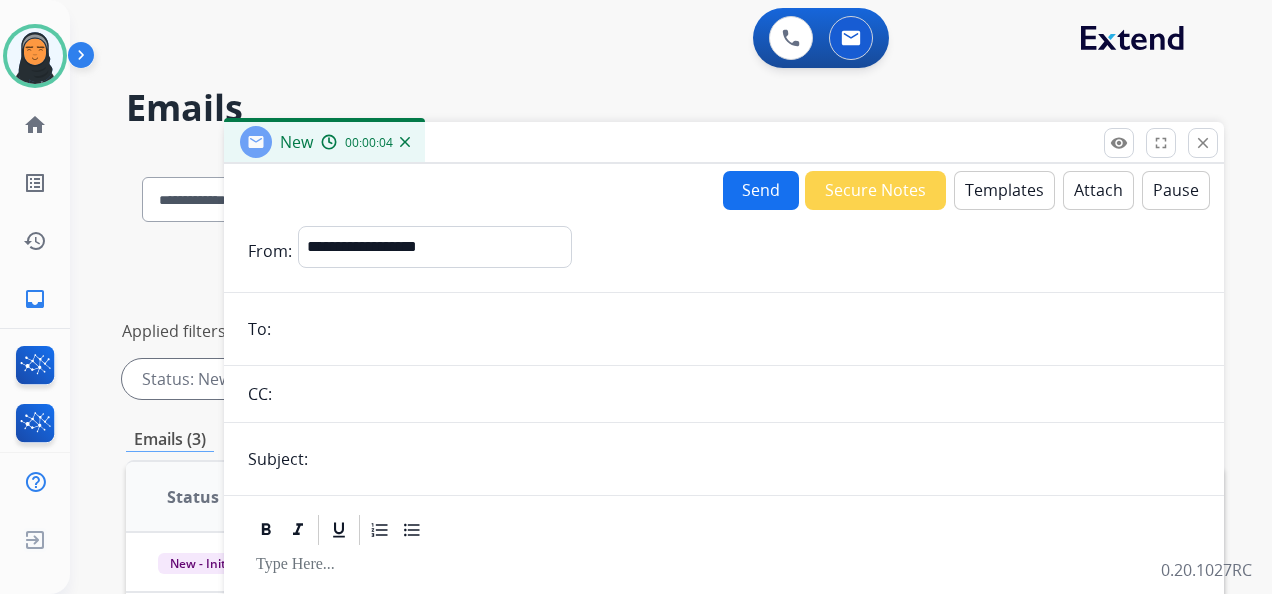 paste on "**********" 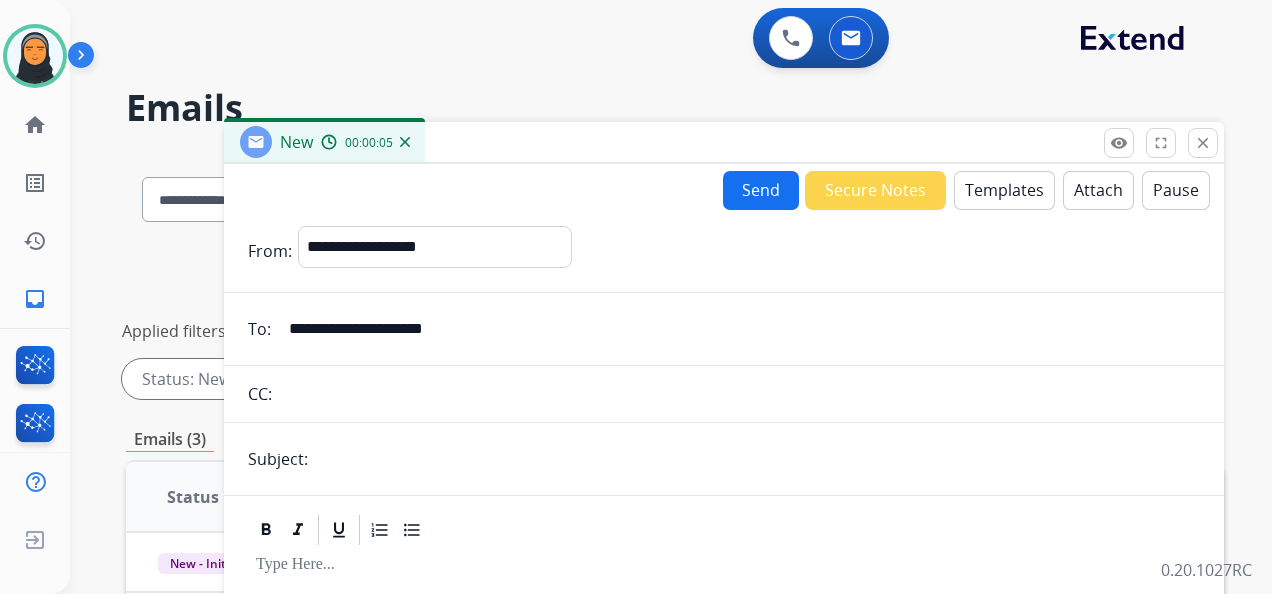 type on "**********" 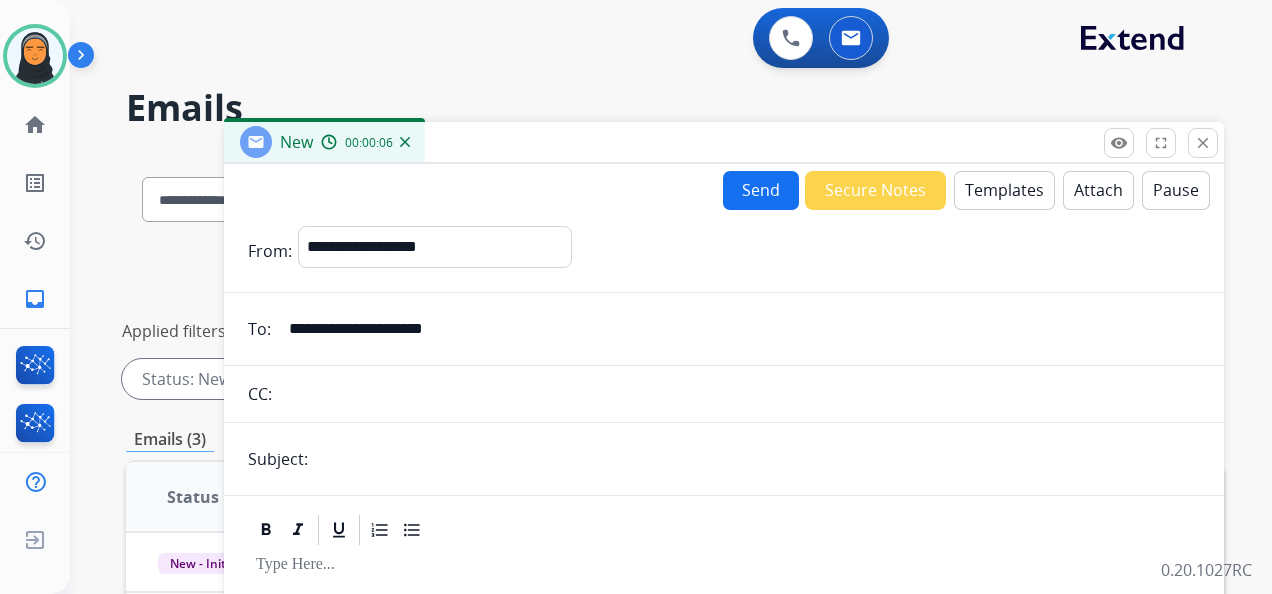 type on "******" 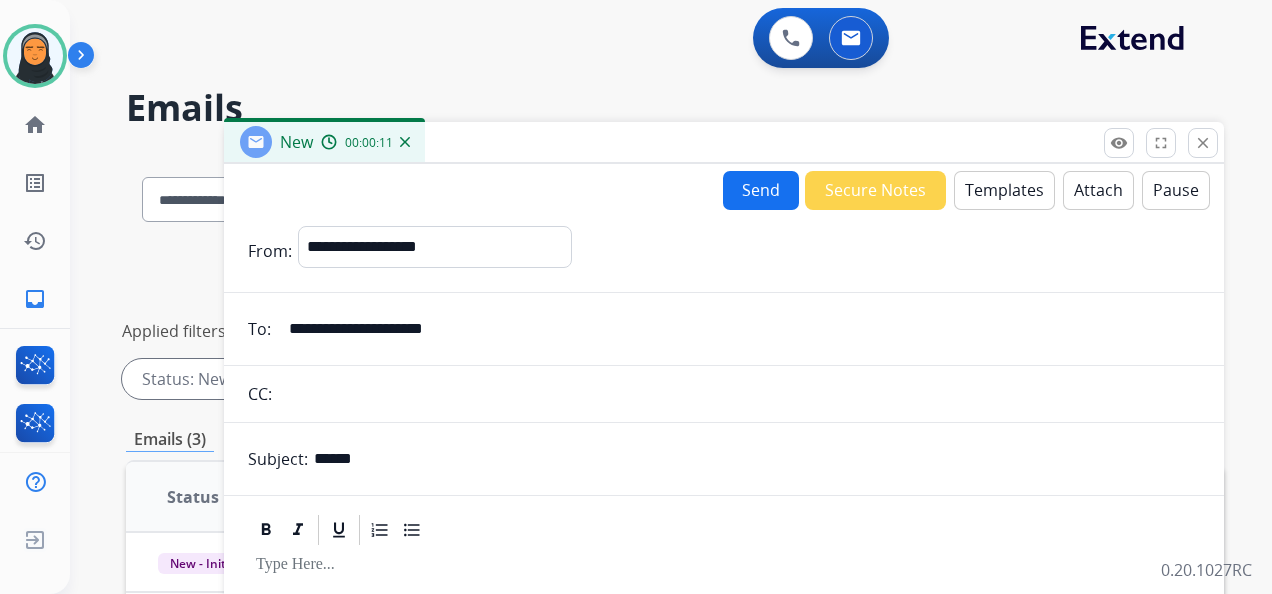 click on "Templates" at bounding box center (1004, 190) 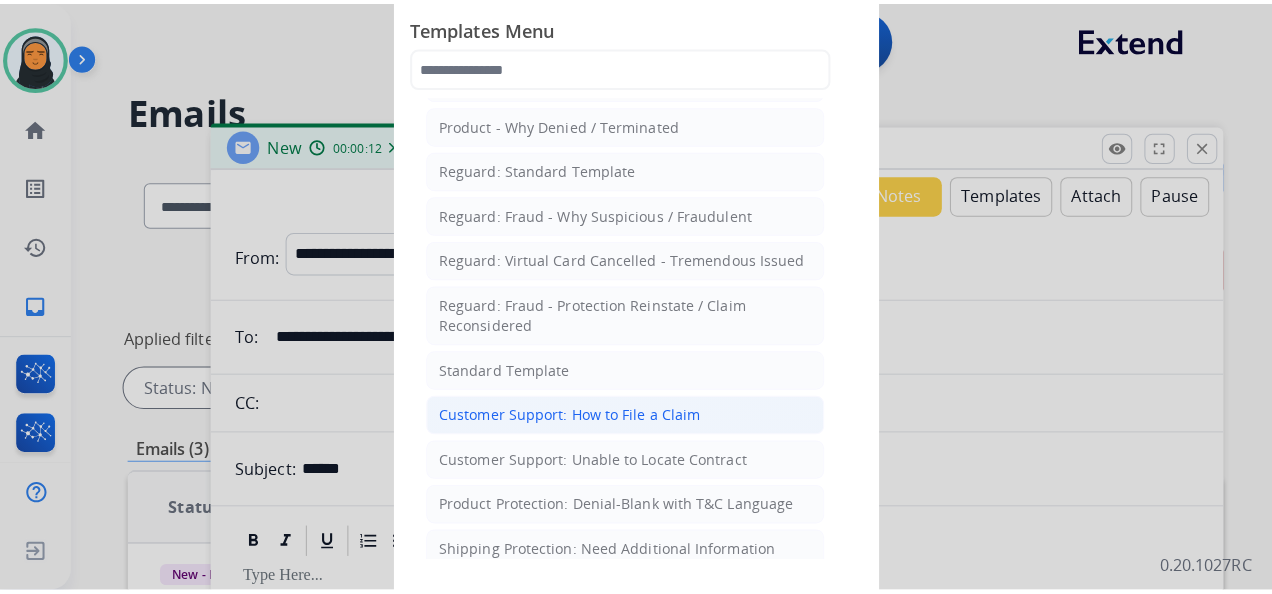 scroll, scrollTop: 200, scrollLeft: 0, axis: vertical 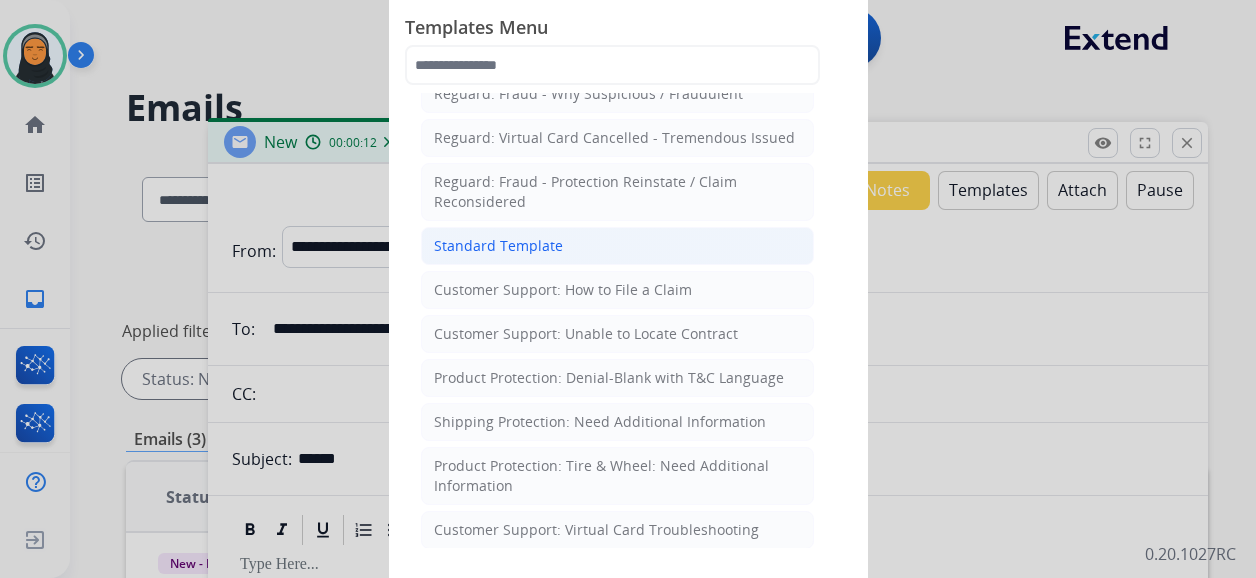 click on "Standard Template" 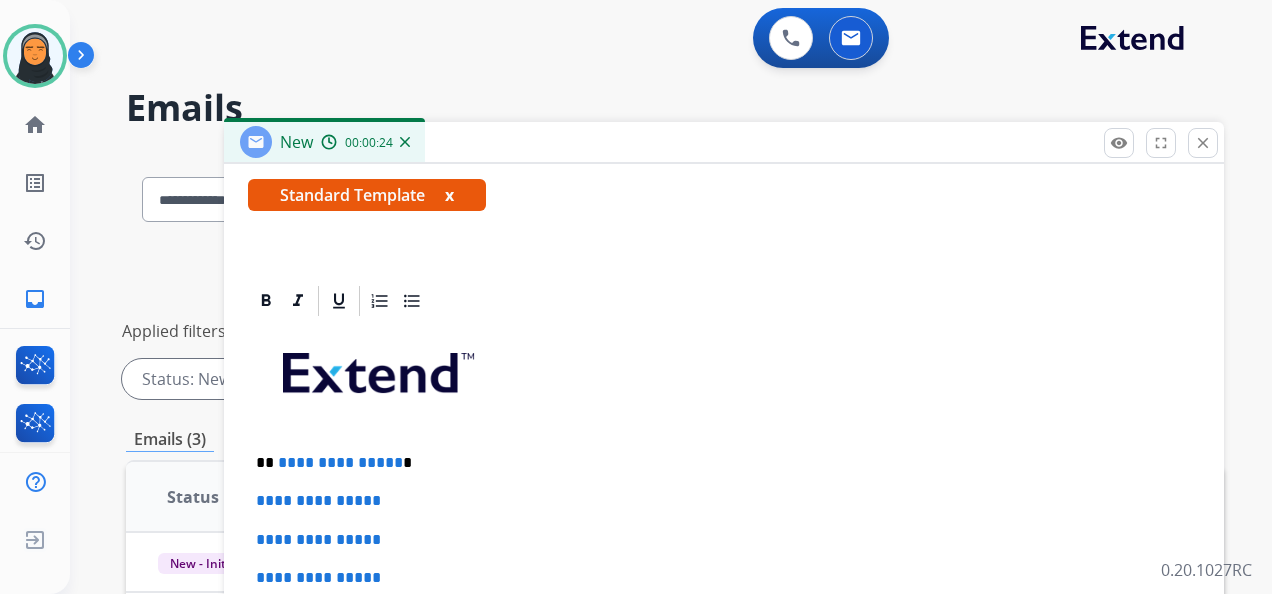 scroll, scrollTop: 383, scrollLeft: 0, axis: vertical 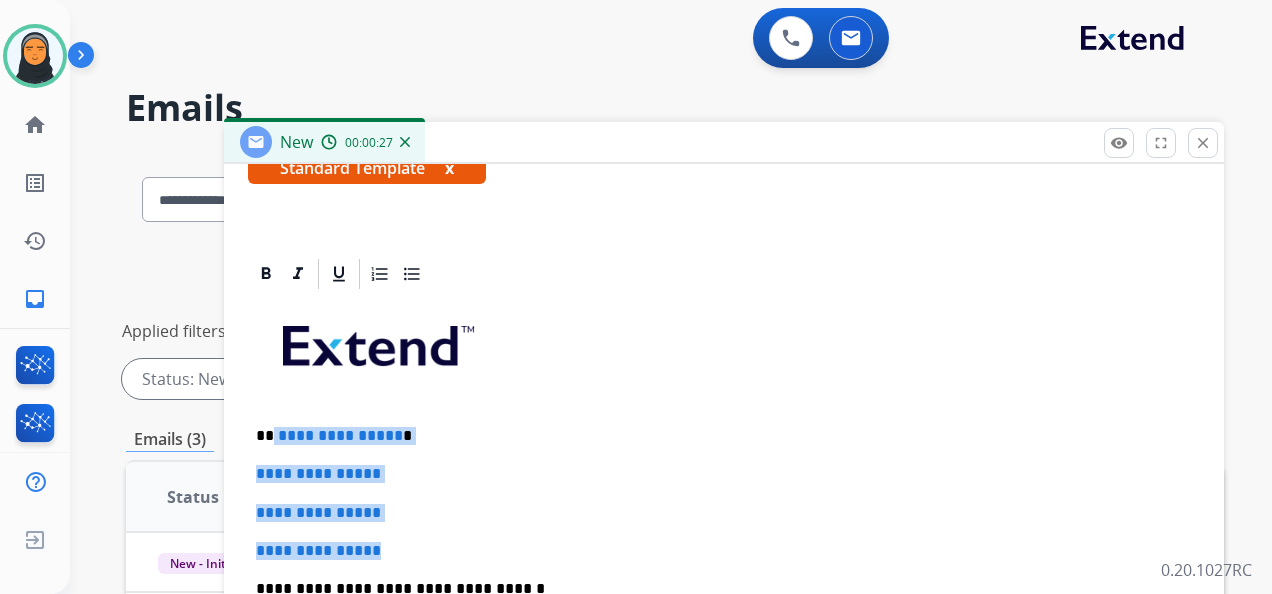 drag, startPoint x: 274, startPoint y: 422, endPoint x: 432, endPoint y: 529, distance: 190.8219 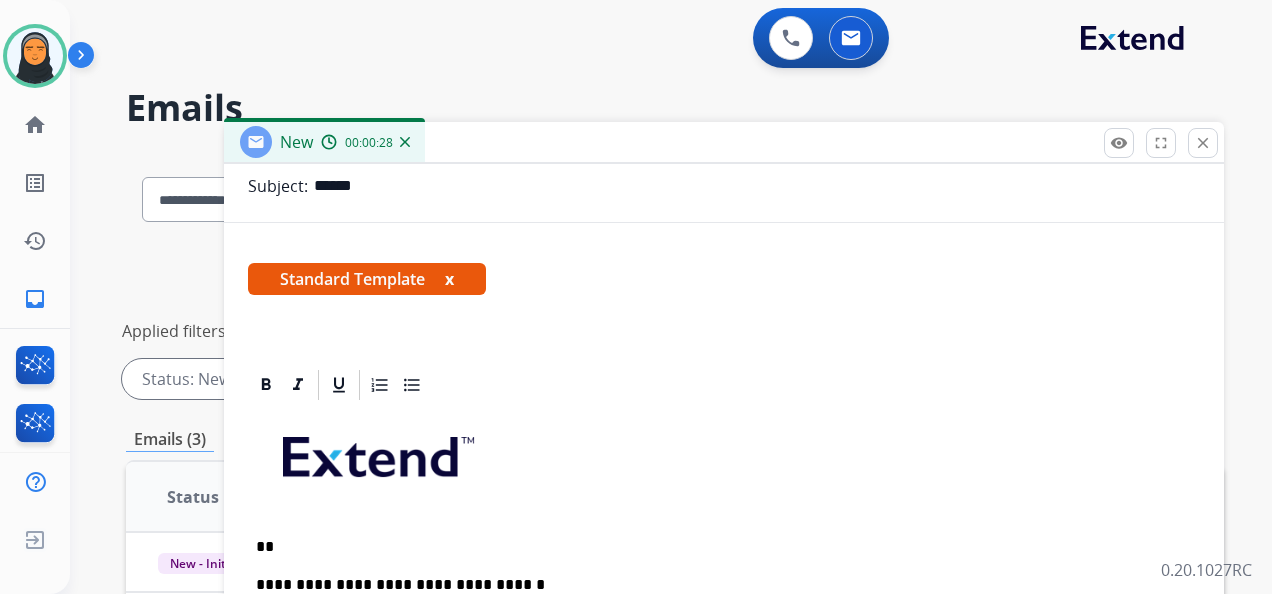 scroll, scrollTop: 268, scrollLeft: 0, axis: vertical 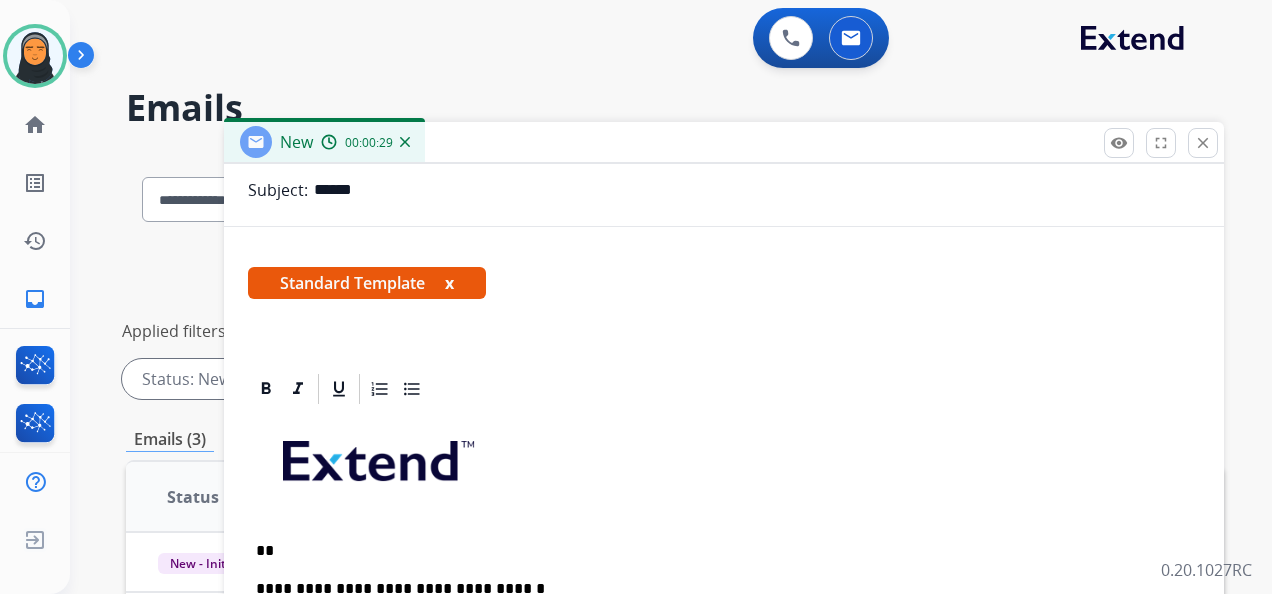 type 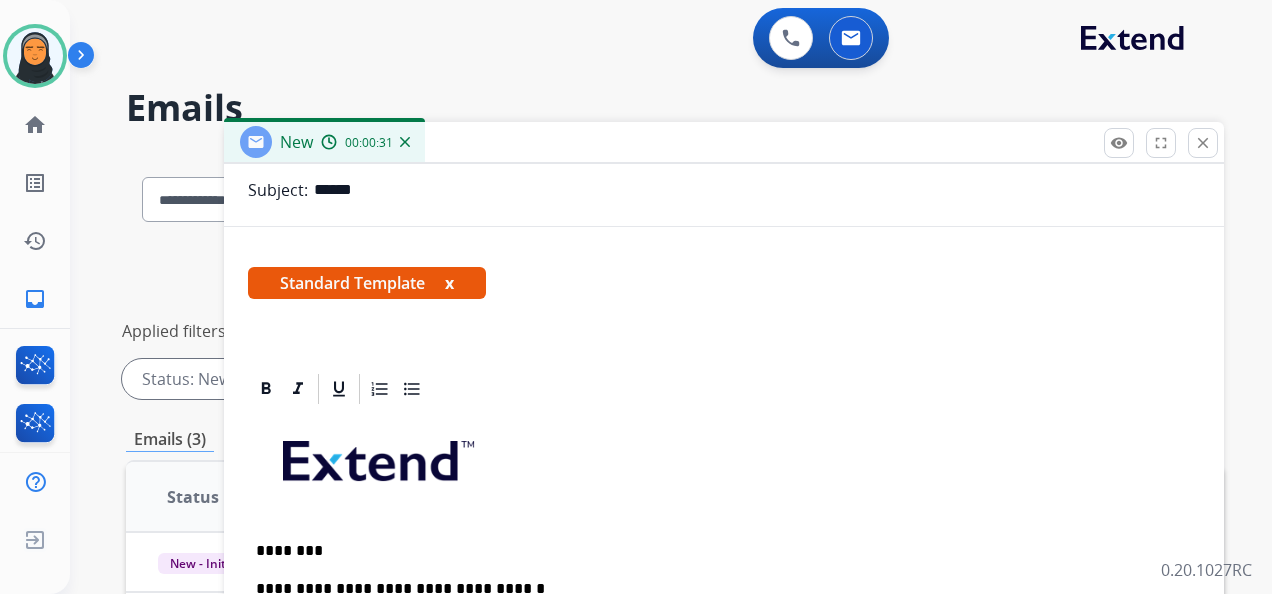 scroll, scrollTop: 306, scrollLeft: 0, axis: vertical 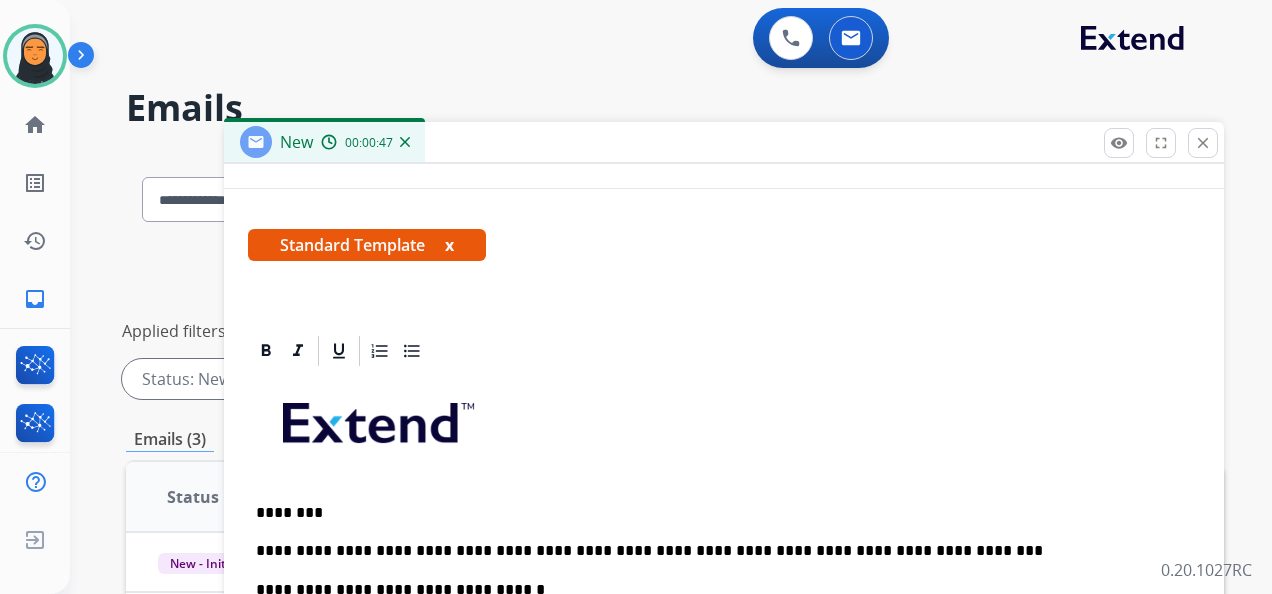 click on "**********" at bounding box center (724, 674) 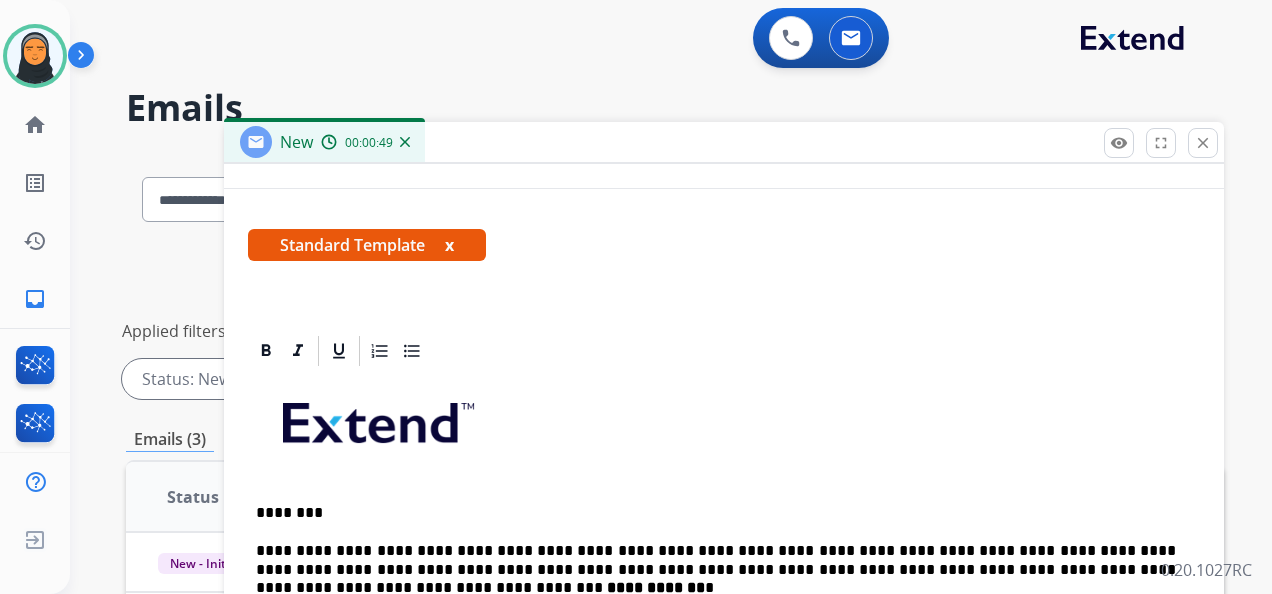 scroll, scrollTop: 382, scrollLeft: 0, axis: vertical 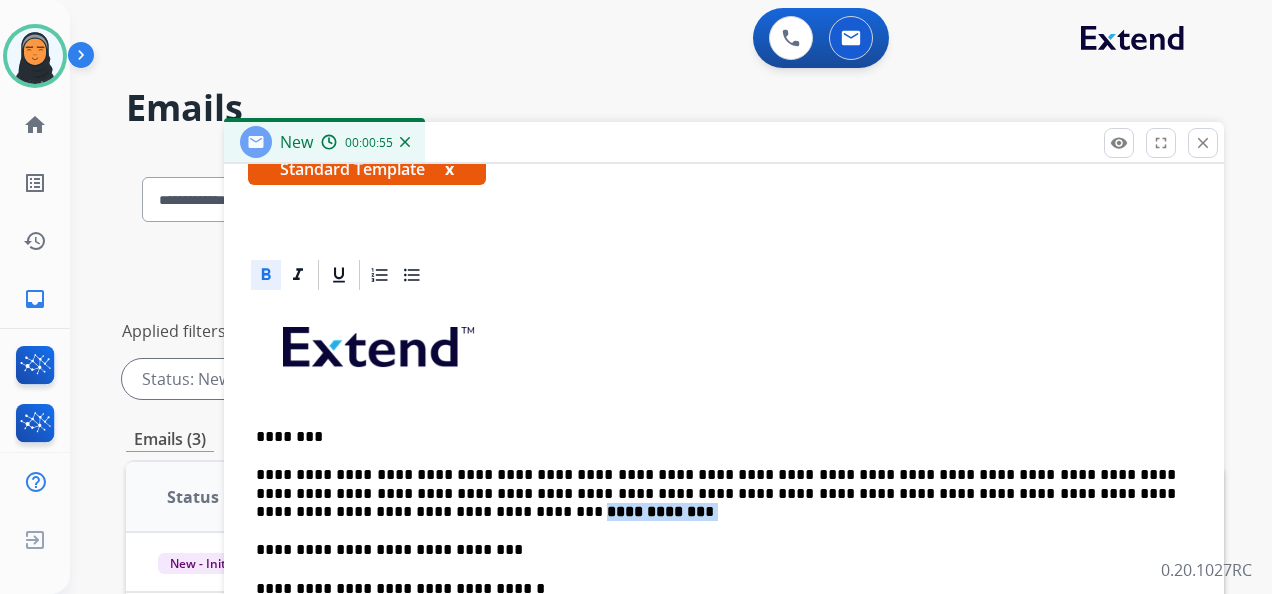 drag, startPoint x: 1122, startPoint y: 486, endPoint x: 1176, endPoint y: 506, distance: 57.58472 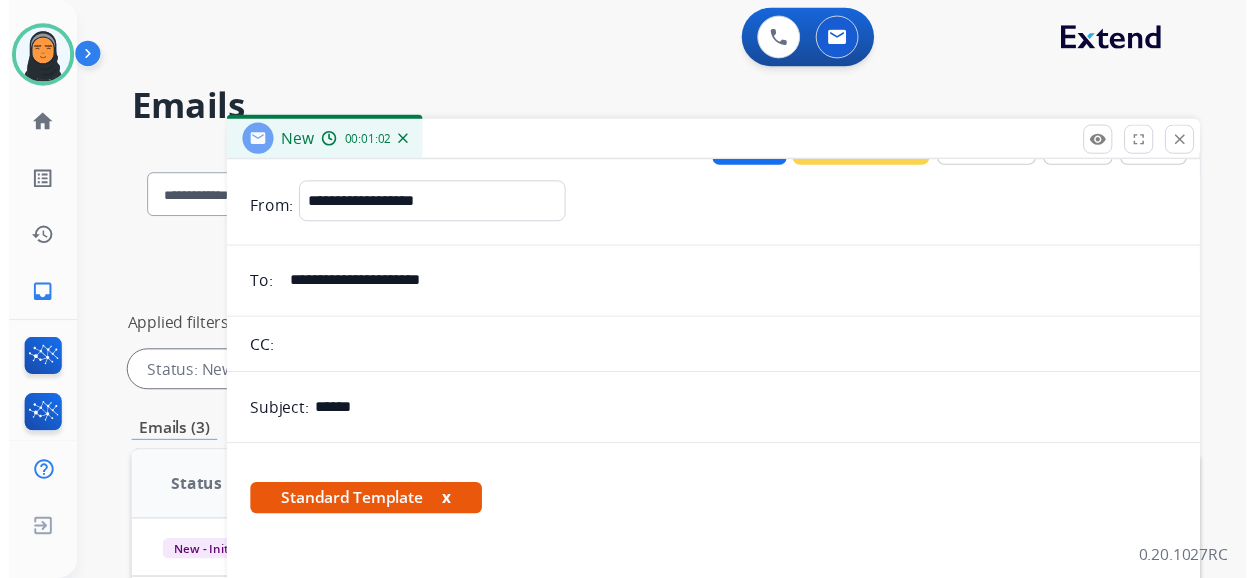 scroll, scrollTop: 0, scrollLeft: 0, axis: both 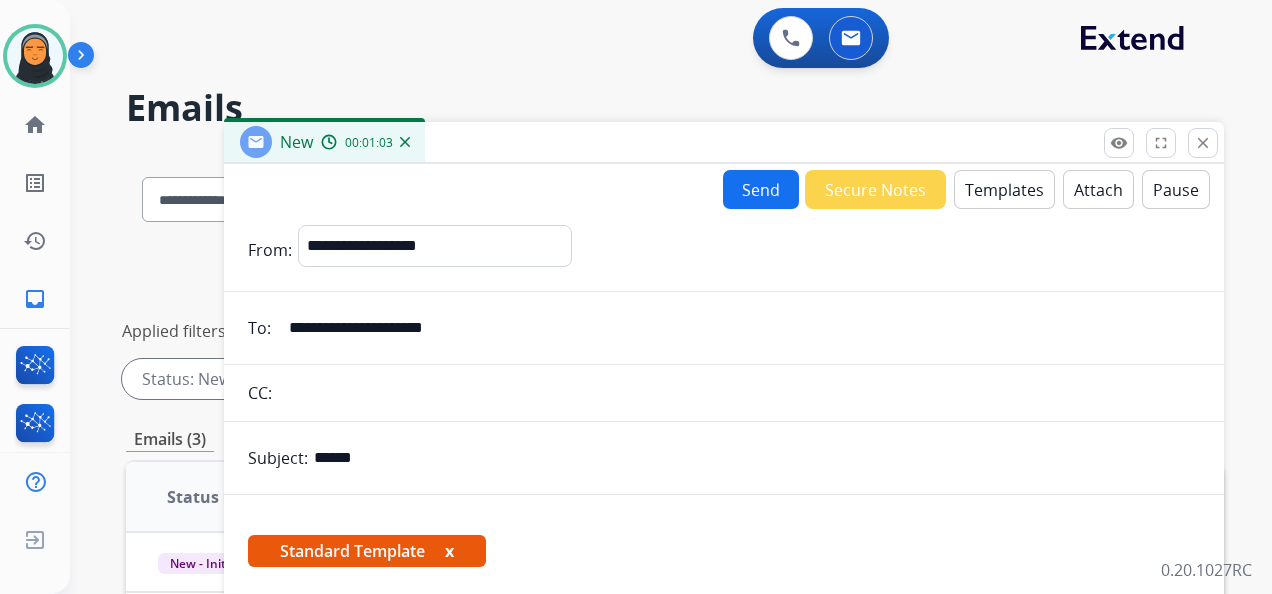click on "Send" at bounding box center [761, 189] 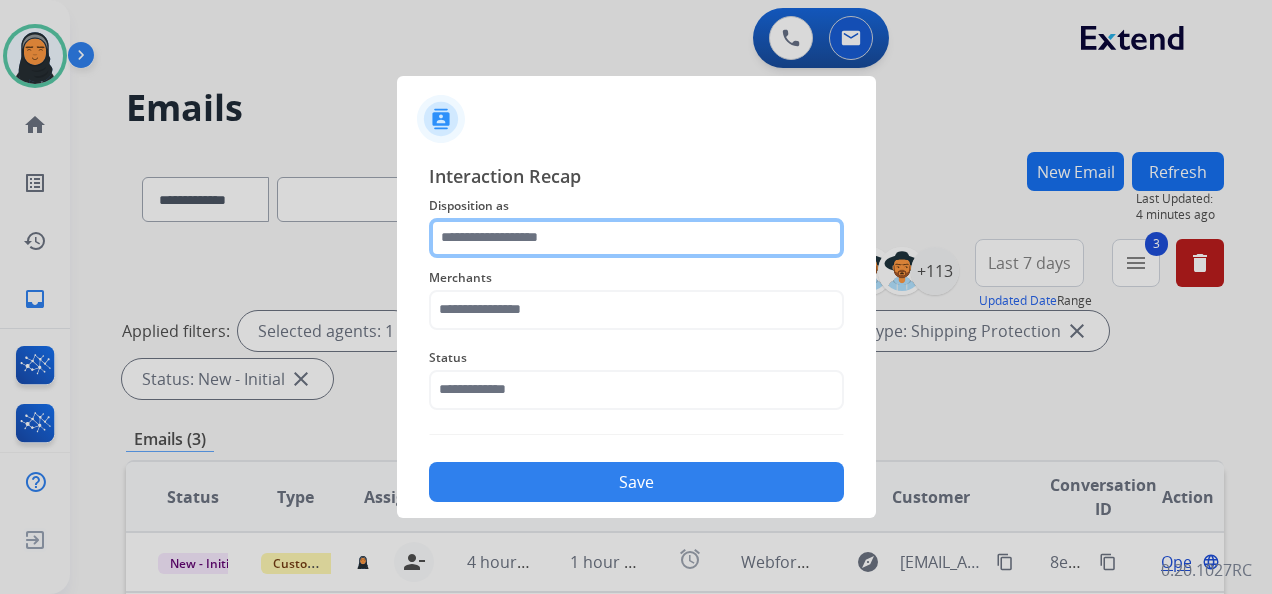 click 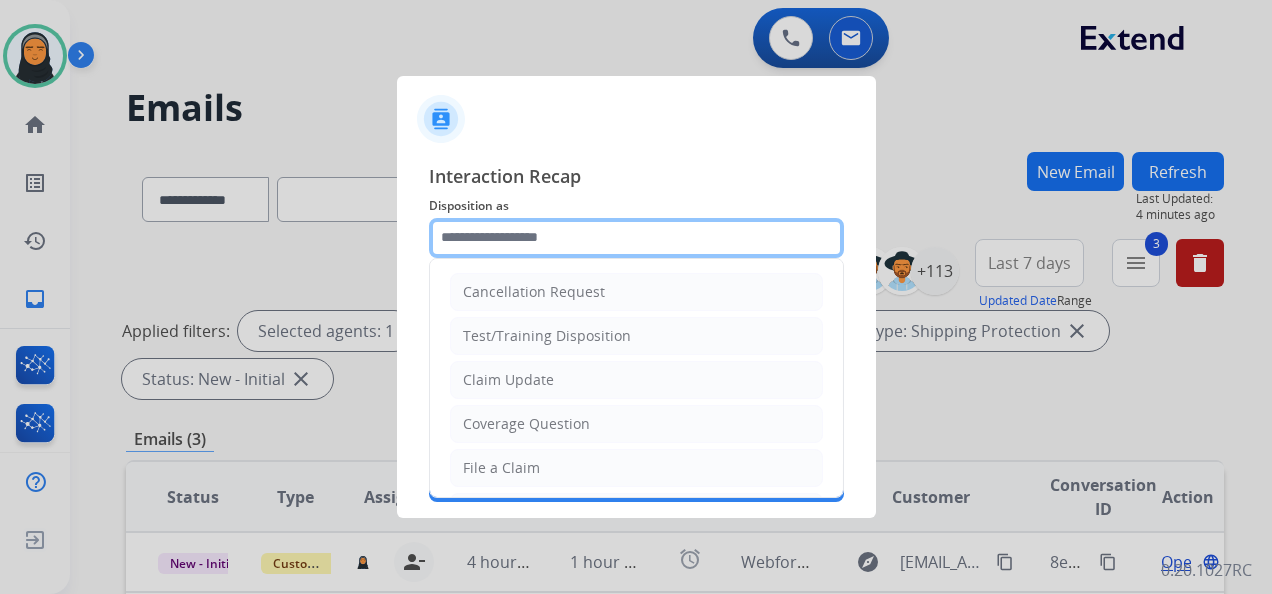 type on "**********" 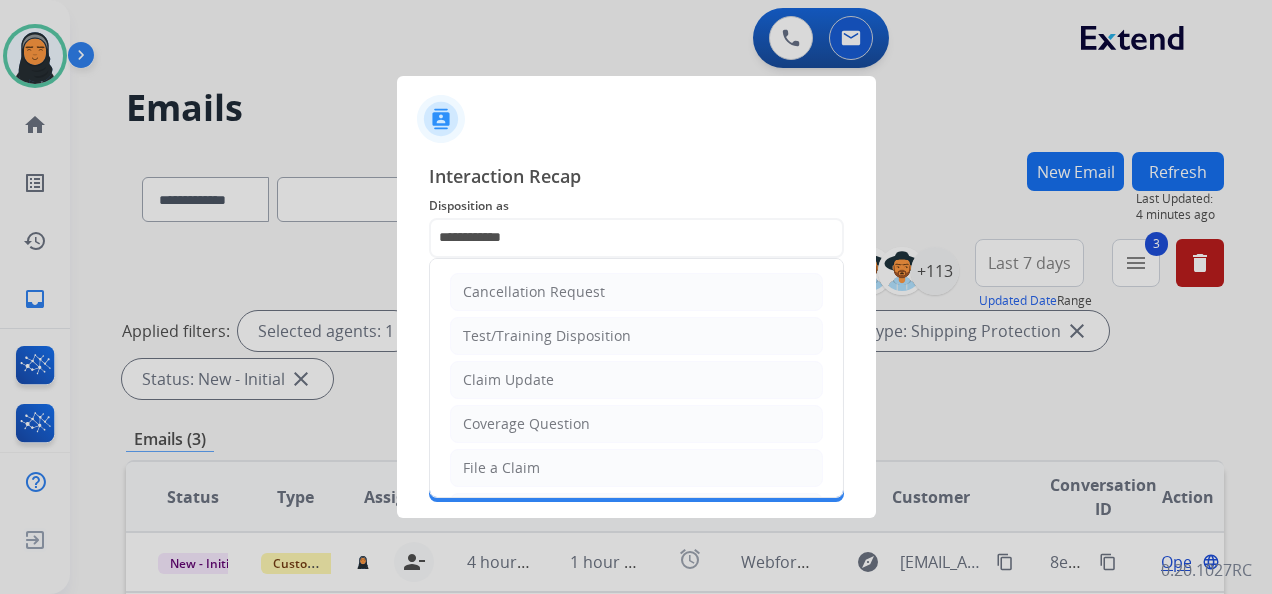 type on "***" 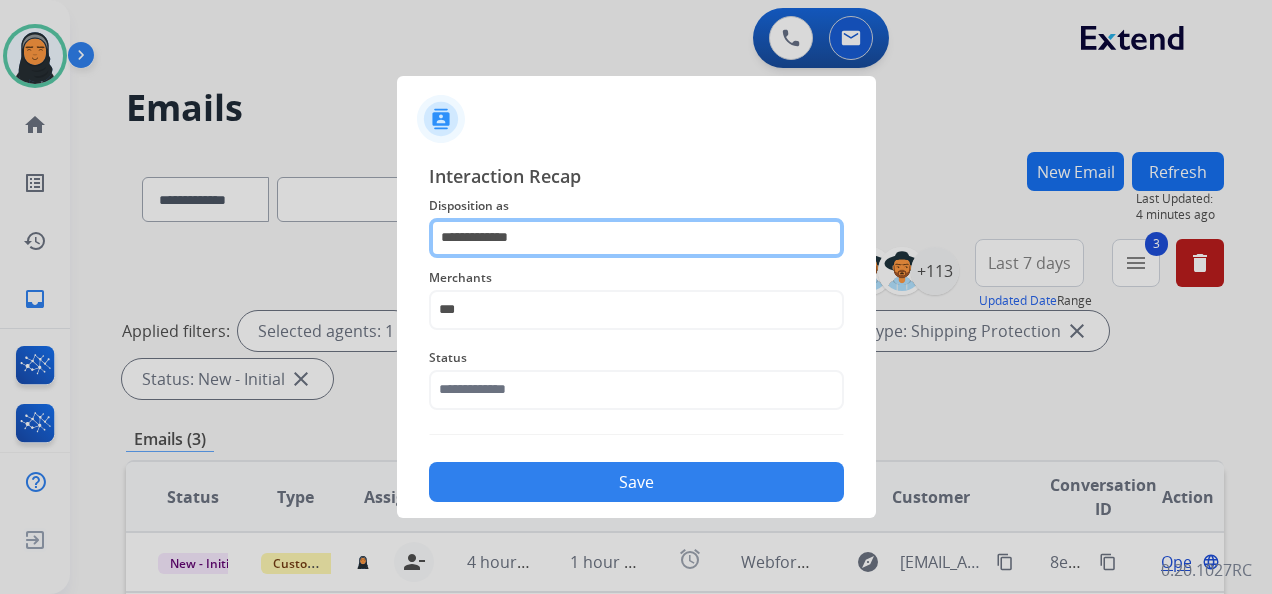type on "**********" 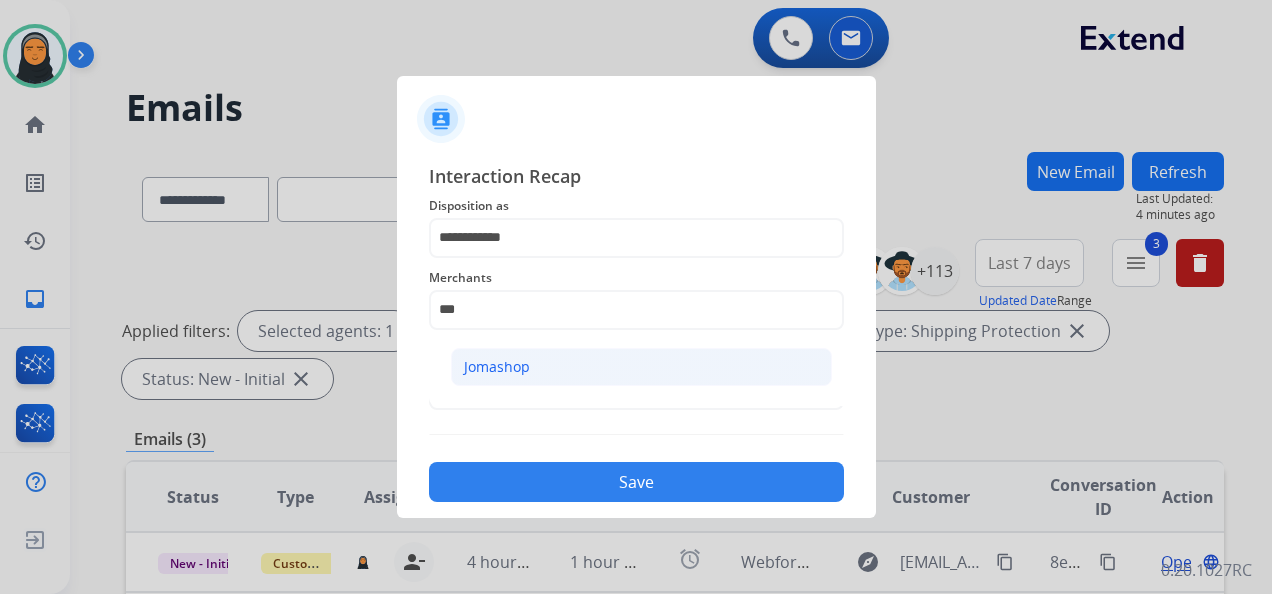 click on "Jomashop" 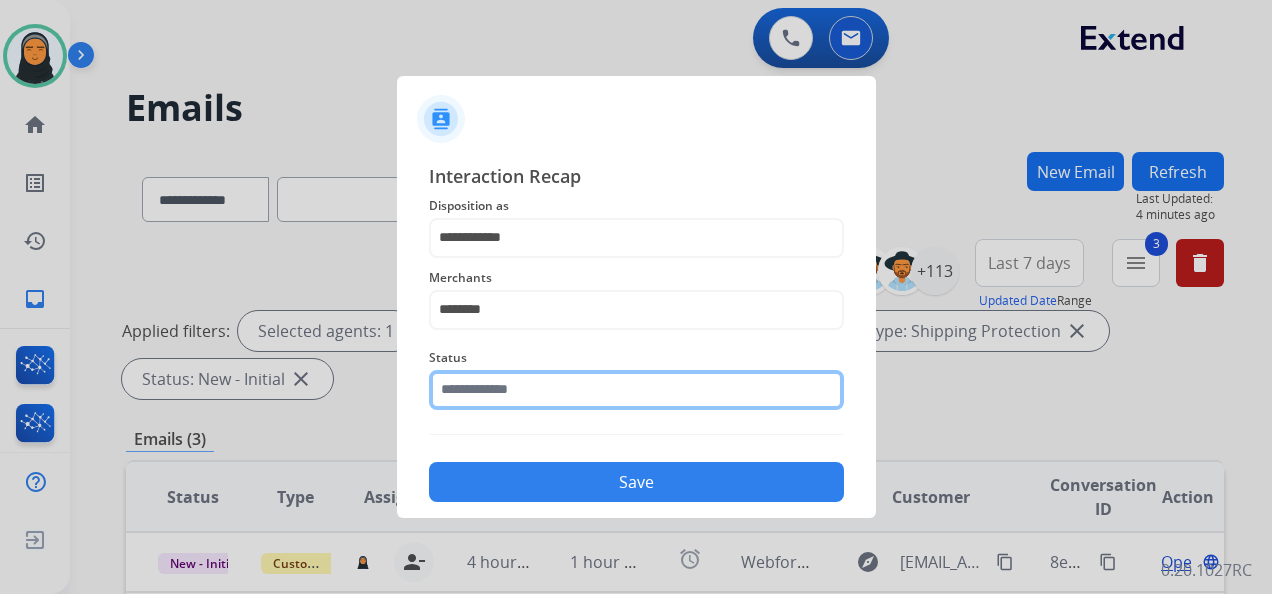 click 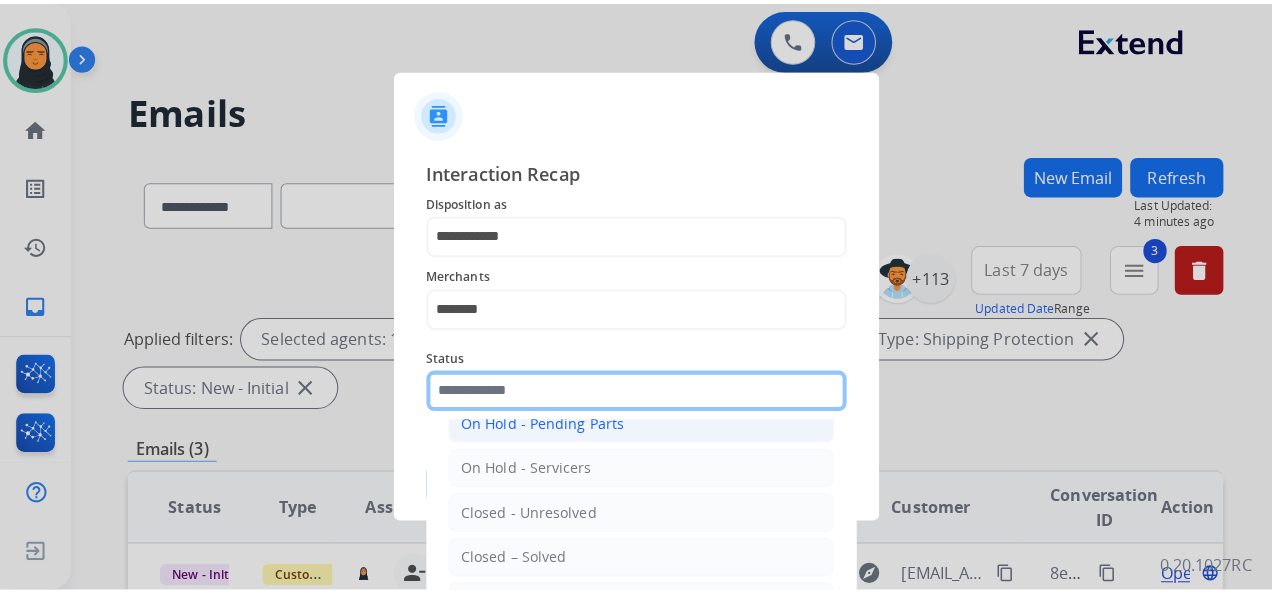 scroll, scrollTop: 114, scrollLeft: 0, axis: vertical 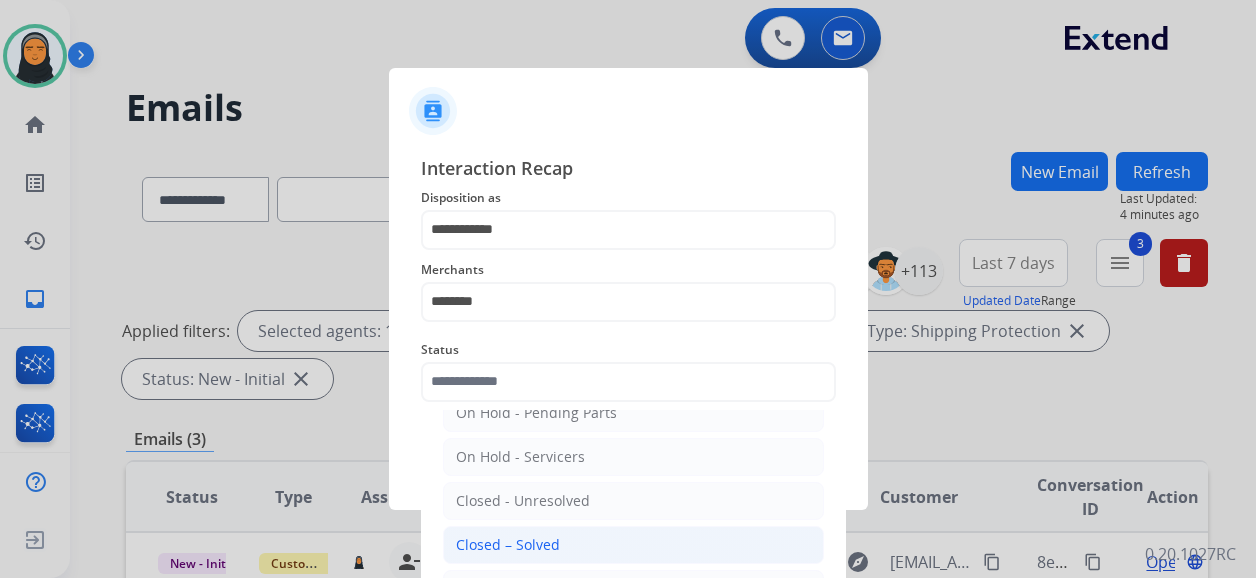 click on "Closed – Solved" 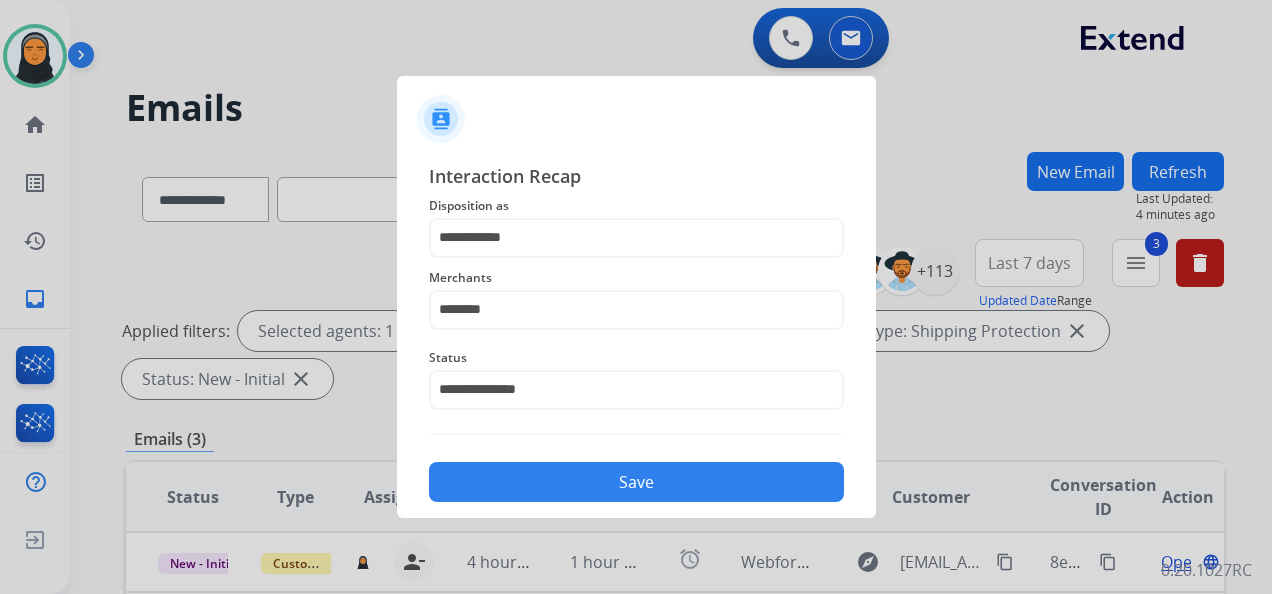 click on "Save" 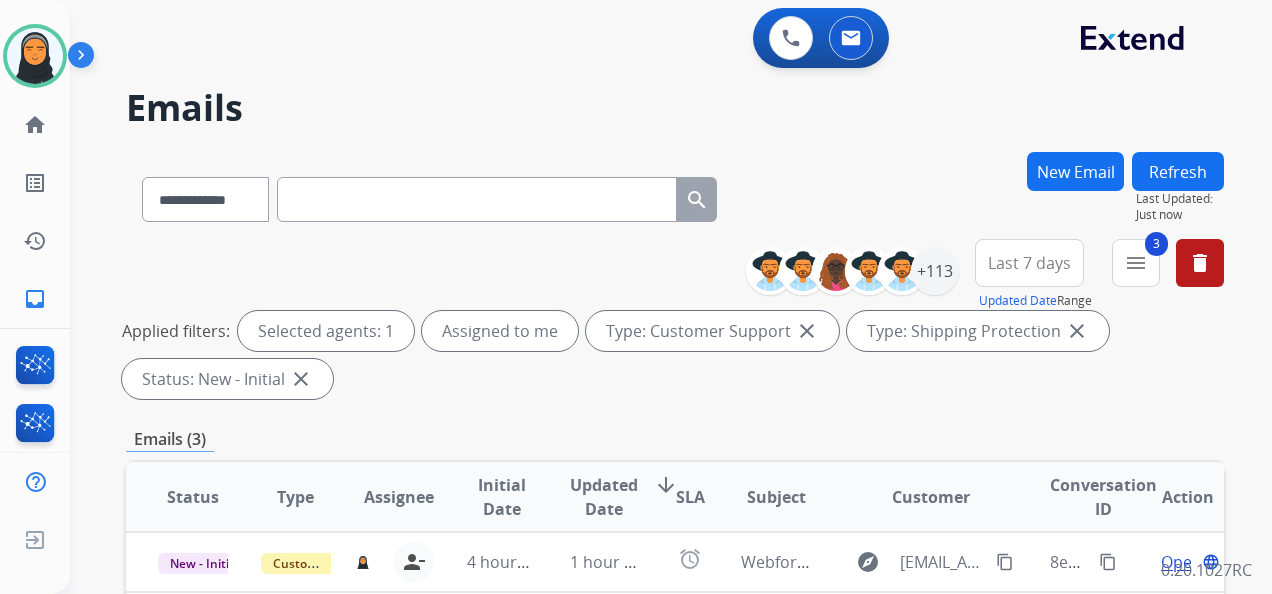 click on "Last 7 days" at bounding box center [1029, 263] 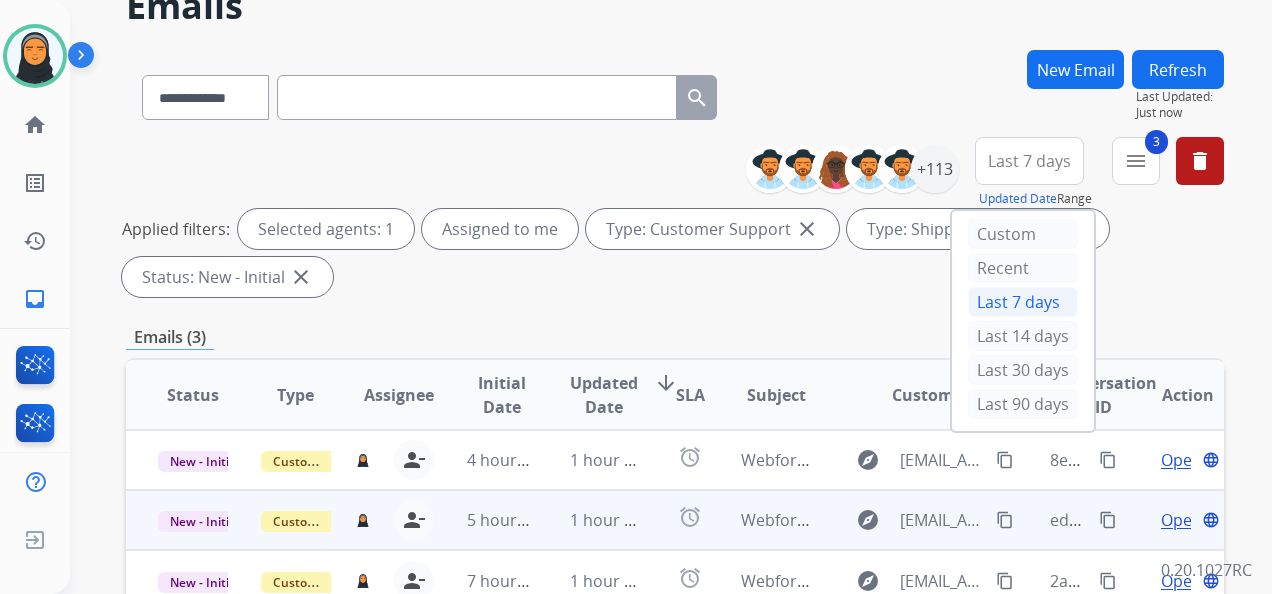 scroll, scrollTop: 200, scrollLeft: 0, axis: vertical 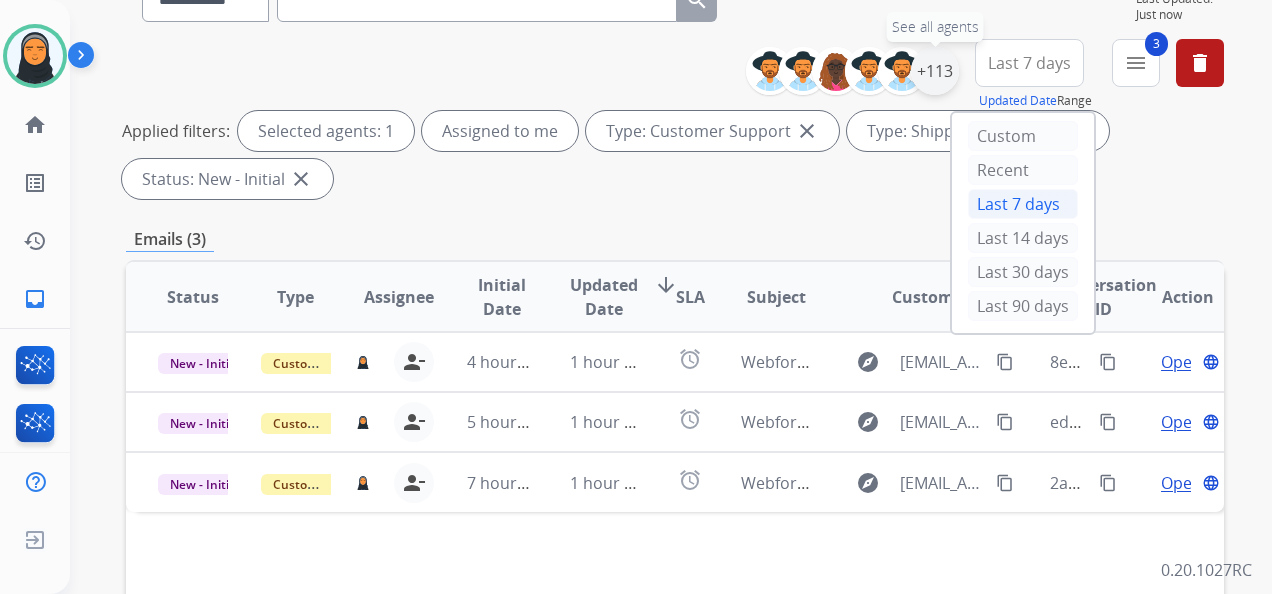 click on "+113" at bounding box center (935, 71) 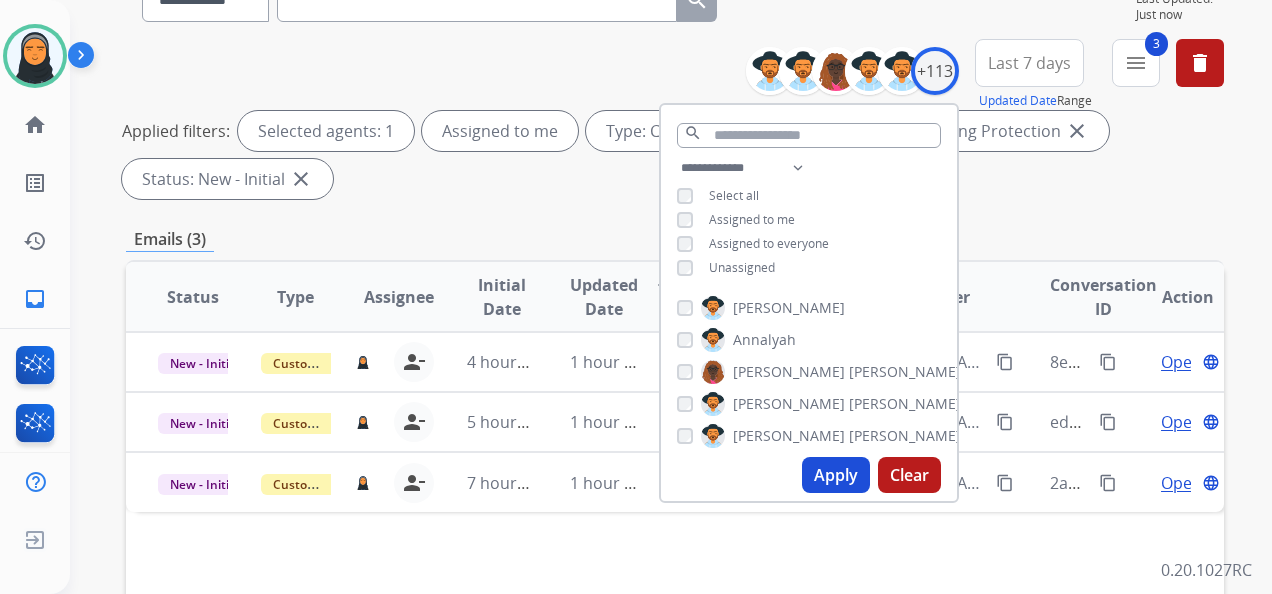 click on "Clear" at bounding box center [909, 475] 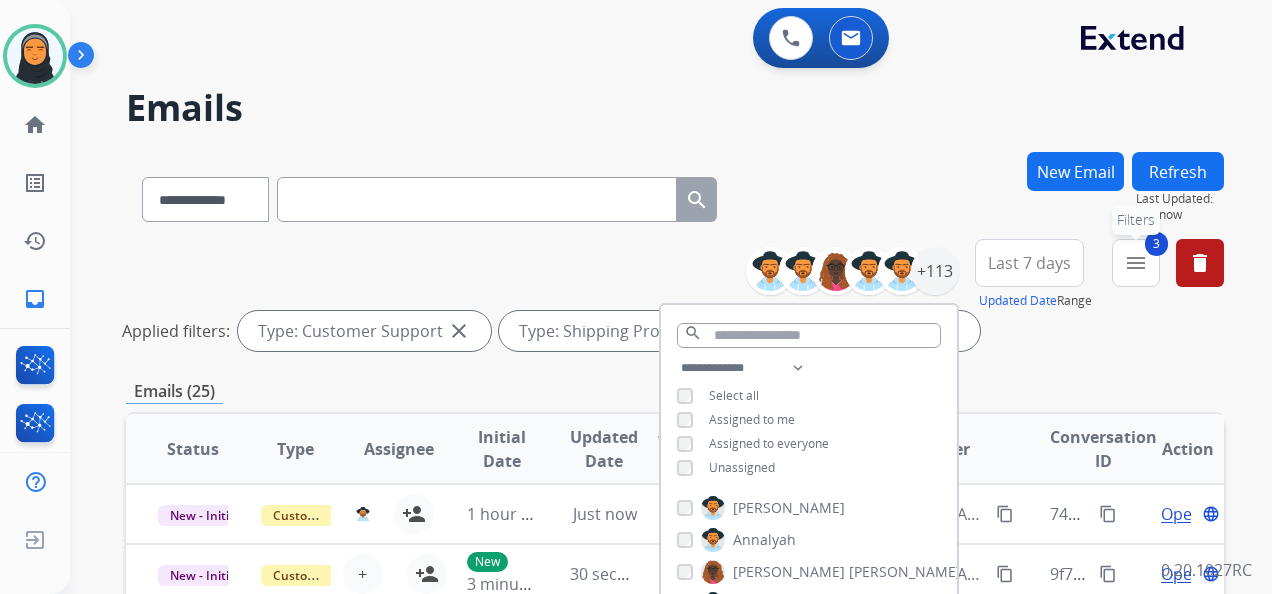 click on "menu" at bounding box center (1136, 263) 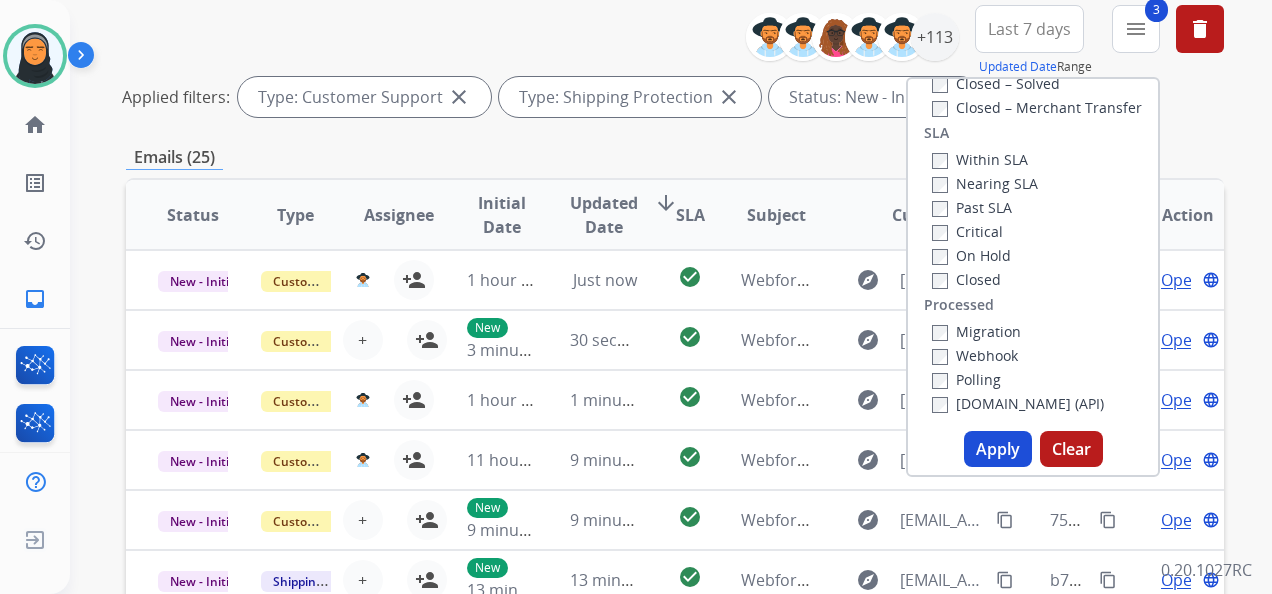 scroll, scrollTop: 592, scrollLeft: 0, axis: vertical 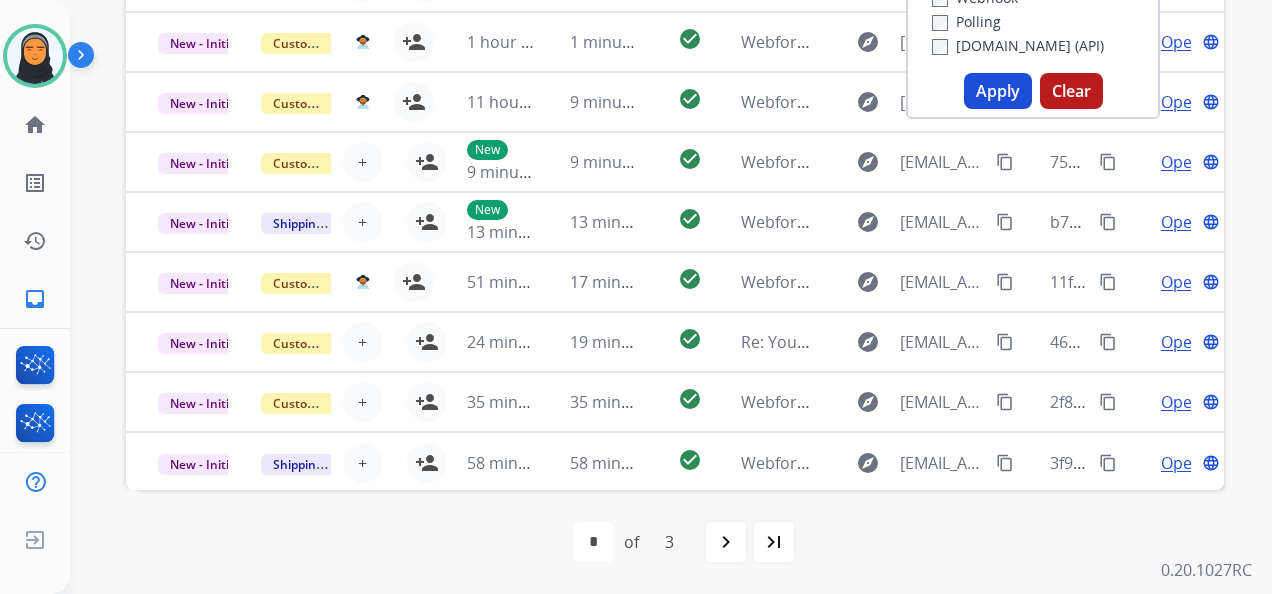 click on "Clear" at bounding box center (1071, 91) 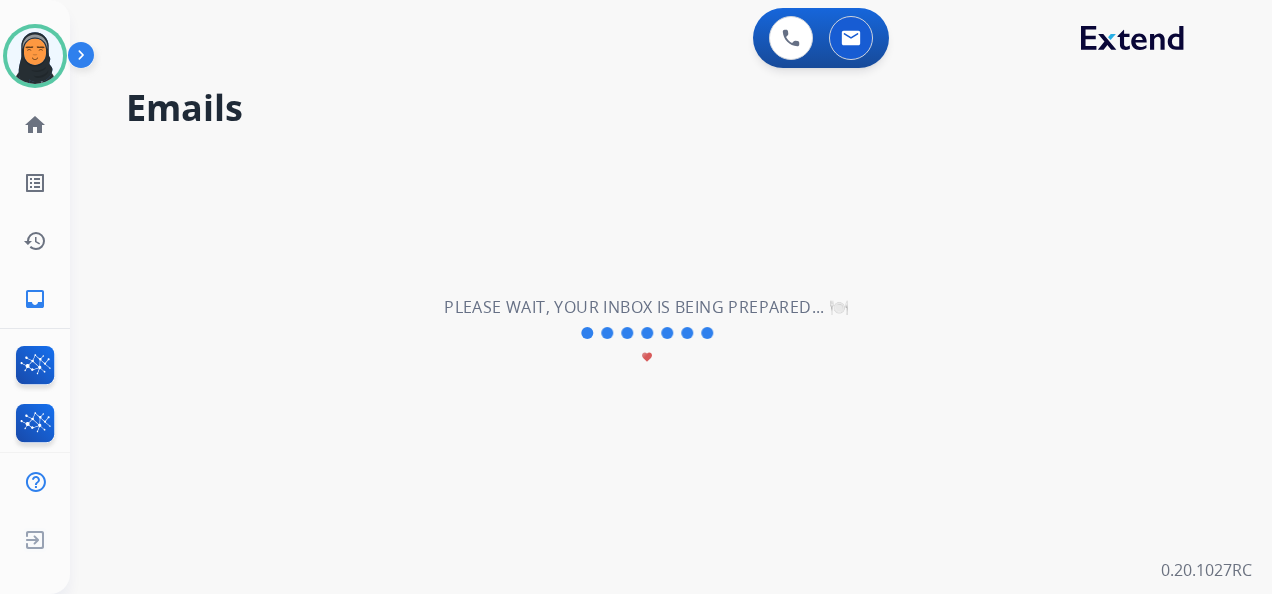 scroll, scrollTop: 0, scrollLeft: 0, axis: both 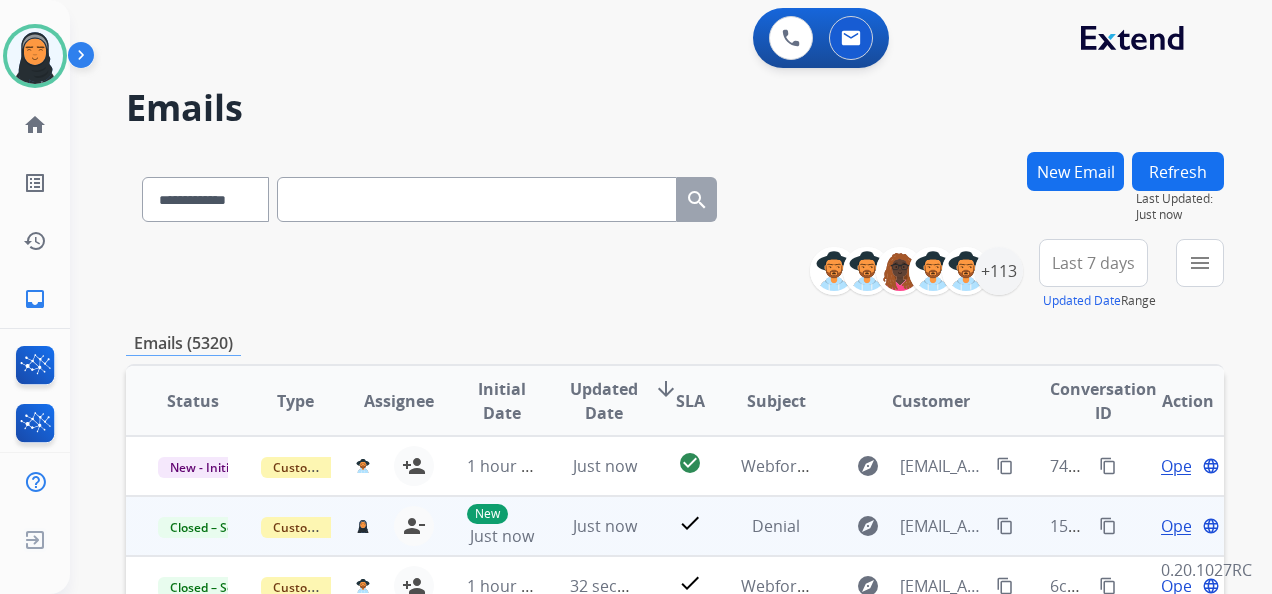 click on "content_copy" at bounding box center [1108, 526] 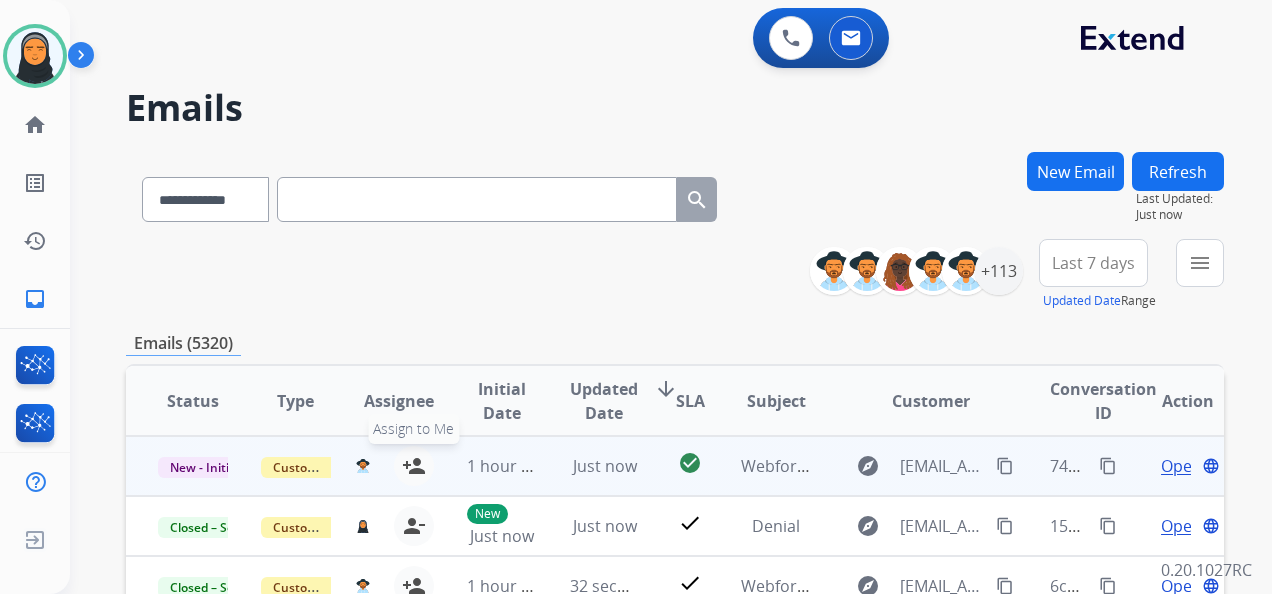scroll, scrollTop: 2, scrollLeft: 0, axis: vertical 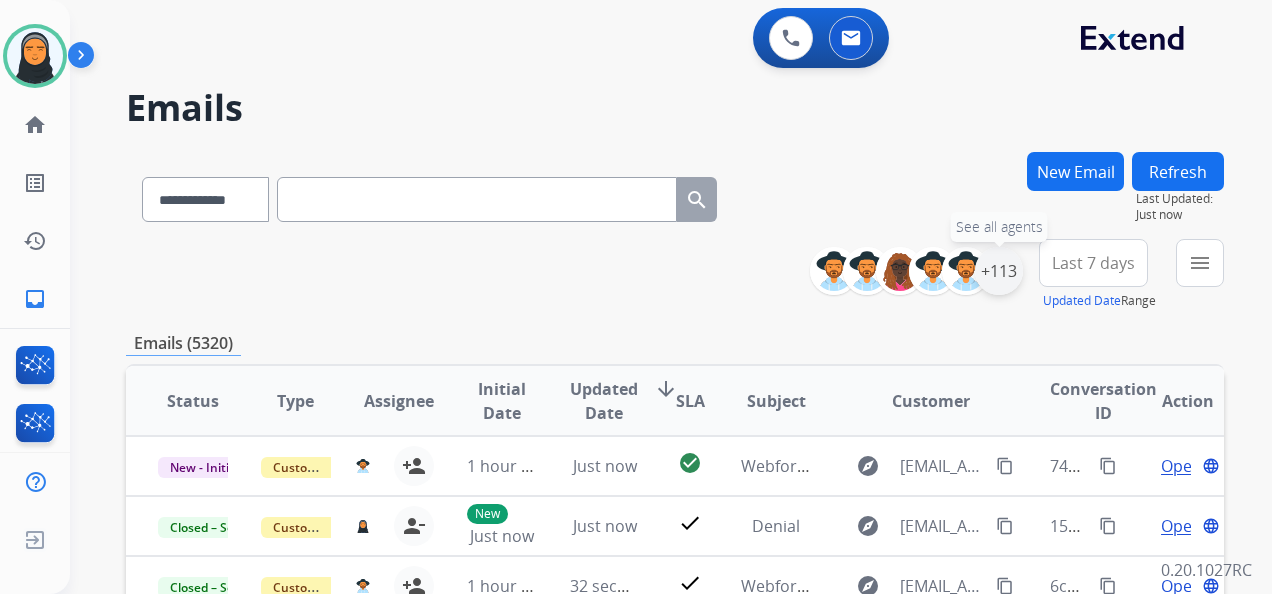 click on "+113" at bounding box center [999, 271] 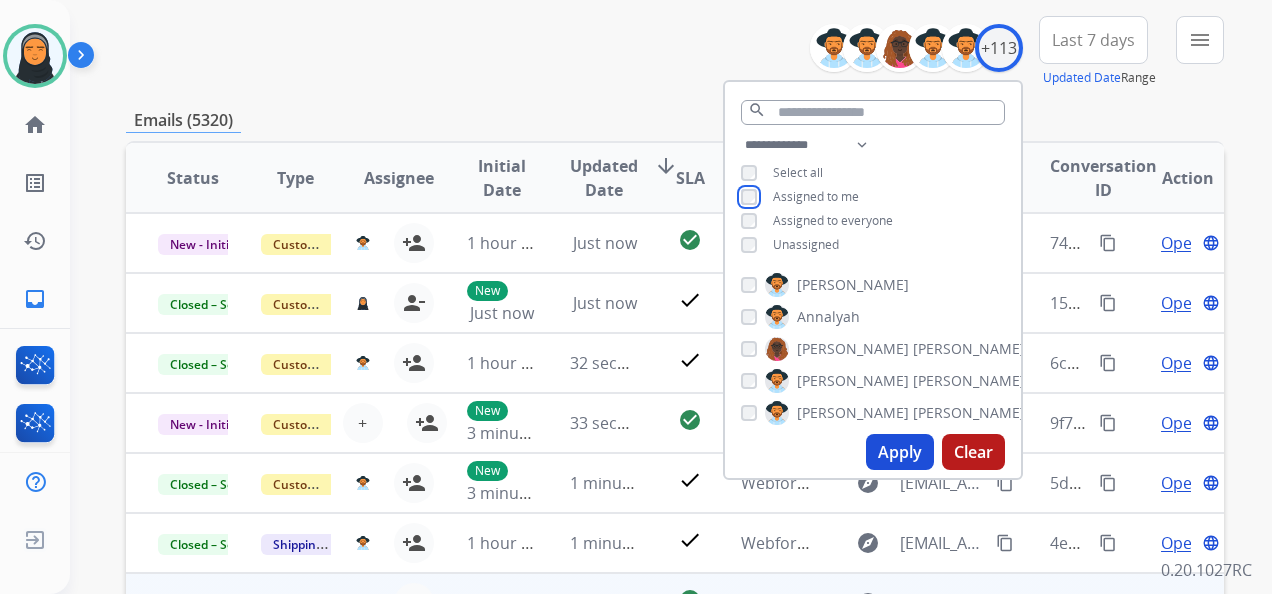 scroll, scrollTop: 400, scrollLeft: 0, axis: vertical 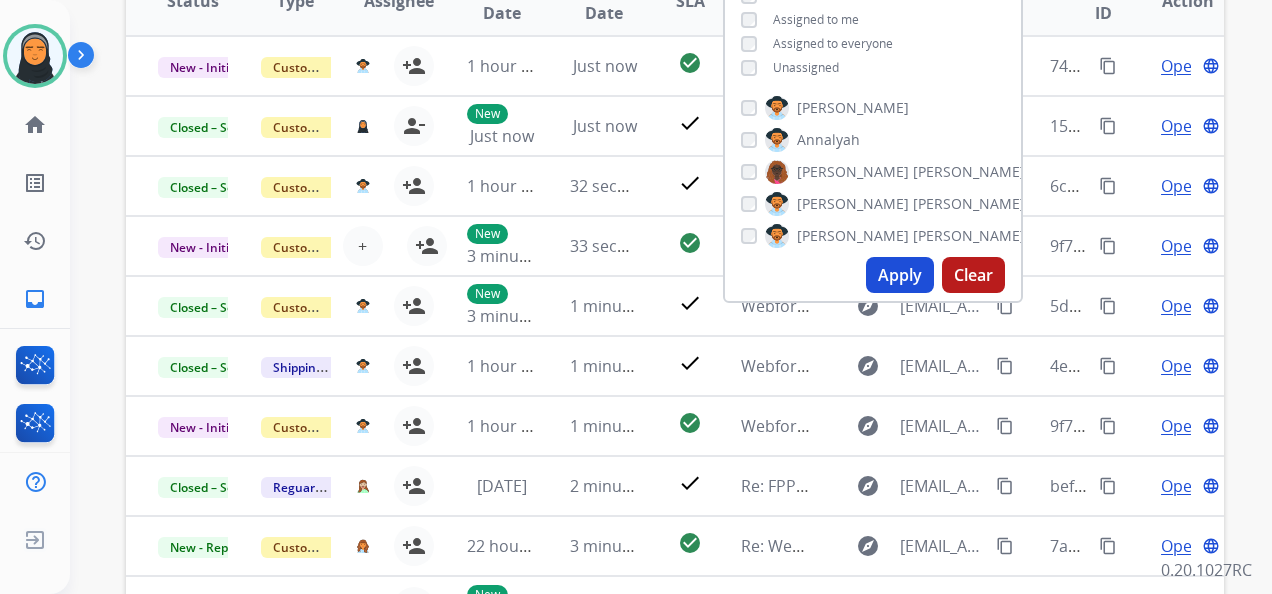 click on "Apply" at bounding box center (900, 275) 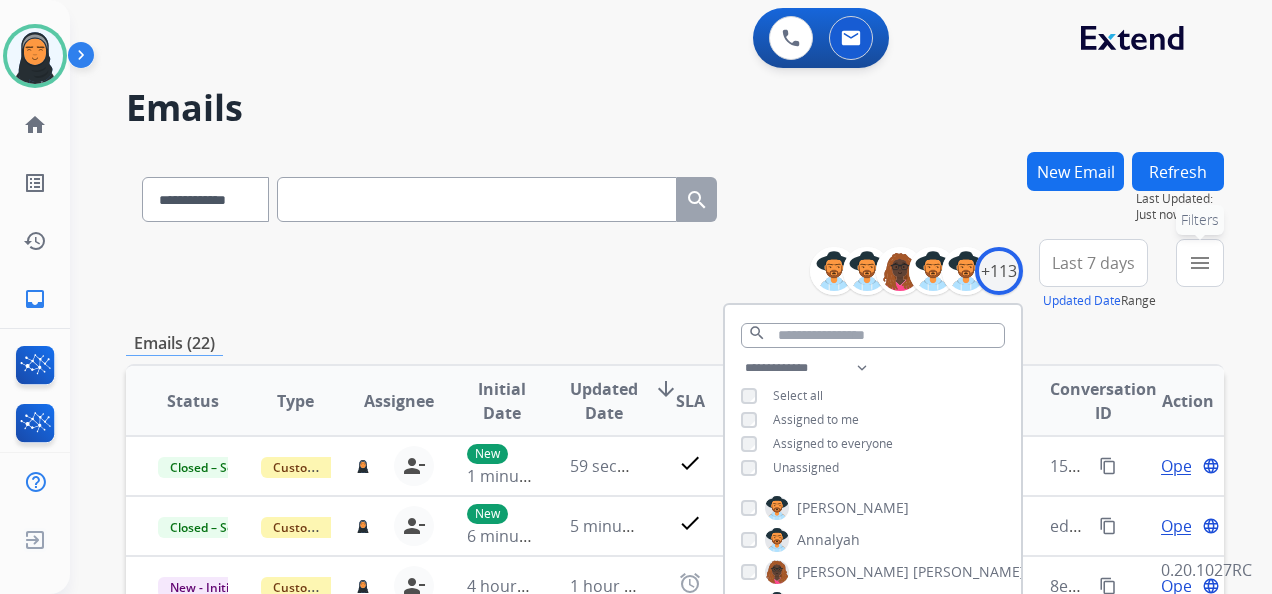click on "menu  Filters" at bounding box center [1200, 263] 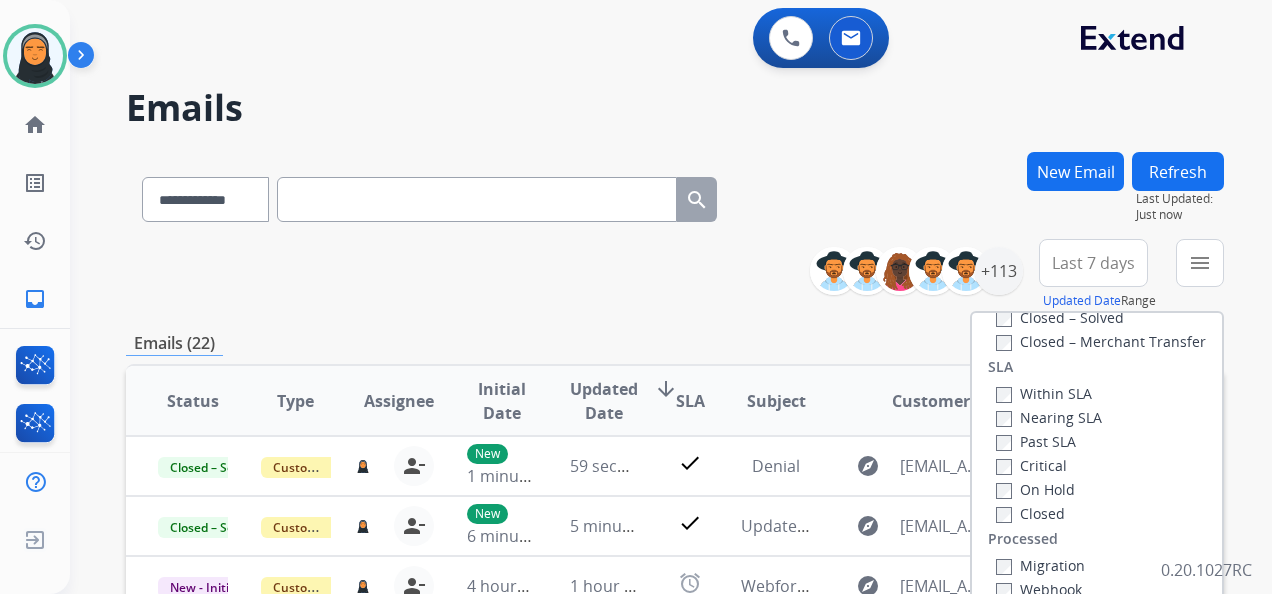 scroll, scrollTop: 100, scrollLeft: 0, axis: vertical 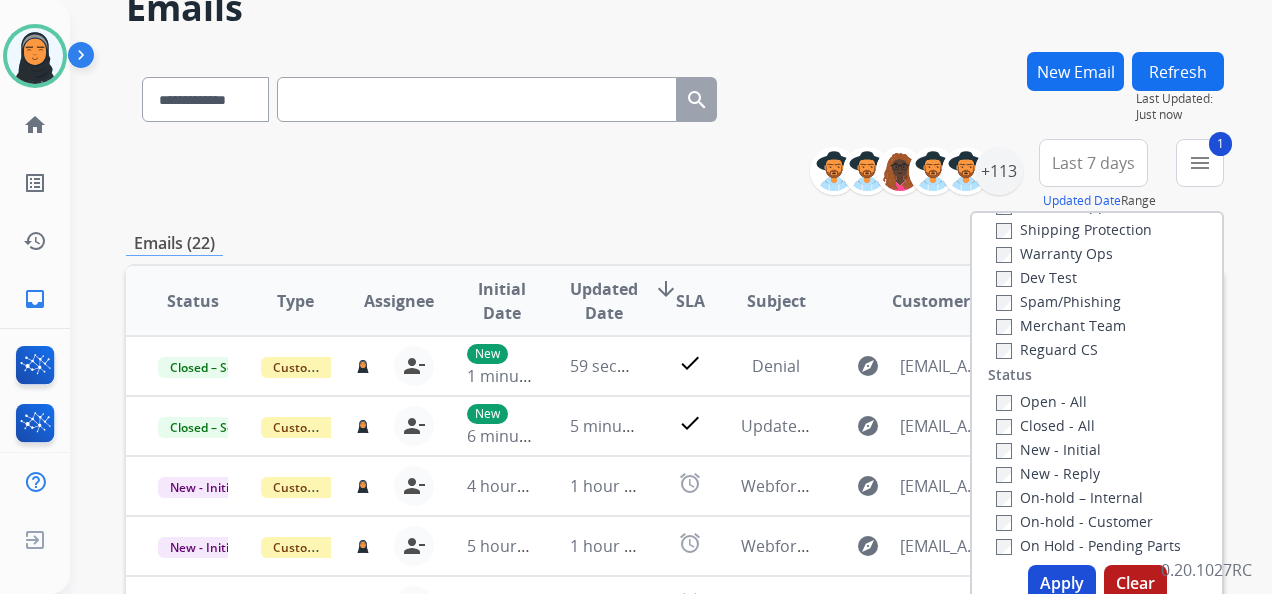 click on "Apply" at bounding box center [1062, 583] 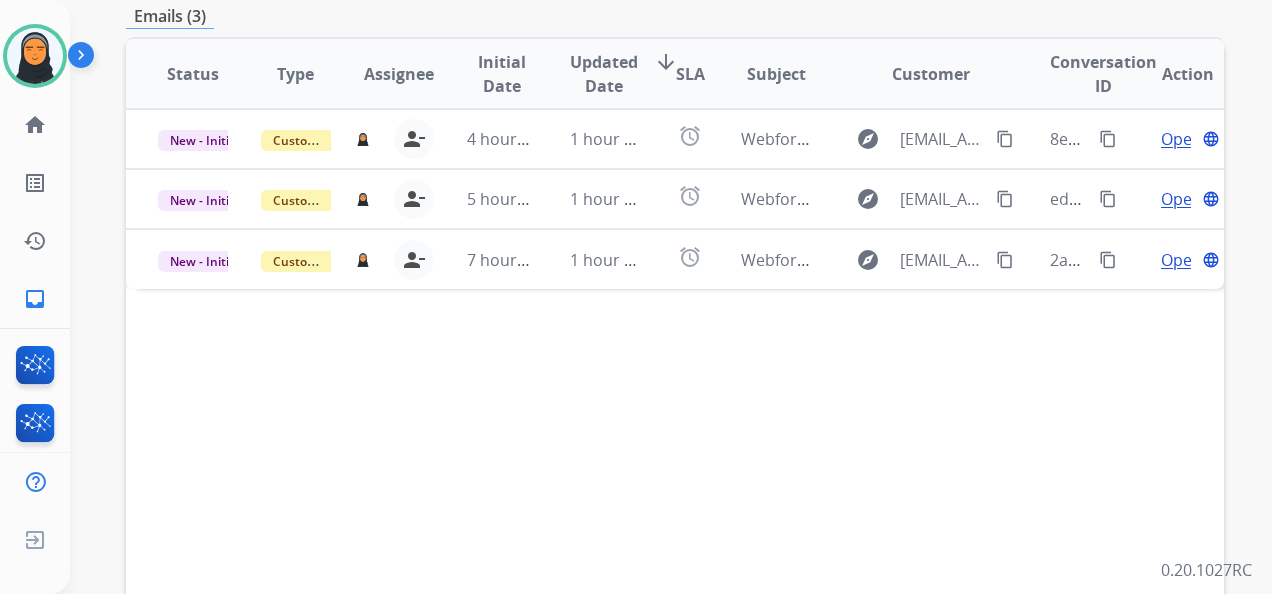 scroll, scrollTop: 400, scrollLeft: 0, axis: vertical 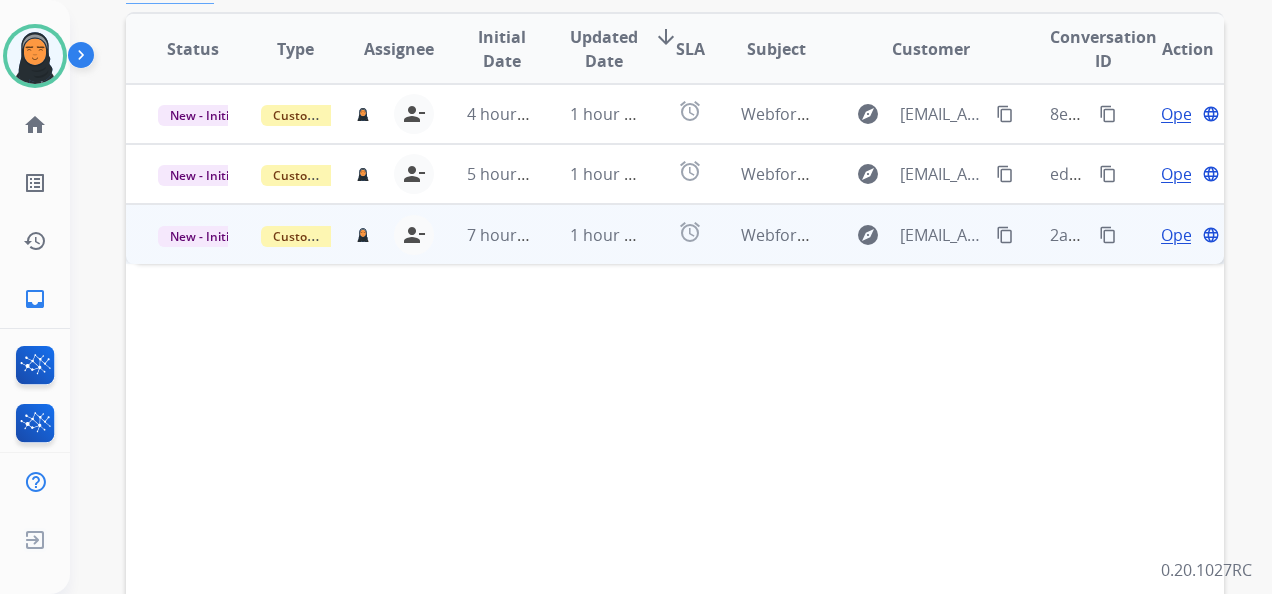 click on "Open" at bounding box center (1181, 235) 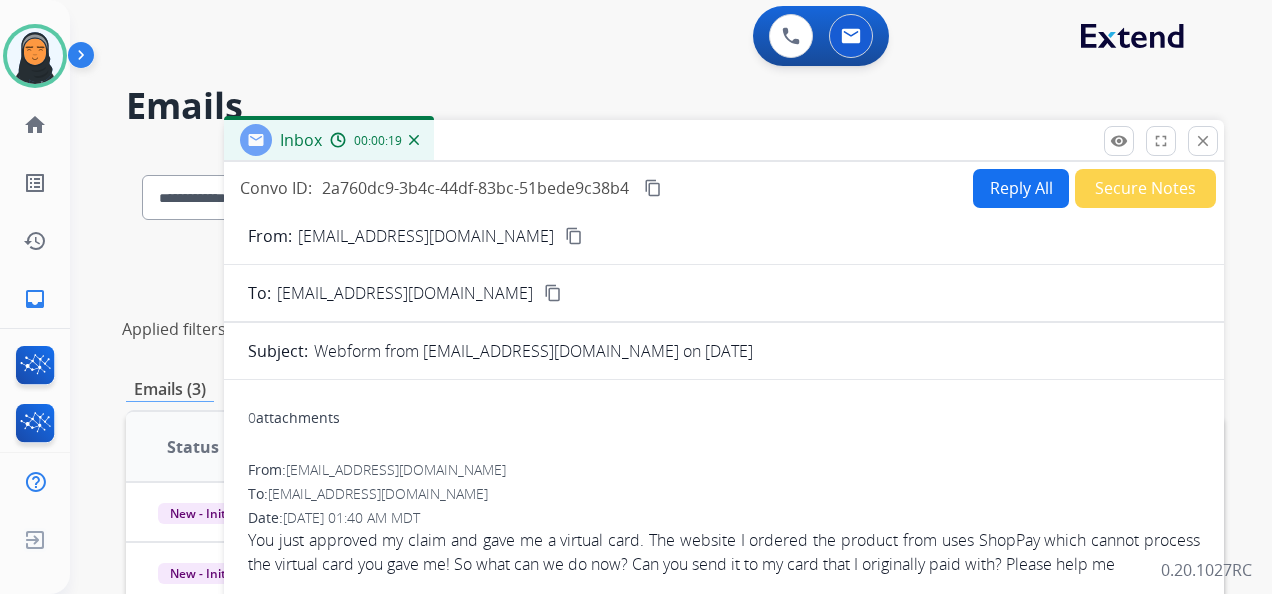 scroll, scrollTop: 0, scrollLeft: 0, axis: both 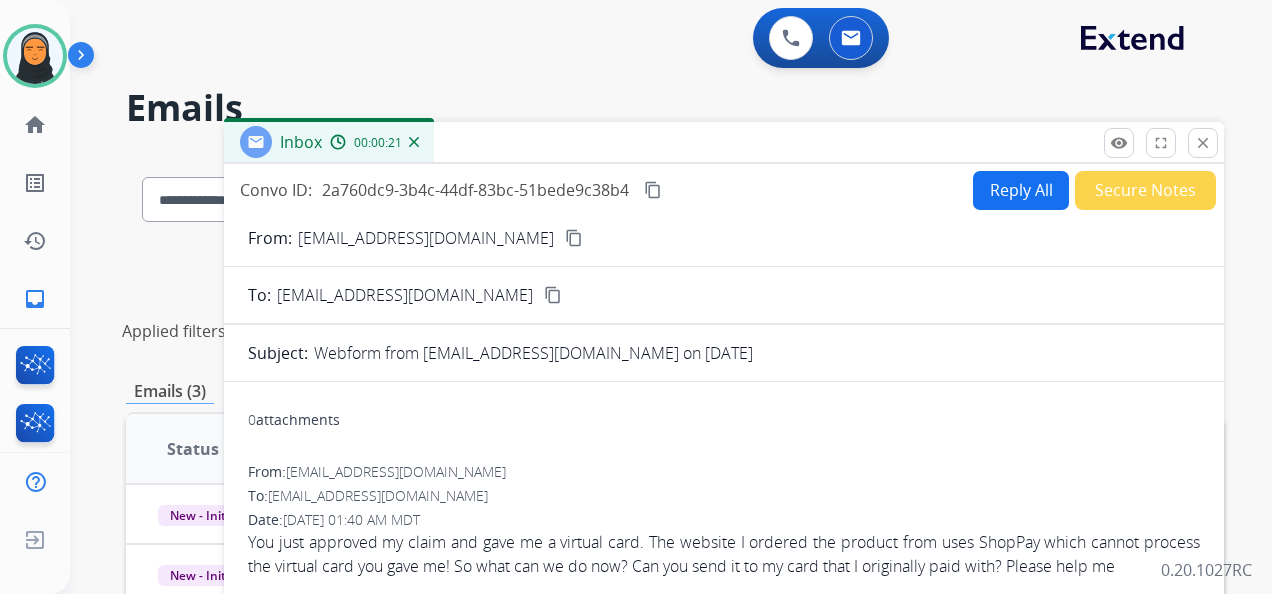 click on "content_copy" at bounding box center [574, 238] 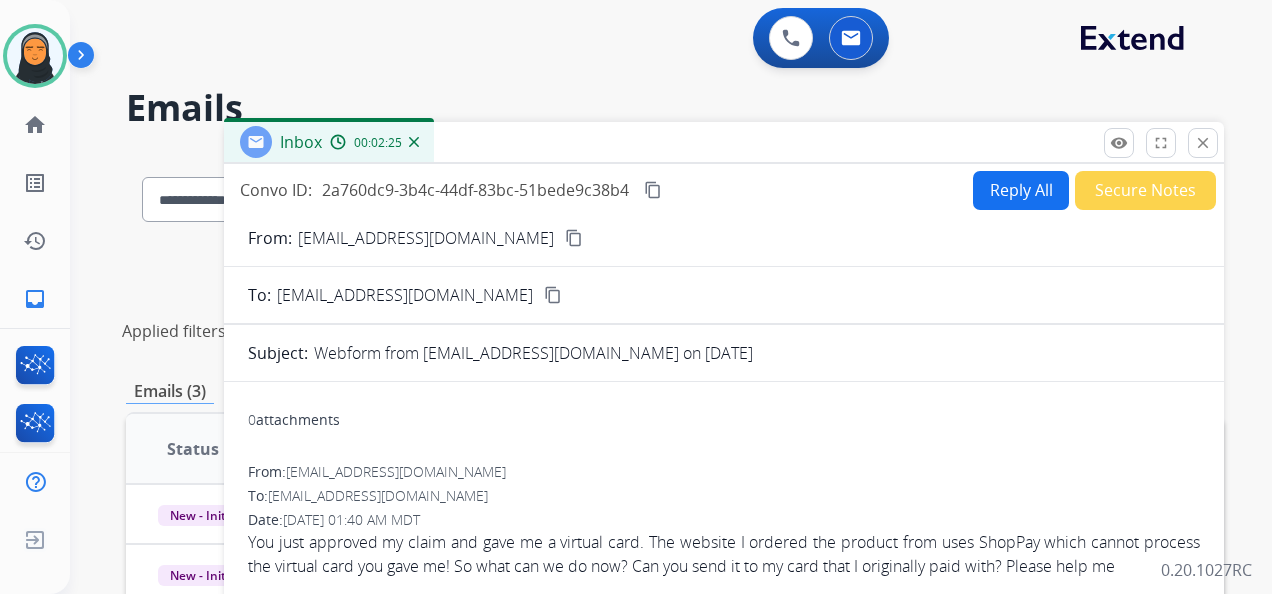click on "content_copy" at bounding box center [653, 190] 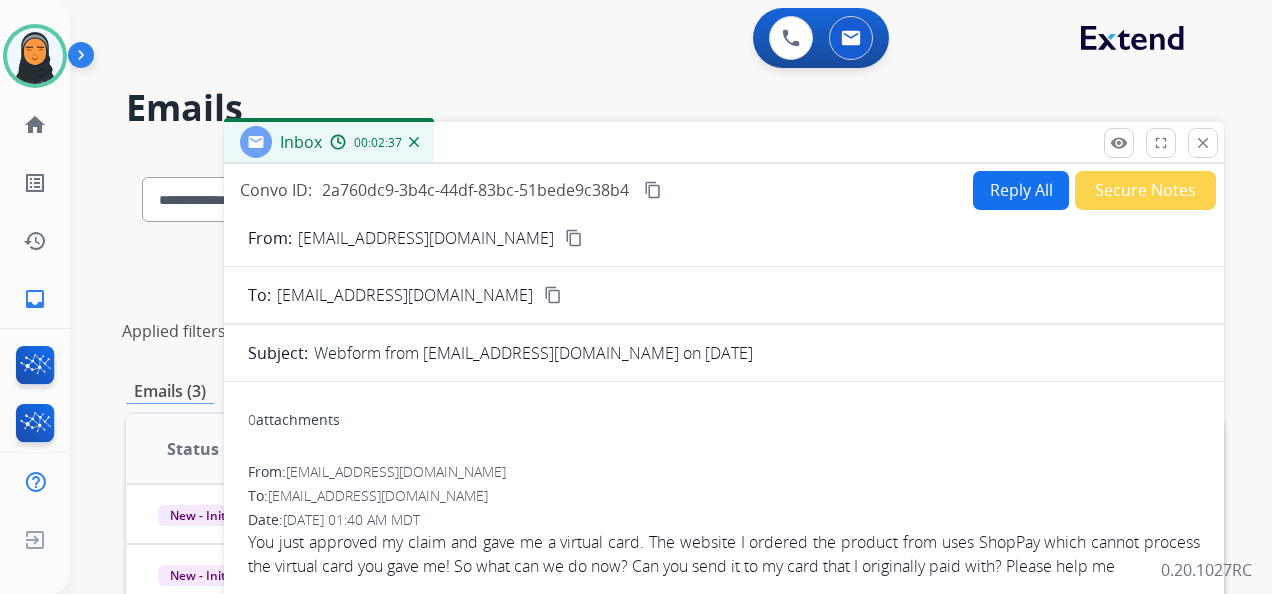 scroll, scrollTop: 200, scrollLeft: 0, axis: vertical 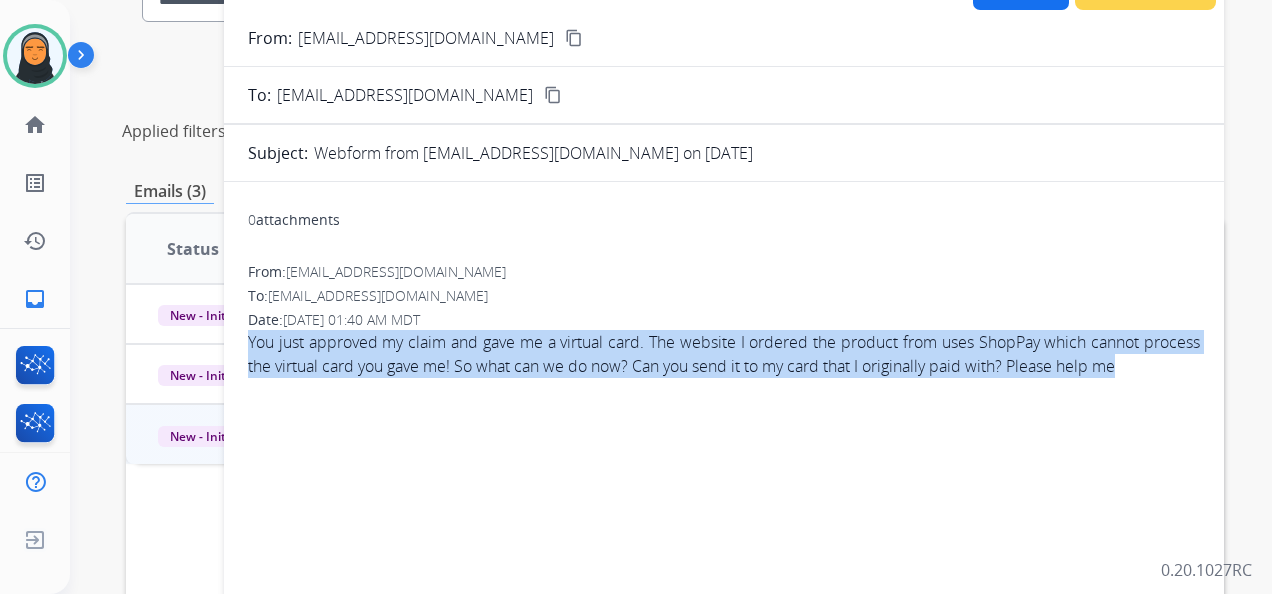 drag, startPoint x: 248, startPoint y: 337, endPoint x: 294, endPoint y: 410, distance: 86.28442 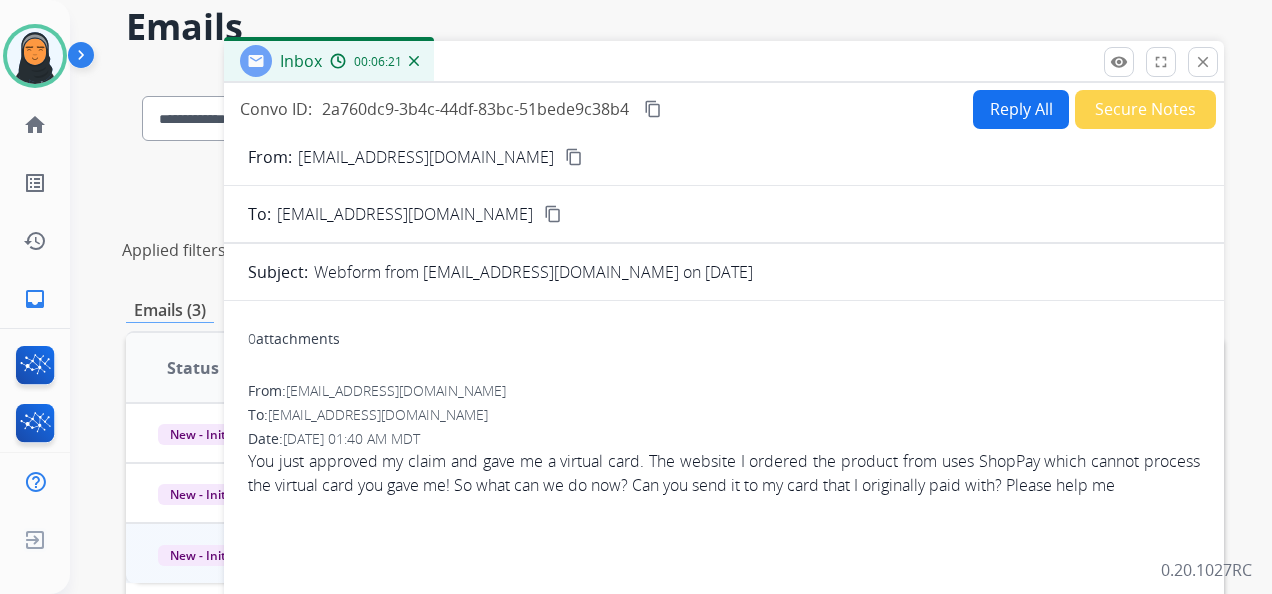scroll, scrollTop: 0, scrollLeft: 0, axis: both 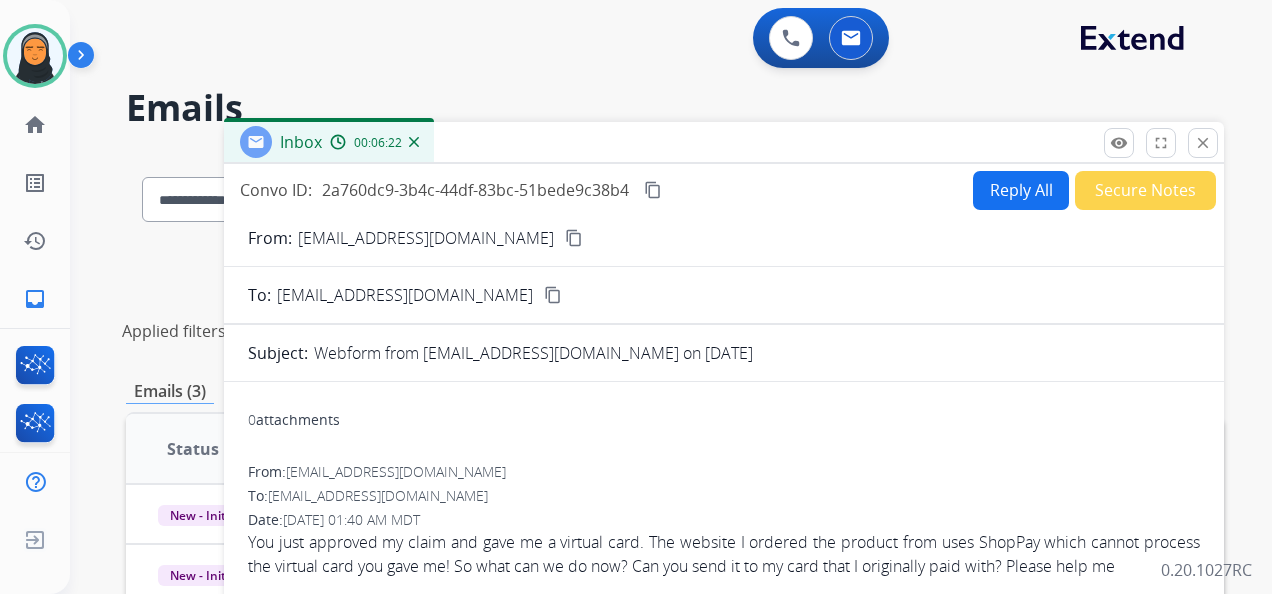 click on "Reply All" at bounding box center (1021, 190) 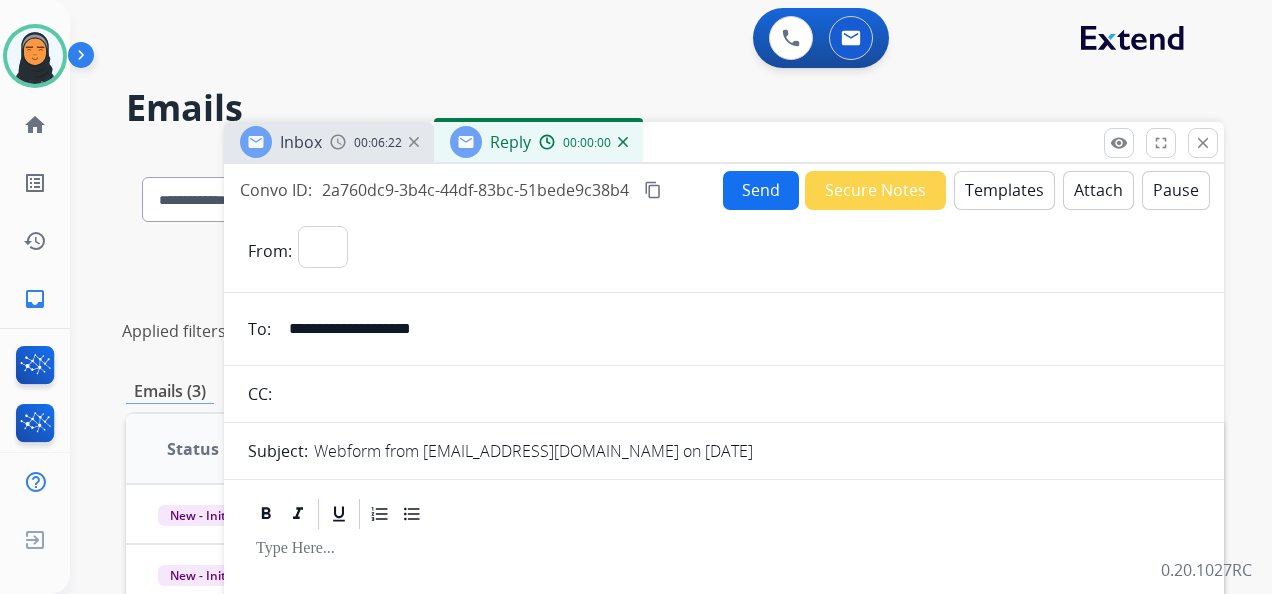 select on "**********" 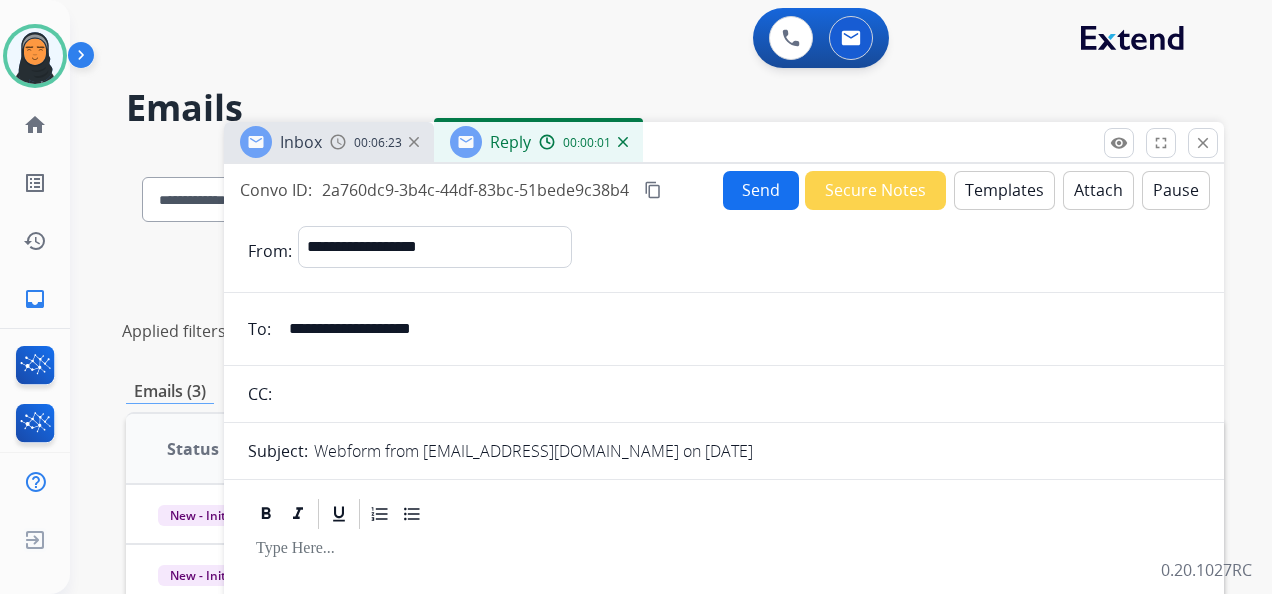 click on "Templates" at bounding box center (1004, 190) 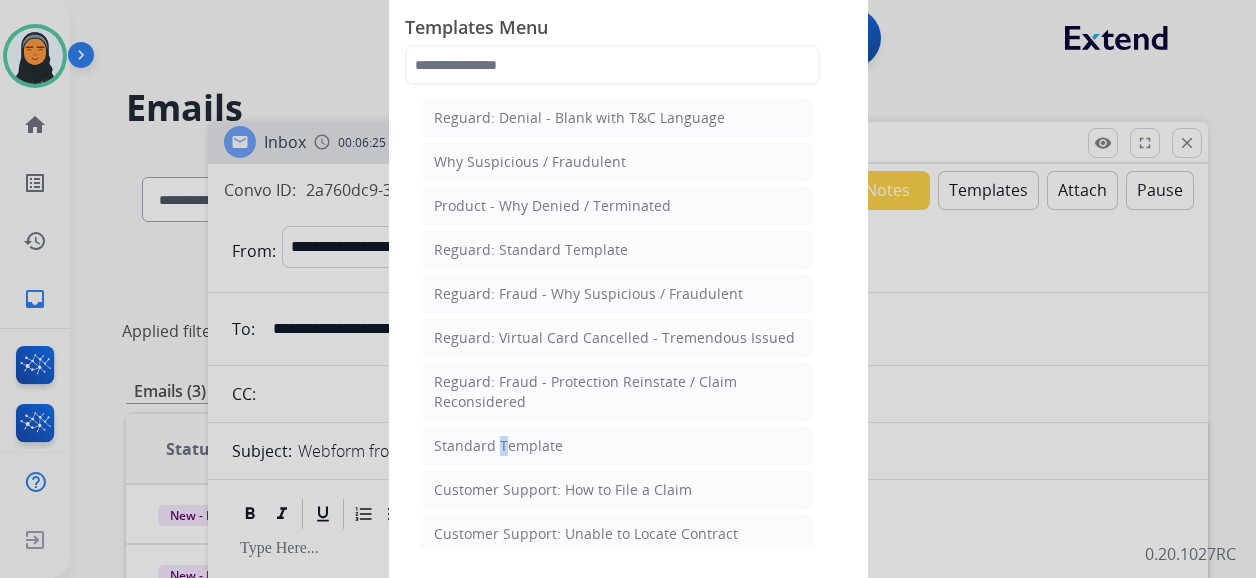 drag, startPoint x: 492, startPoint y: 446, endPoint x: 511, endPoint y: 441, distance: 19.646883 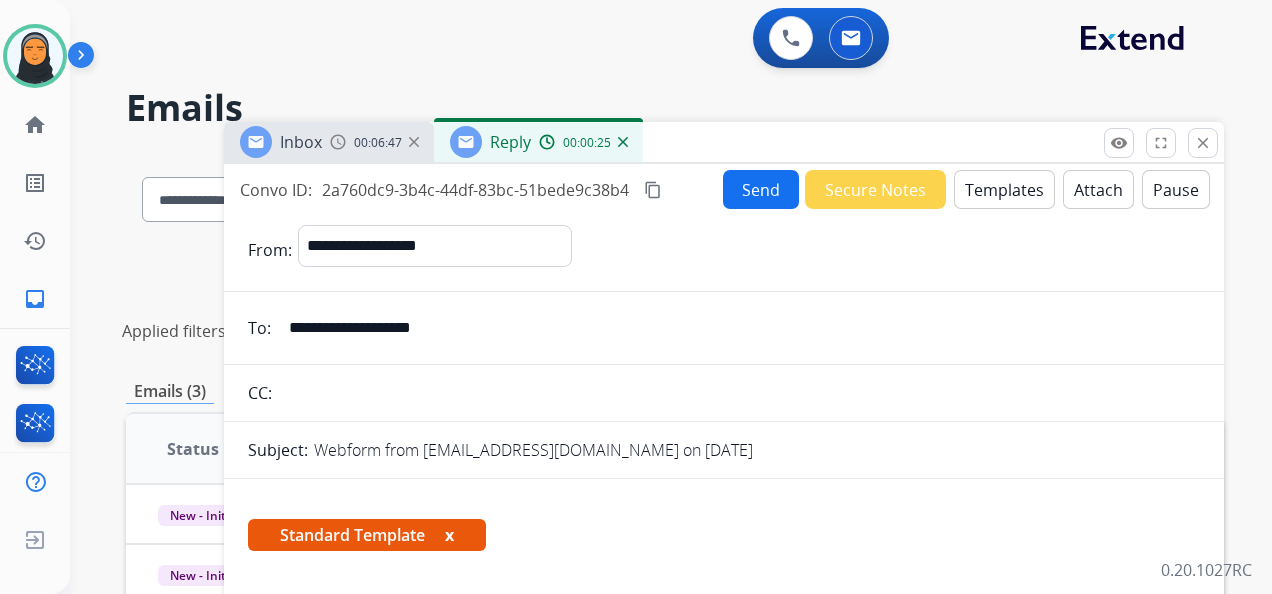scroll, scrollTop: 300, scrollLeft: 0, axis: vertical 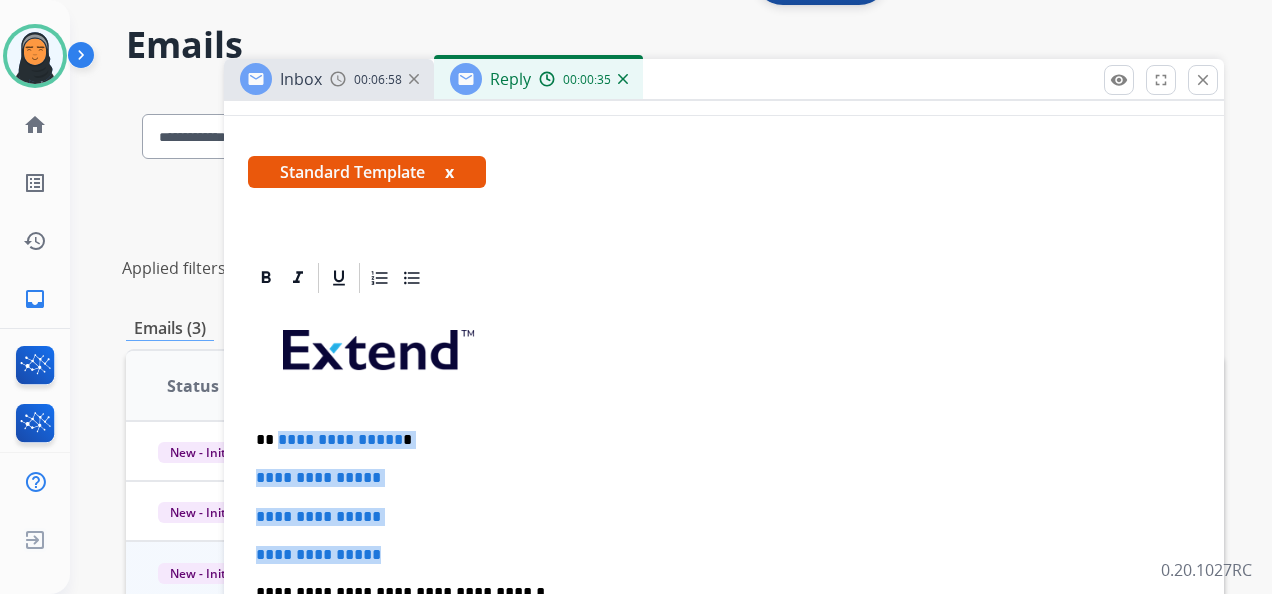 drag, startPoint x: 274, startPoint y: 497, endPoint x: 400, endPoint y: 552, distance: 137.48091 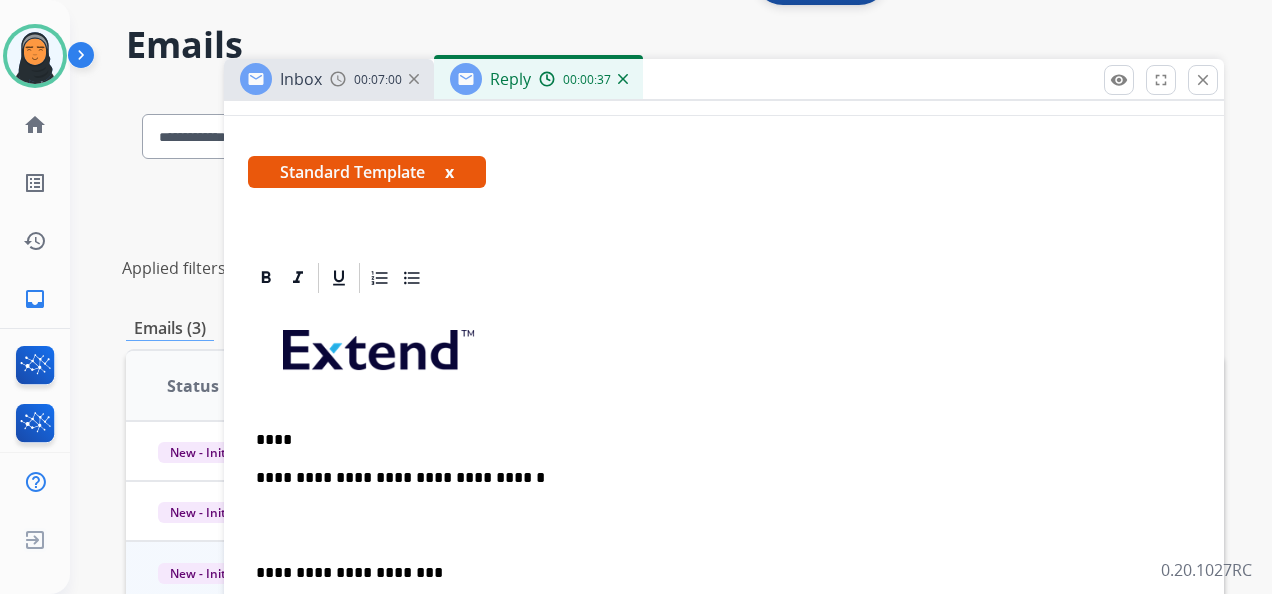 type 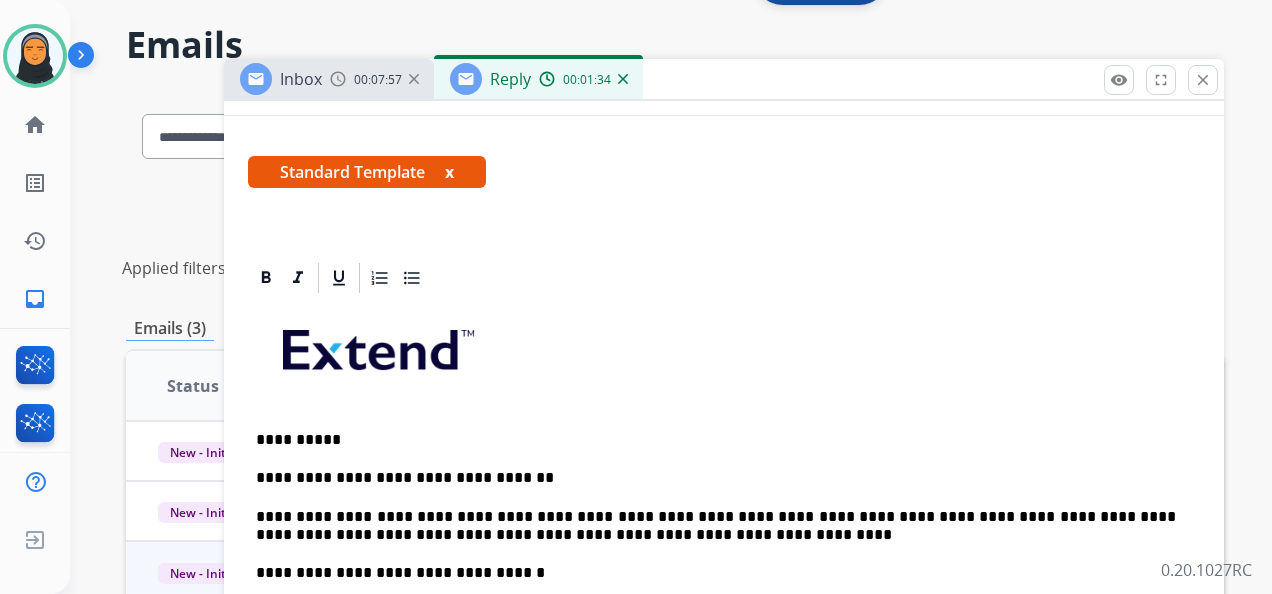 click on "**********" at bounding box center (716, 526) 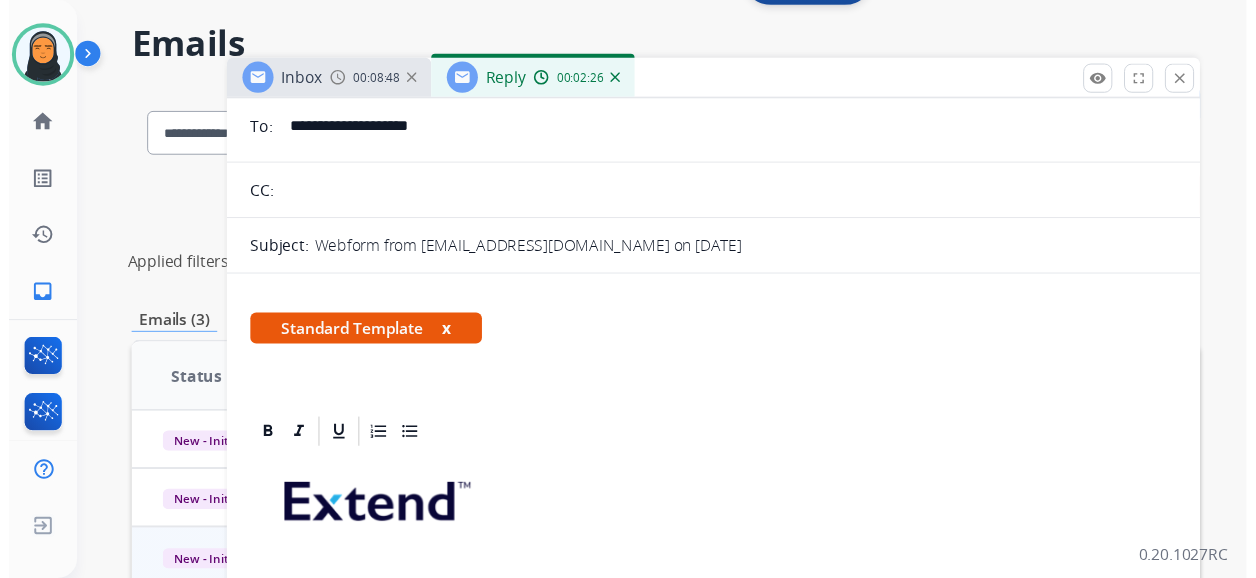 scroll, scrollTop: 0, scrollLeft: 0, axis: both 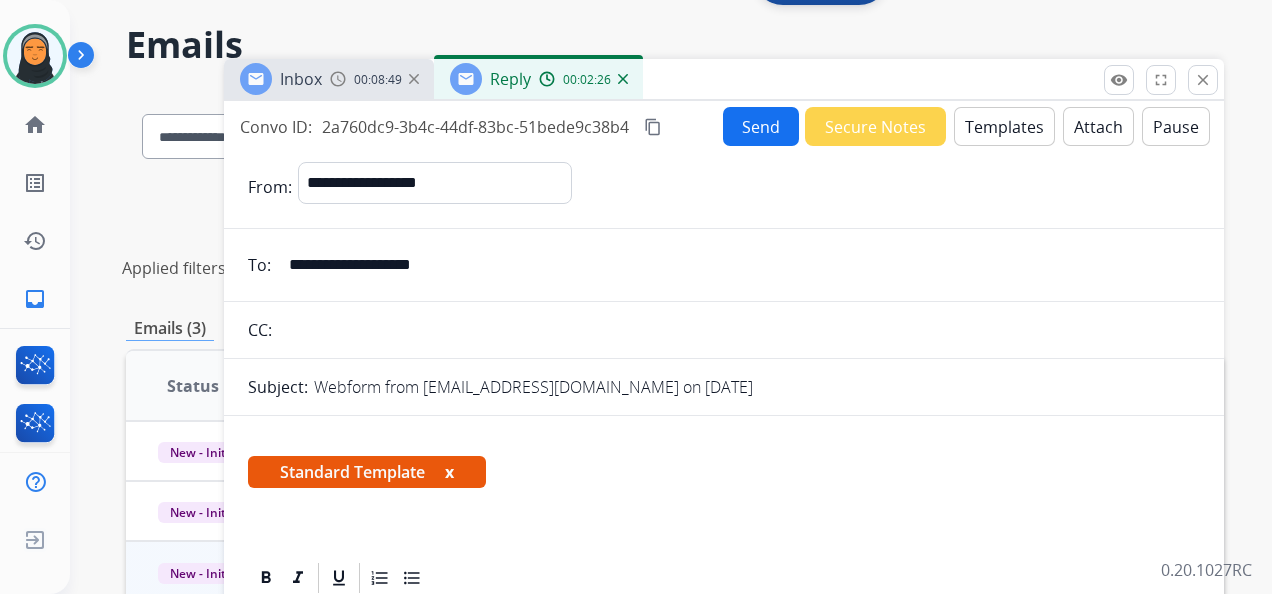 click on "Send" at bounding box center (761, 126) 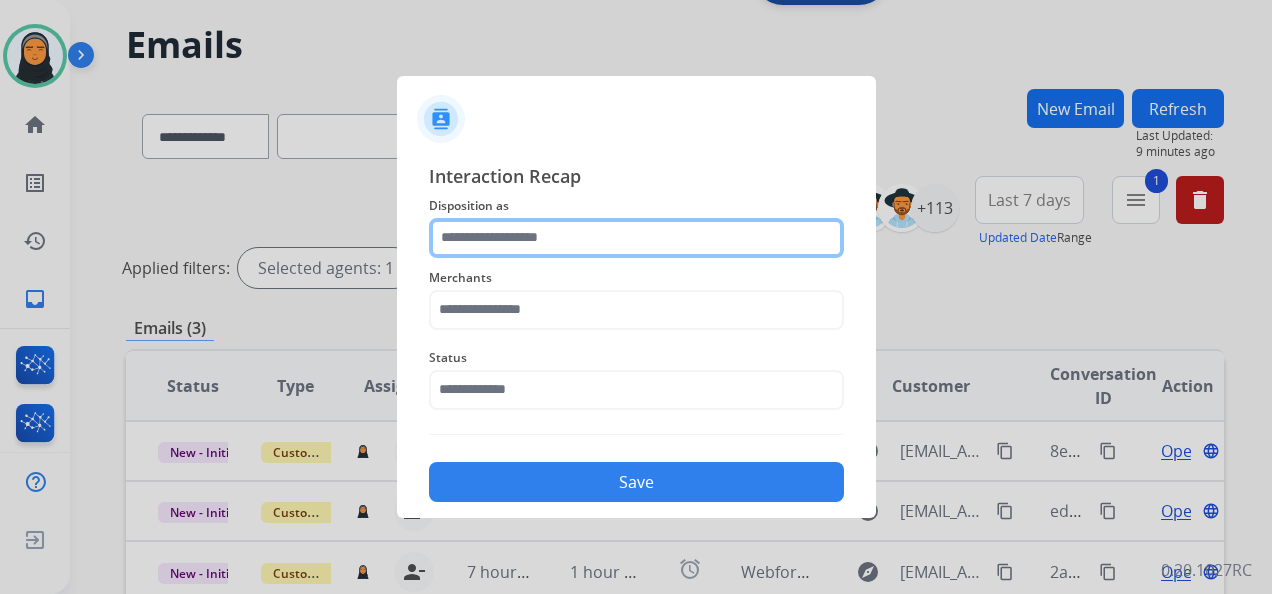 click 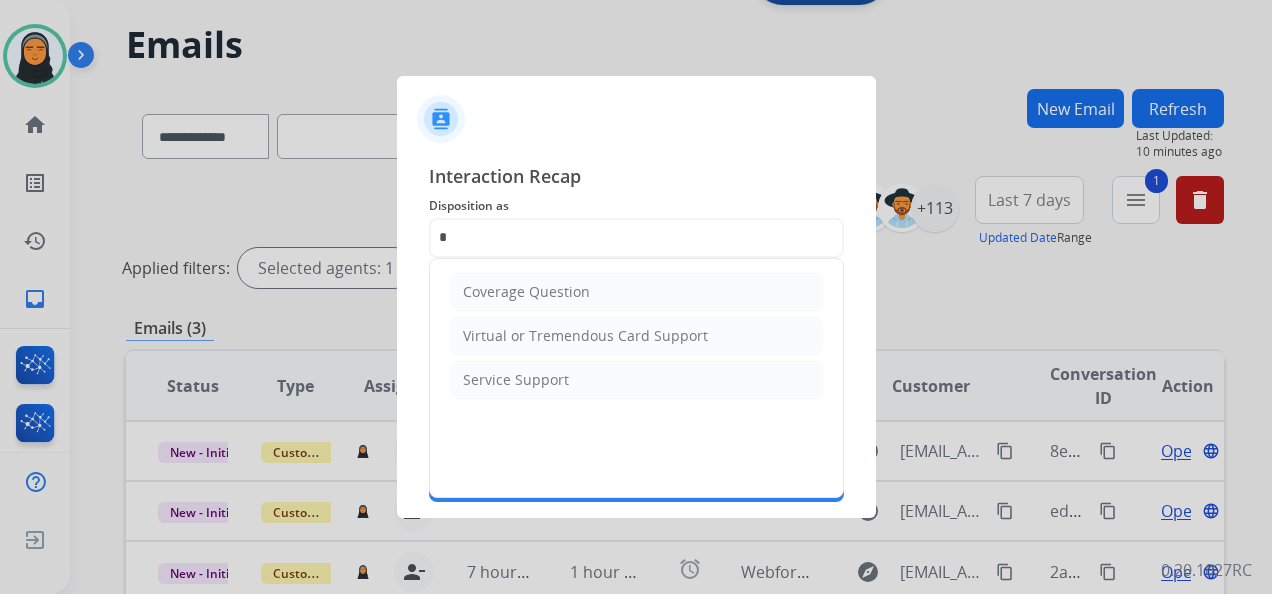 drag, startPoint x: 608, startPoint y: 330, endPoint x: 595, endPoint y: 331, distance: 13.038404 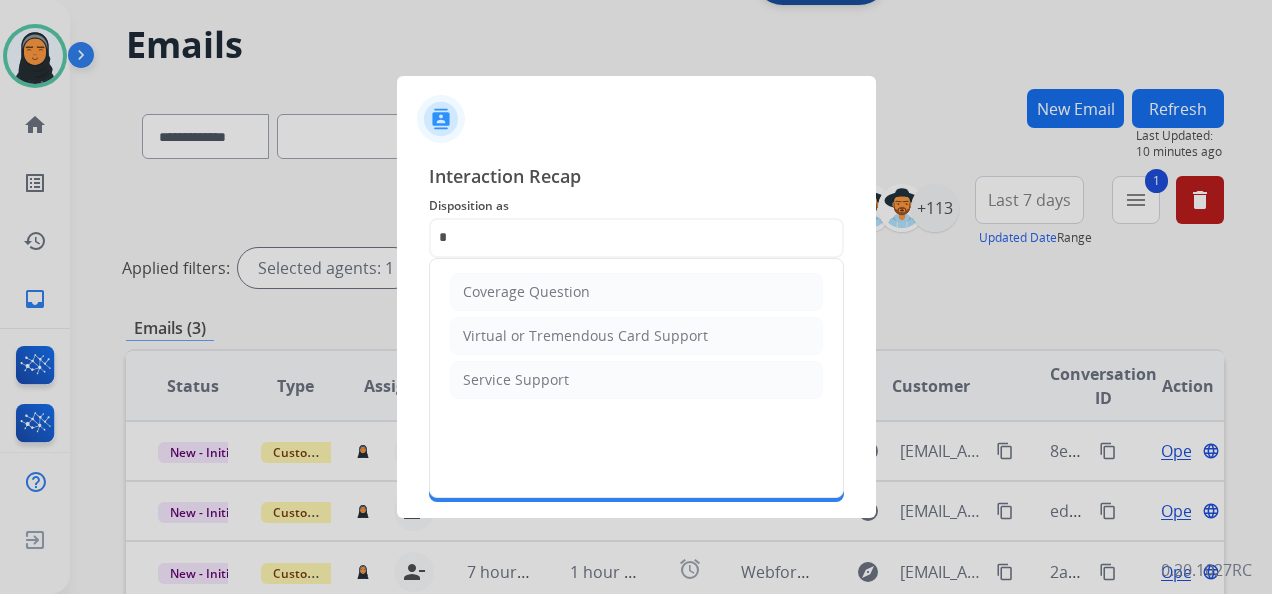click on "Virtual or Tremendous Card Support" 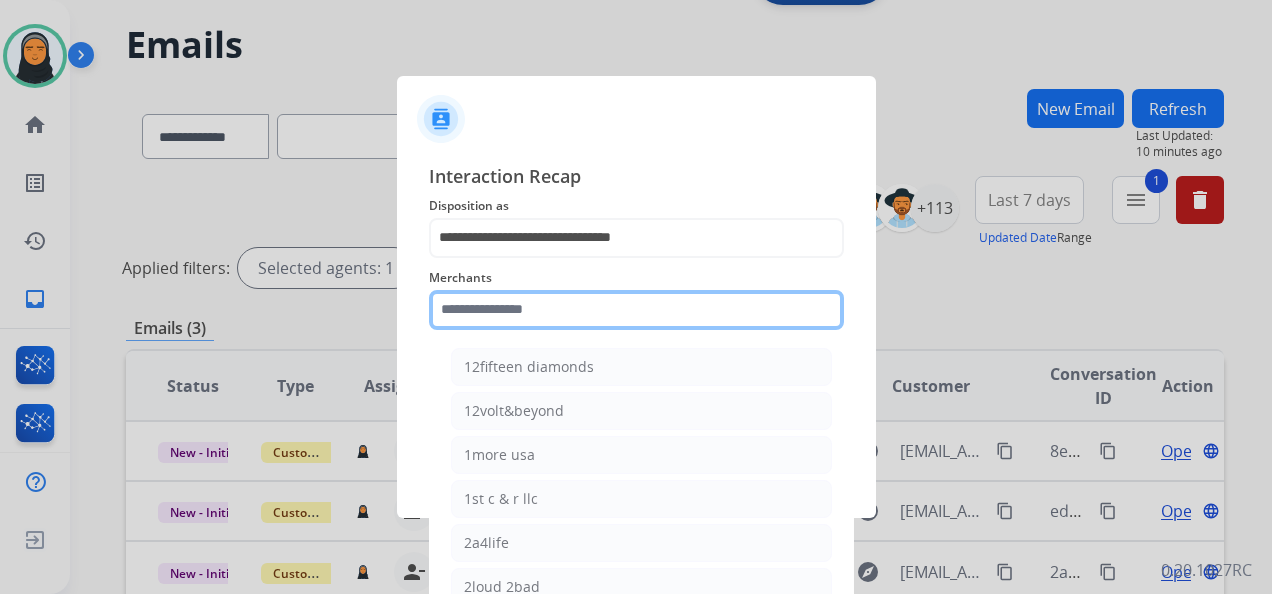 click 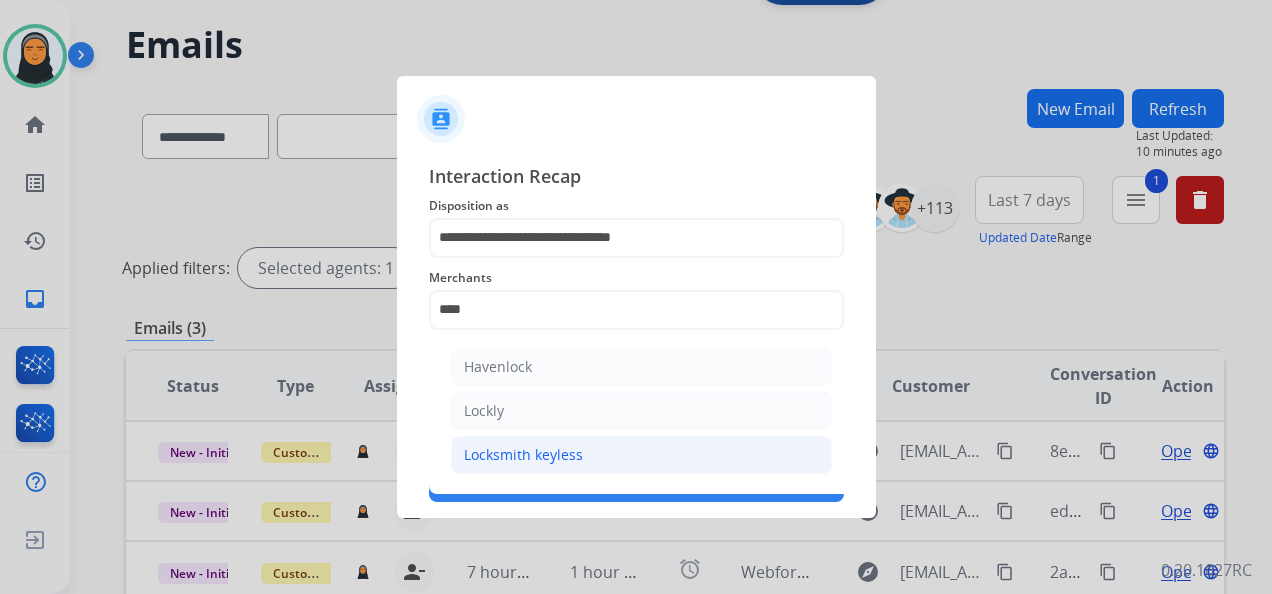 click on "Locksmith keyless" 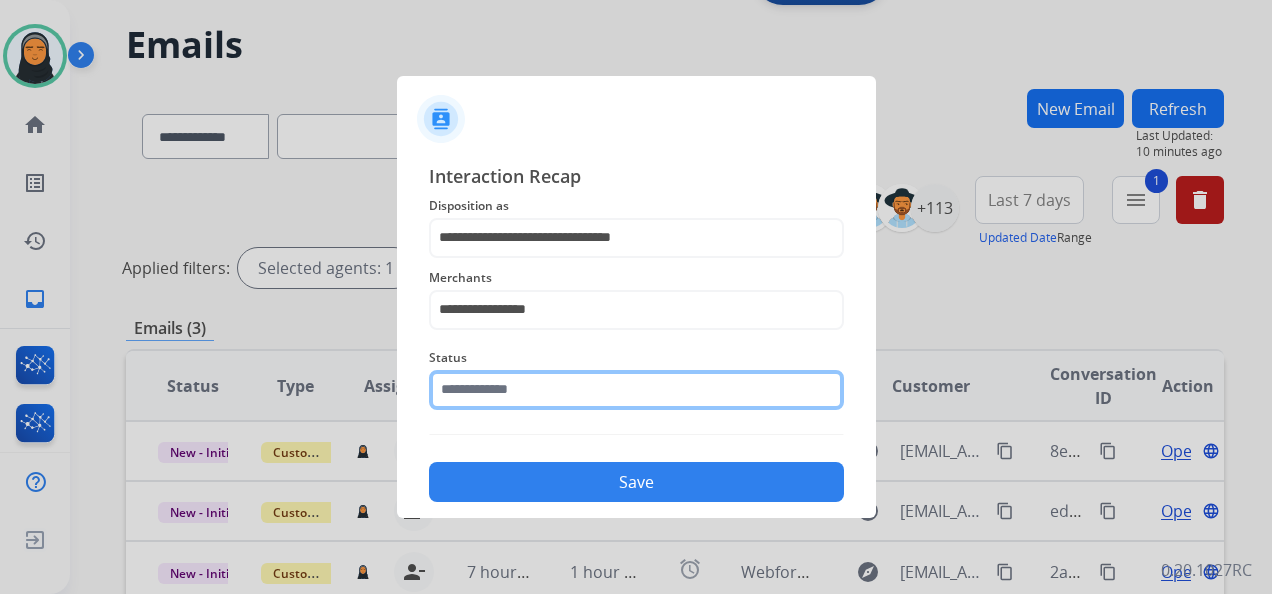 click 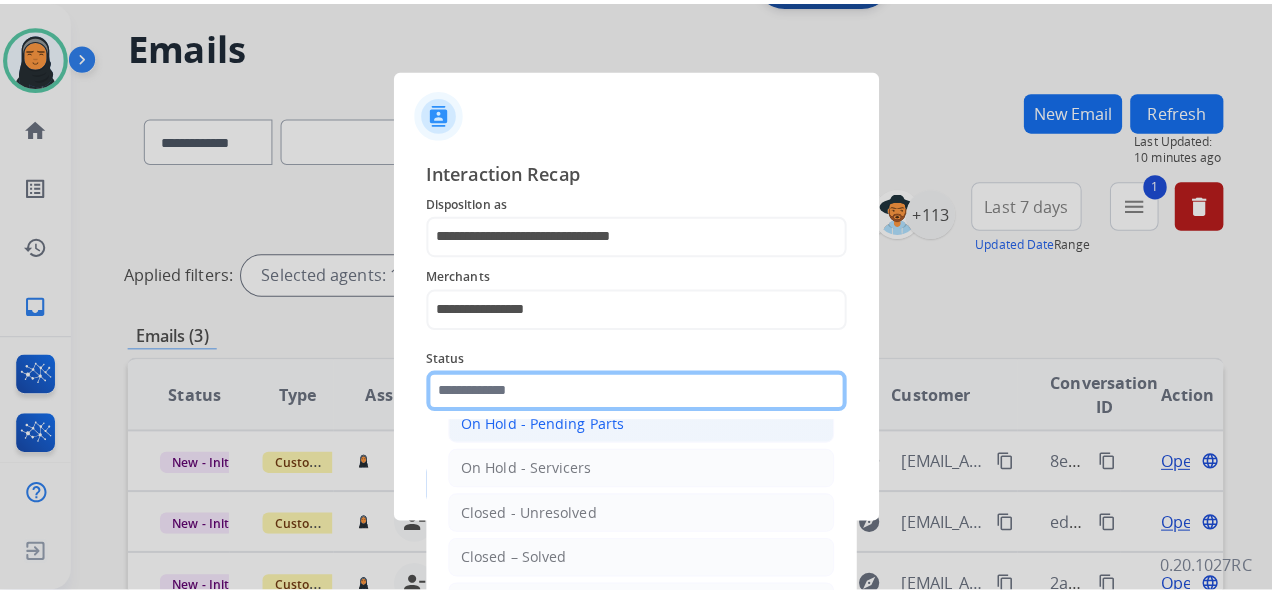 scroll, scrollTop: 114, scrollLeft: 0, axis: vertical 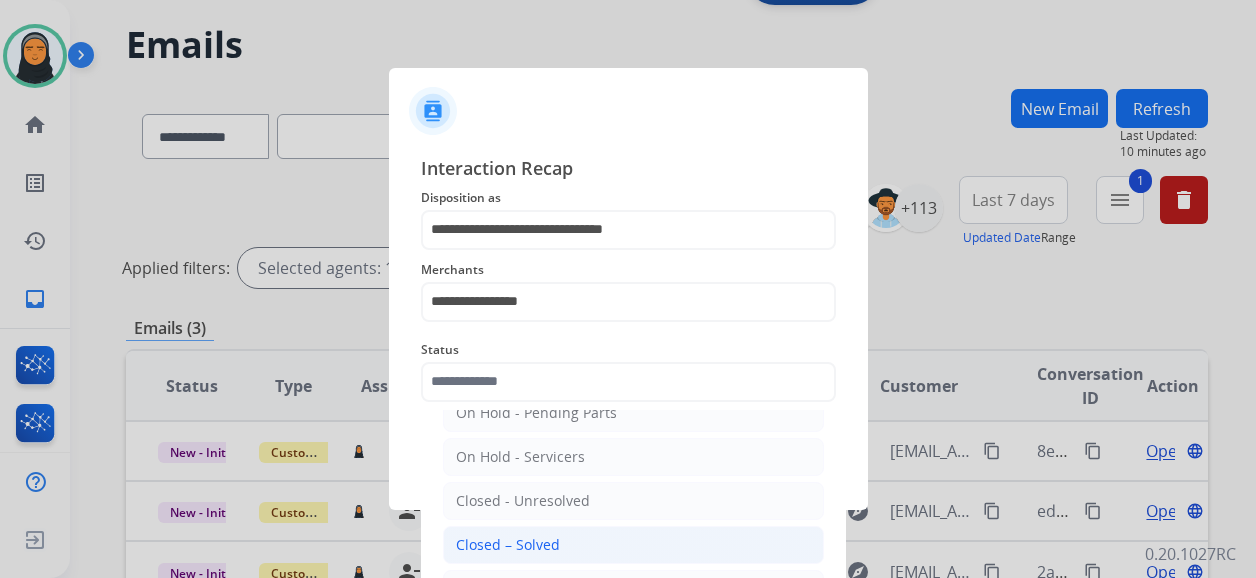 click on "Closed – Solved" 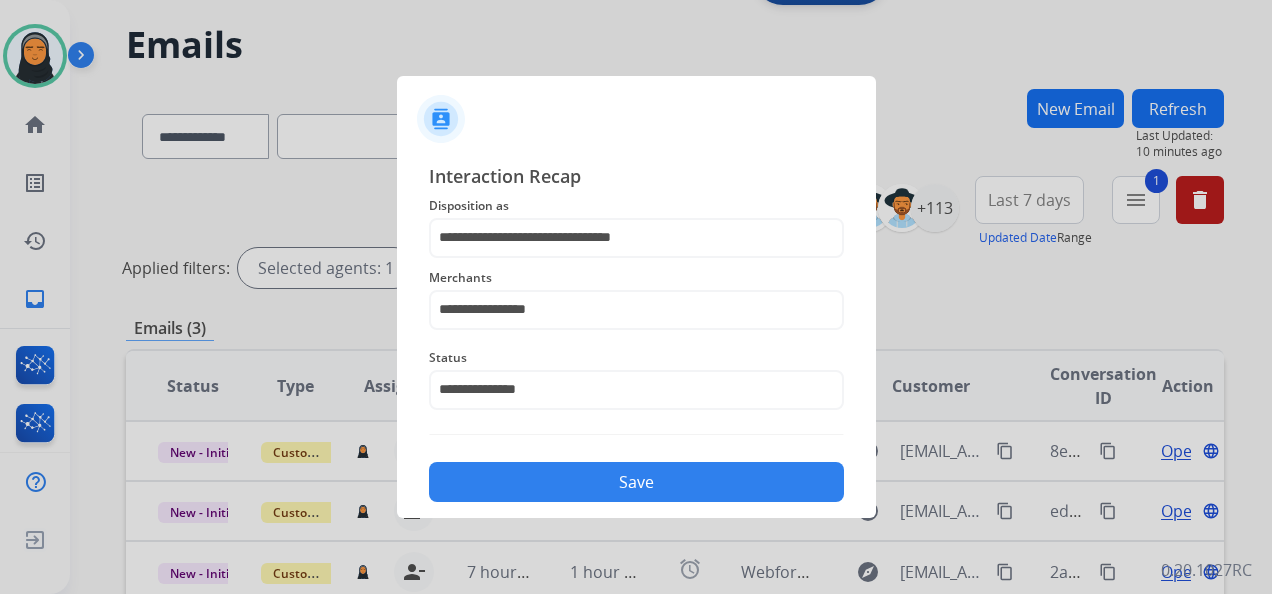 click on "Save" 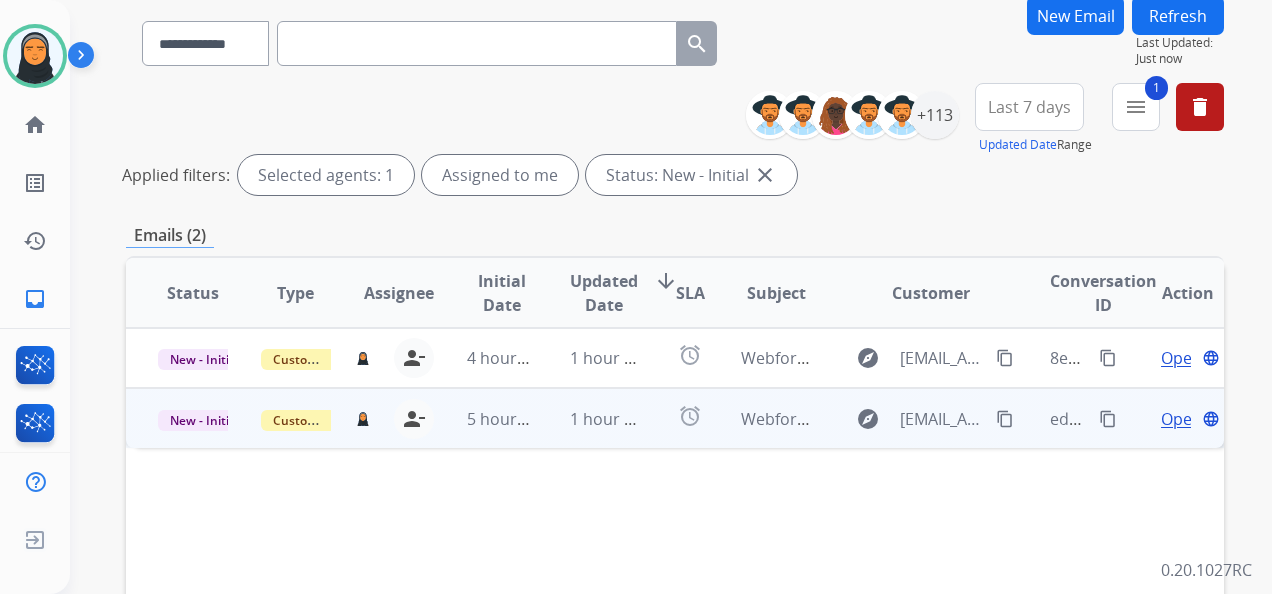 scroll, scrollTop: 300, scrollLeft: 0, axis: vertical 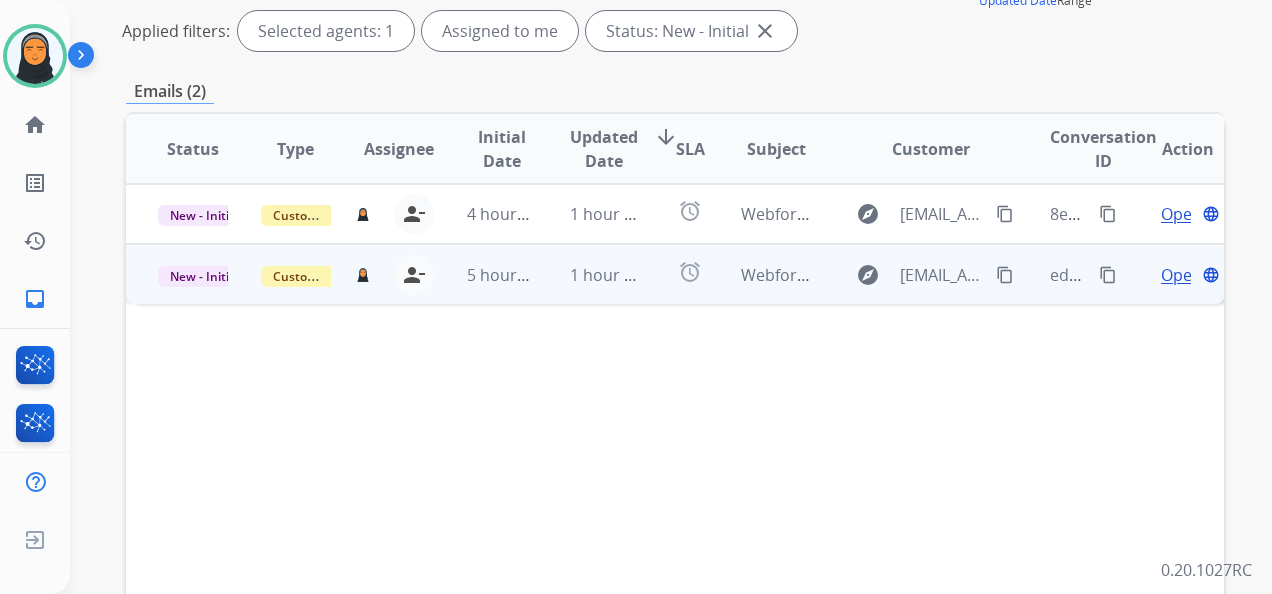 click on "Open" at bounding box center (1181, 275) 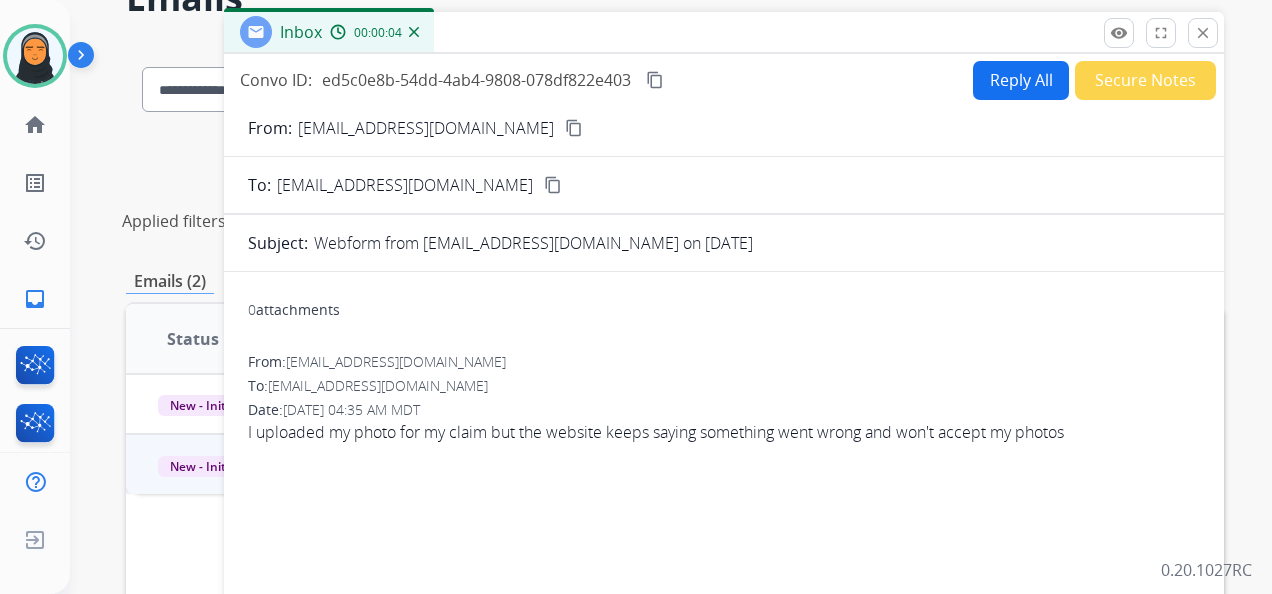 scroll, scrollTop: 0, scrollLeft: 0, axis: both 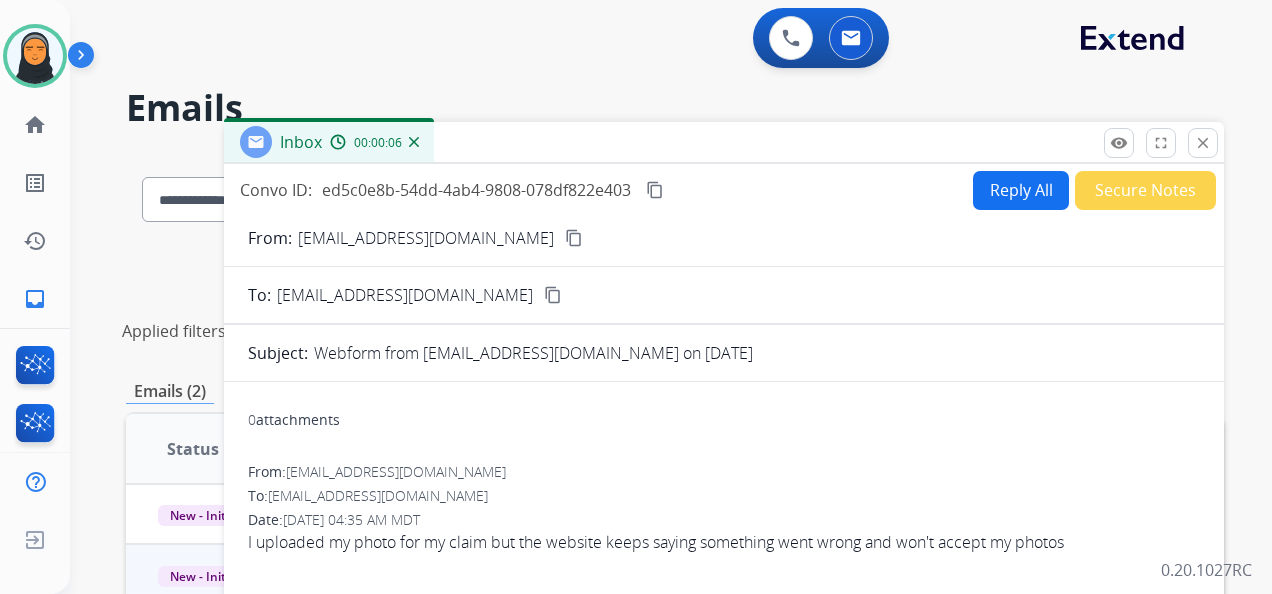 click on "content_copy" at bounding box center (574, 238) 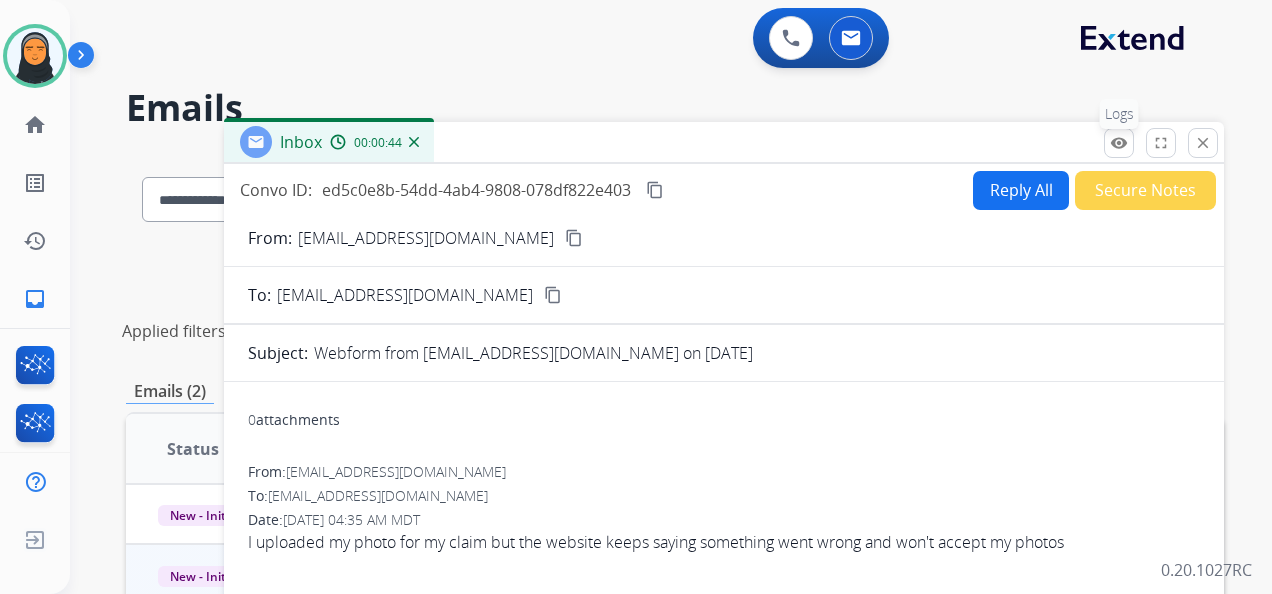 click on "remove_red_eye Logs" at bounding box center (1119, 143) 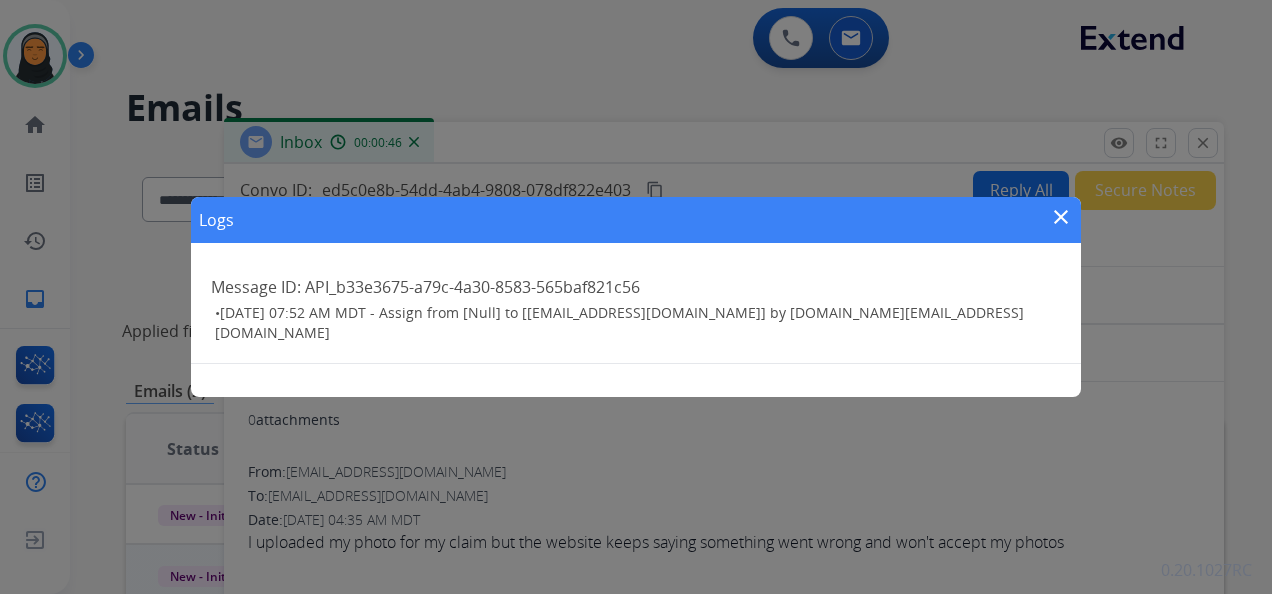click on "close" at bounding box center (1061, 217) 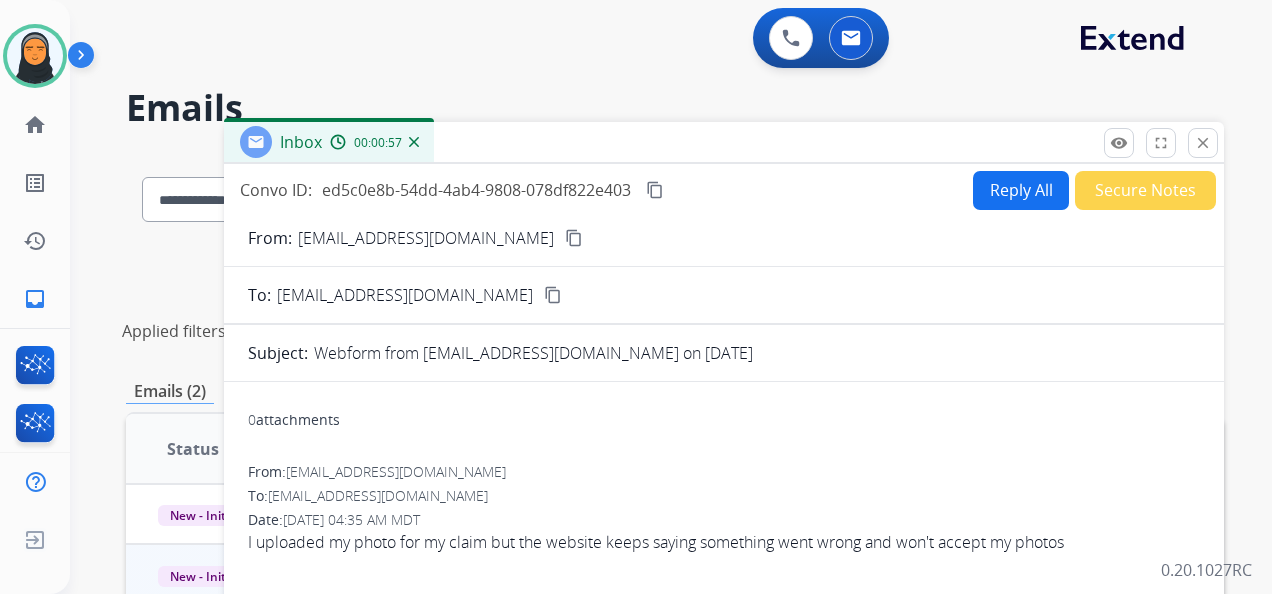 click on "Reply All" at bounding box center [1021, 190] 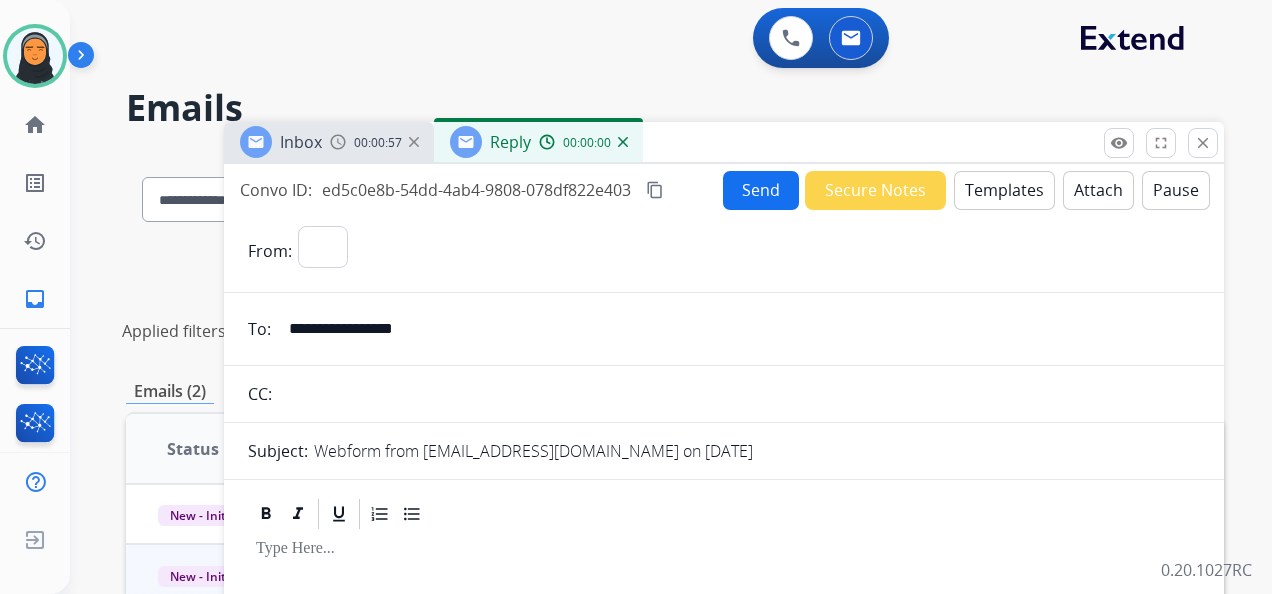 select on "**********" 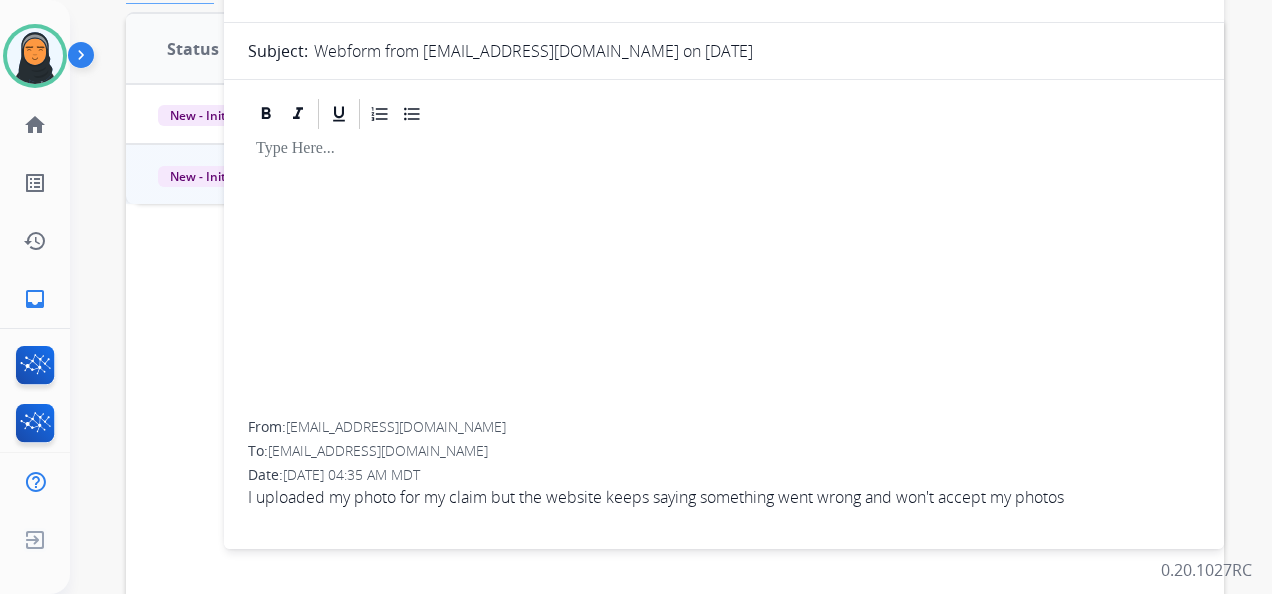 scroll, scrollTop: 0, scrollLeft: 0, axis: both 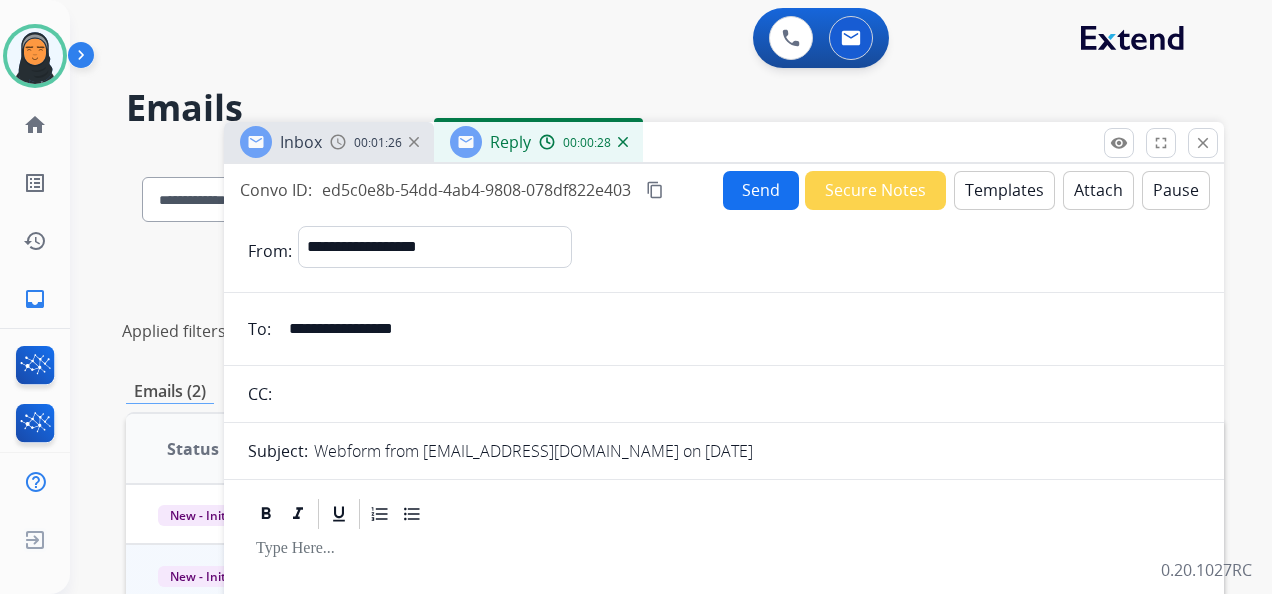 click on "content_copy" at bounding box center [655, 190] 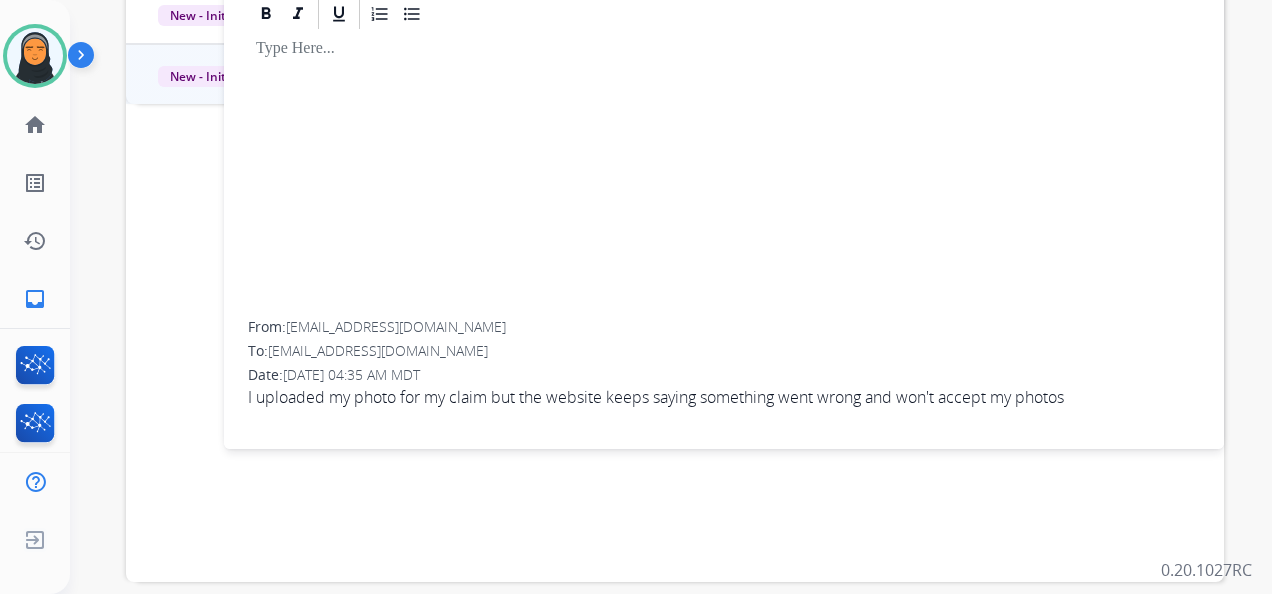 scroll, scrollTop: 592, scrollLeft: 0, axis: vertical 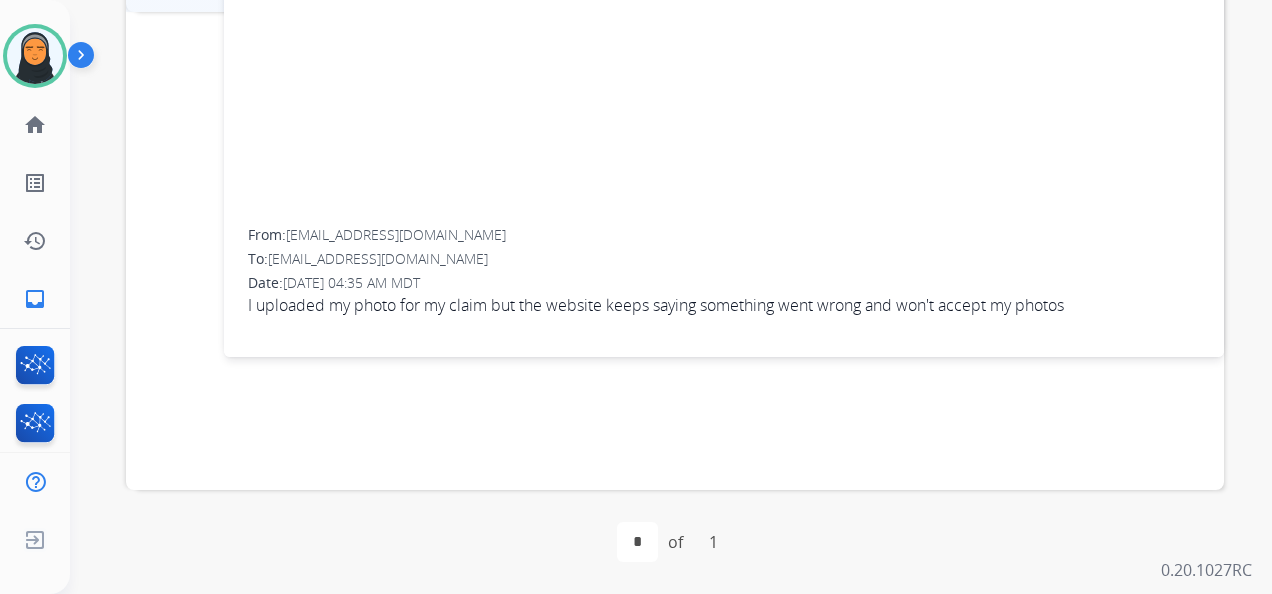 click on "I uploaded my photo for my claim but the website keeps saying something went wrong and won't accept my photos" at bounding box center [724, 305] 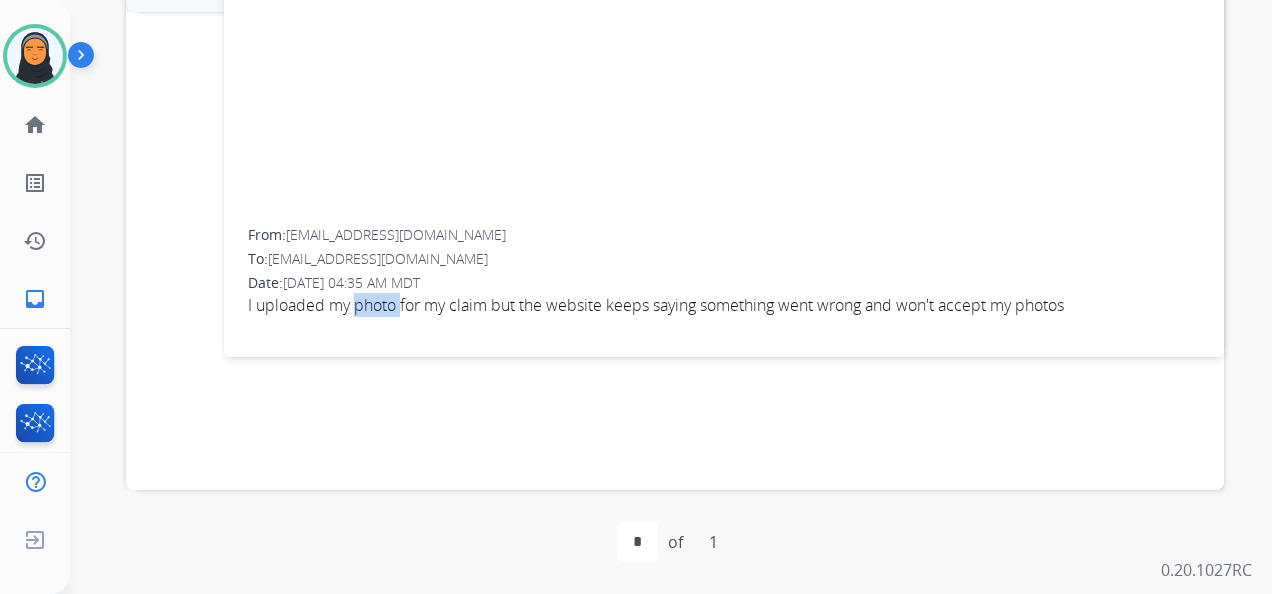 click on "I uploaded my photo for my claim but the website keeps saying something went wrong and won't accept my photos" at bounding box center [724, 305] 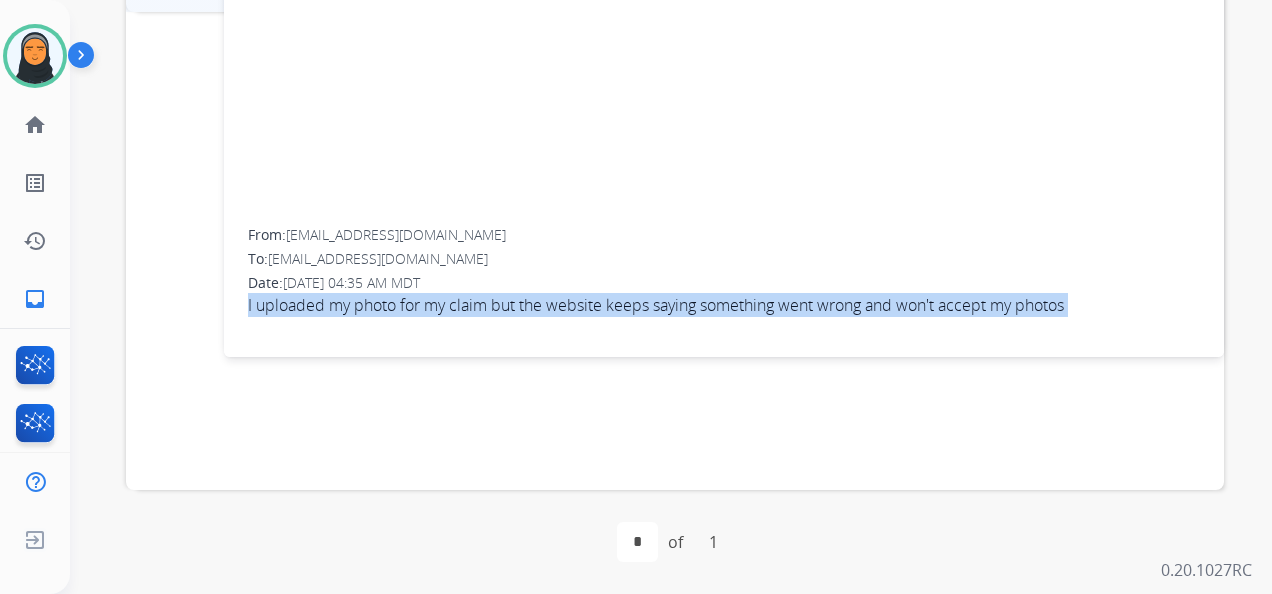 click on "I uploaded my photo for my claim but the website keeps saying something went wrong and won't accept my photos" at bounding box center [724, 305] 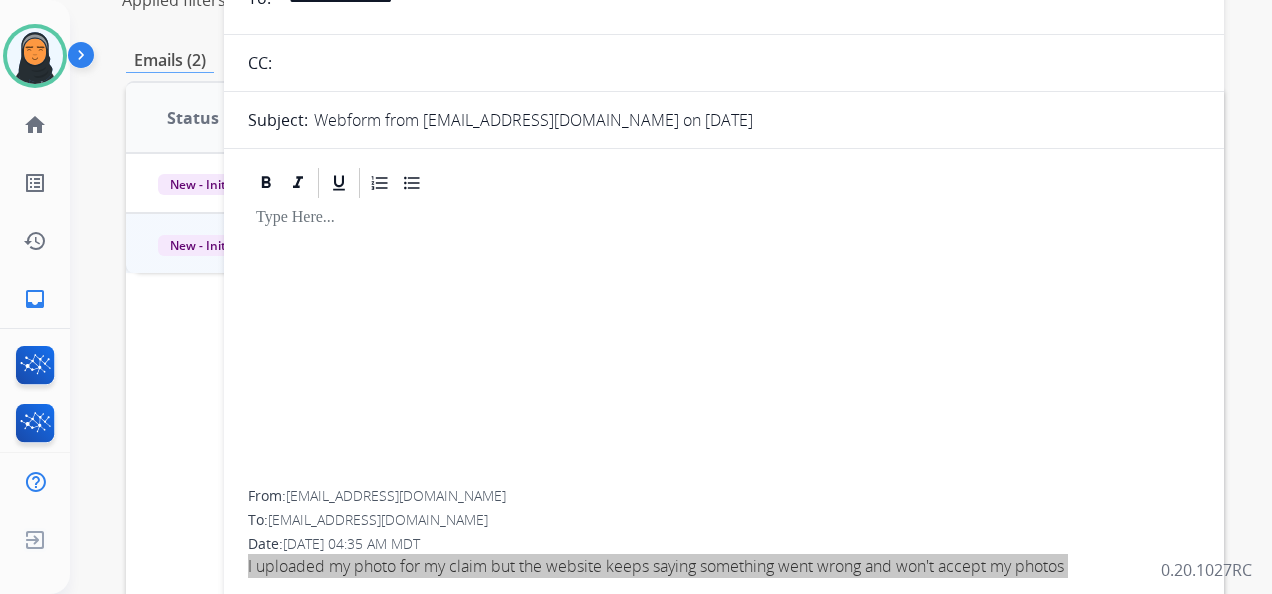scroll, scrollTop: 0, scrollLeft: 0, axis: both 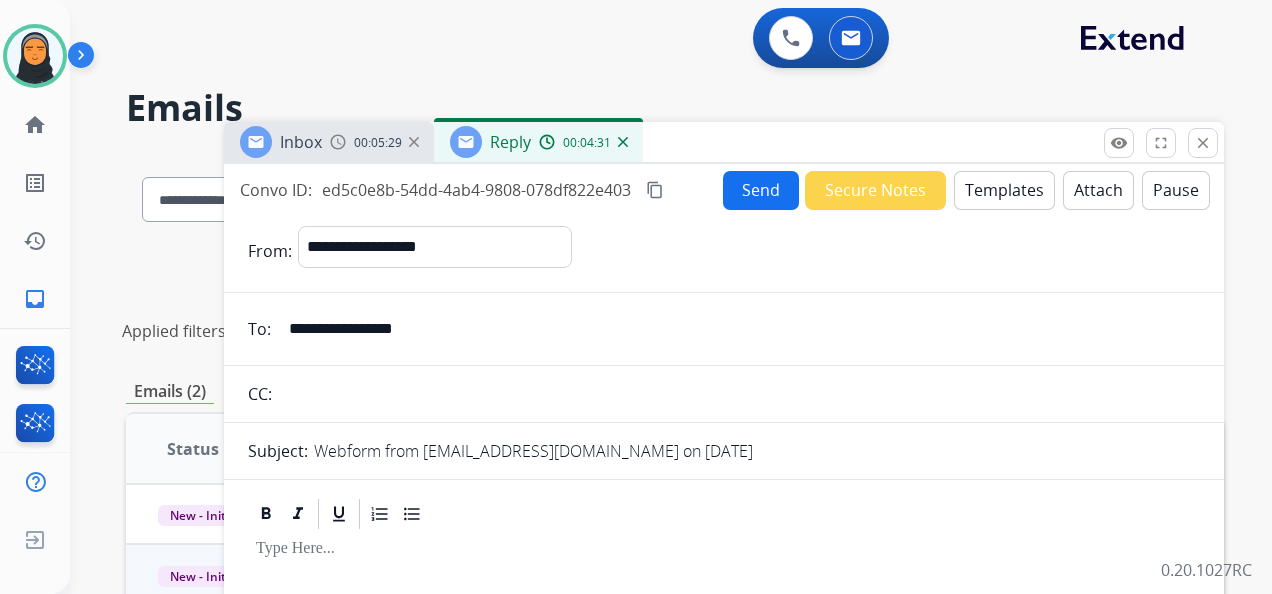 click on "Templates" at bounding box center (1004, 190) 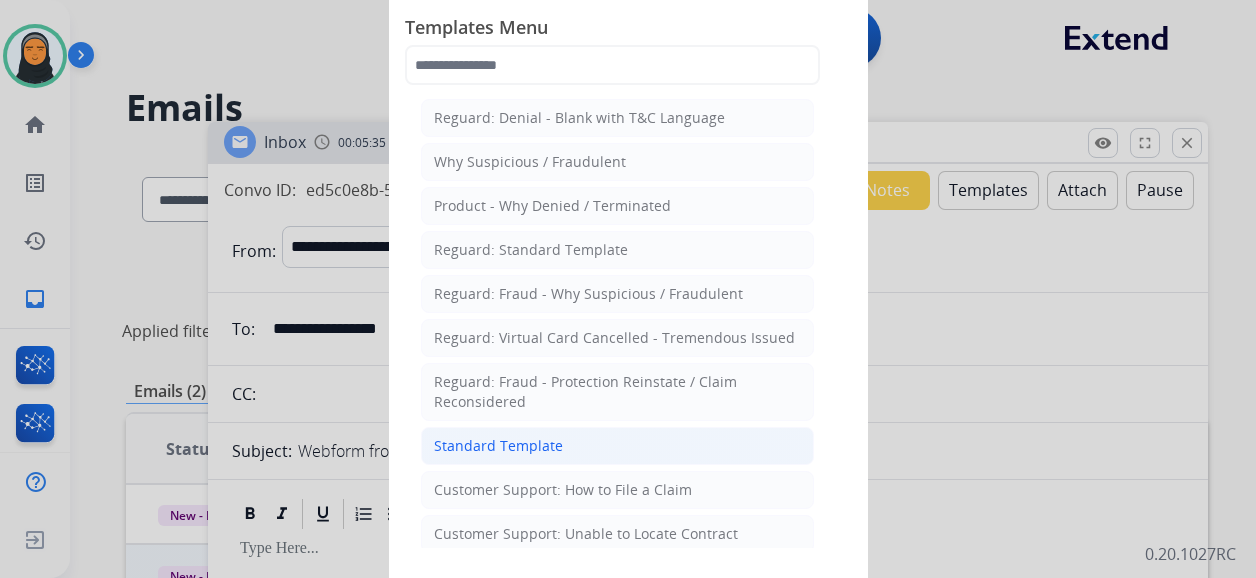 click on "Standard Template" 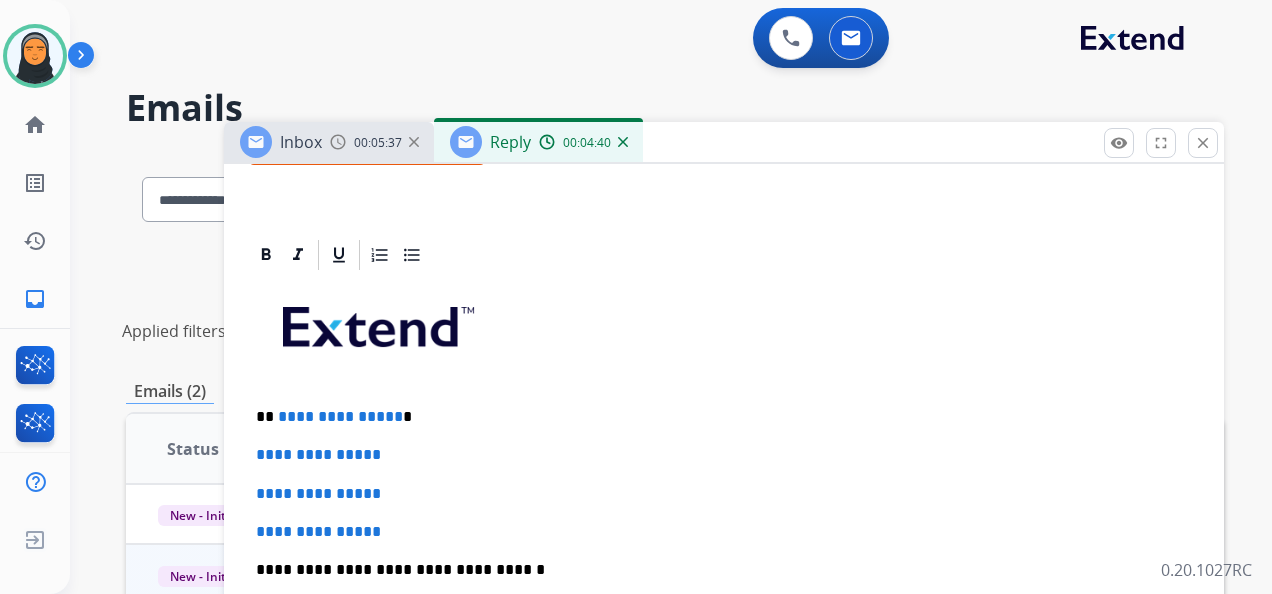 scroll, scrollTop: 400, scrollLeft: 0, axis: vertical 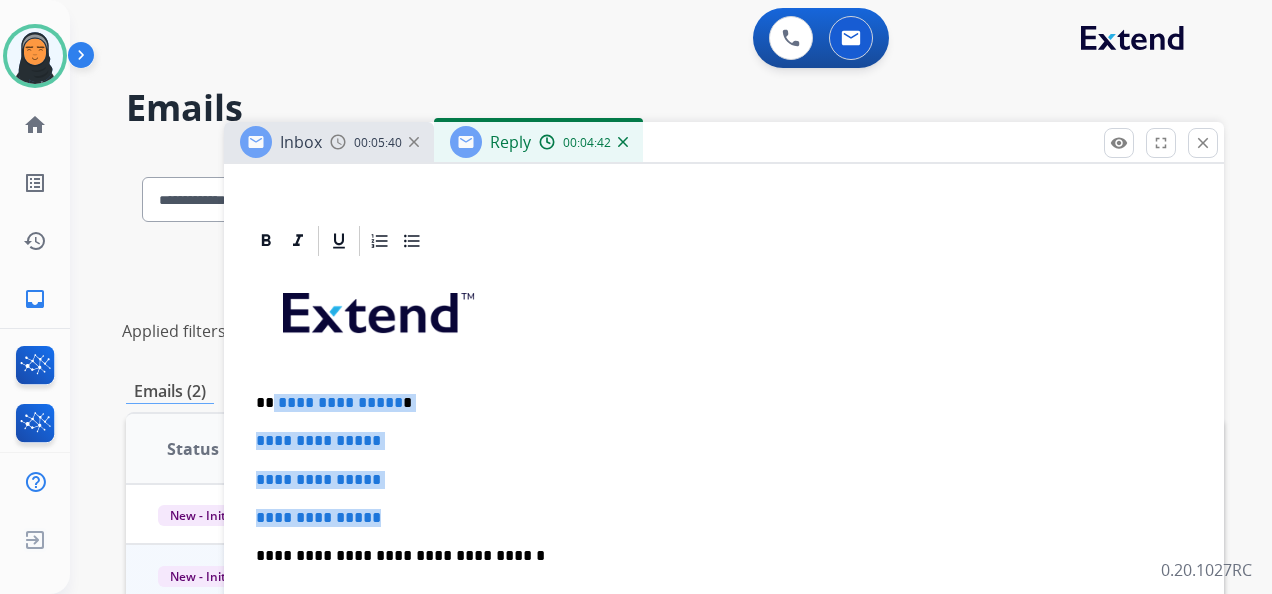 drag, startPoint x: 271, startPoint y: 396, endPoint x: 431, endPoint y: 496, distance: 188.67963 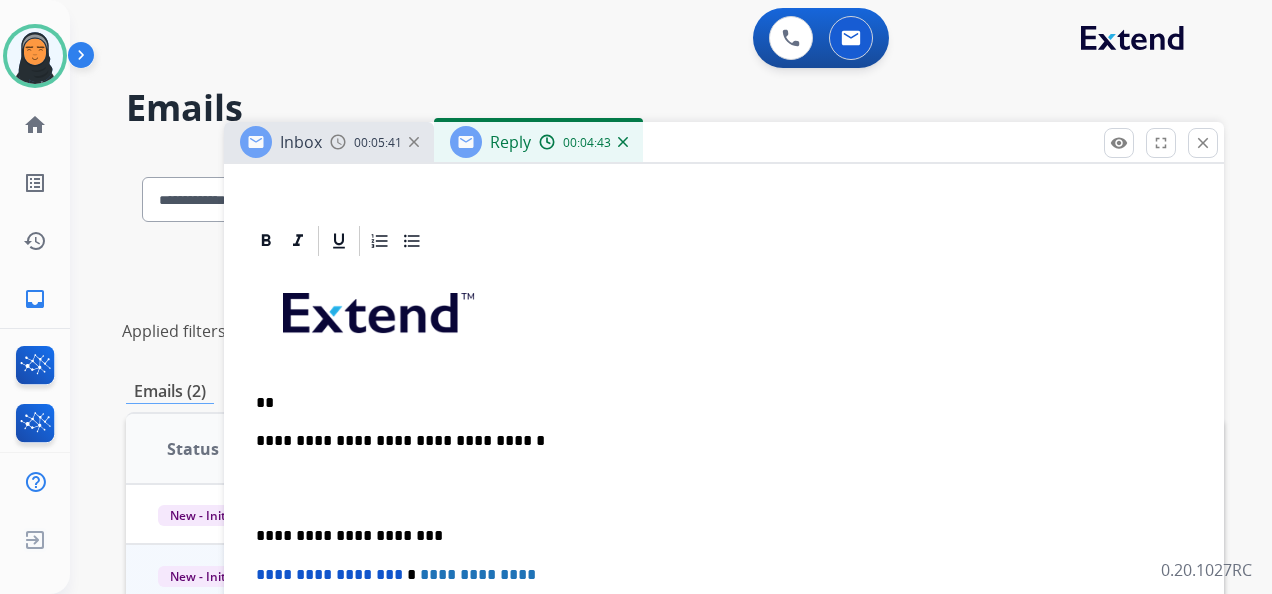 scroll, scrollTop: 399, scrollLeft: 0, axis: vertical 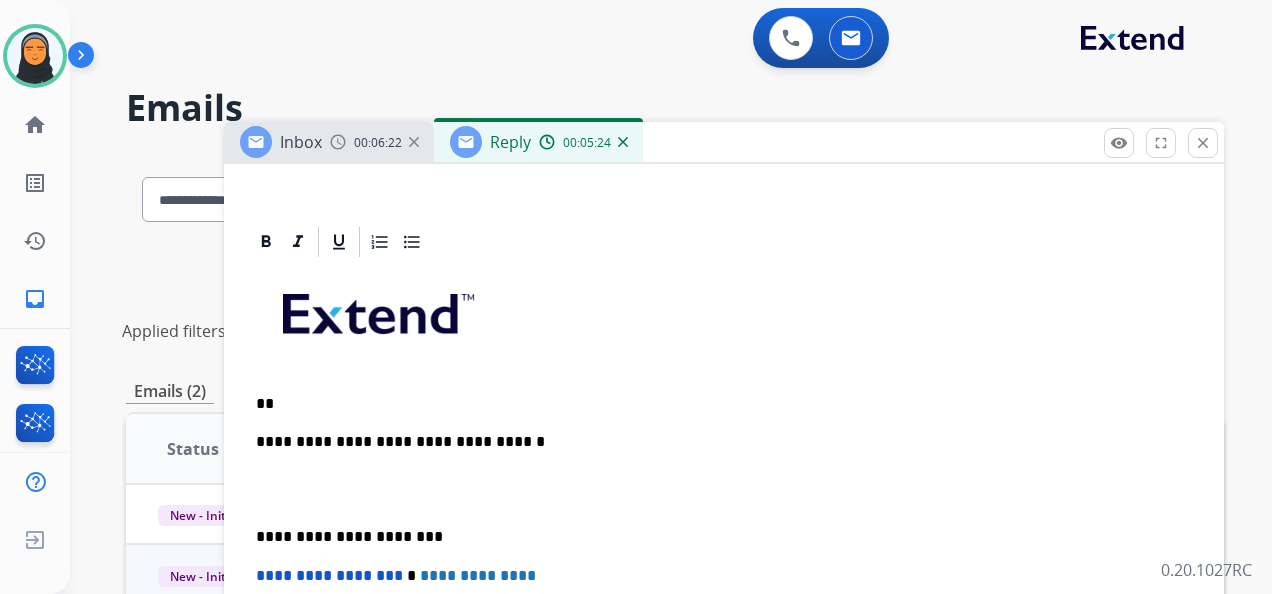 click on "**********" at bounding box center [724, 546] 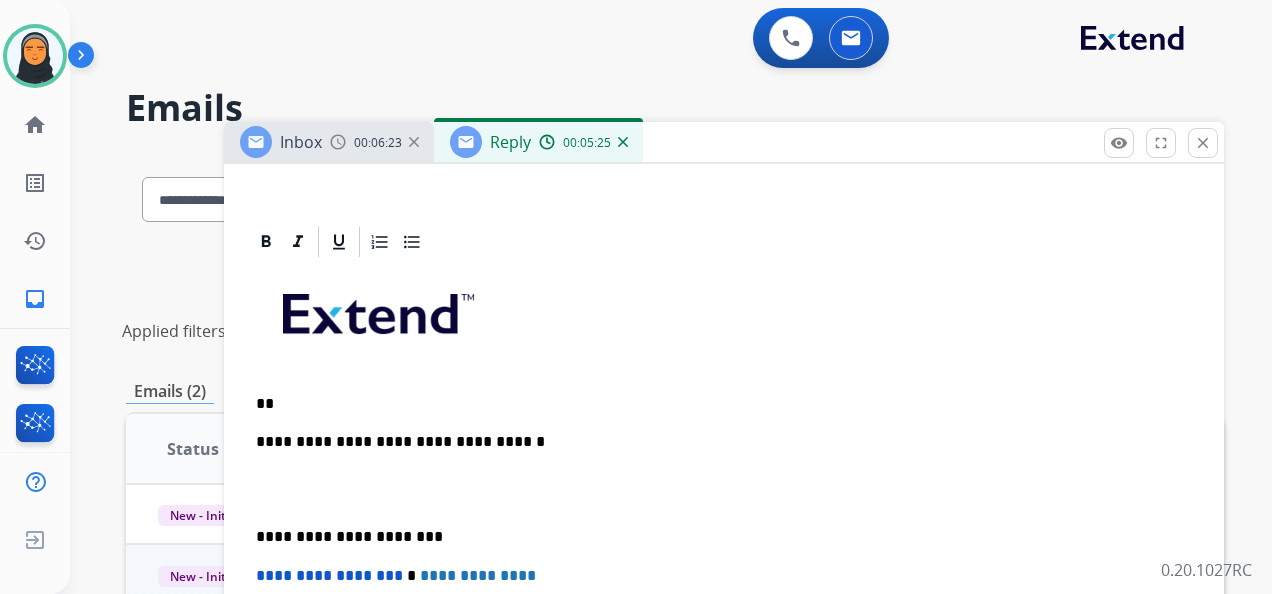 type 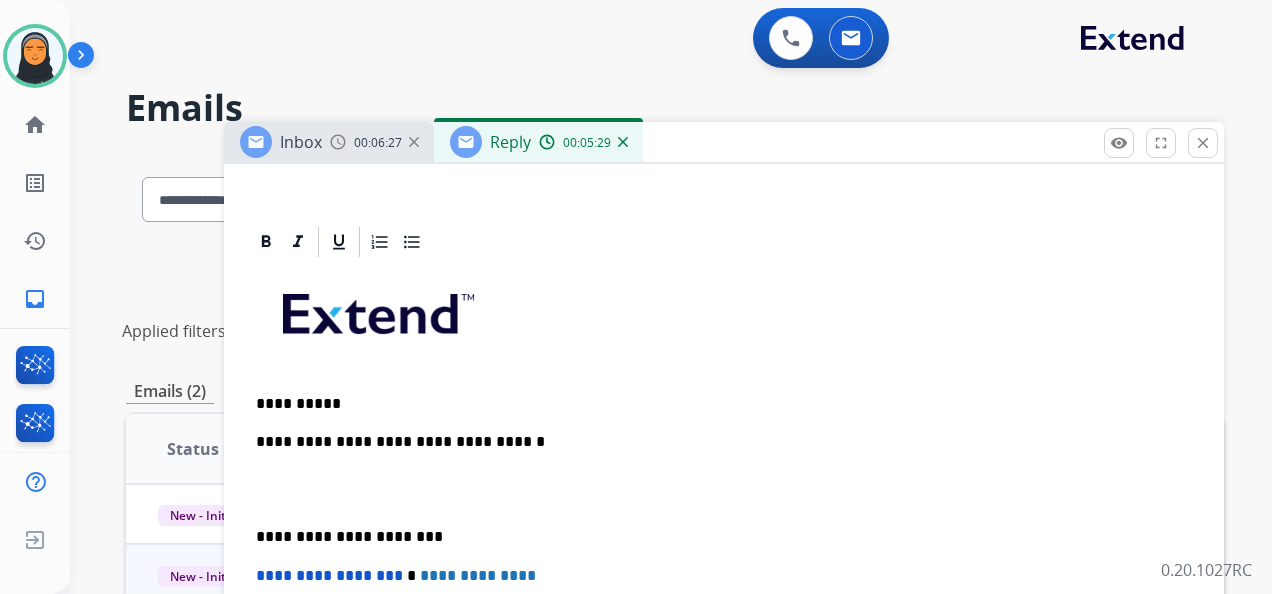 scroll, scrollTop: 400, scrollLeft: 0, axis: vertical 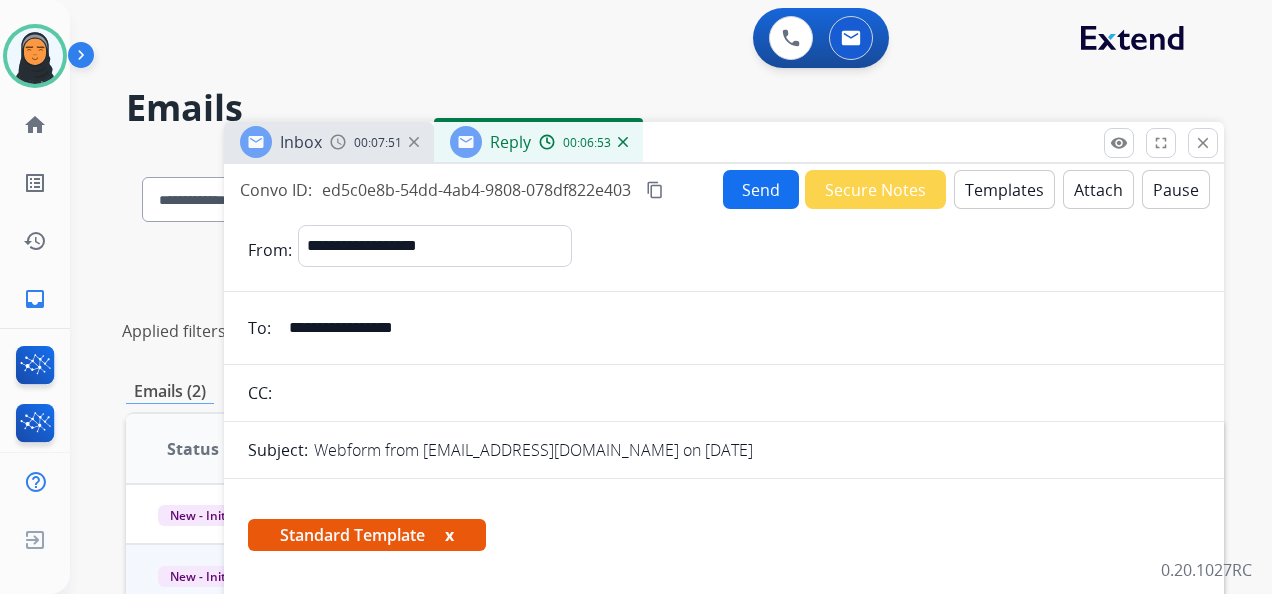 click on "Send" at bounding box center (761, 189) 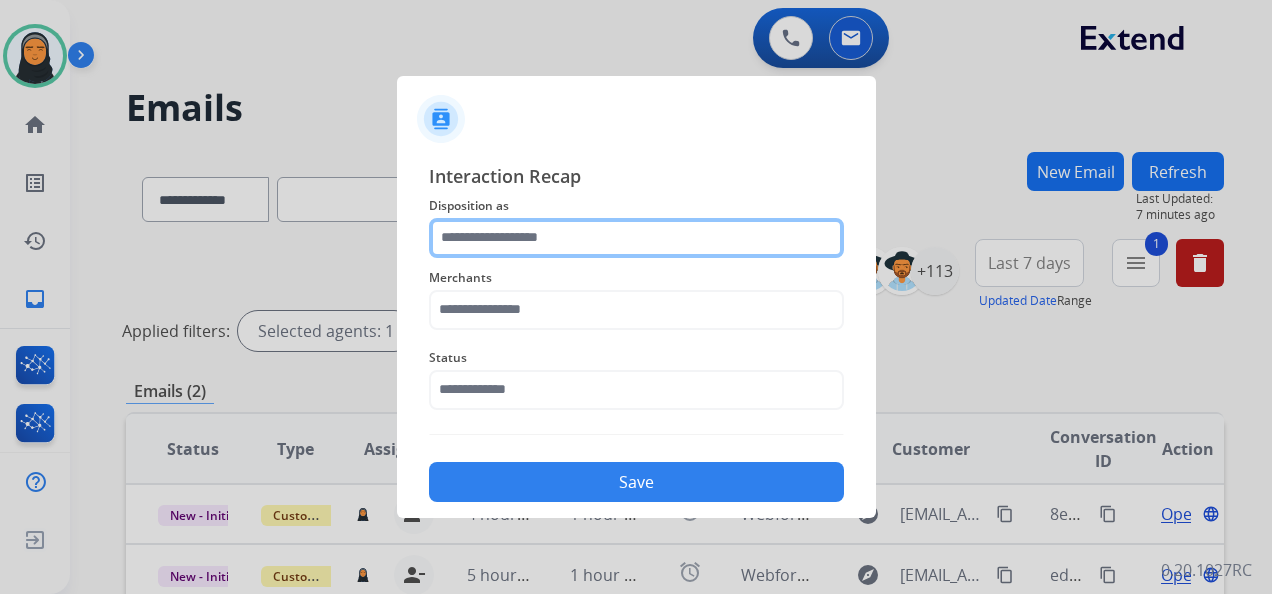 click 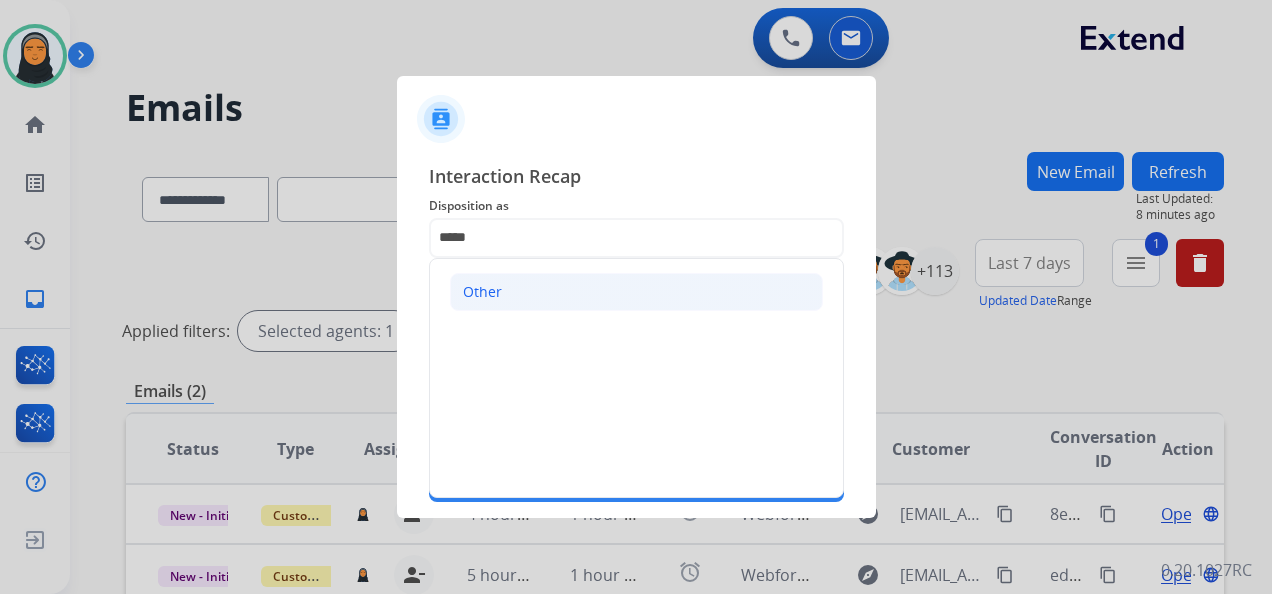 click on "Other" 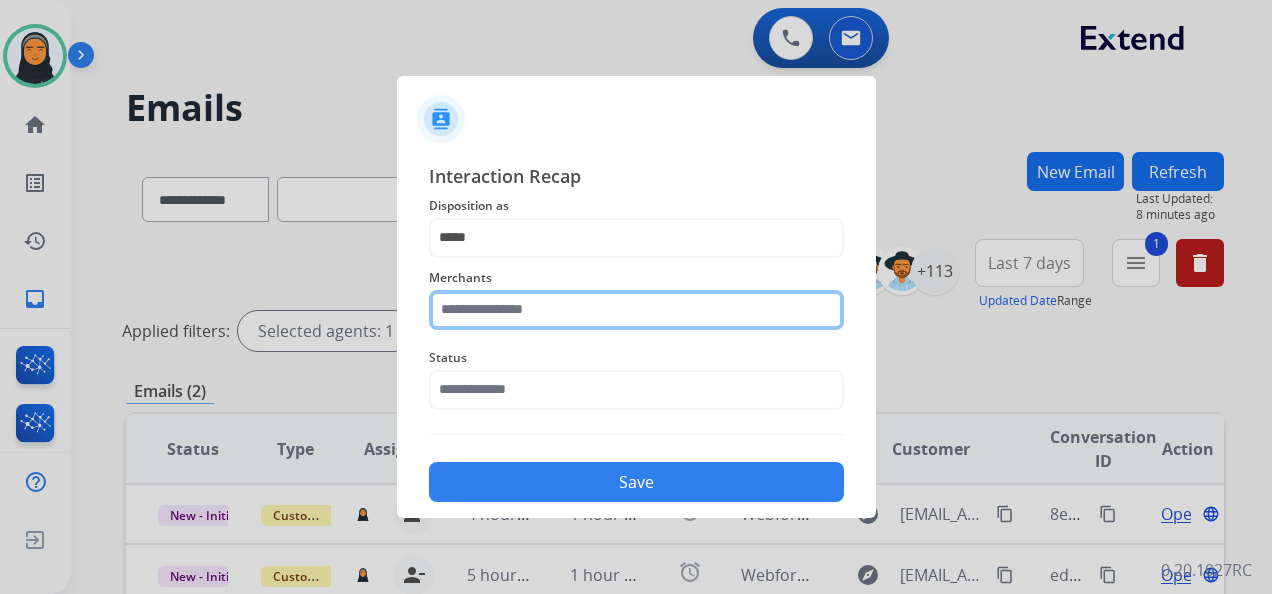 click 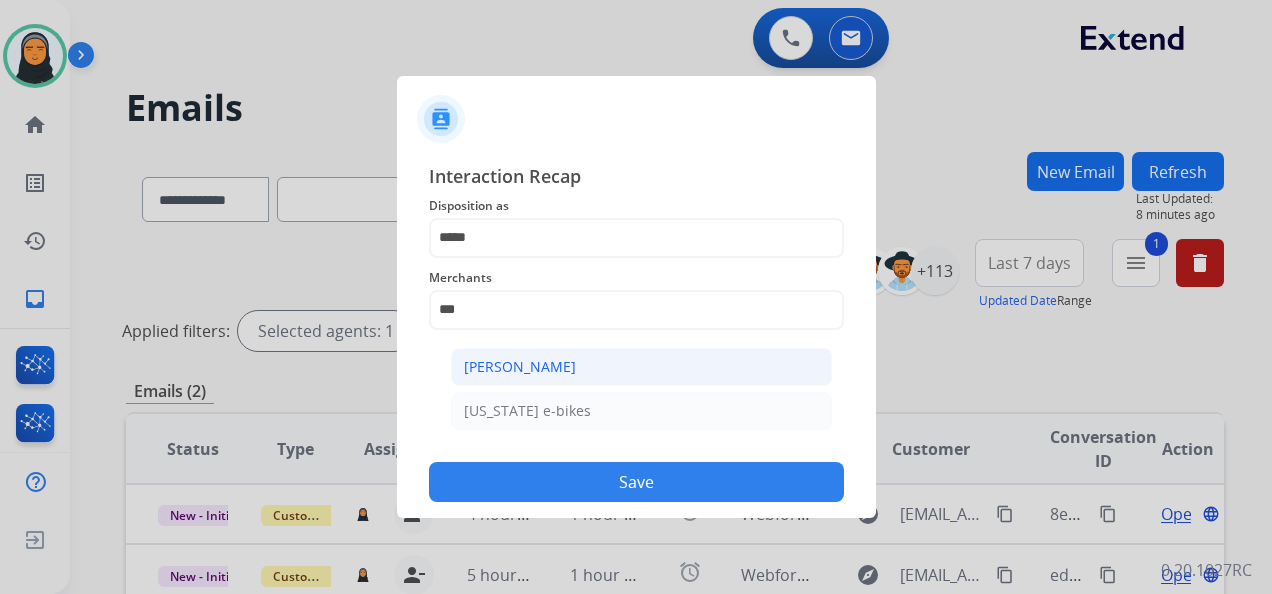 click on "[PERSON_NAME]" 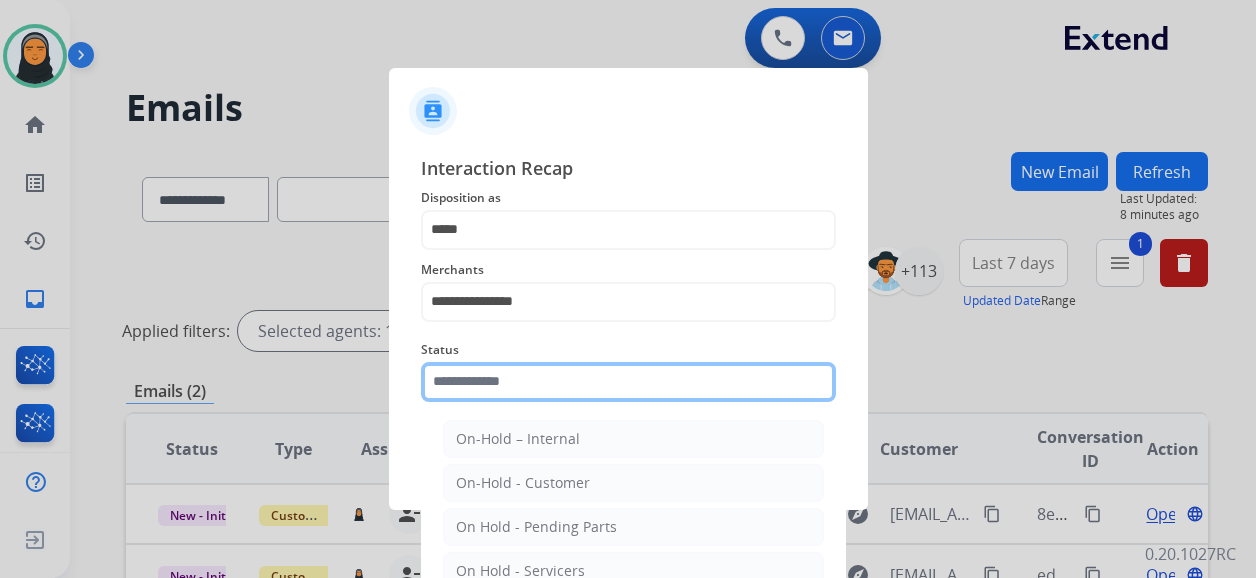 click 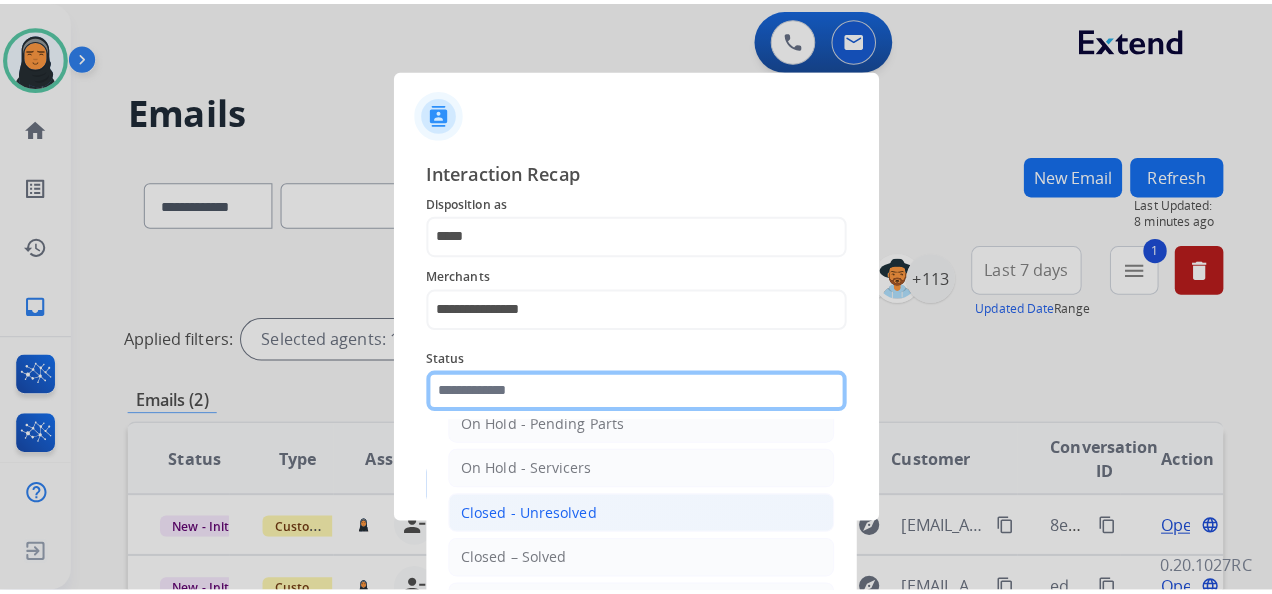 scroll, scrollTop: 114, scrollLeft: 0, axis: vertical 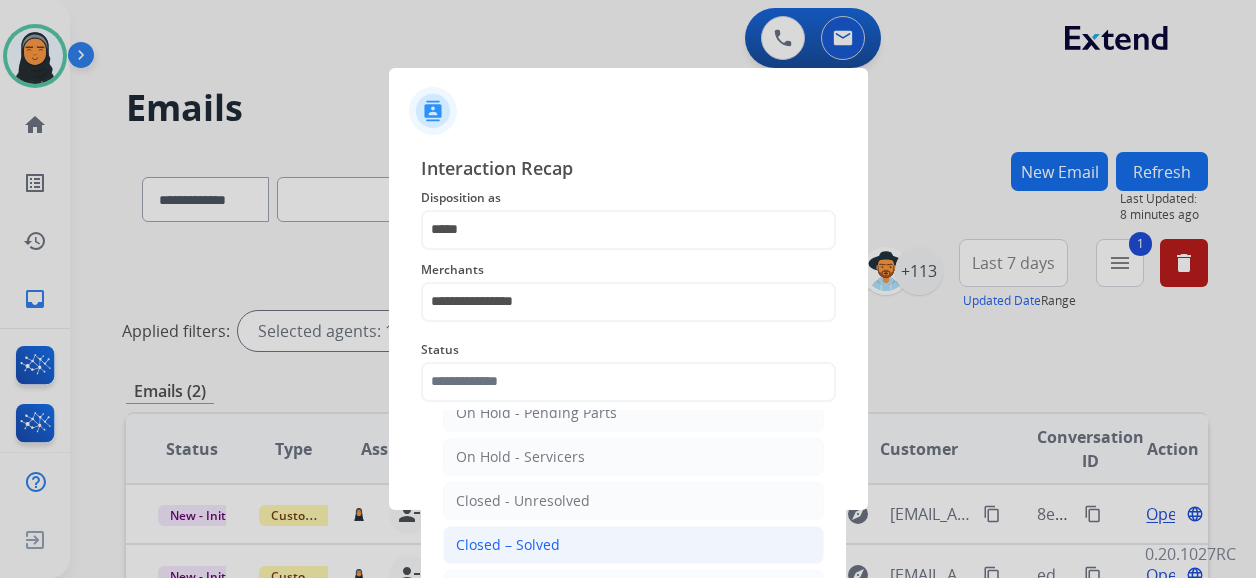 click on "Closed – Solved" 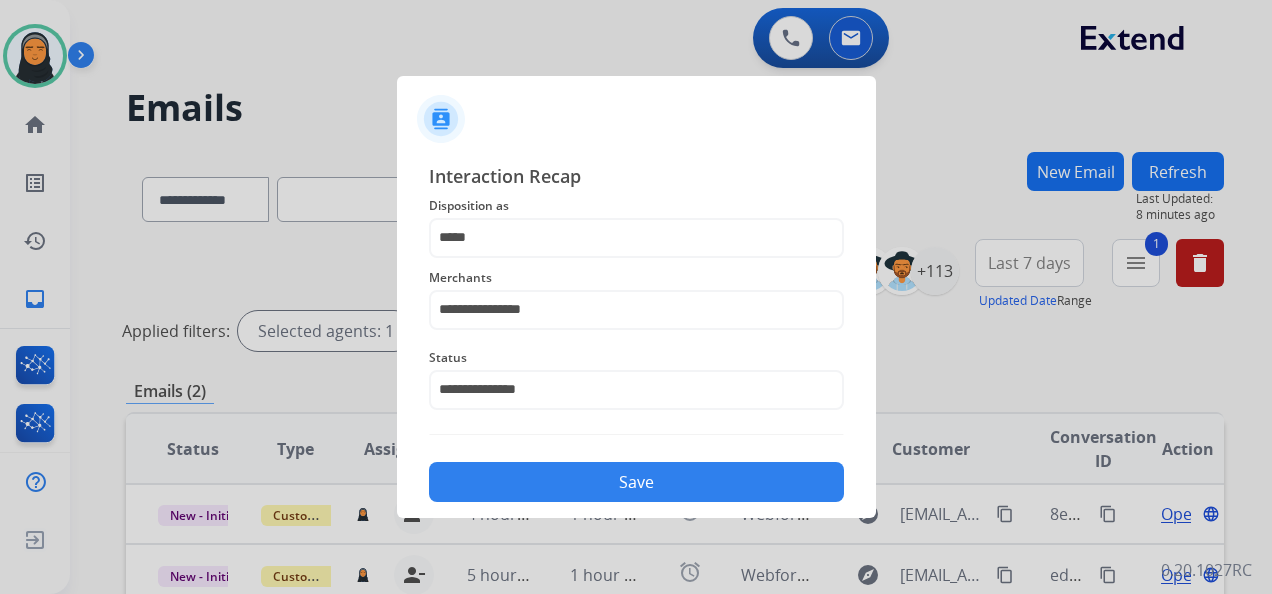click on "Save" 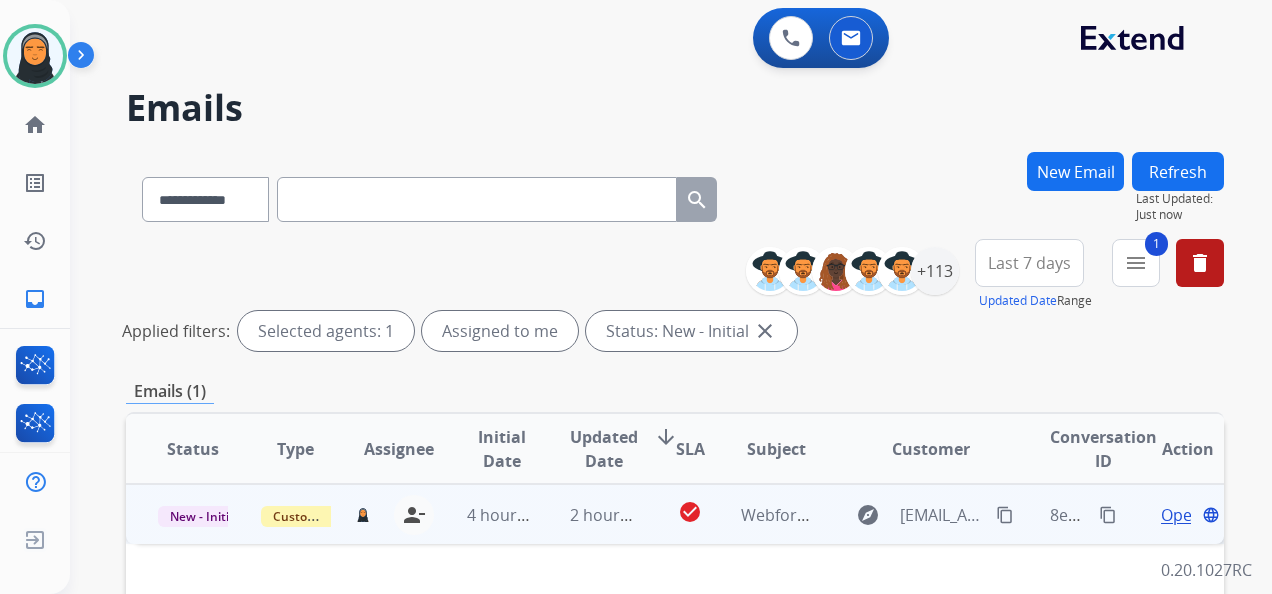 click on "Open" at bounding box center [1181, 515] 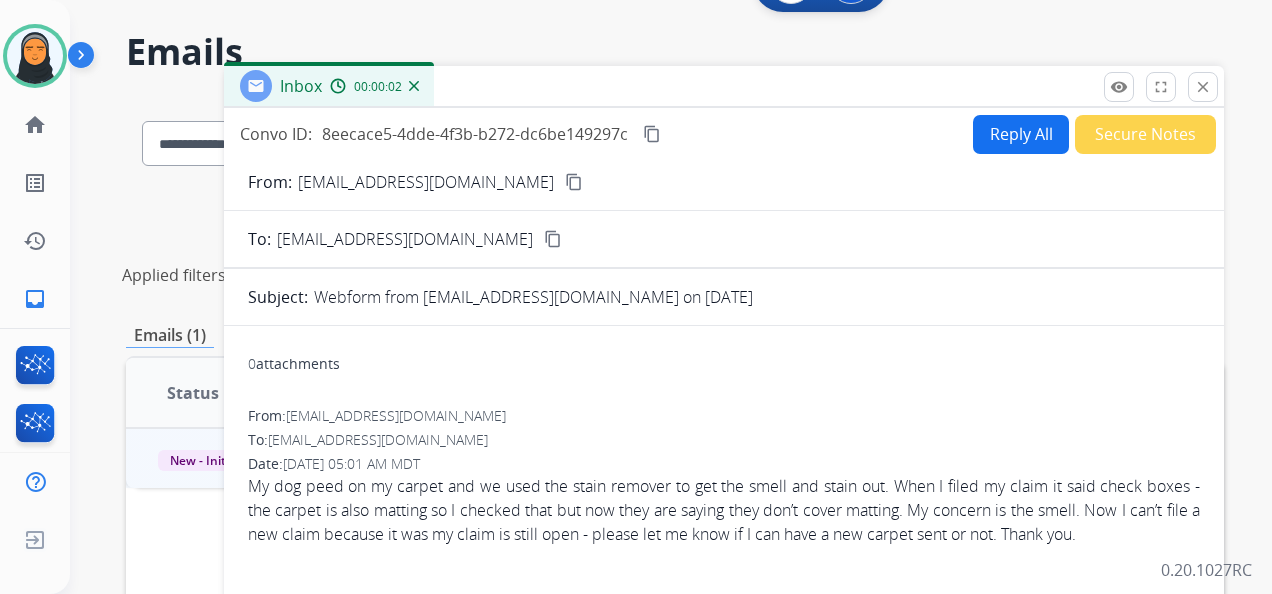 scroll, scrollTop: 100, scrollLeft: 0, axis: vertical 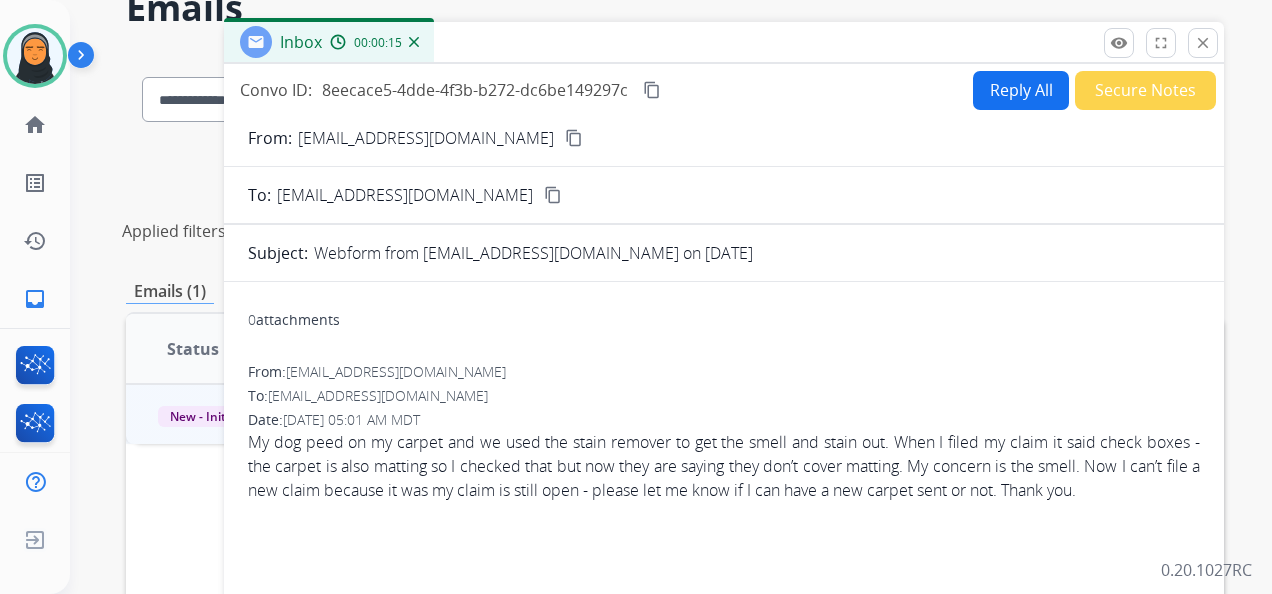 click on "content_copy" at bounding box center [574, 138] 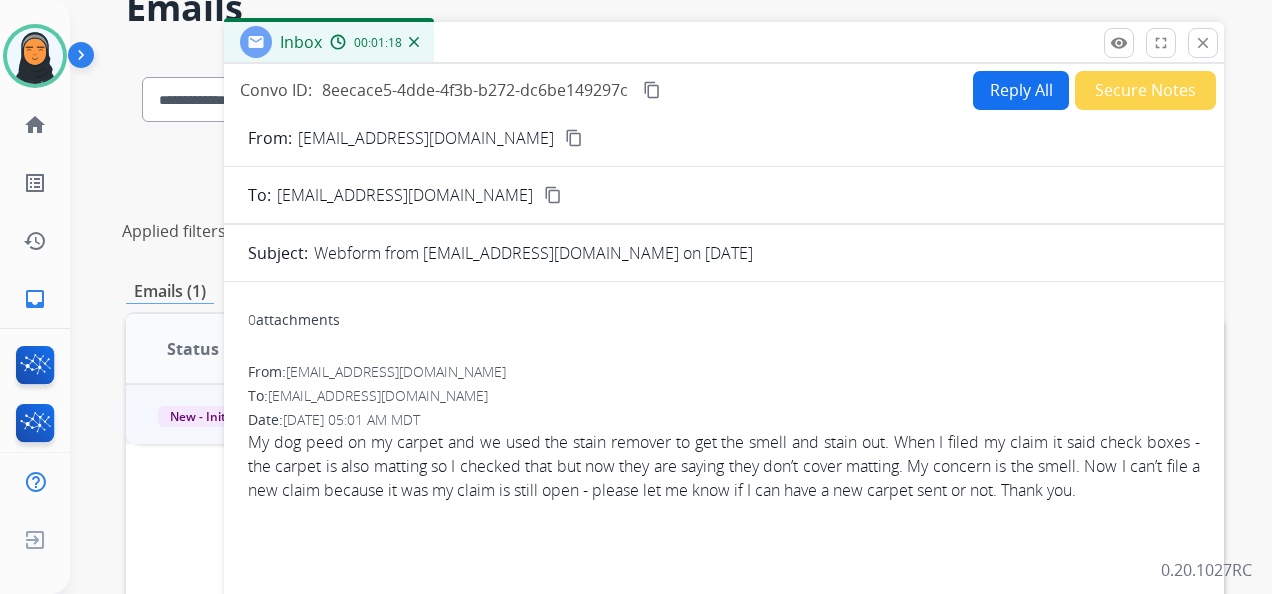 click on "Reply All" at bounding box center (1021, 90) 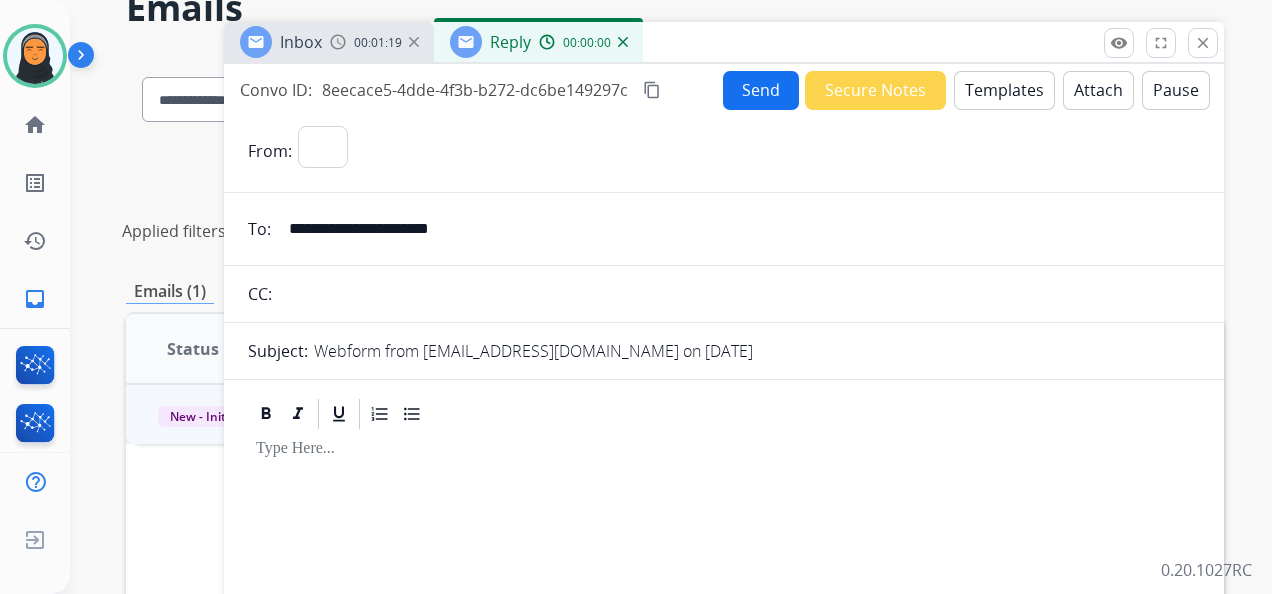 select on "**********" 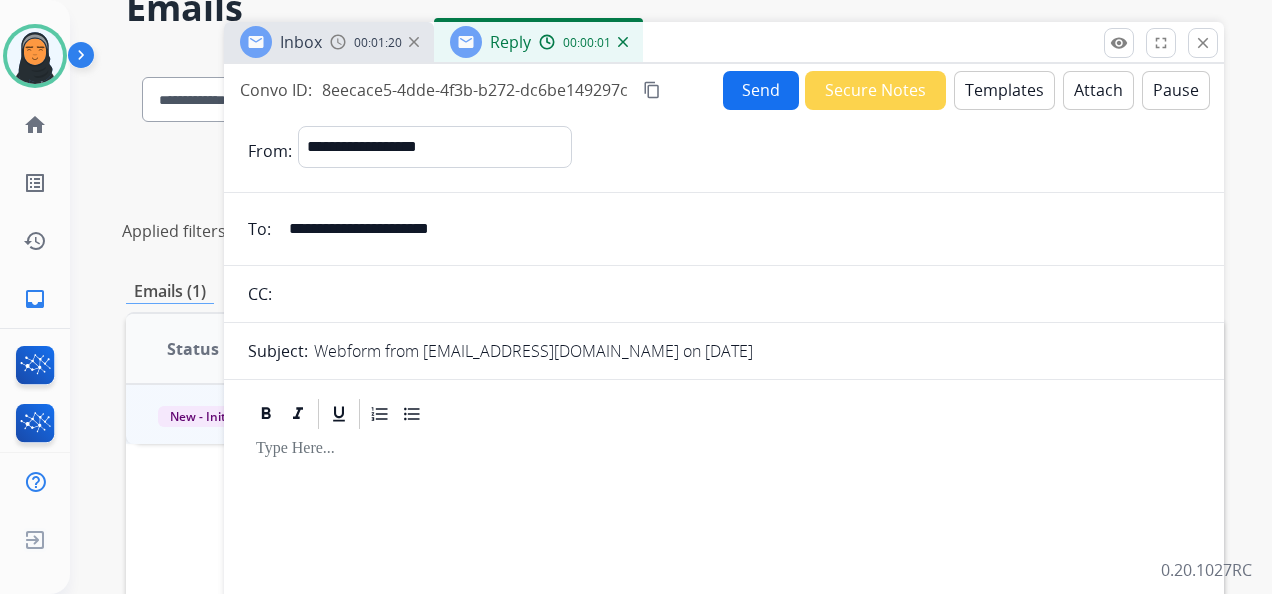 click on "Templates" at bounding box center (1004, 90) 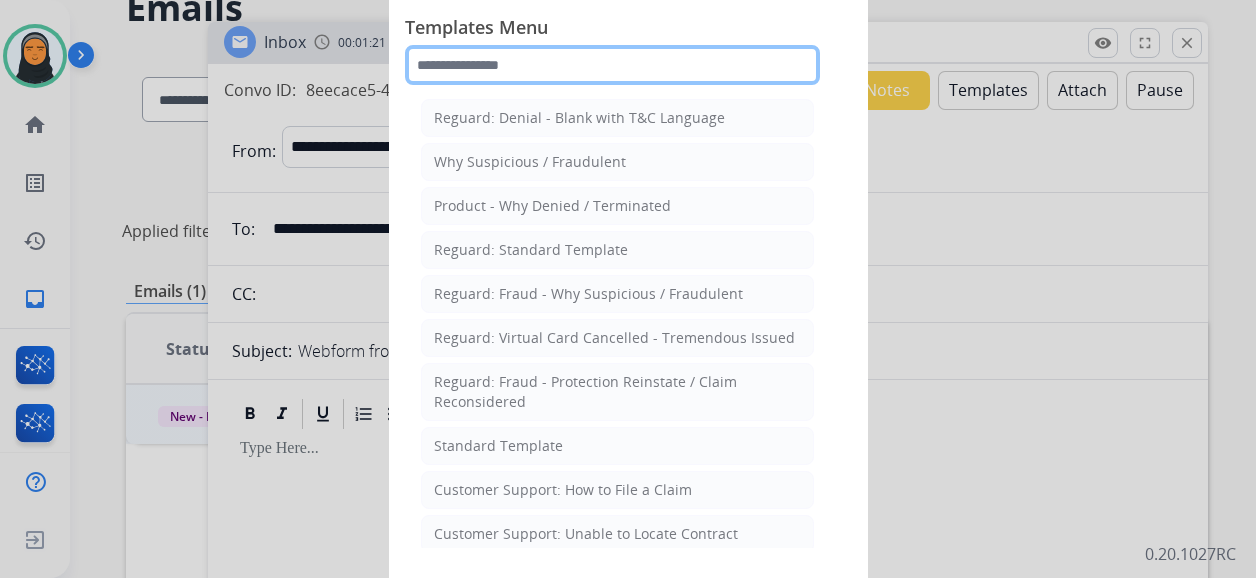 click 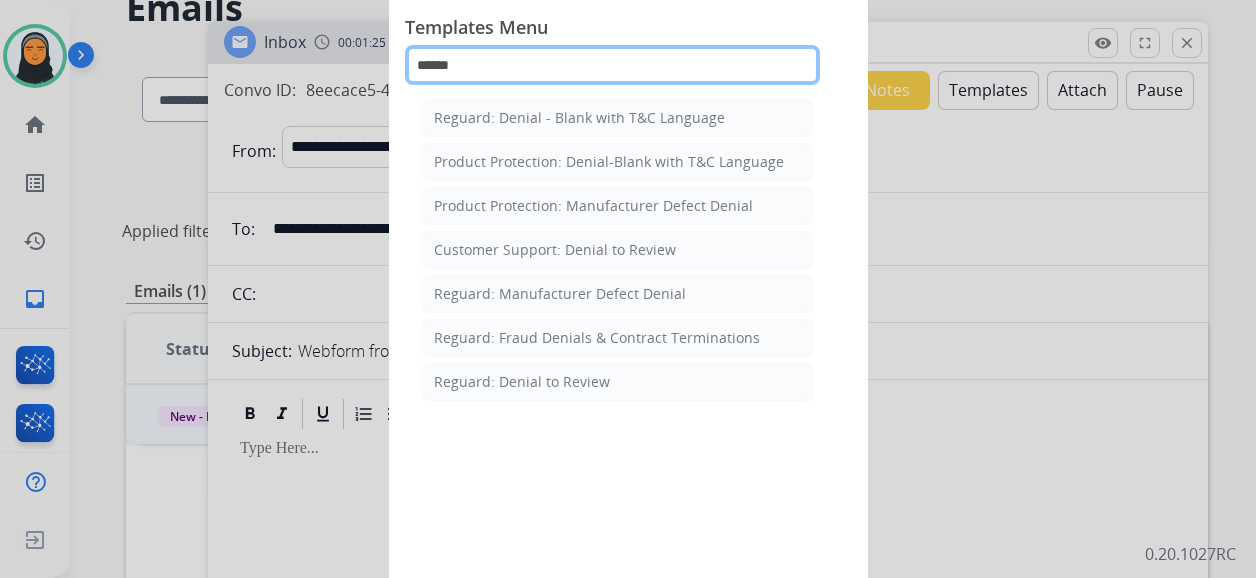 type on "******" 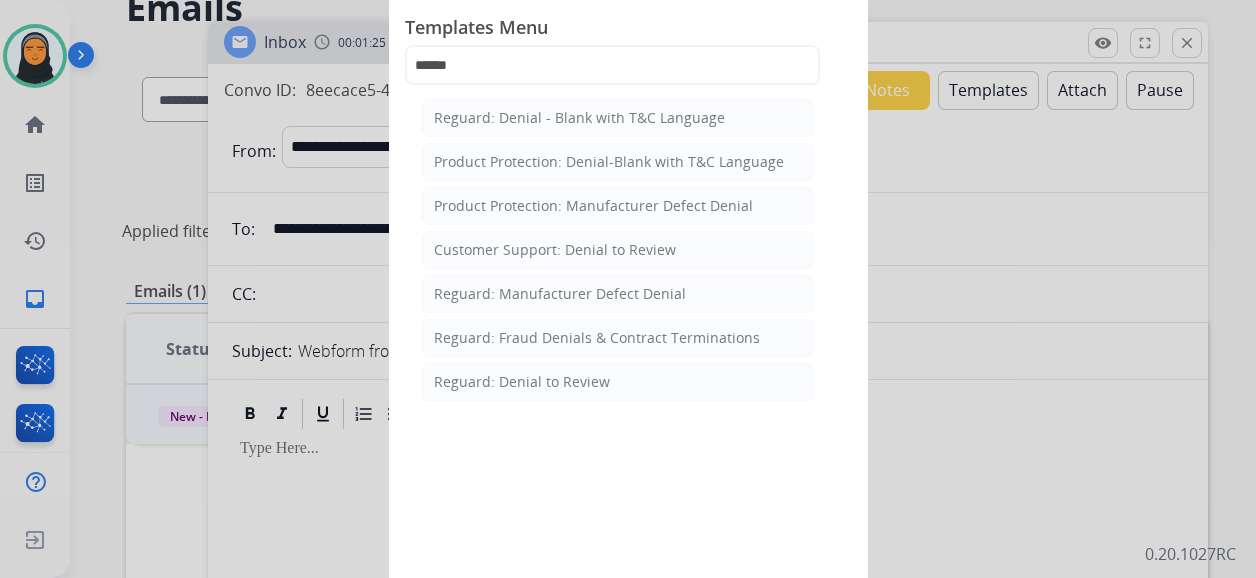 click on "Reguard: Denial - Blank with T&C Language" 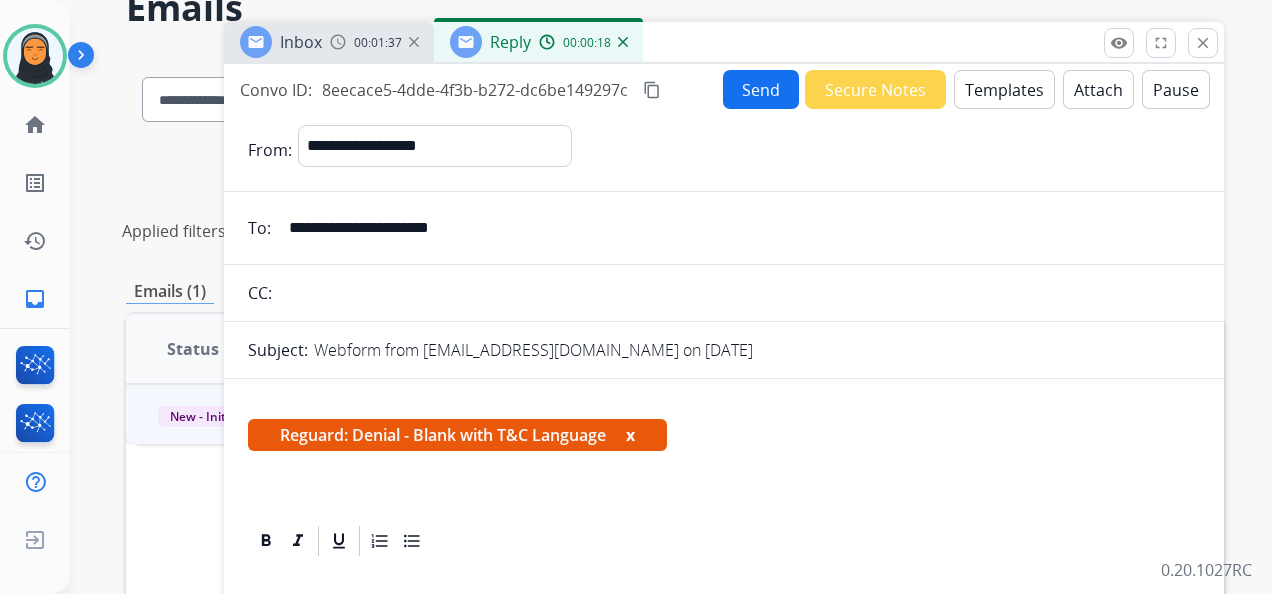 scroll, scrollTop: 100, scrollLeft: 0, axis: vertical 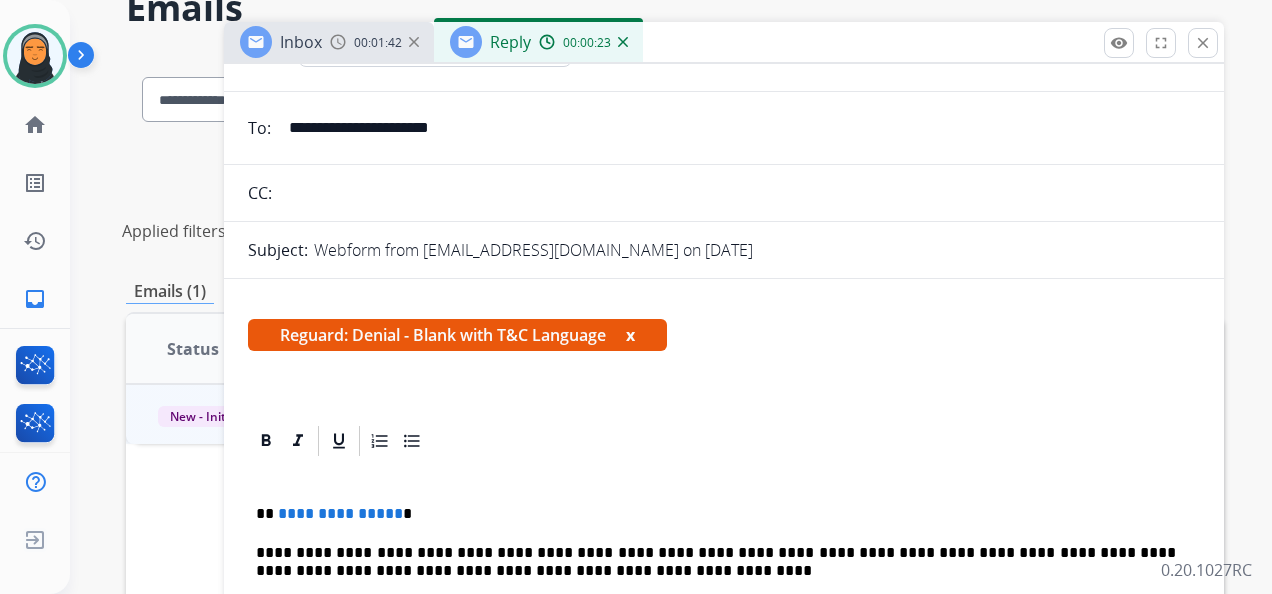 click on "**********" at bounding box center [716, 514] 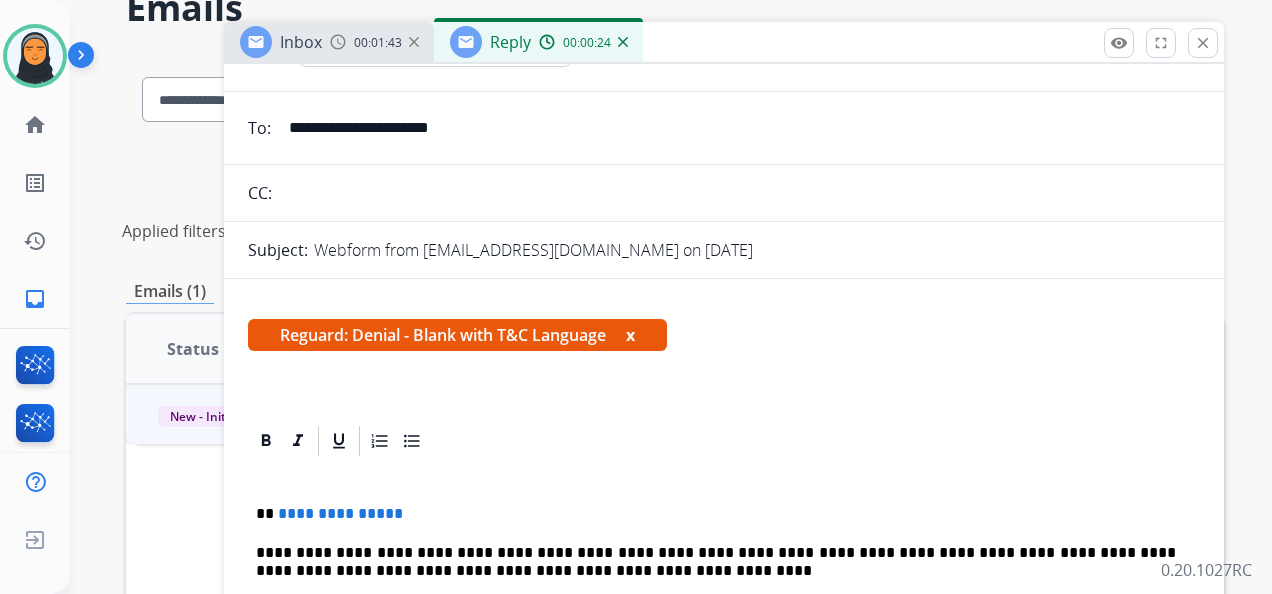 type 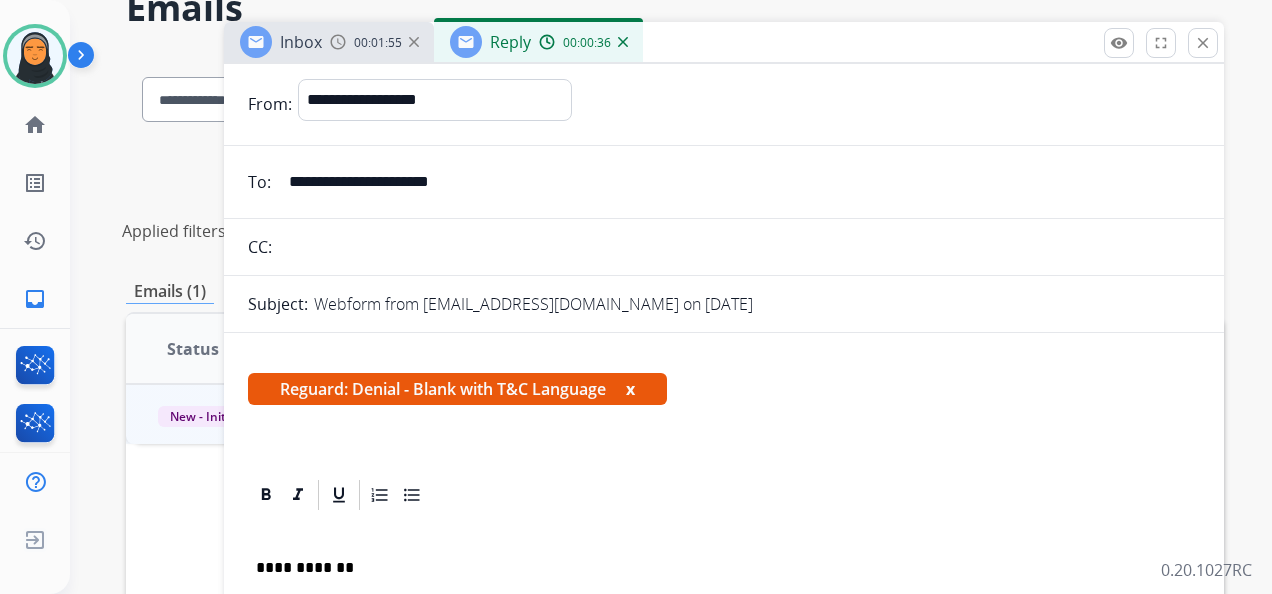 scroll, scrollTop: 0, scrollLeft: 0, axis: both 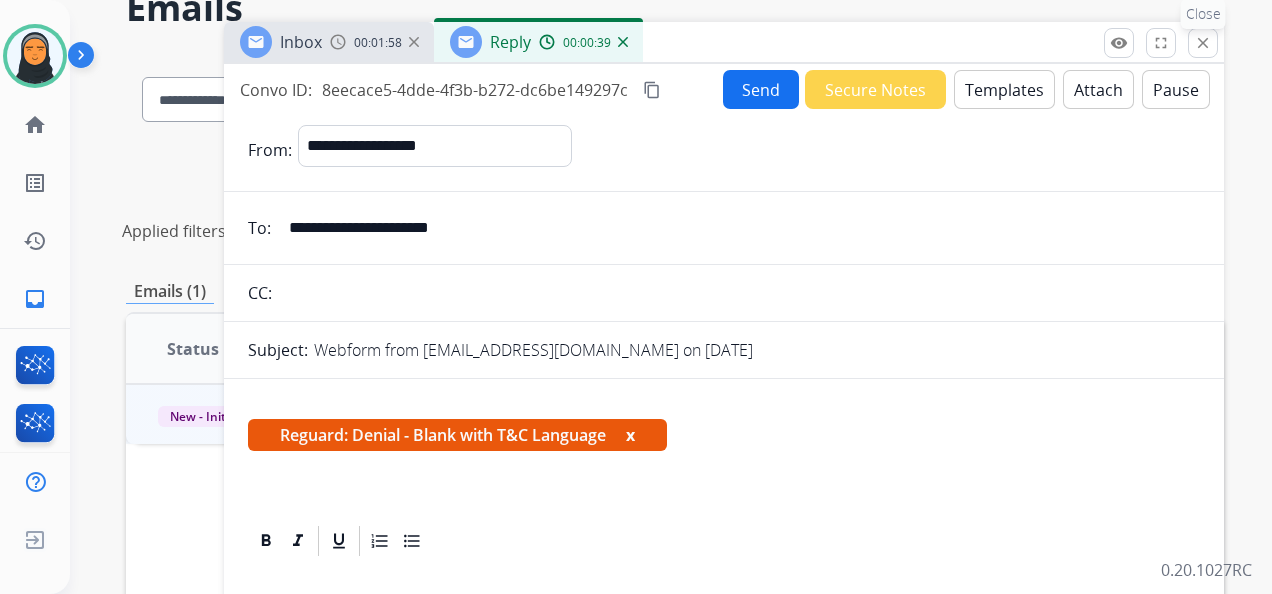 click on "close" at bounding box center [1203, 43] 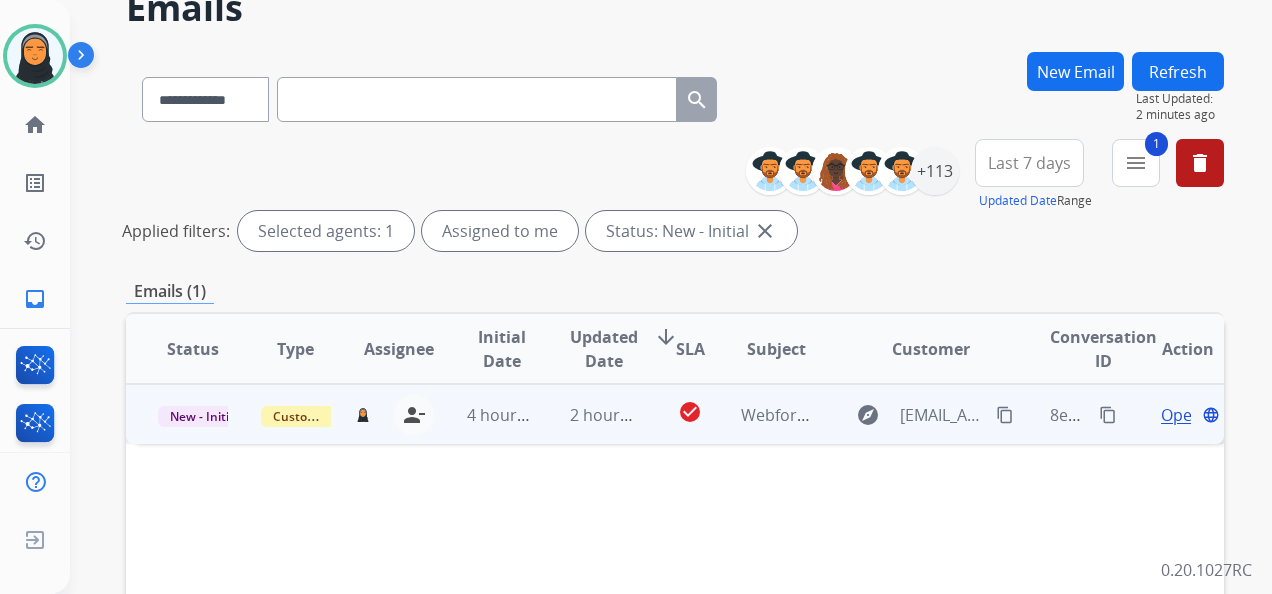 click on "Open" at bounding box center [1181, 415] 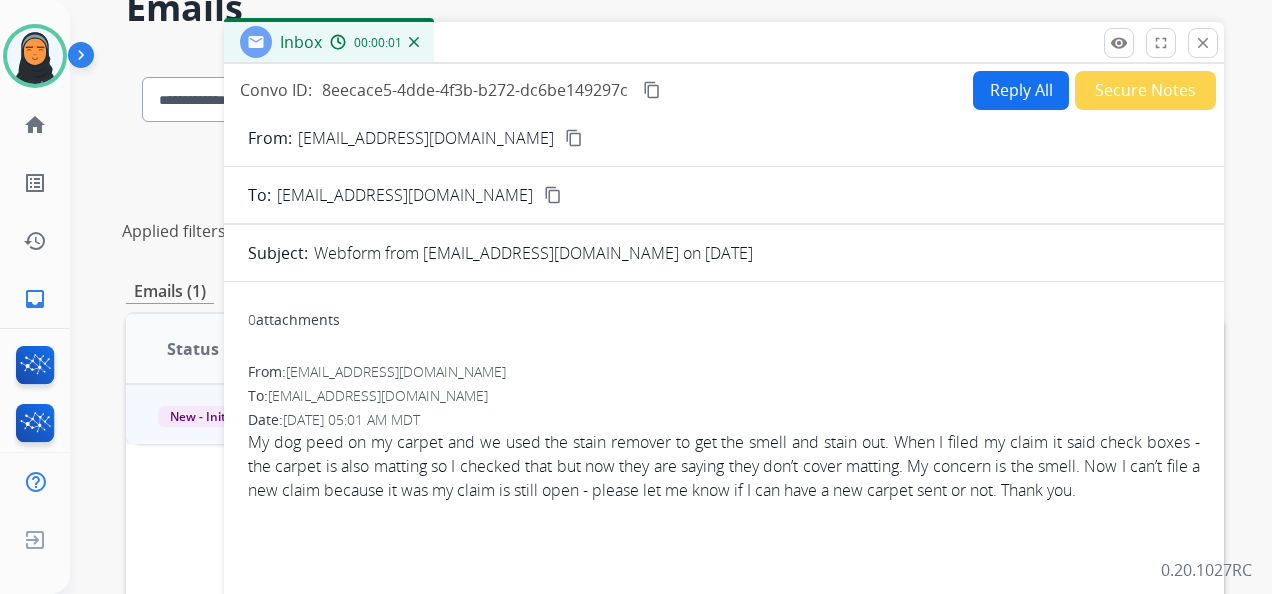click on "Reply All" at bounding box center (1021, 90) 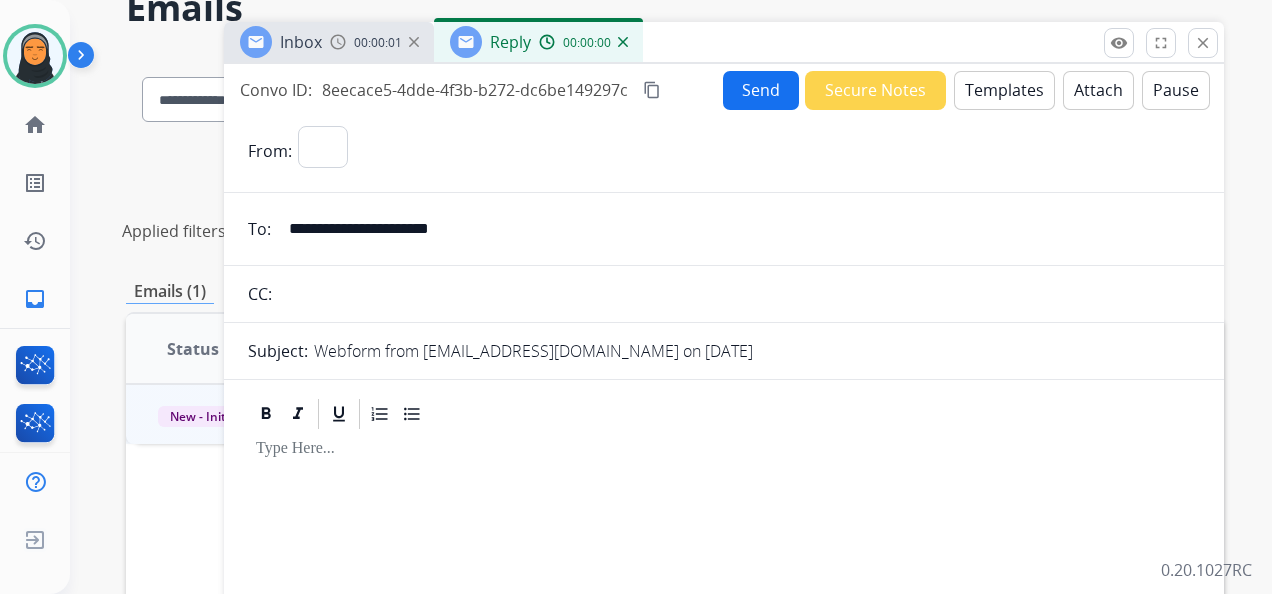select on "**********" 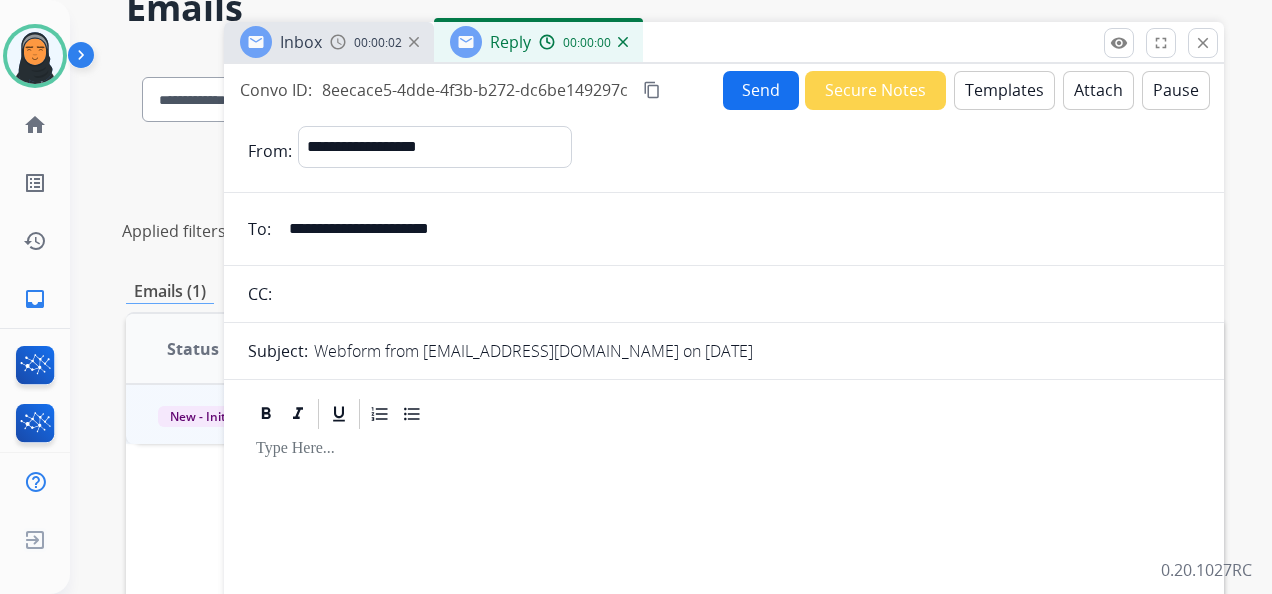 click on "Templates" at bounding box center [1004, 90] 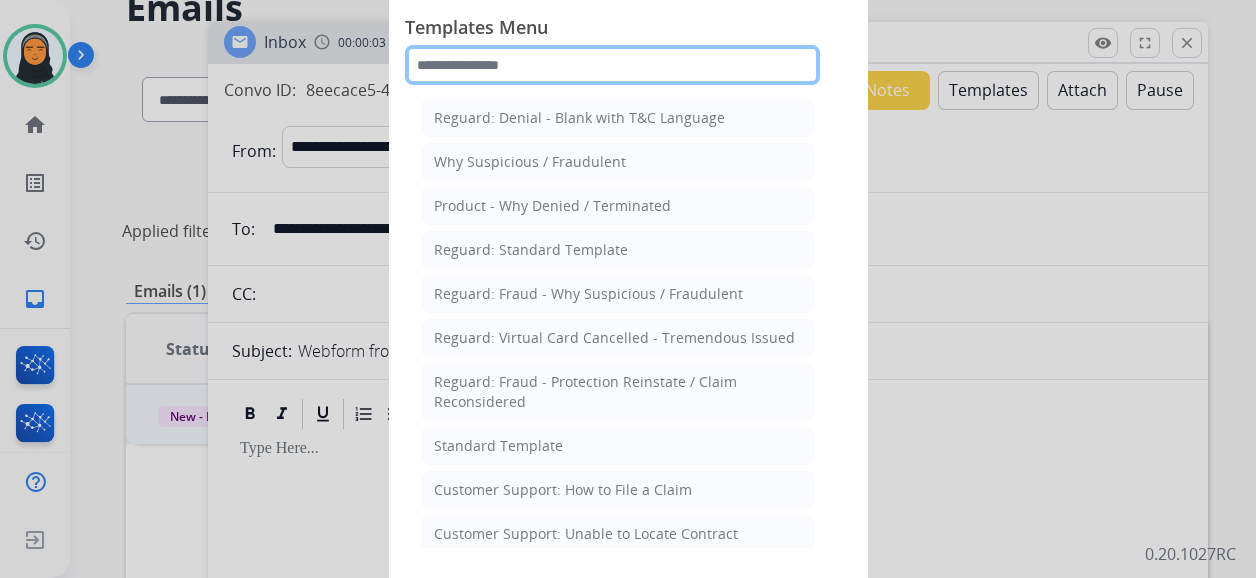 click 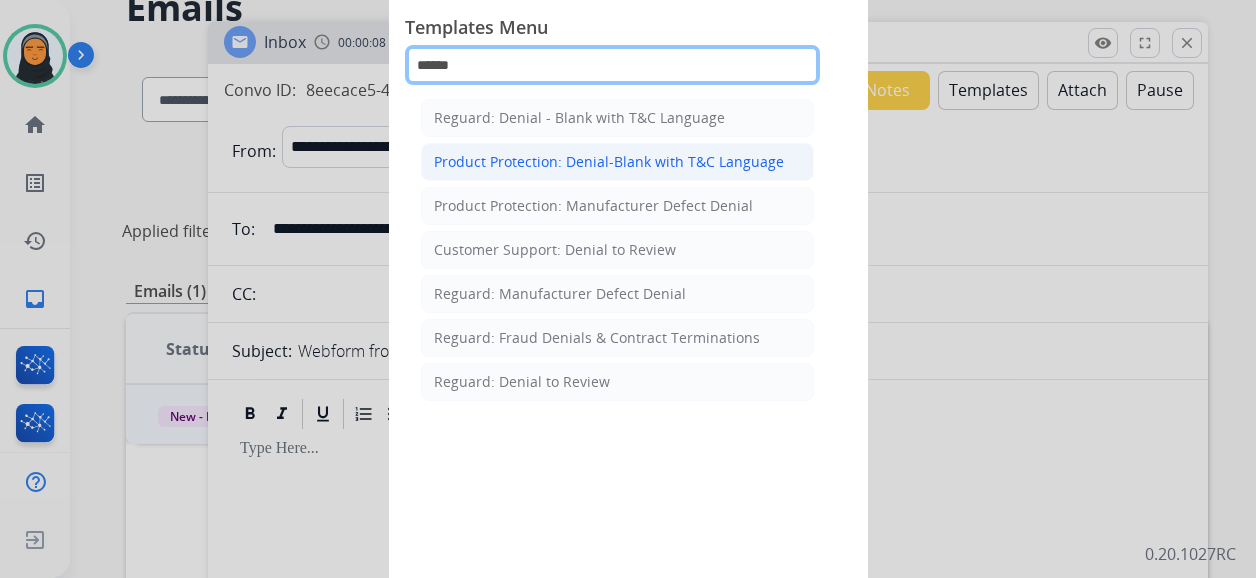 type on "******" 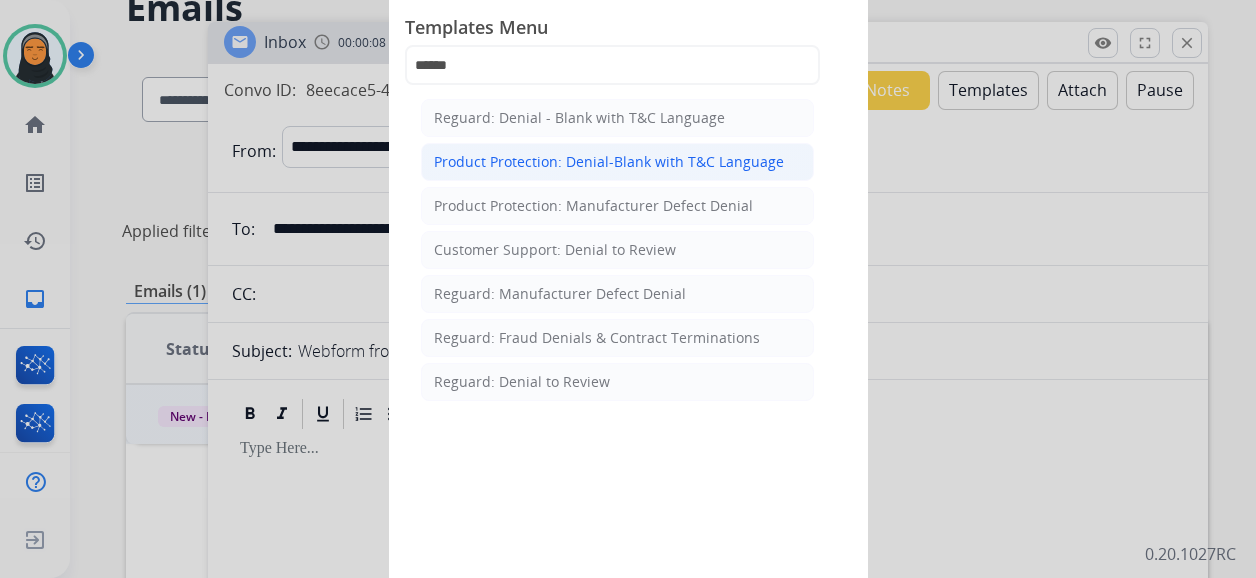 click on "Product Protection: Denial-Blank with T&C Language" 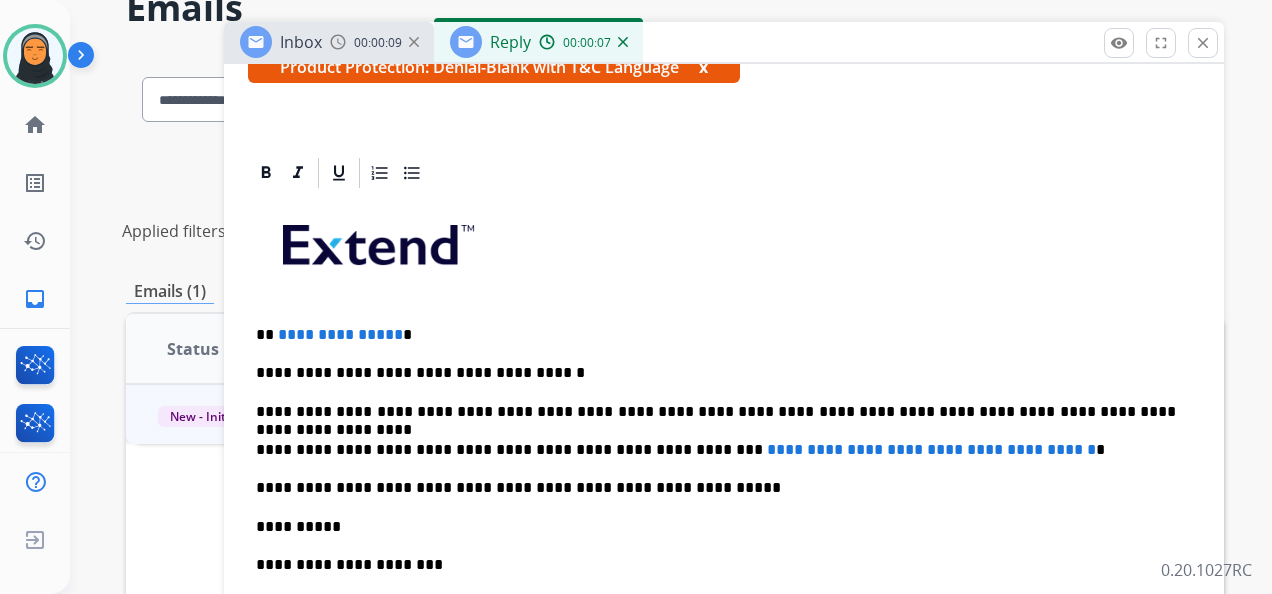 scroll, scrollTop: 500, scrollLeft: 0, axis: vertical 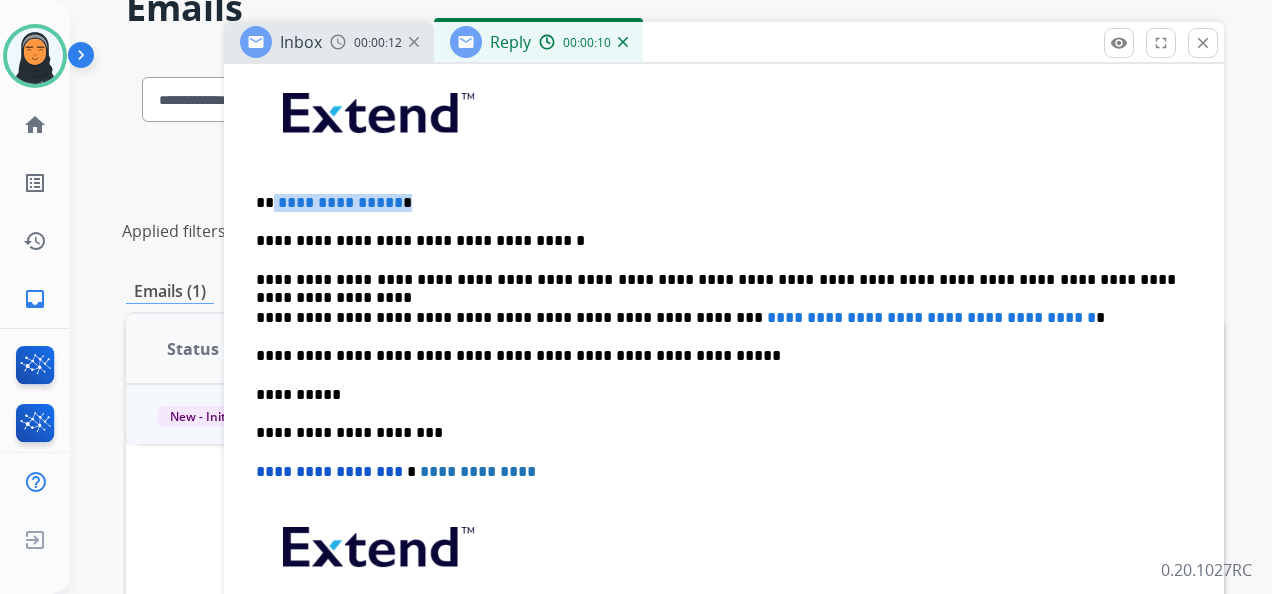 drag, startPoint x: 398, startPoint y: 205, endPoint x: 272, endPoint y: 189, distance: 127.01181 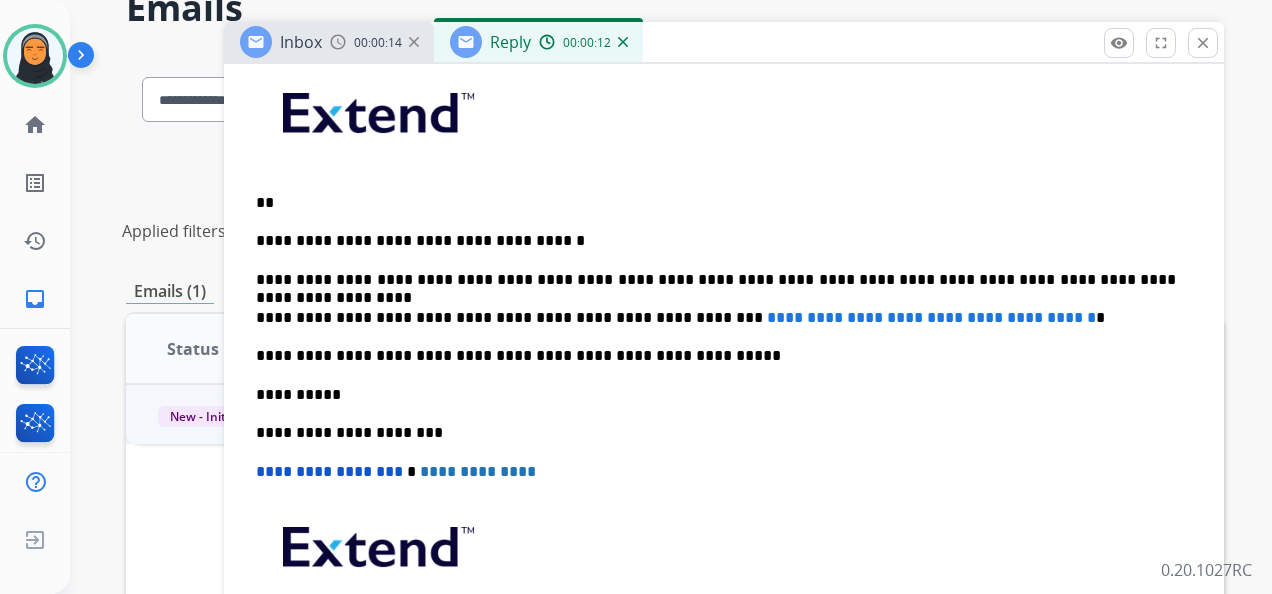 type 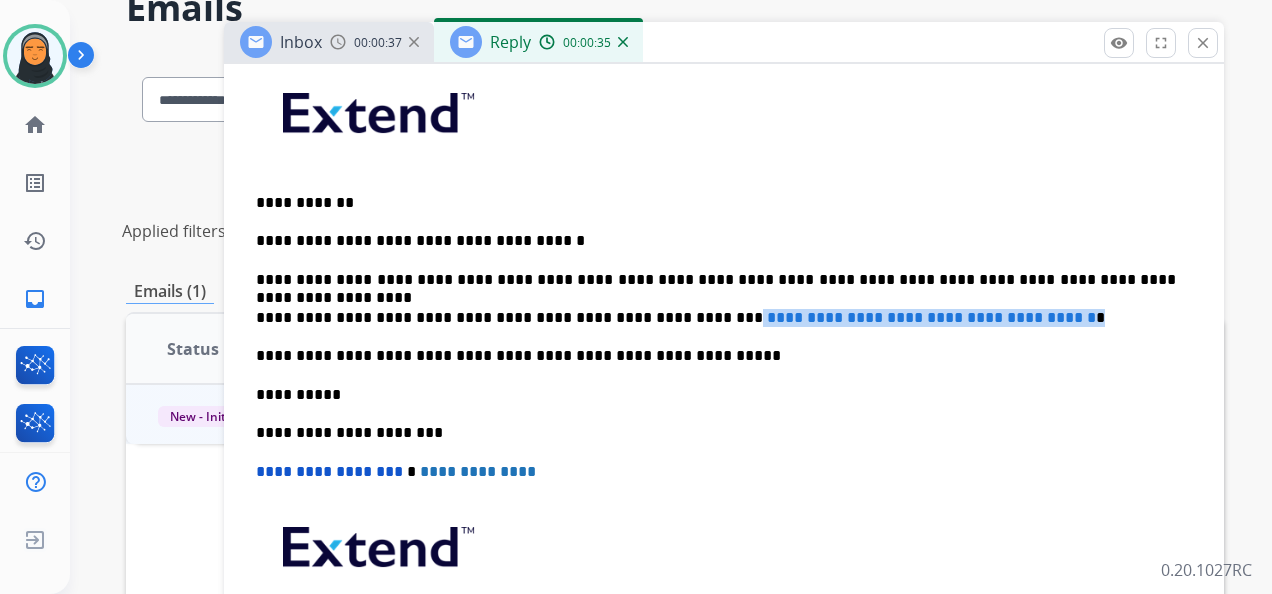 drag, startPoint x: 662, startPoint y: 312, endPoint x: 1085, endPoint y: 315, distance: 423.01065 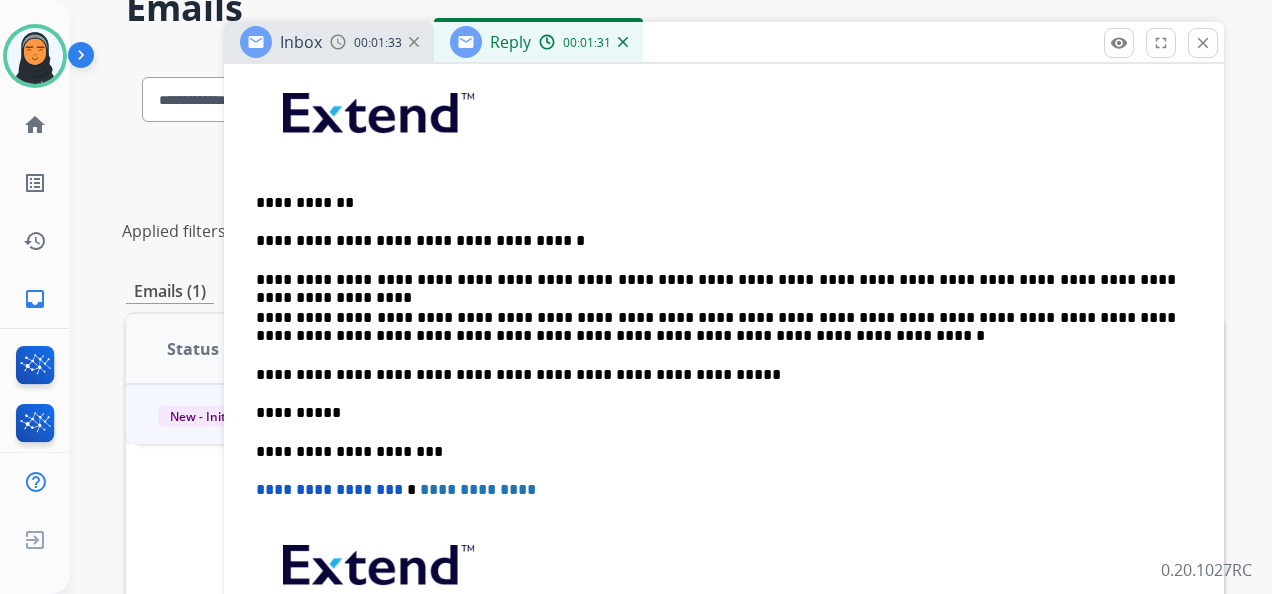 click on "**********" at bounding box center (716, 327) 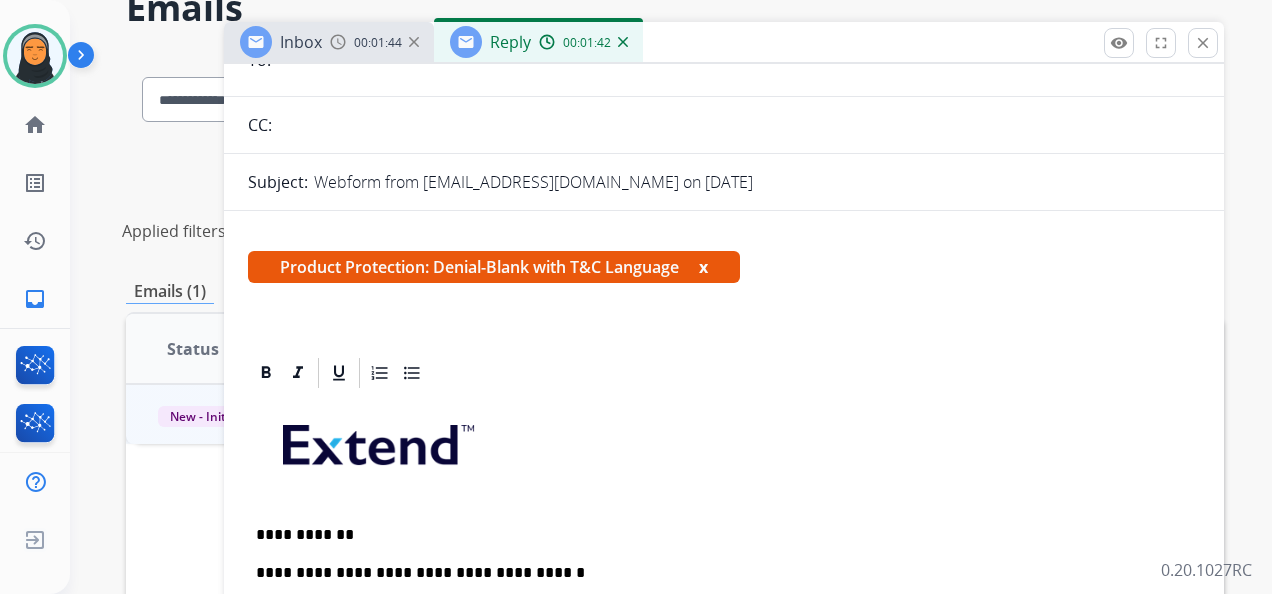 scroll, scrollTop: 0, scrollLeft: 0, axis: both 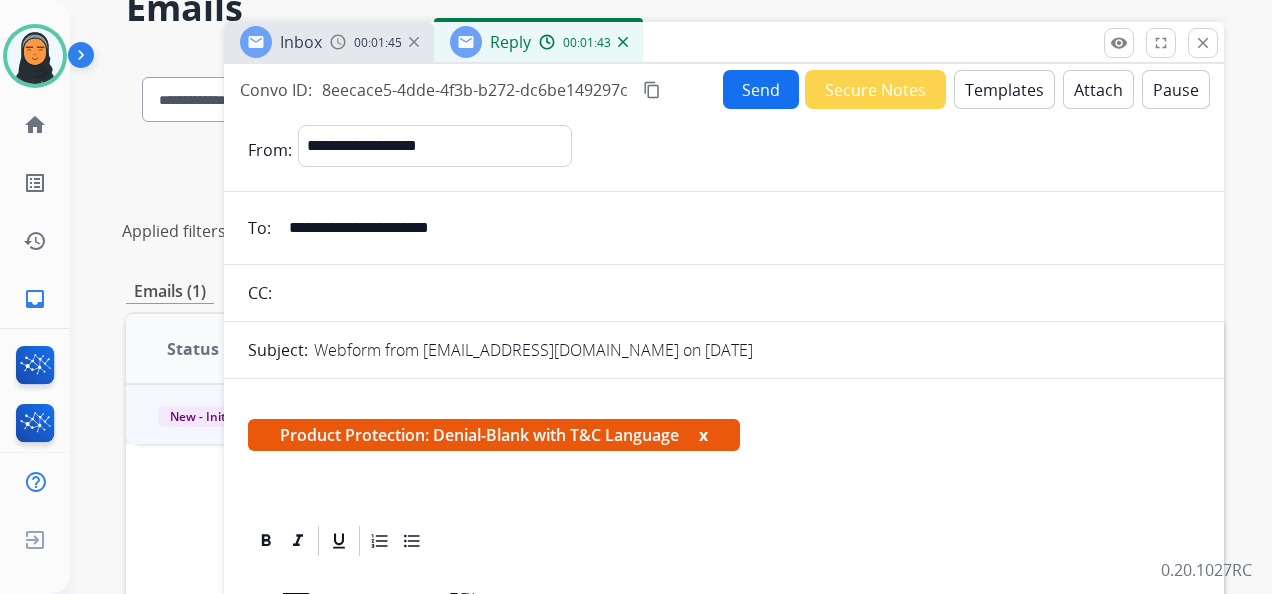 click on "Attach" at bounding box center [1098, 89] 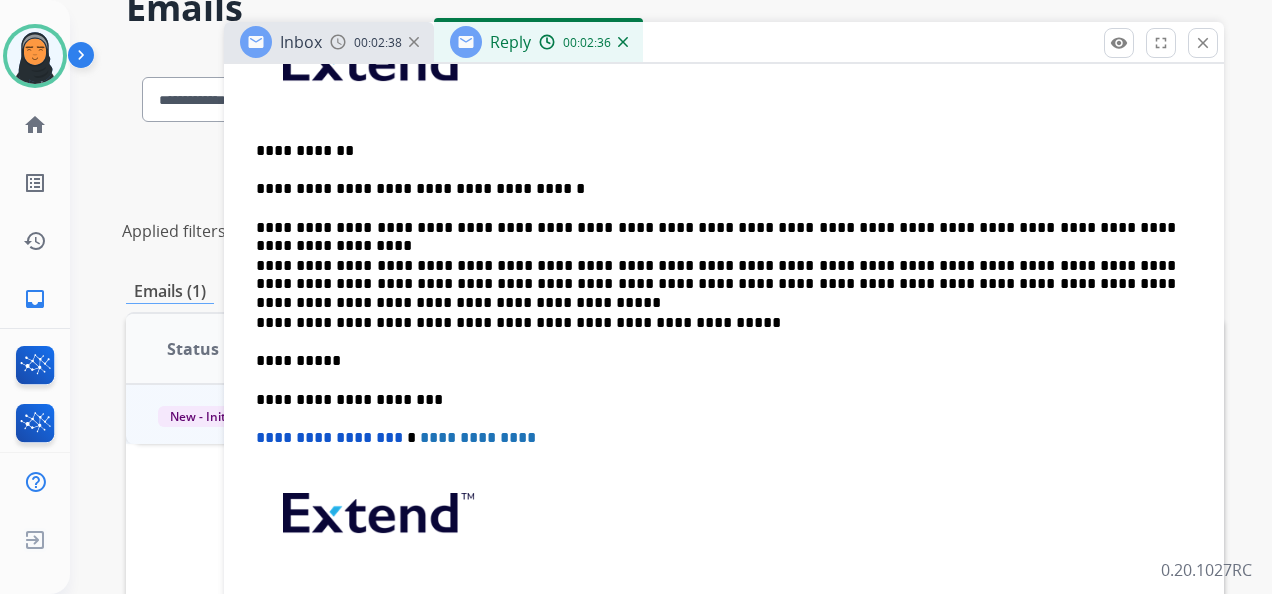 scroll, scrollTop: 610, scrollLeft: 0, axis: vertical 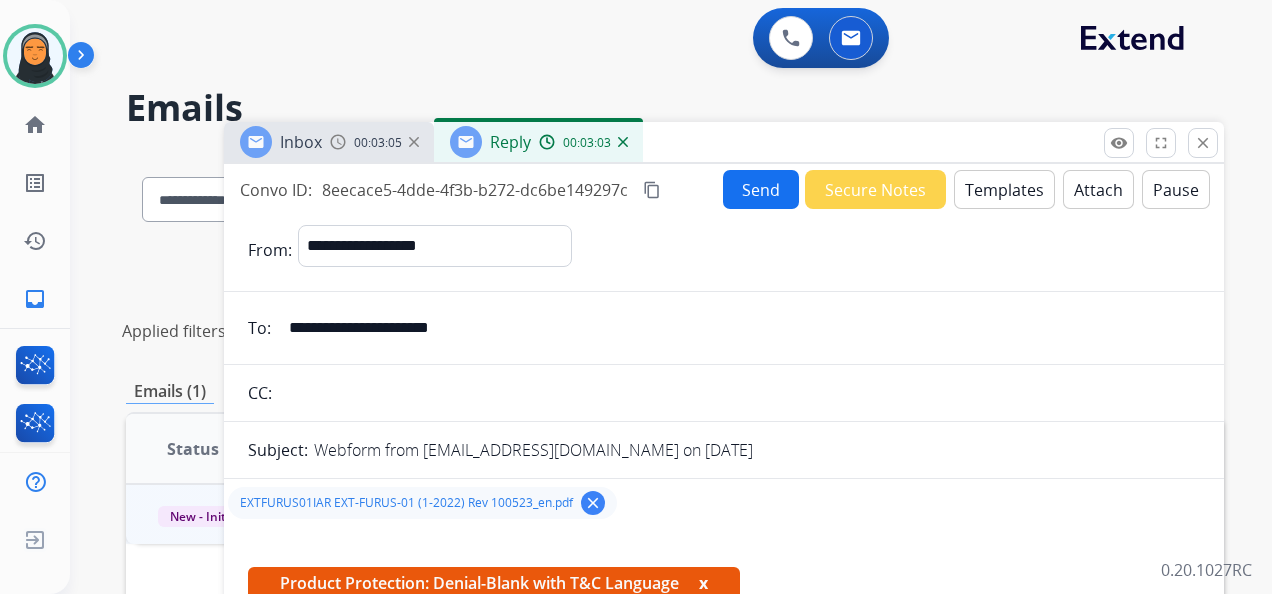 click on "content_copy" at bounding box center [652, 190] 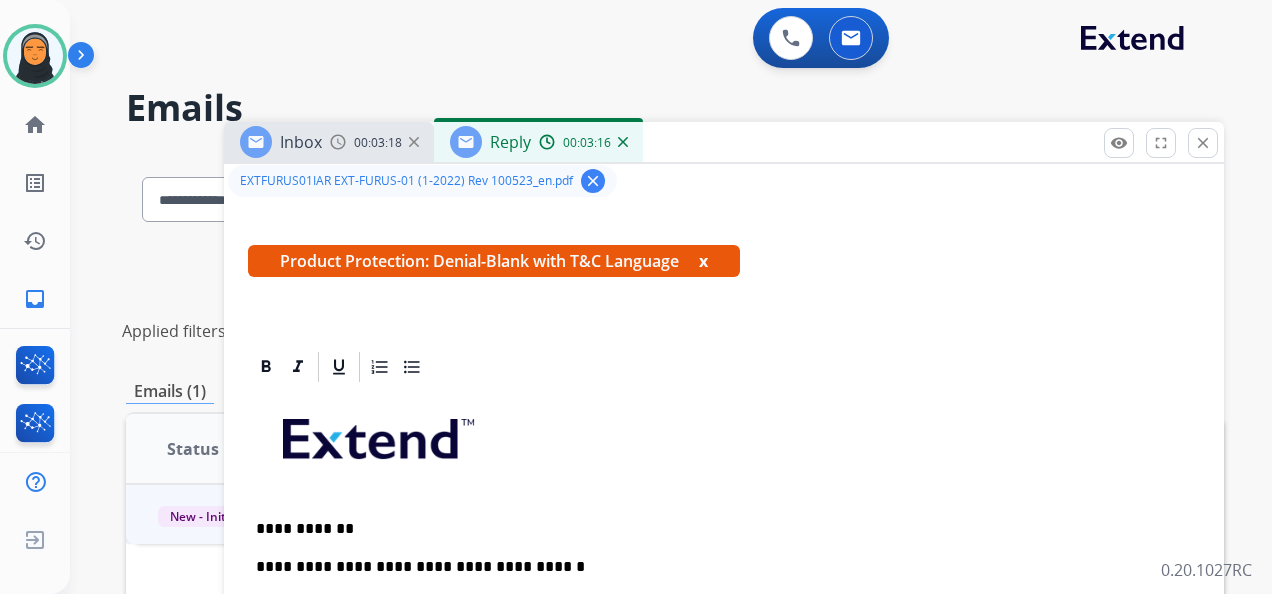 scroll, scrollTop: 610, scrollLeft: 0, axis: vertical 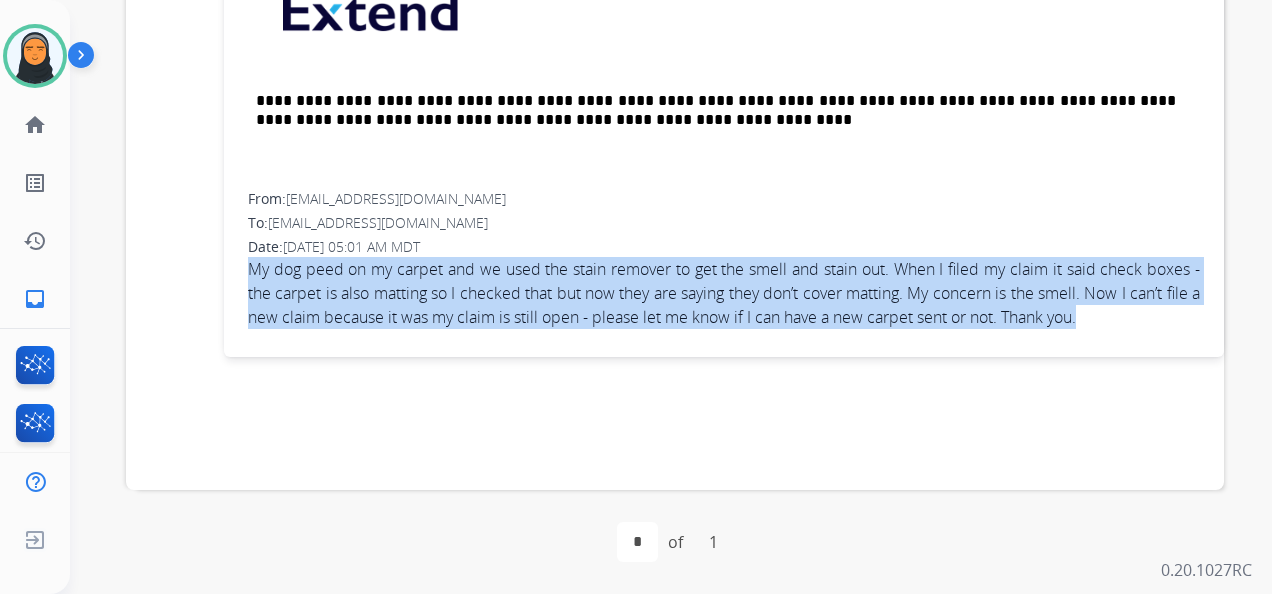 drag, startPoint x: 247, startPoint y: 263, endPoint x: 1141, endPoint y: 334, distance: 896.81494 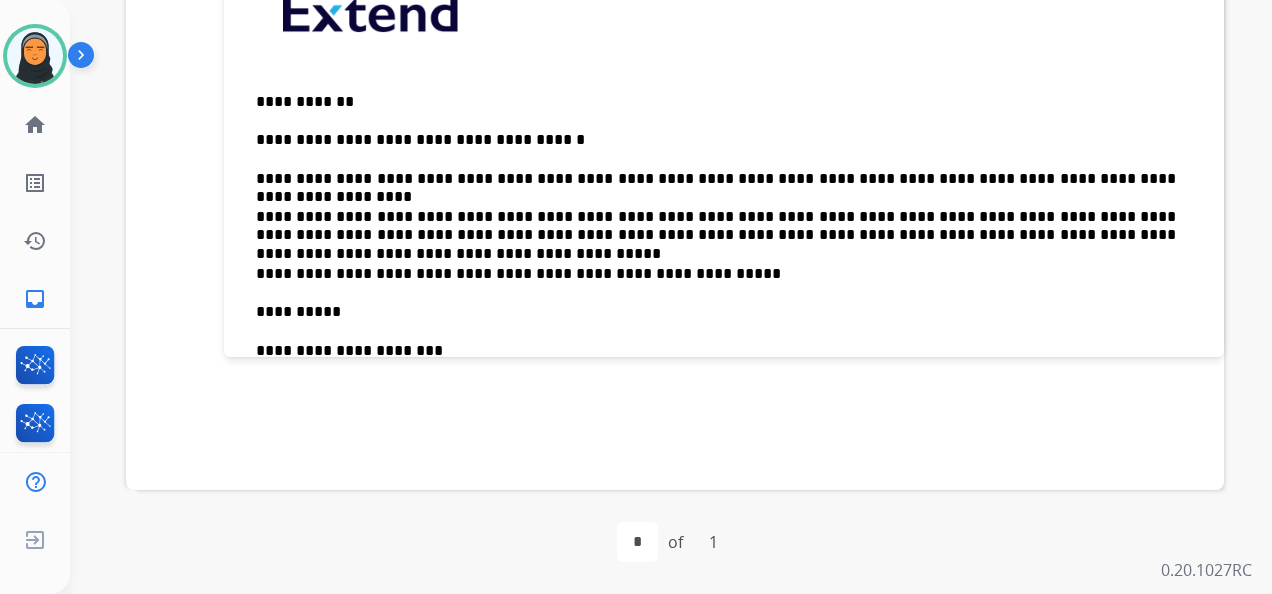 scroll, scrollTop: 200, scrollLeft: 0, axis: vertical 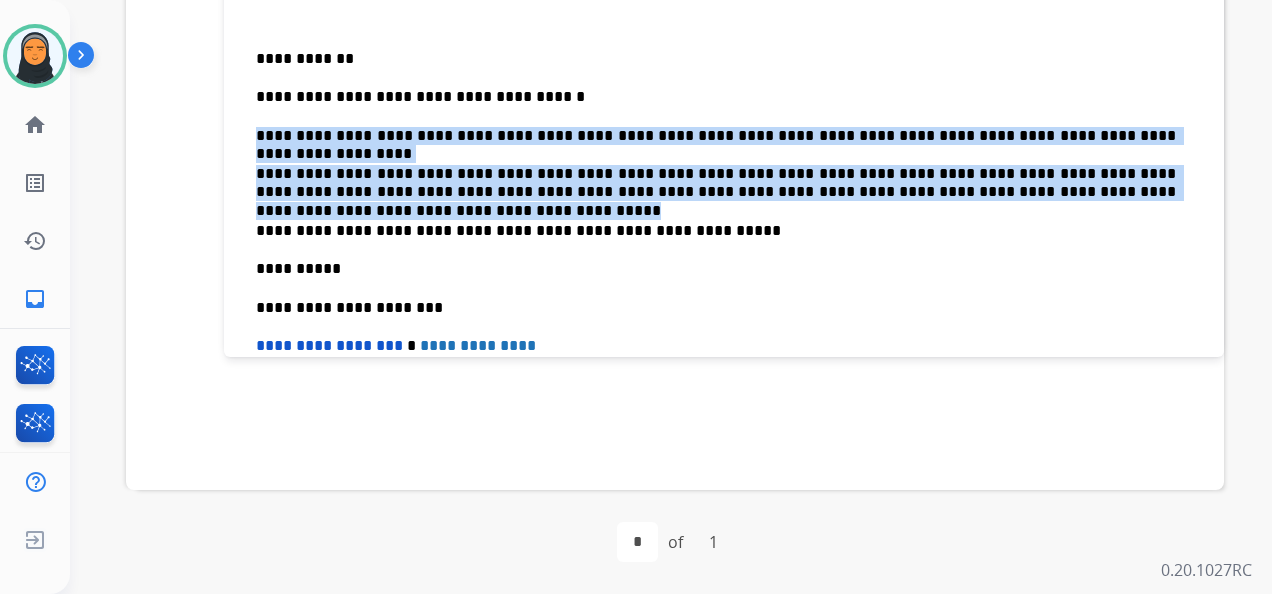 drag, startPoint x: 256, startPoint y: 131, endPoint x: 1101, endPoint y: 190, distance: 847.05725 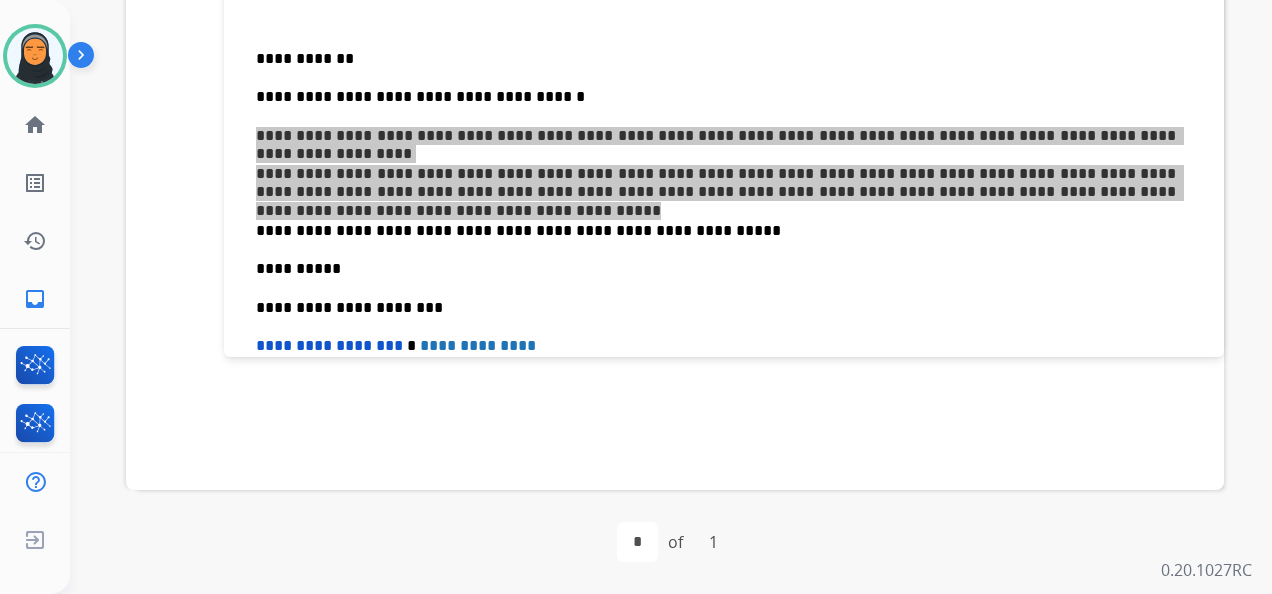 scroll, scrollTop: 0, scrollLeft: 0, axis: both 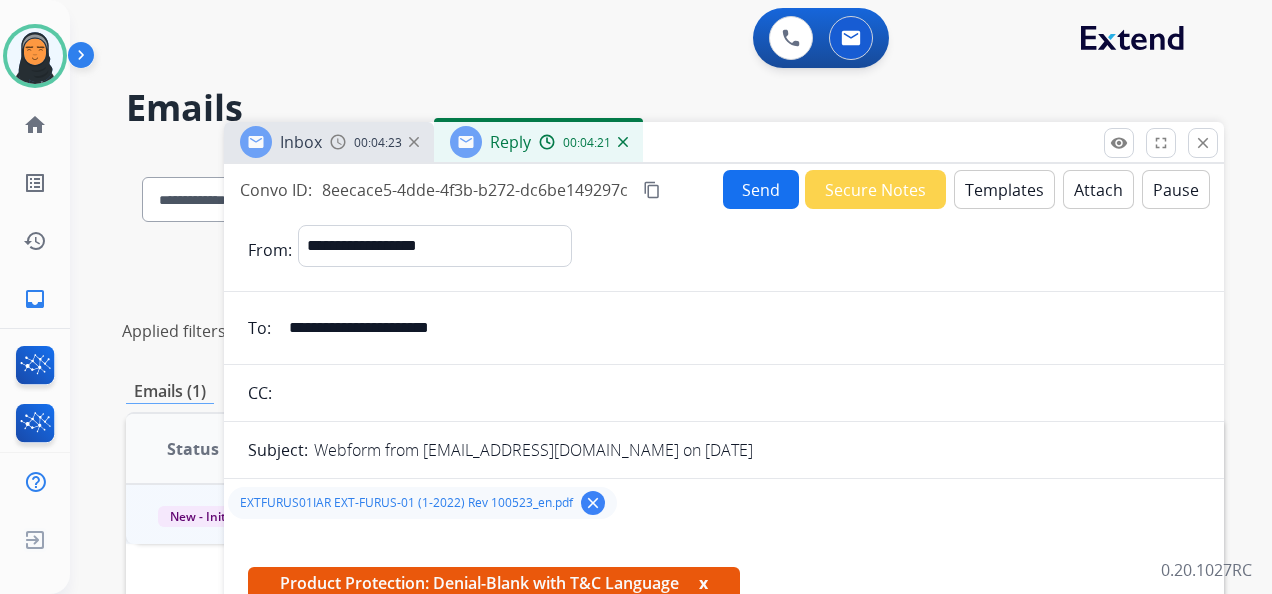 click on "Send" at bounding box center [761, 189] 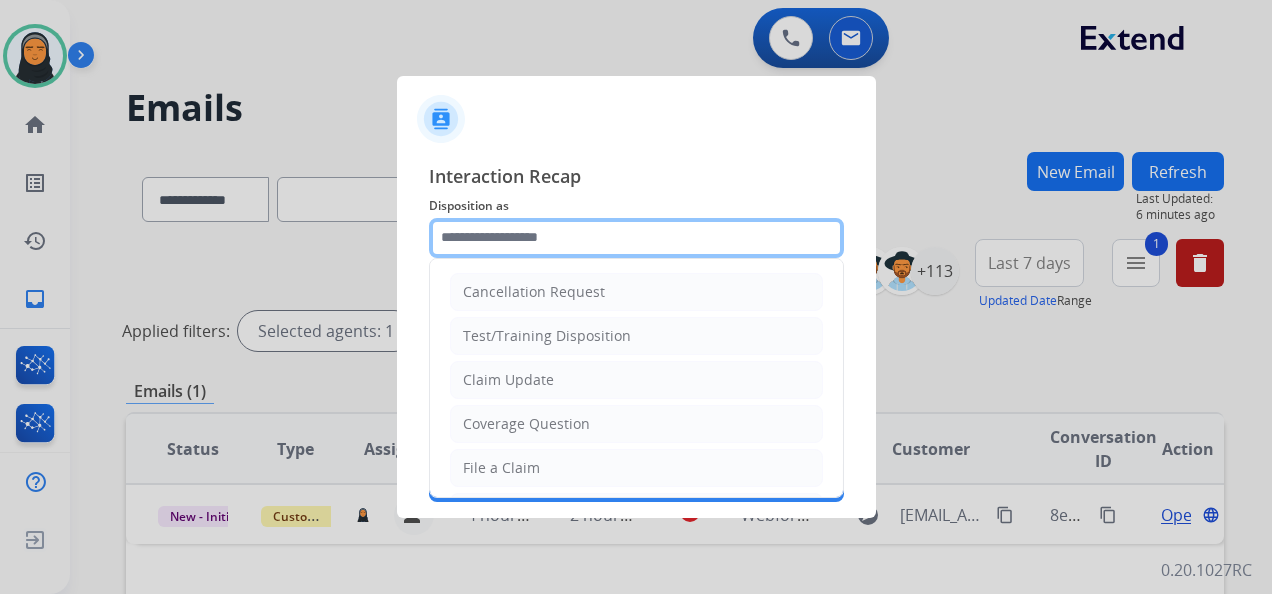 click 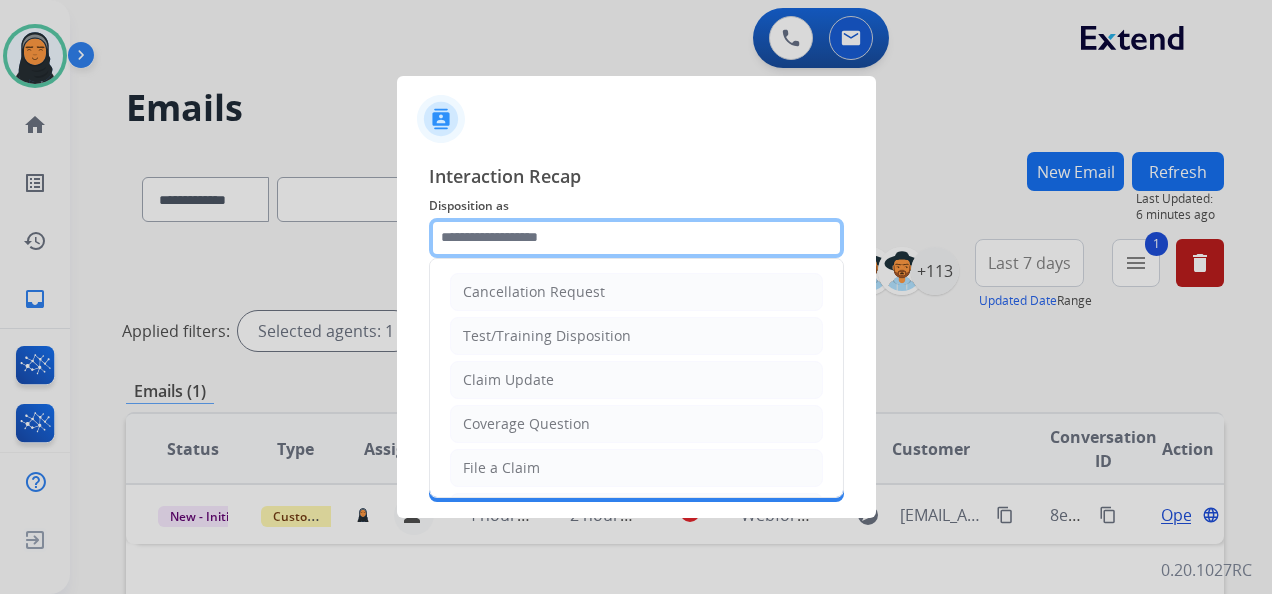 type on "**********" 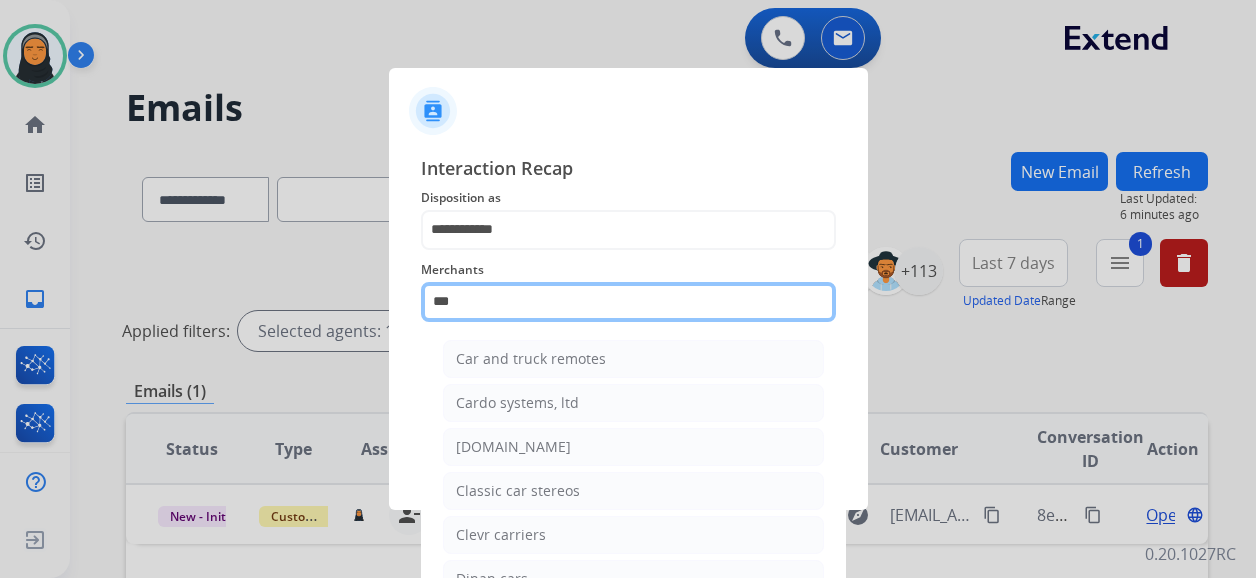 click on "***" 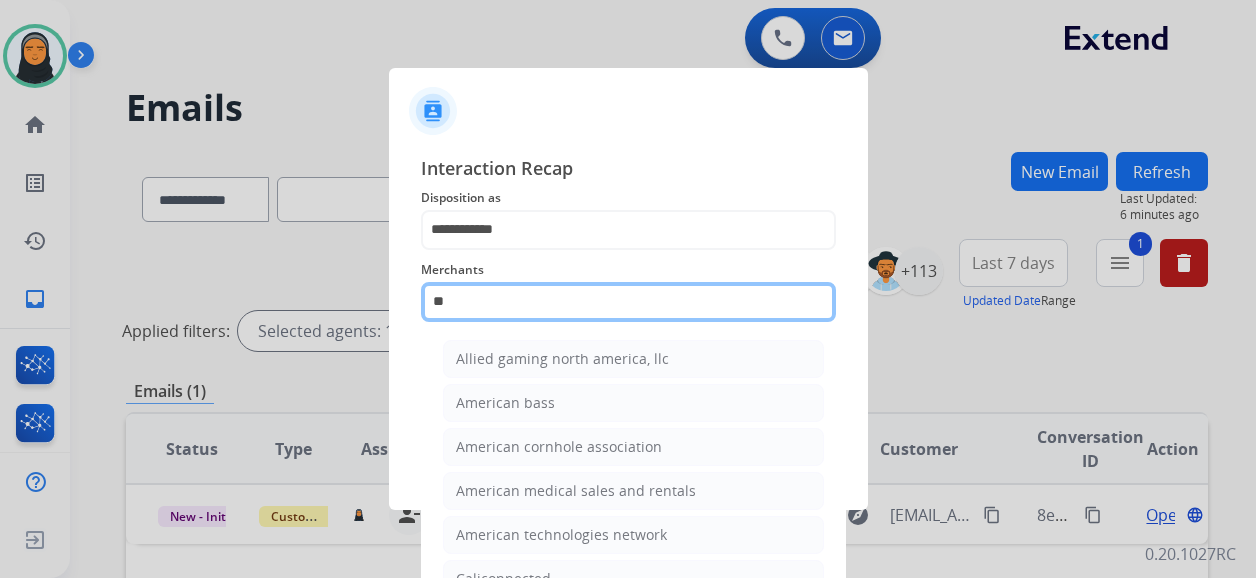type on "*" 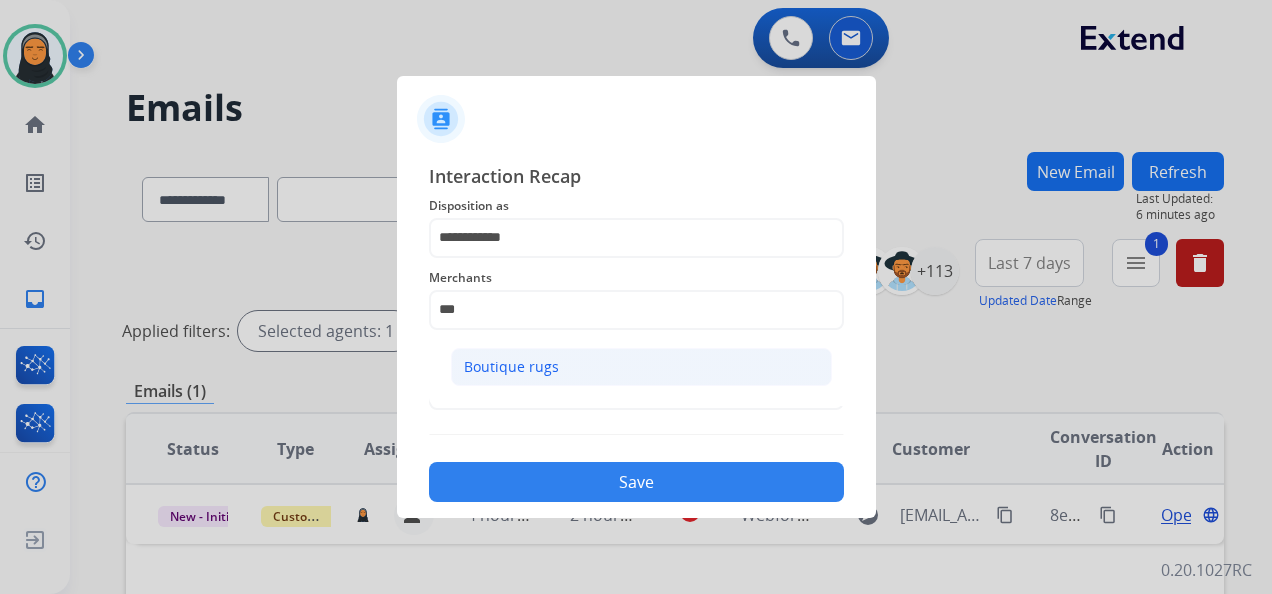 click on "Boutique rugs" 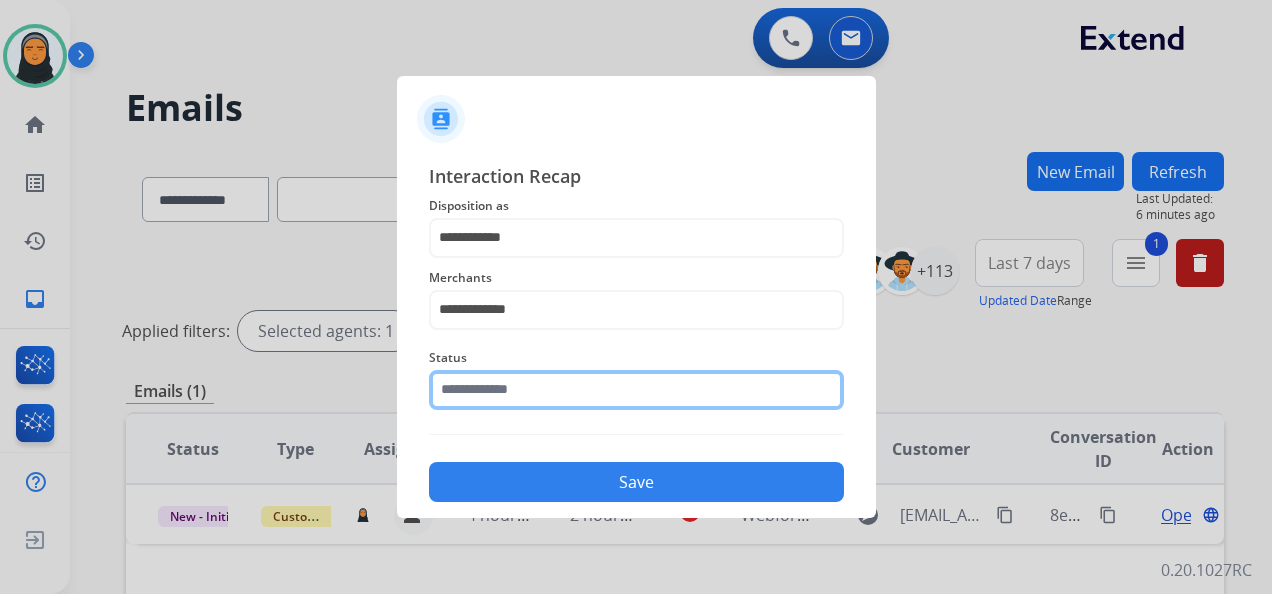 click 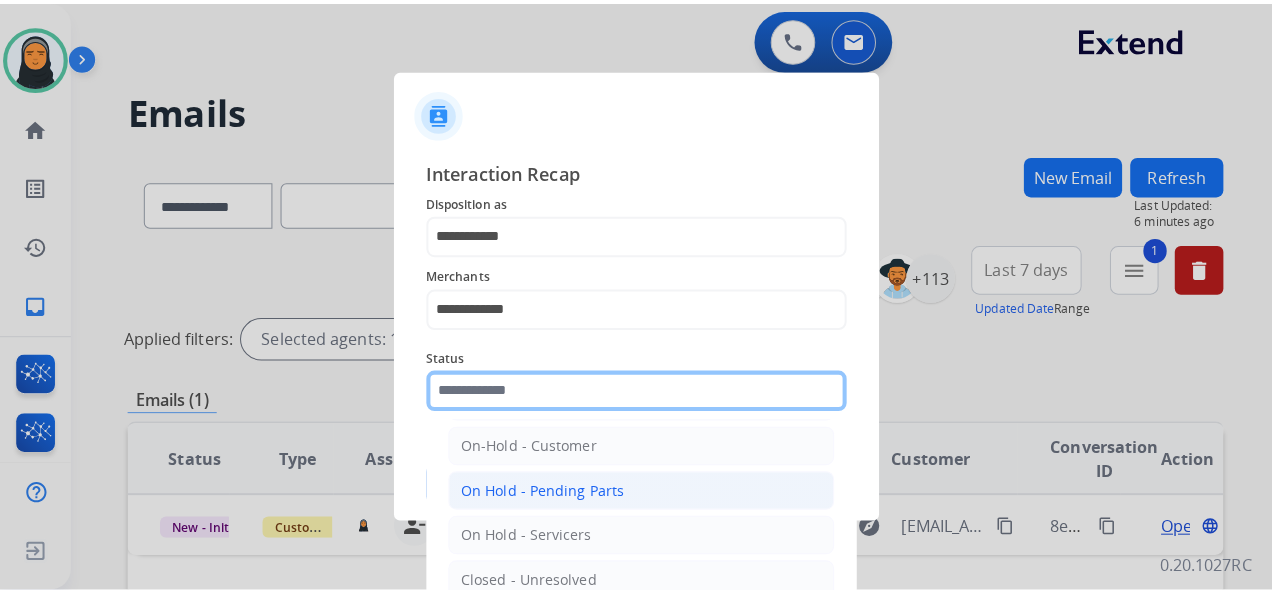 scroll, scrollTop: 114, scrollLeft: 0, axis: vertical 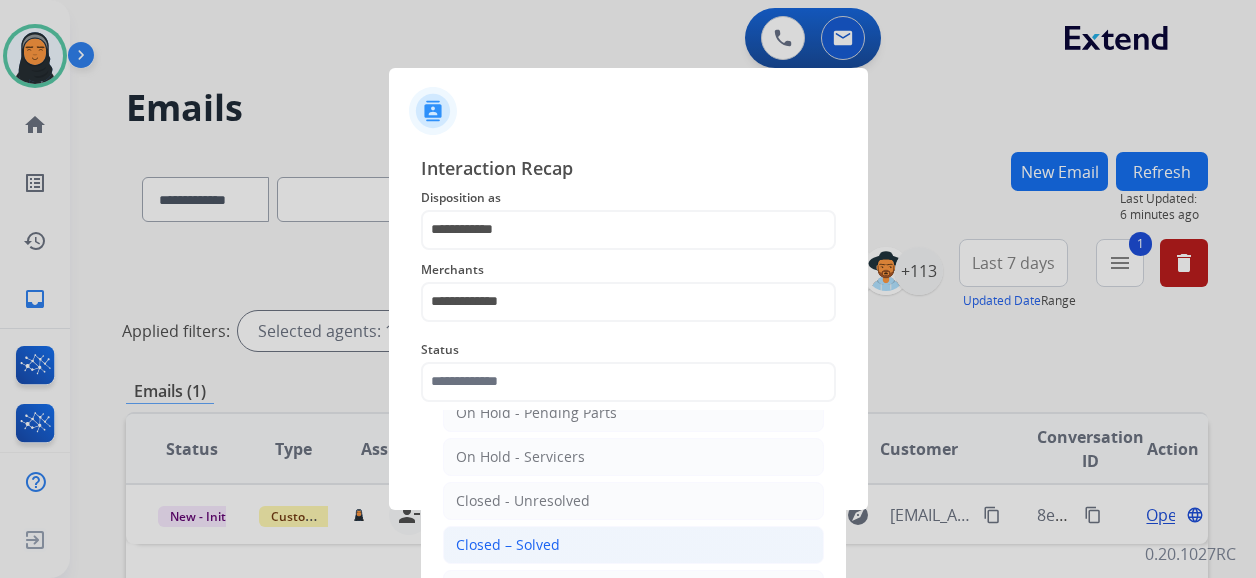 click on "Closed – Solved" 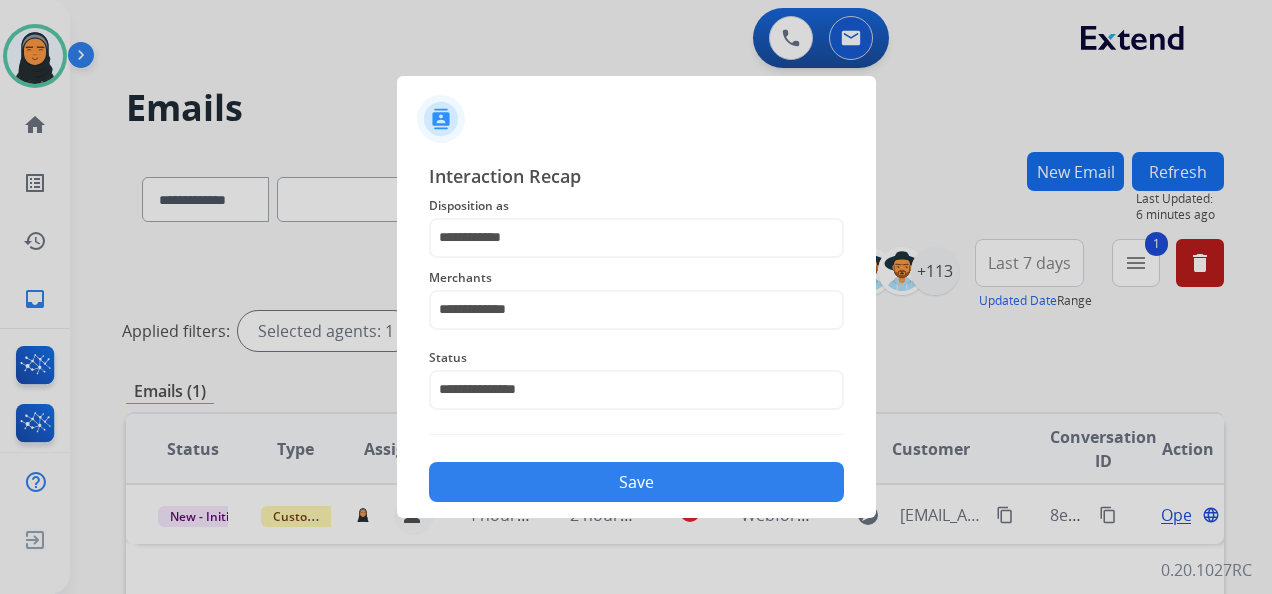 click on "Save" 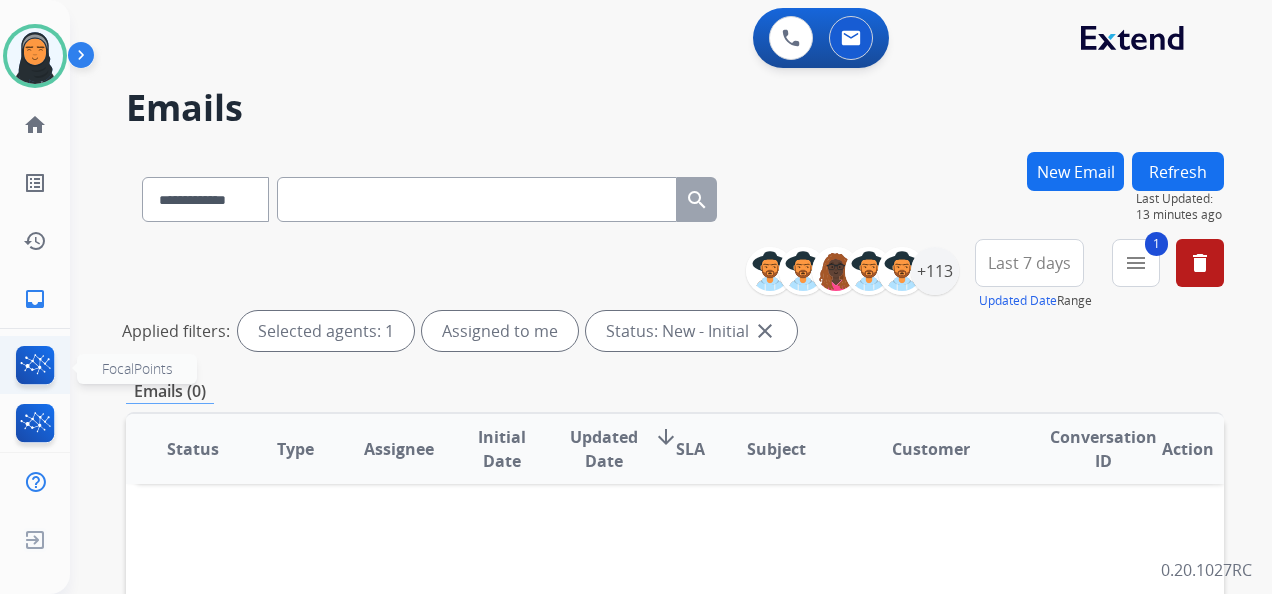 click 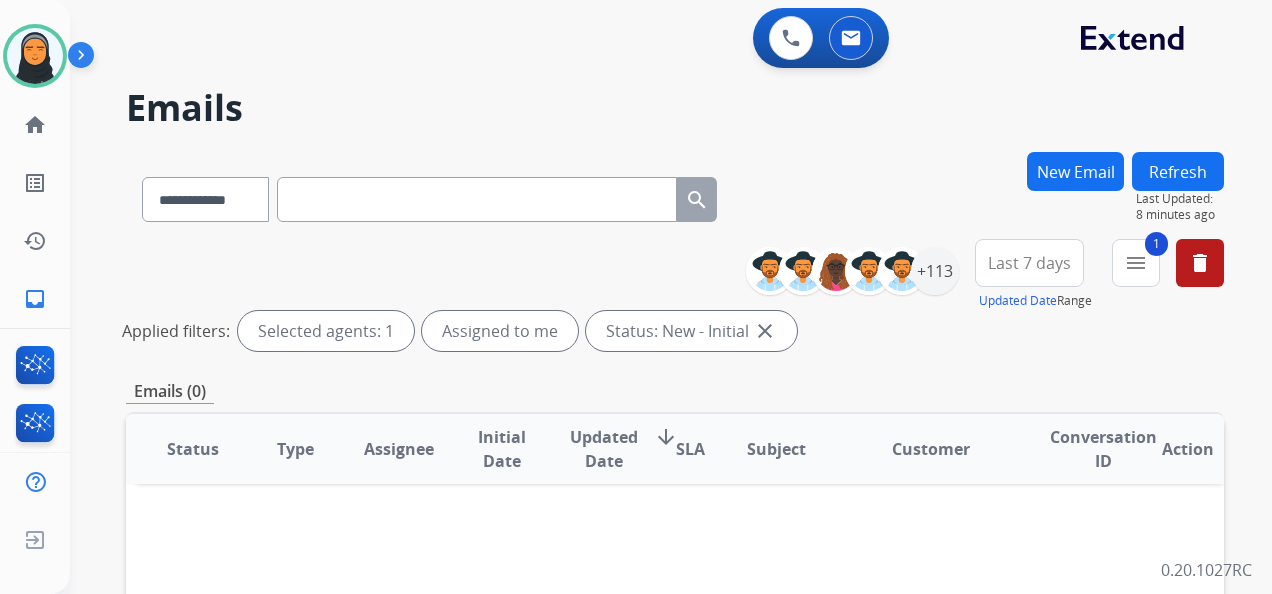 click on "New Email" at bounding box center (1075, 171) 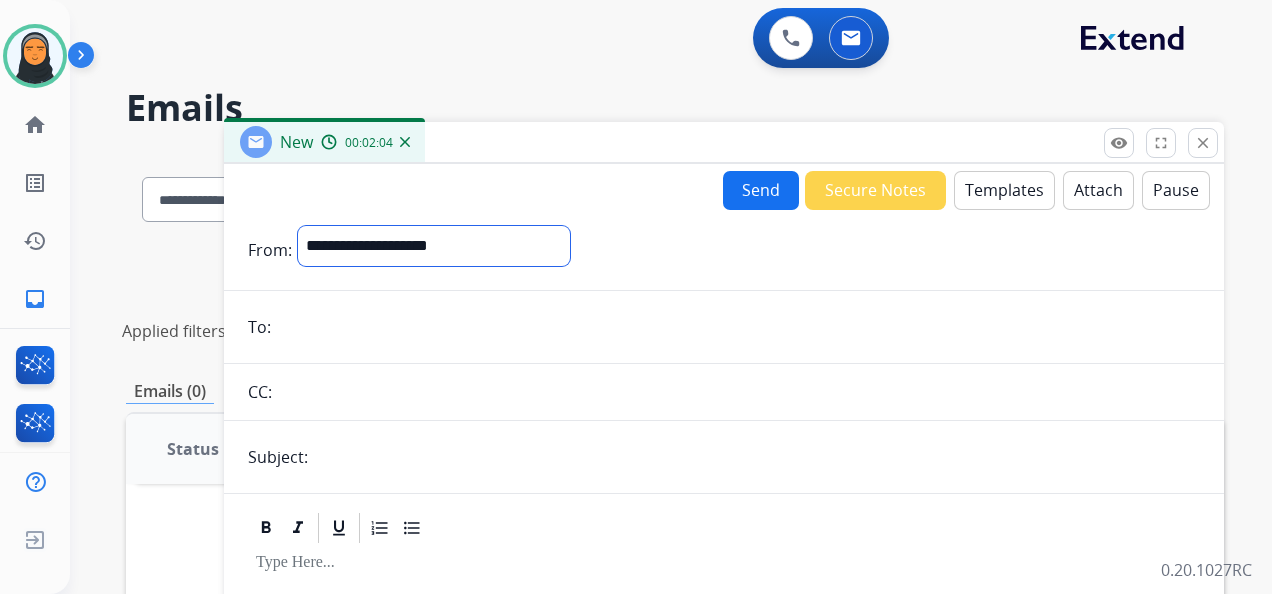 drag, startPoint x: 430, startPoint y: 254, endPoint x: 428, endPoint y: 268, distance: 14.142136 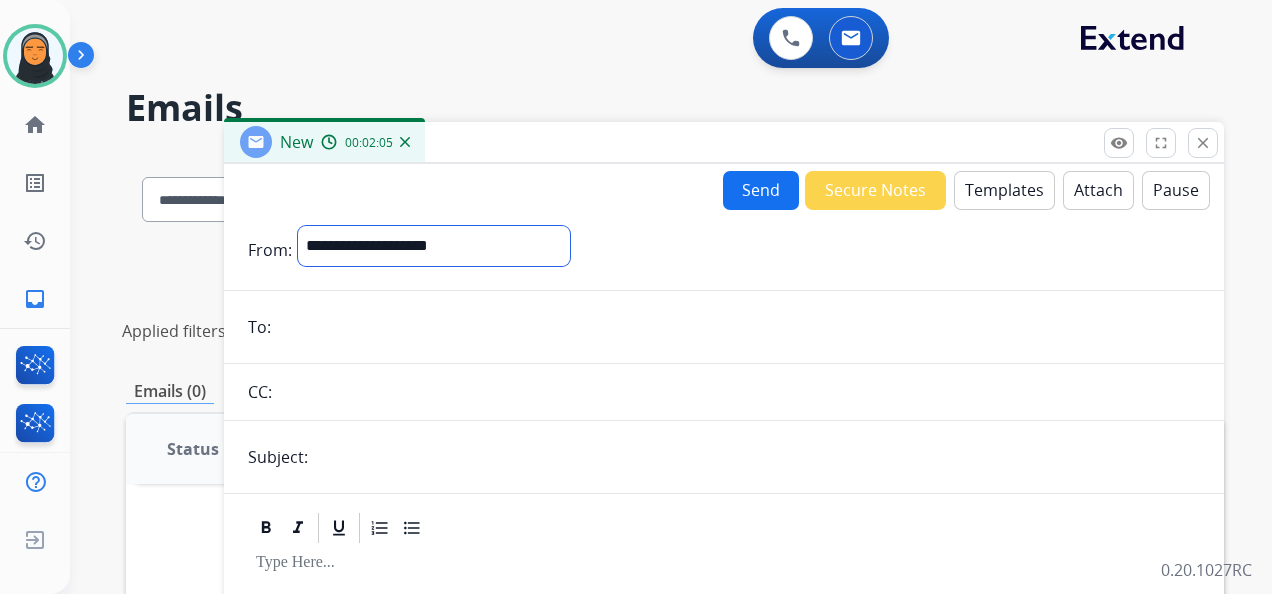 select on "**********" 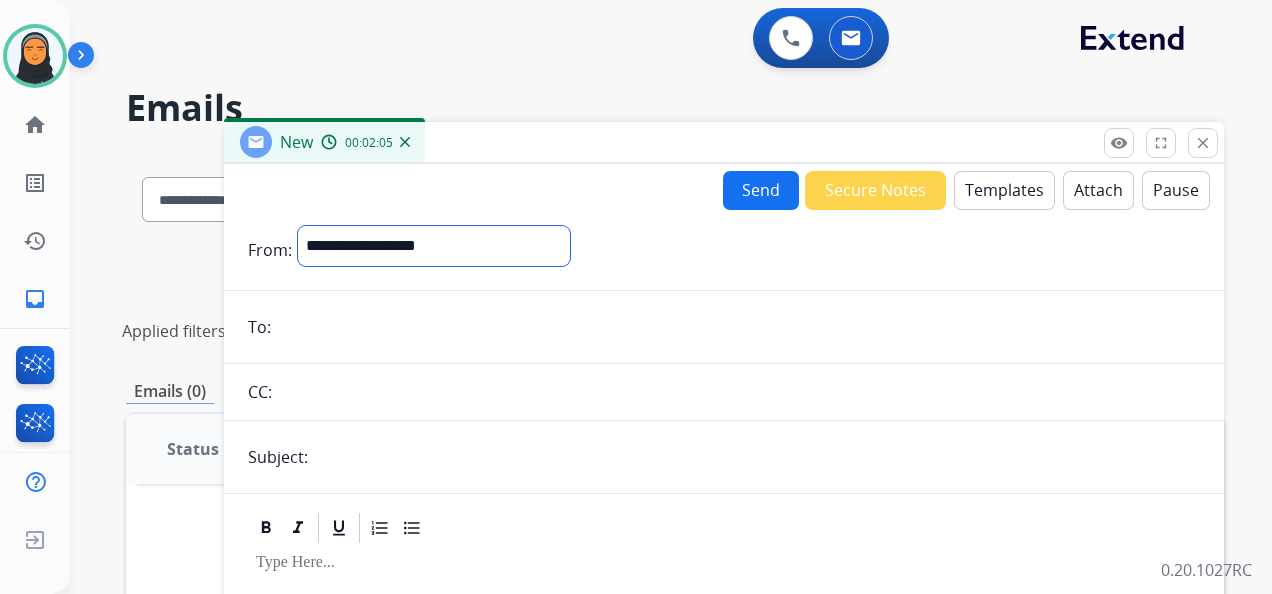 click on "**********" at bounding box center (434, 246) 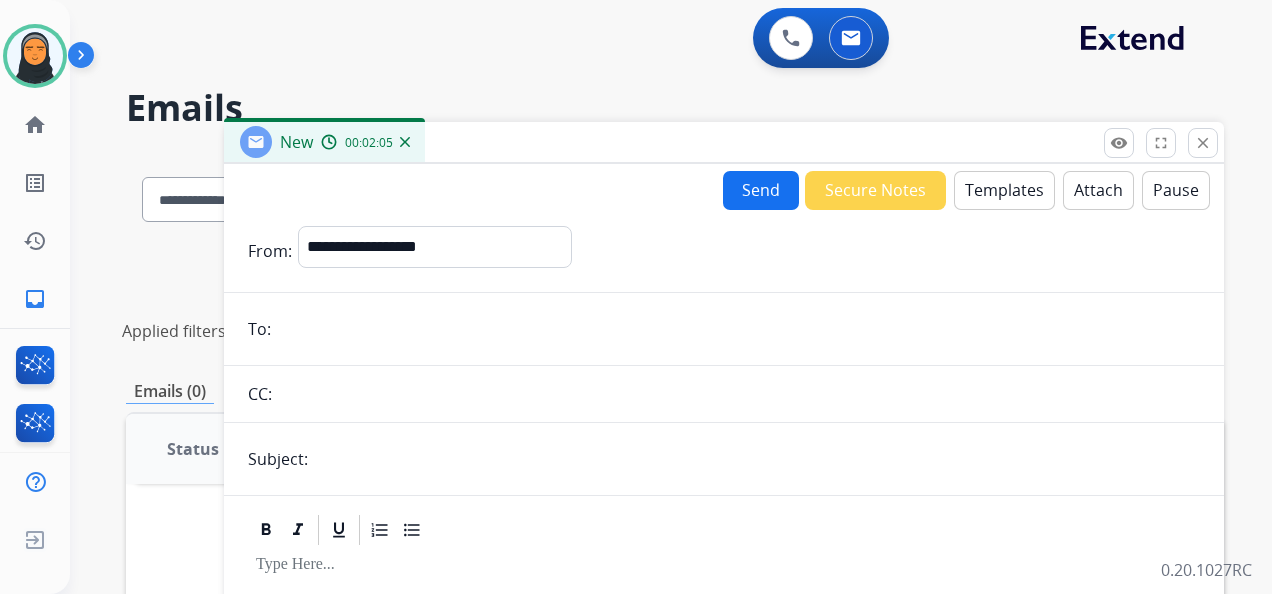 click at bounding box center [738, 329] 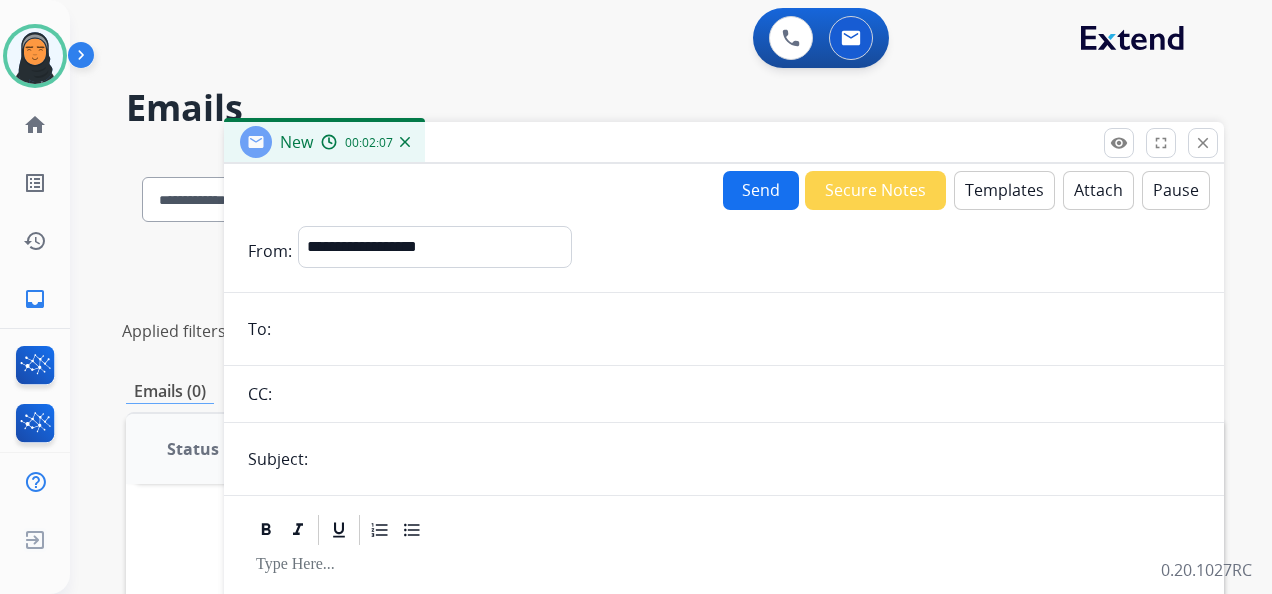 paste on "**********" 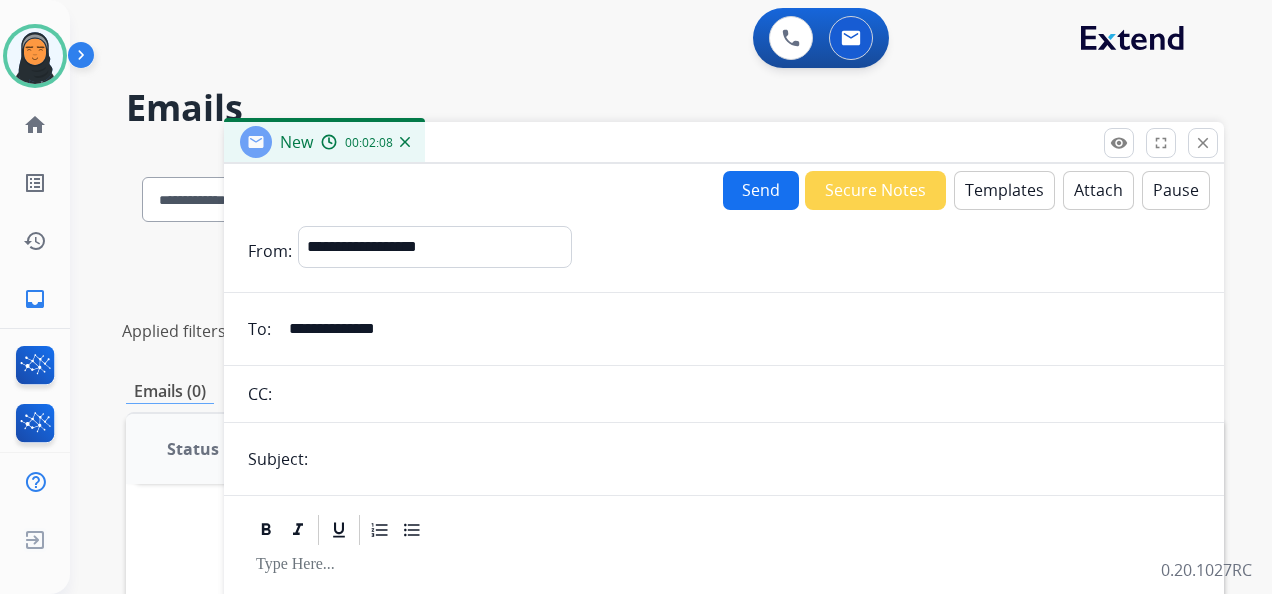 type on "**********" 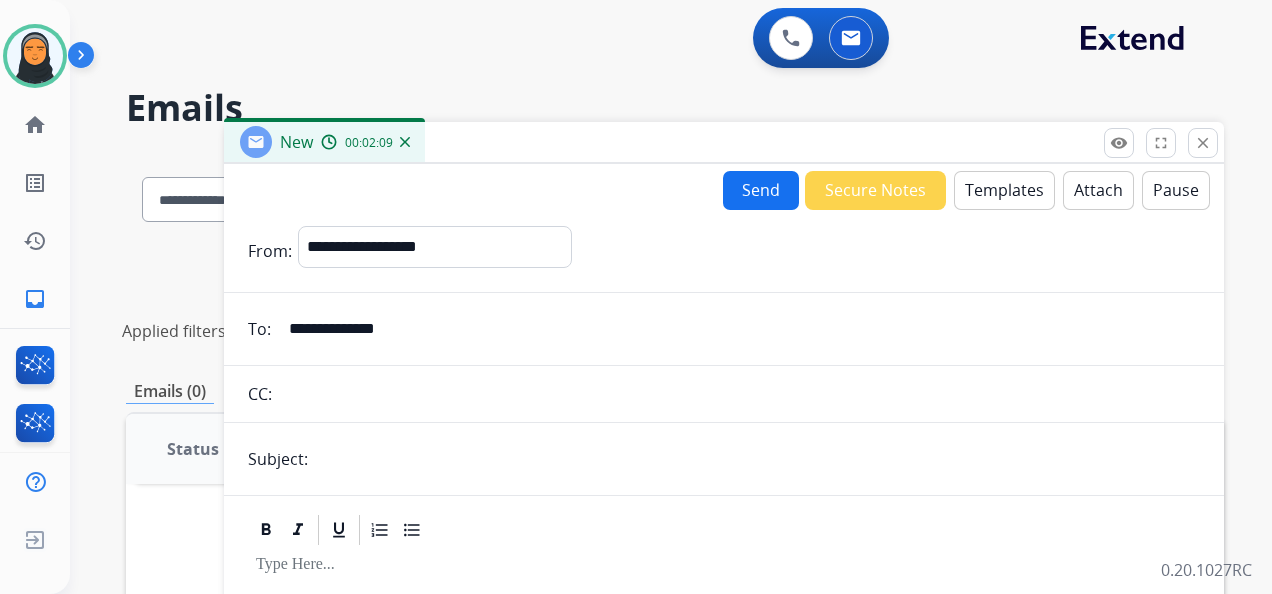 type on "**********" 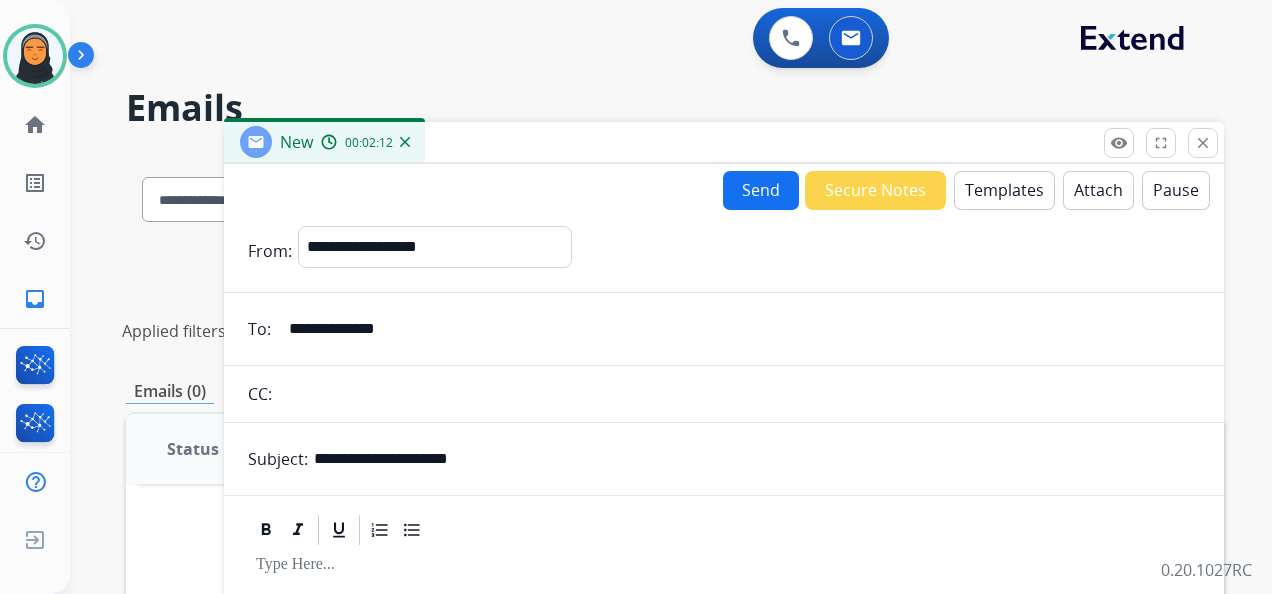 click on "Templates" at bounding box center (1004, 190) 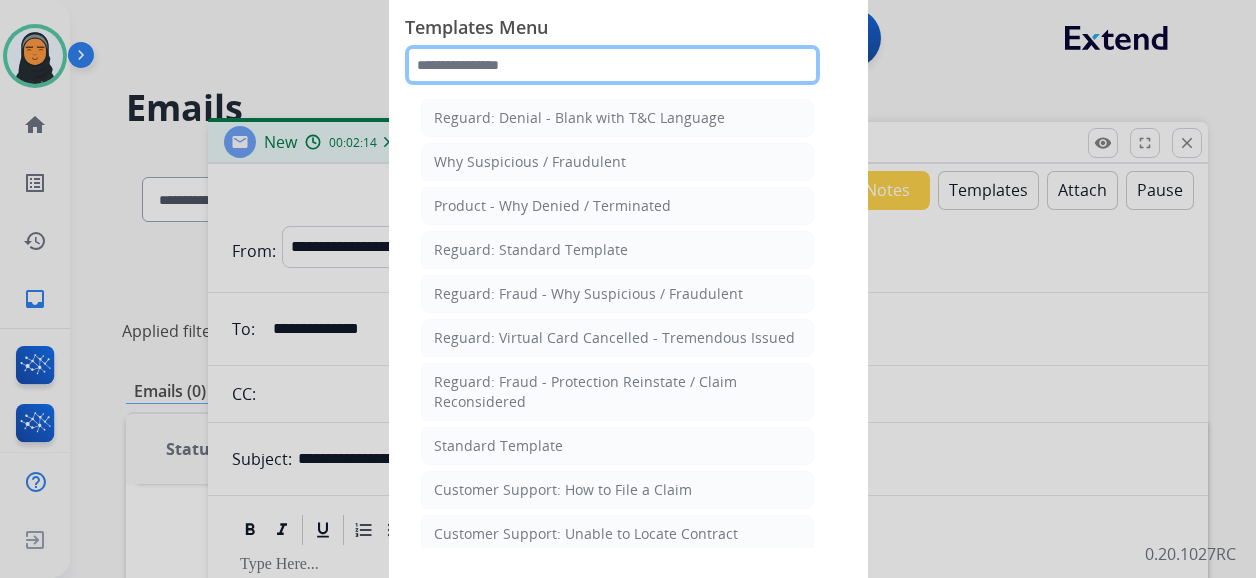 click 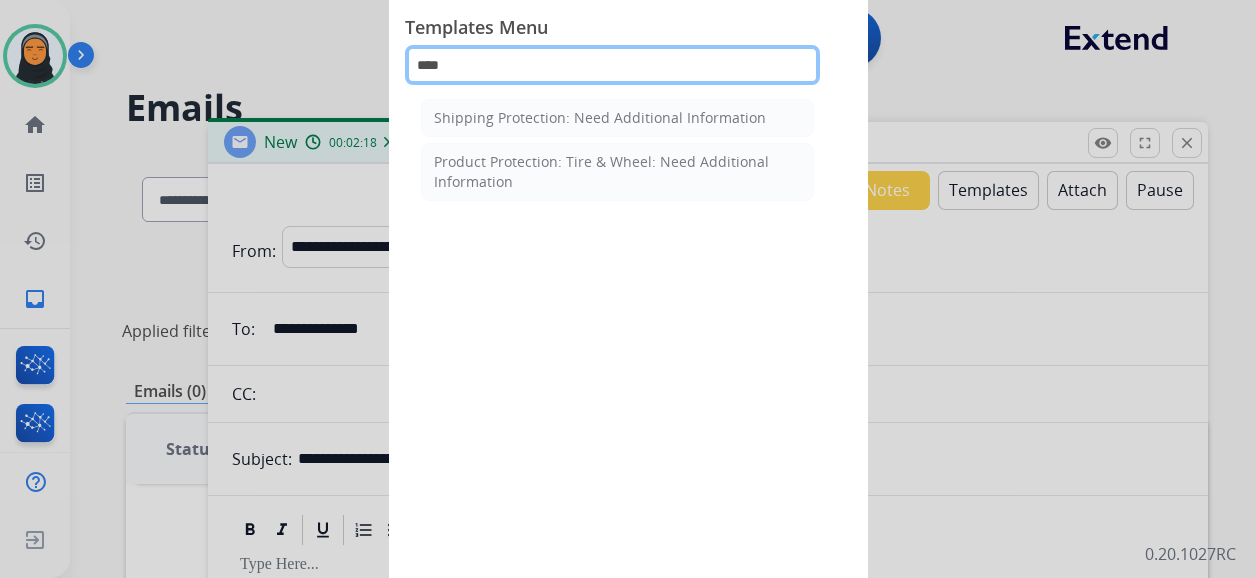 type on "****" 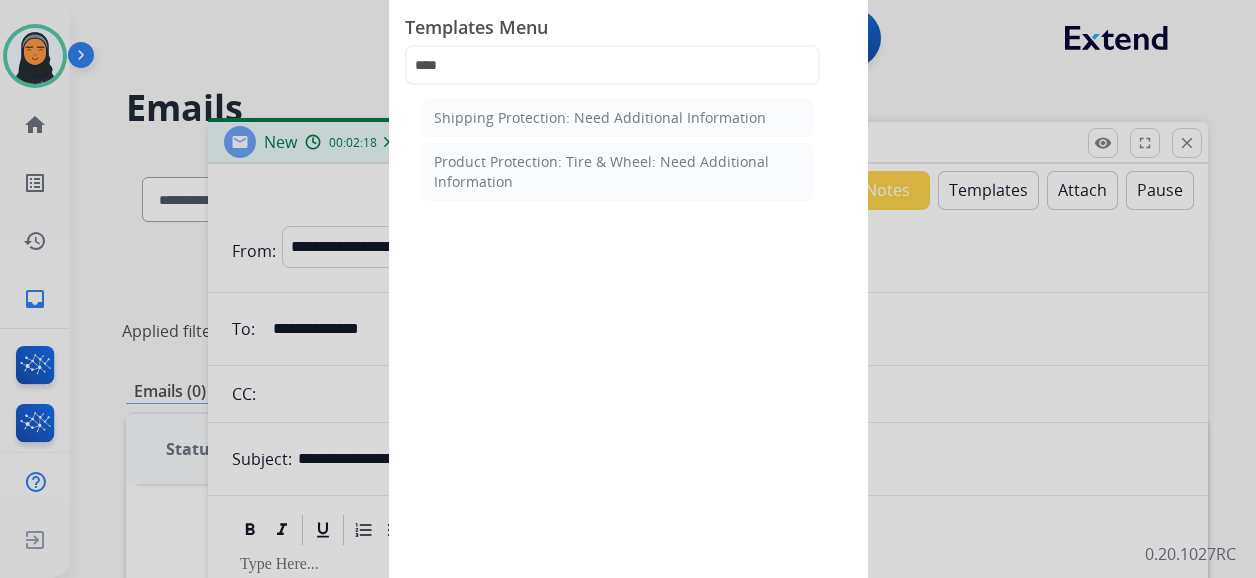 click on "Shipping Protection: Need Additional Information" 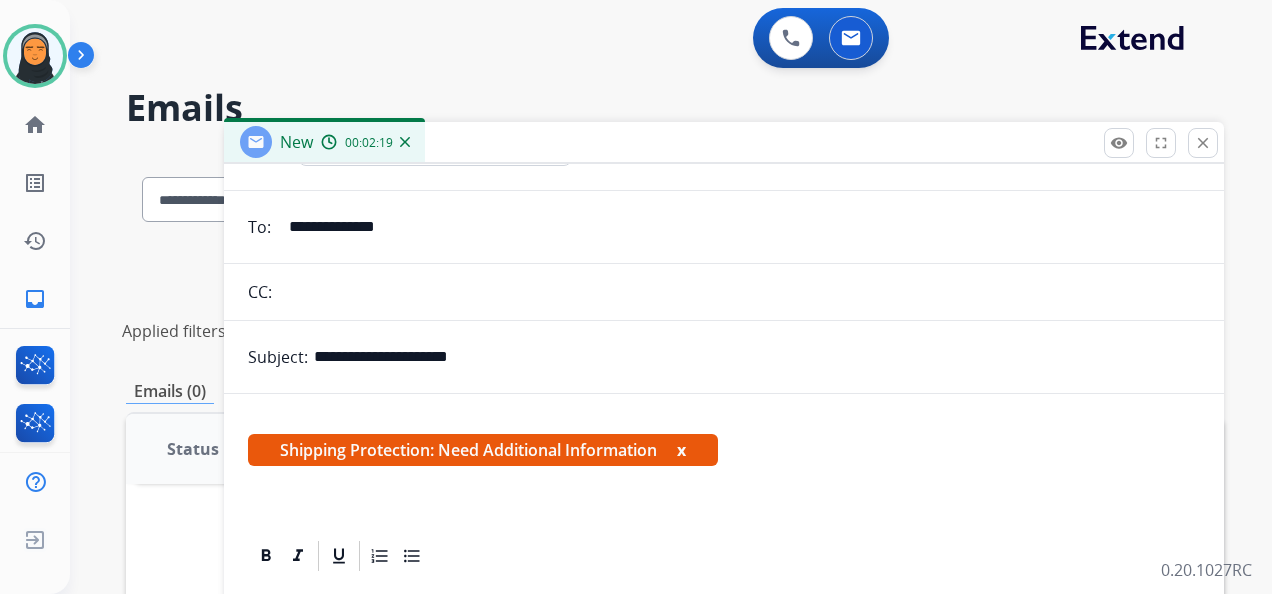 scroll, scrollTop: 345, scrollLeft: 0, axis: vertical 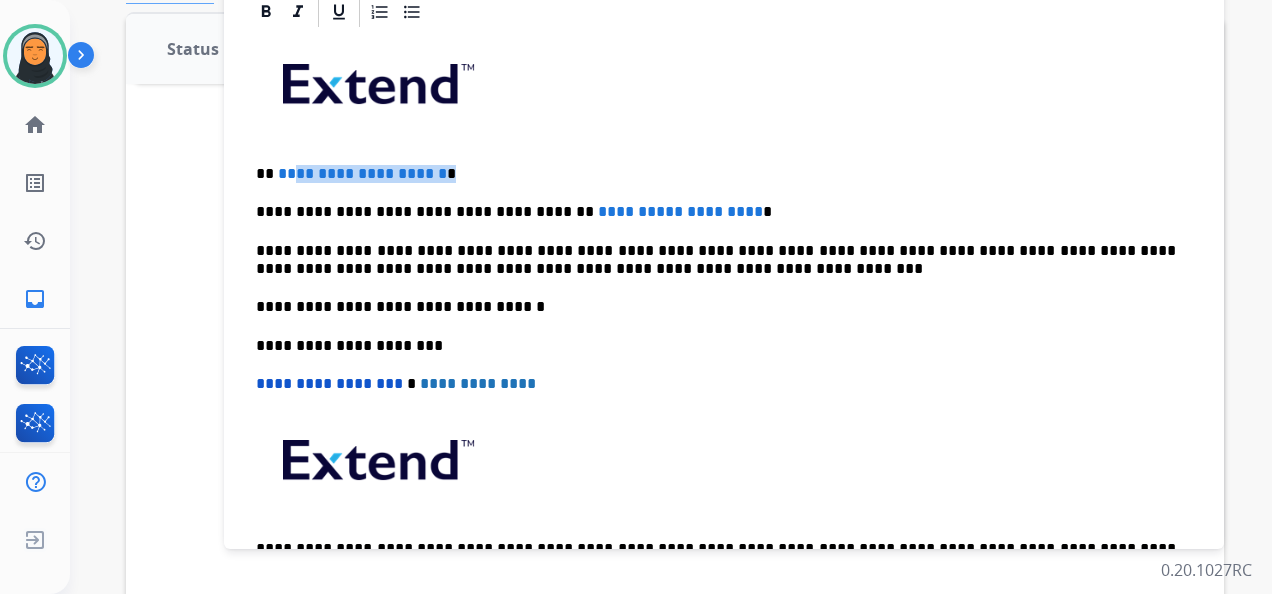 drag, startPoint x: 483, startPoint y: 173, endPoint x: 286, endPoint y: 158, distance: 197.57024 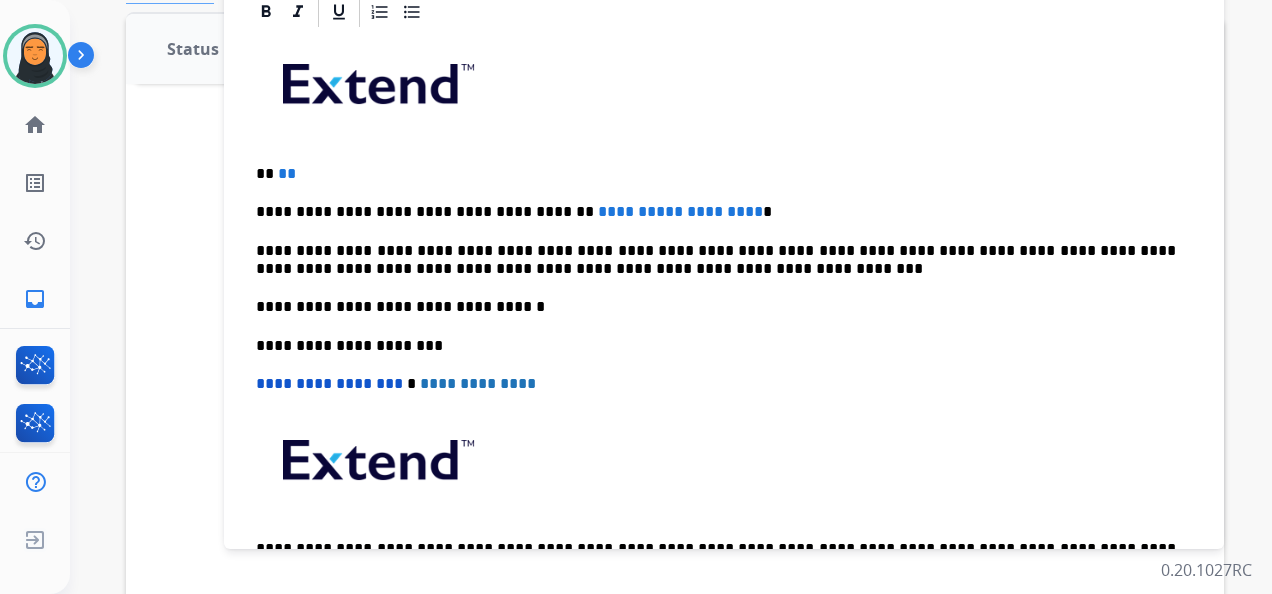 type 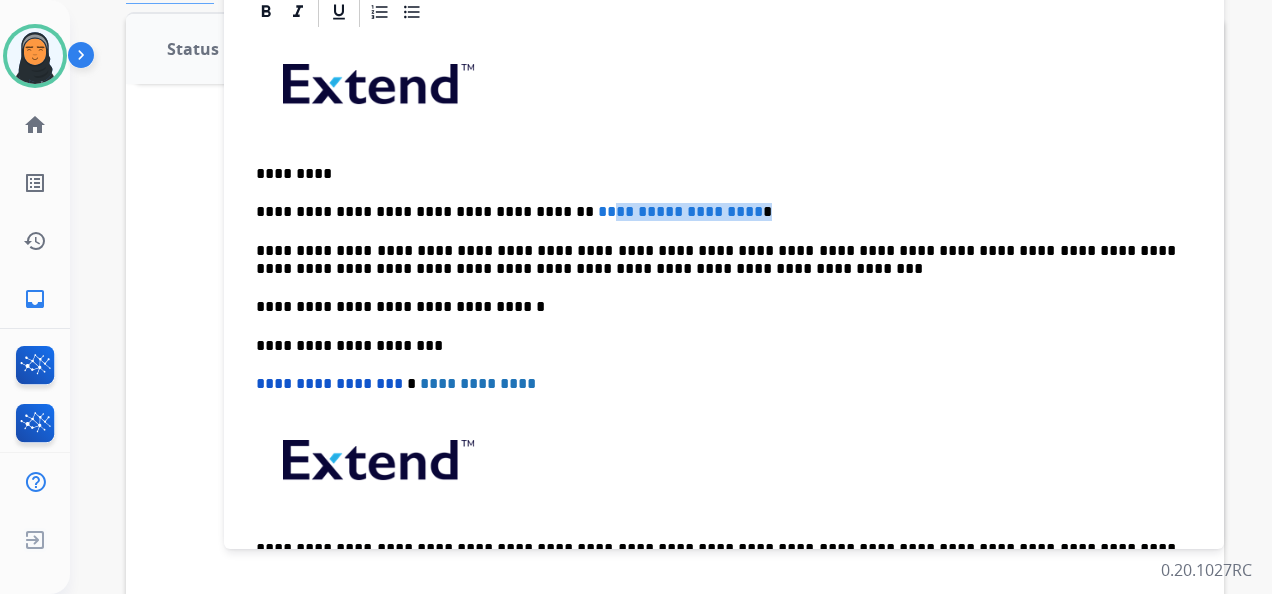 drag, startPoint x: 750, startPoint y: 208, endPoint x: 557, endPoint y: 204, distance: 193.04144 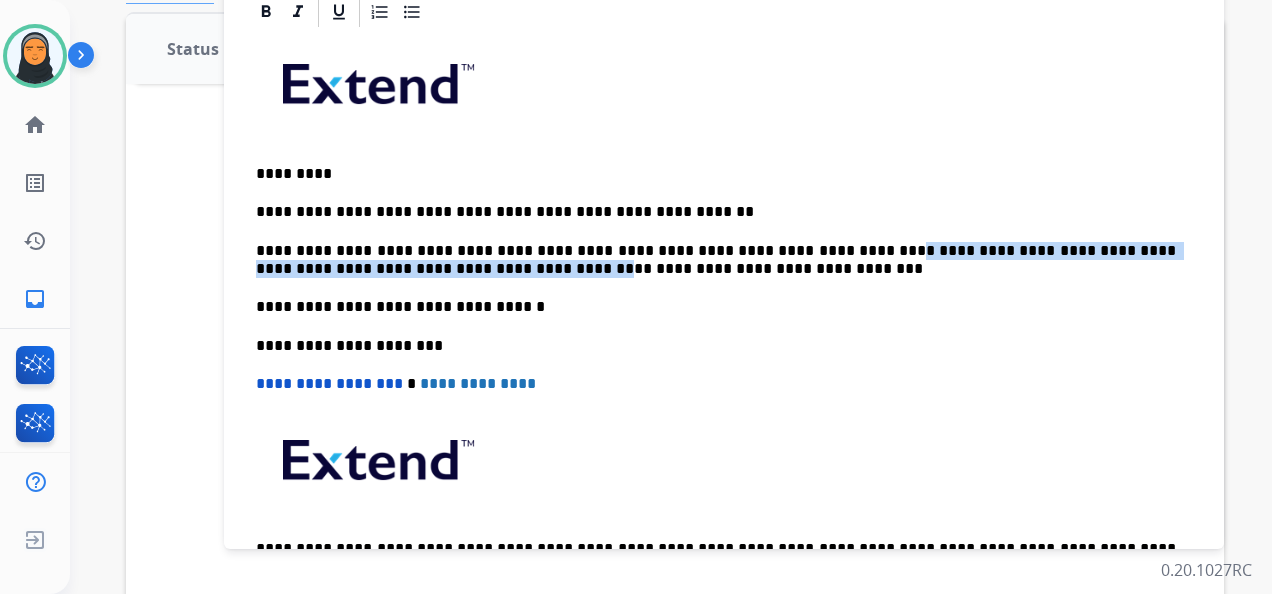 drag, startPoint x: 817, startPoint y: 246, endPoint x: 424, endPoint y: 262, distance: 393.32556 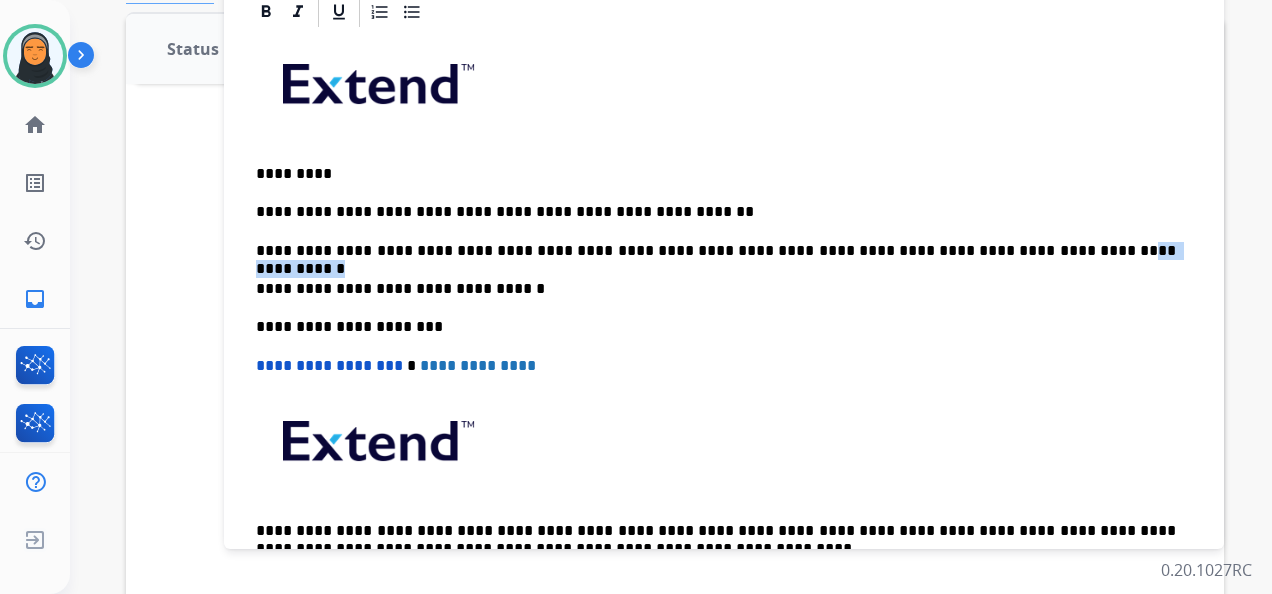 drag, startPoint x: 996, startPoint y: 245, endPoint x: 1088, endPoint y: 243, distance: 92.021736 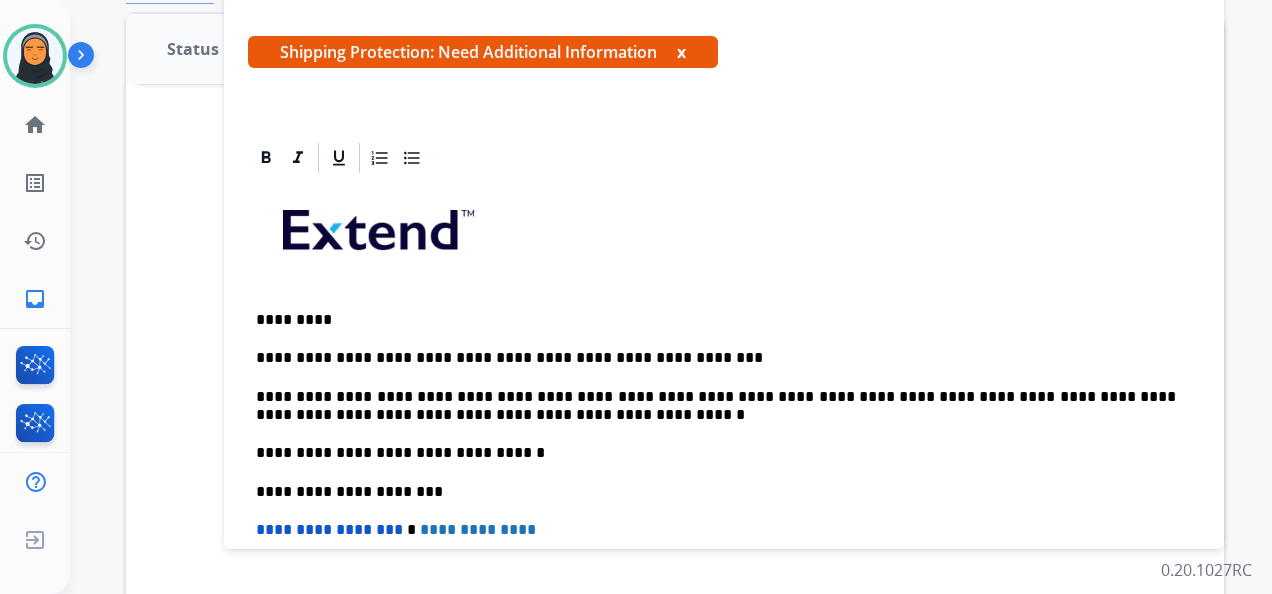scroll, scrollTop: 0, scrollLeft: 0, axis: both 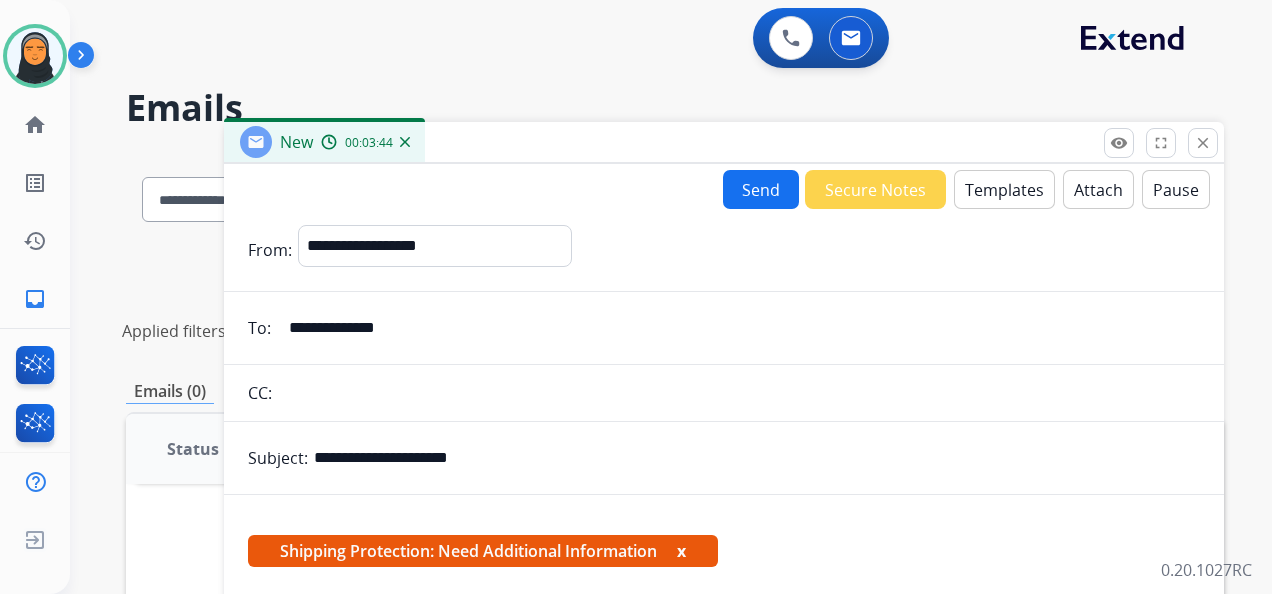 click on "Send" at bounding box center (761, 189) 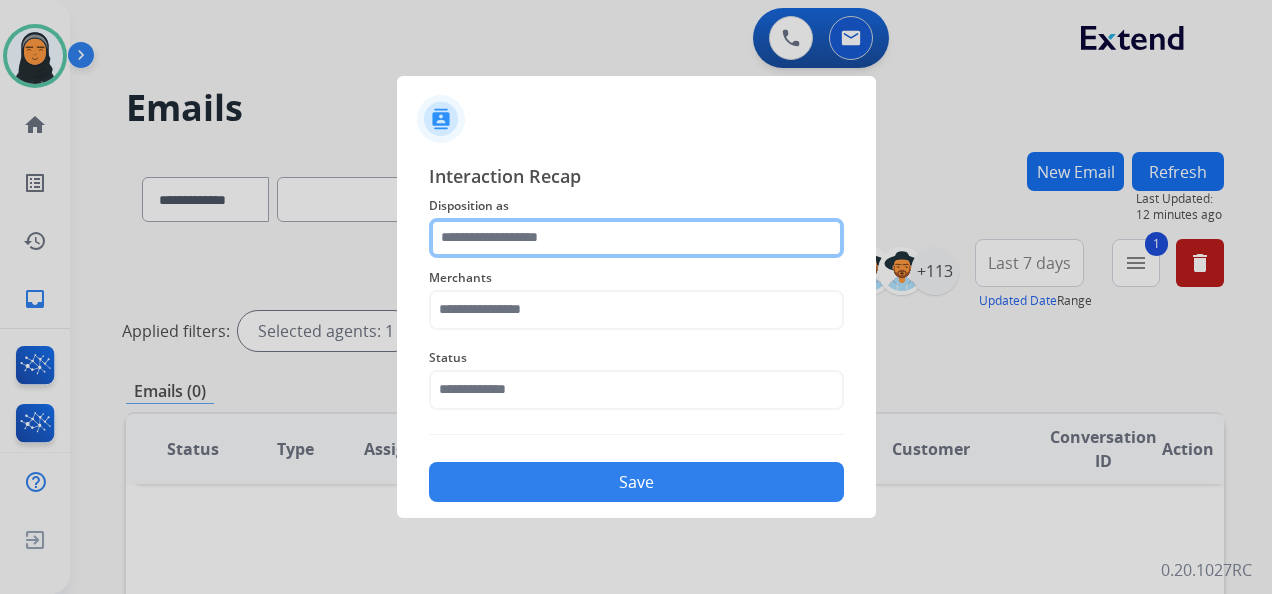 click 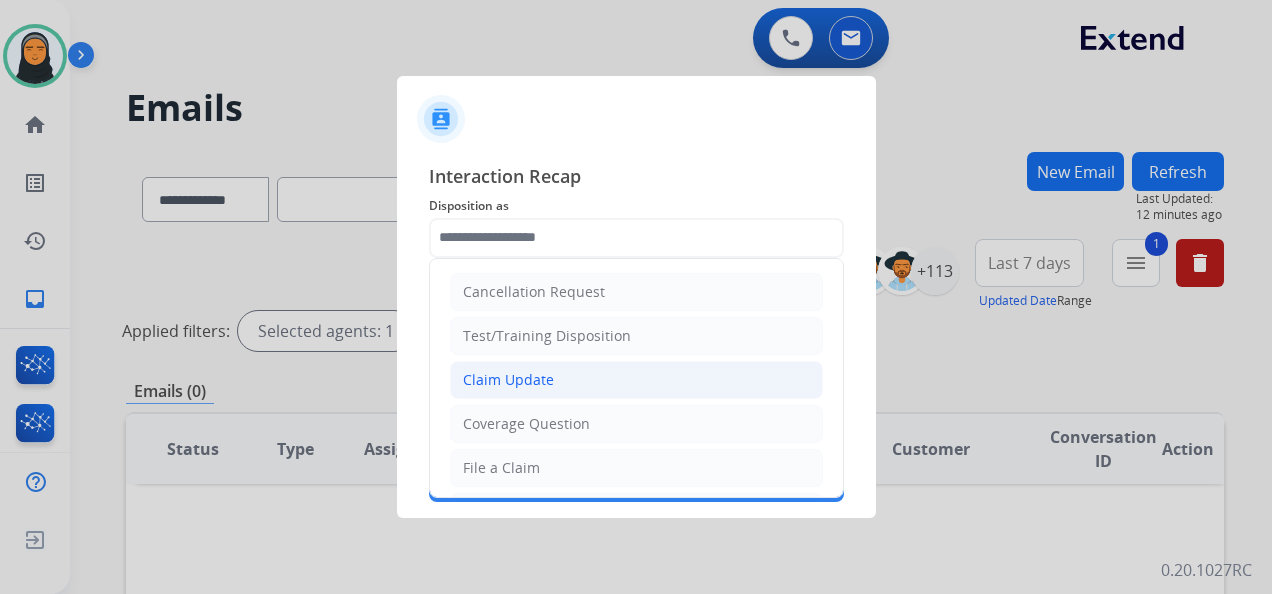 click on "Claim Update" 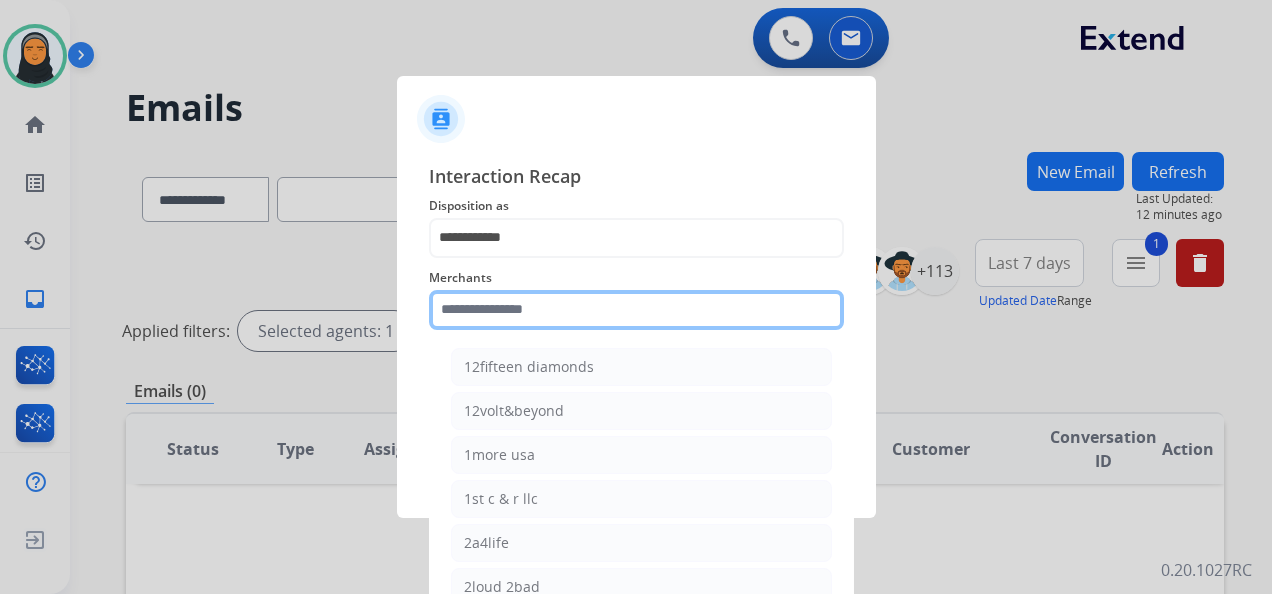 click 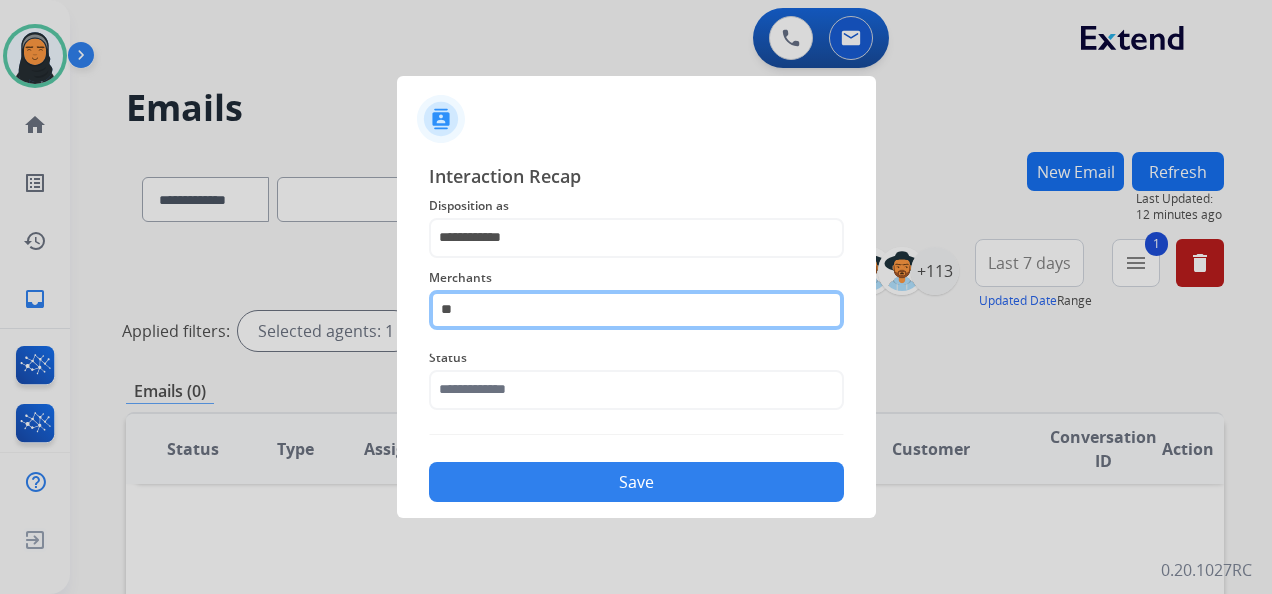type on "*" 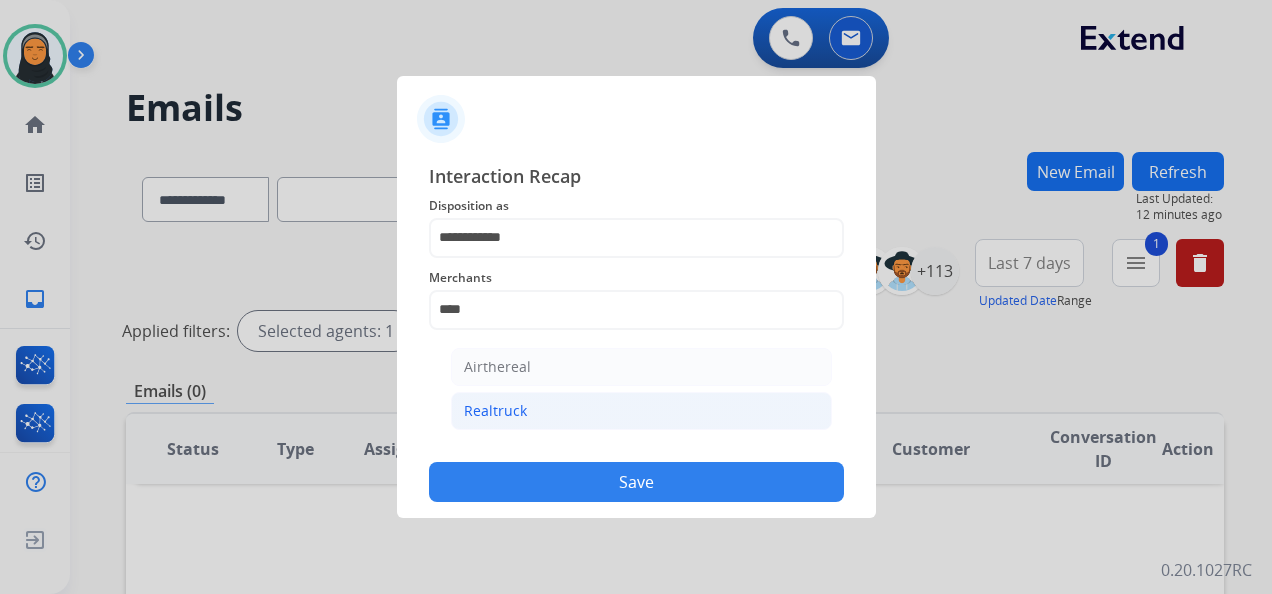 click on "Realtruck" 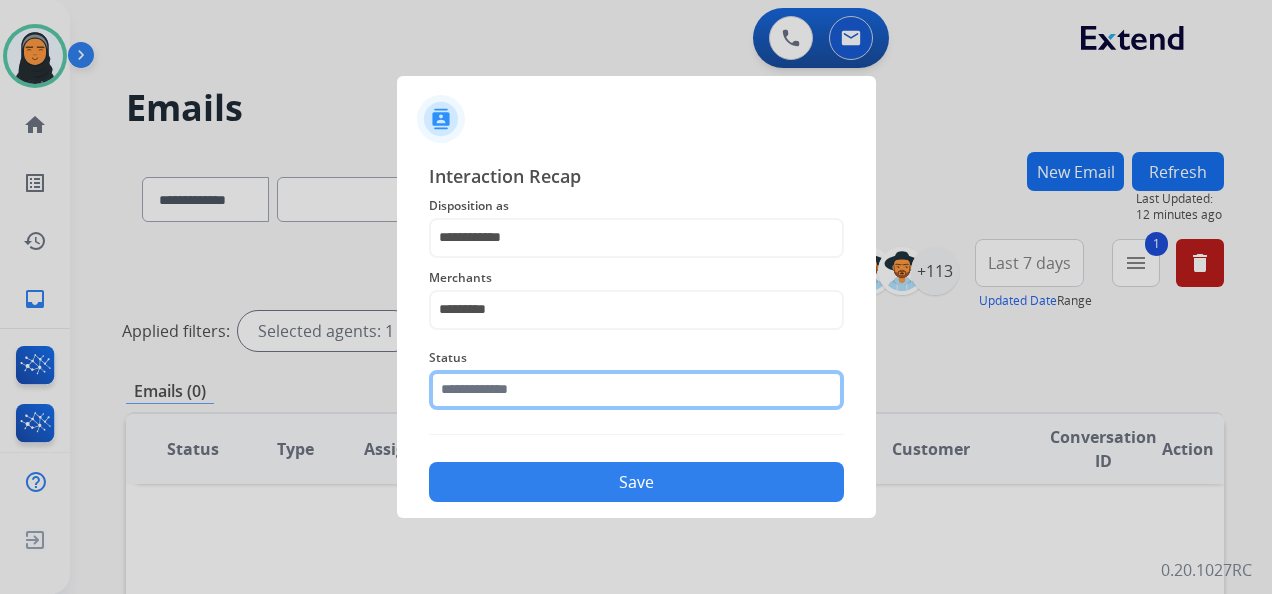 click 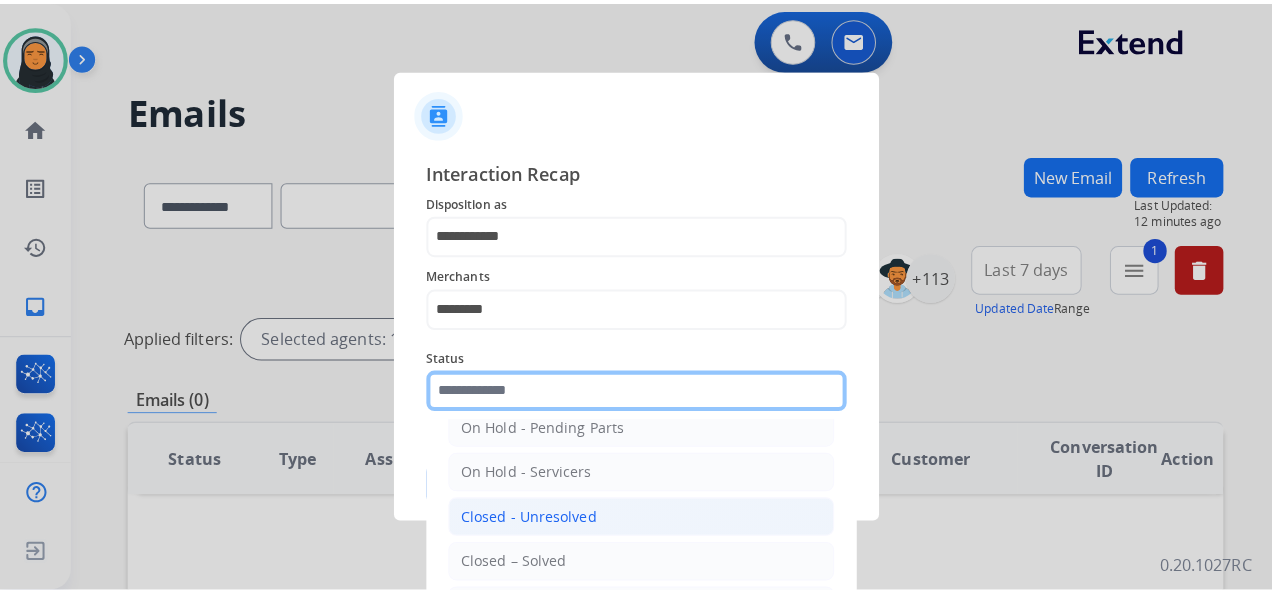 scroll, scrollTop: 114, scrollLeft: 0, axis: vertical 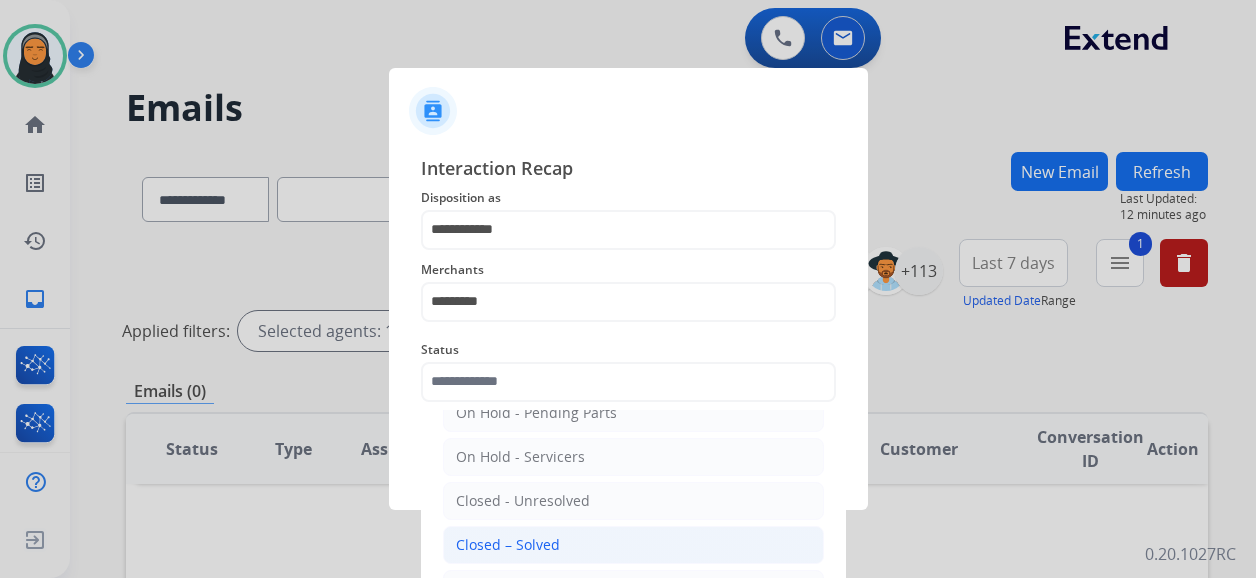 click on "Closed – Solved" 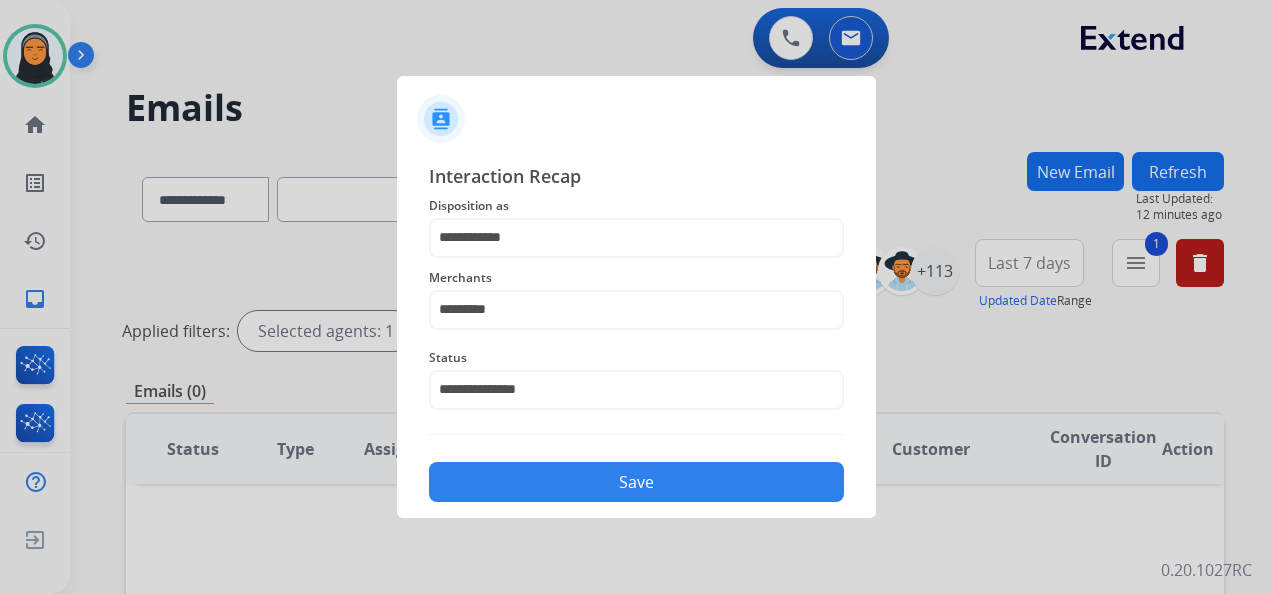 click on "Save" 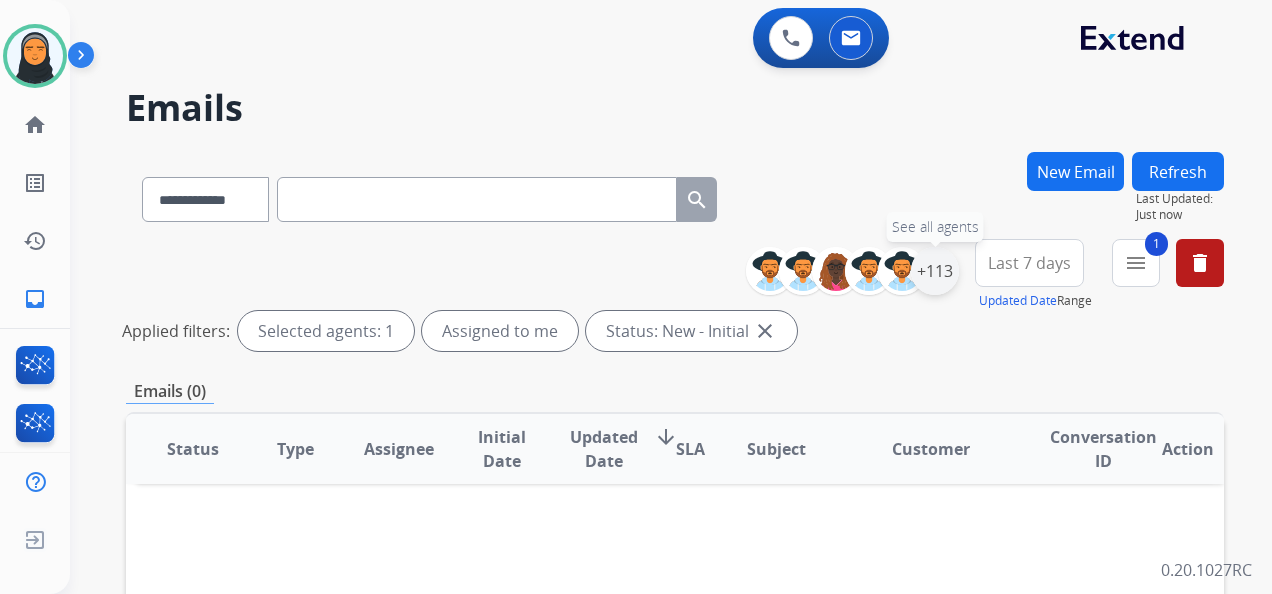 click on "+113" at bounding box center (935, 271) 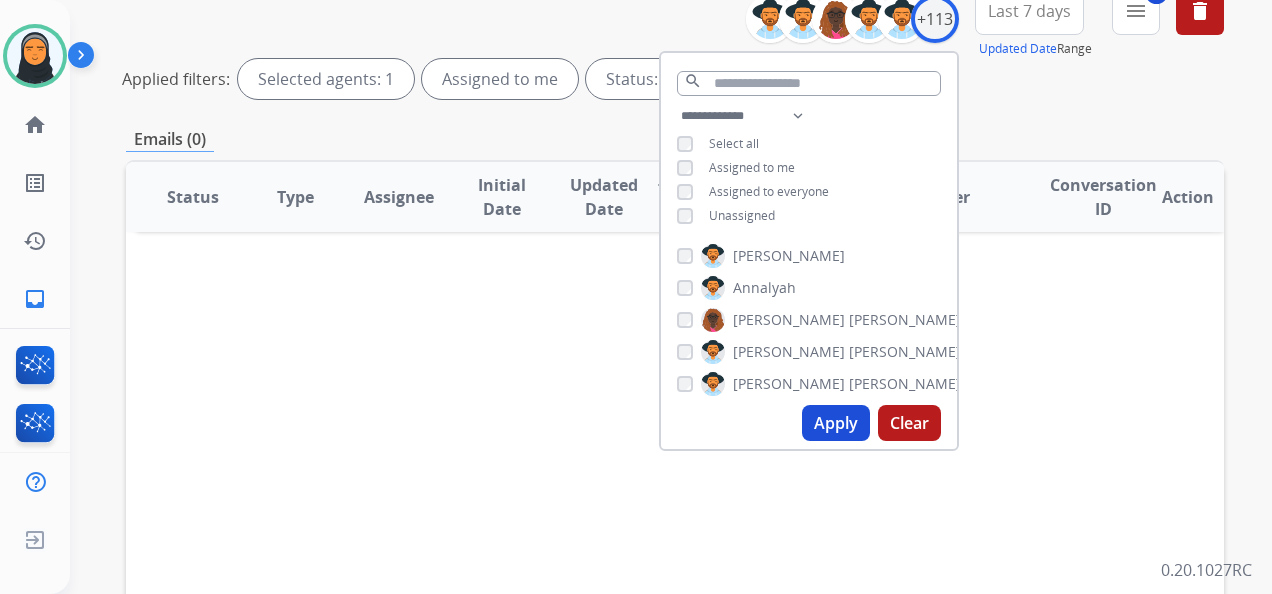 scroll, scrollTop: 592, scrollLeft: 0, axis: vertical 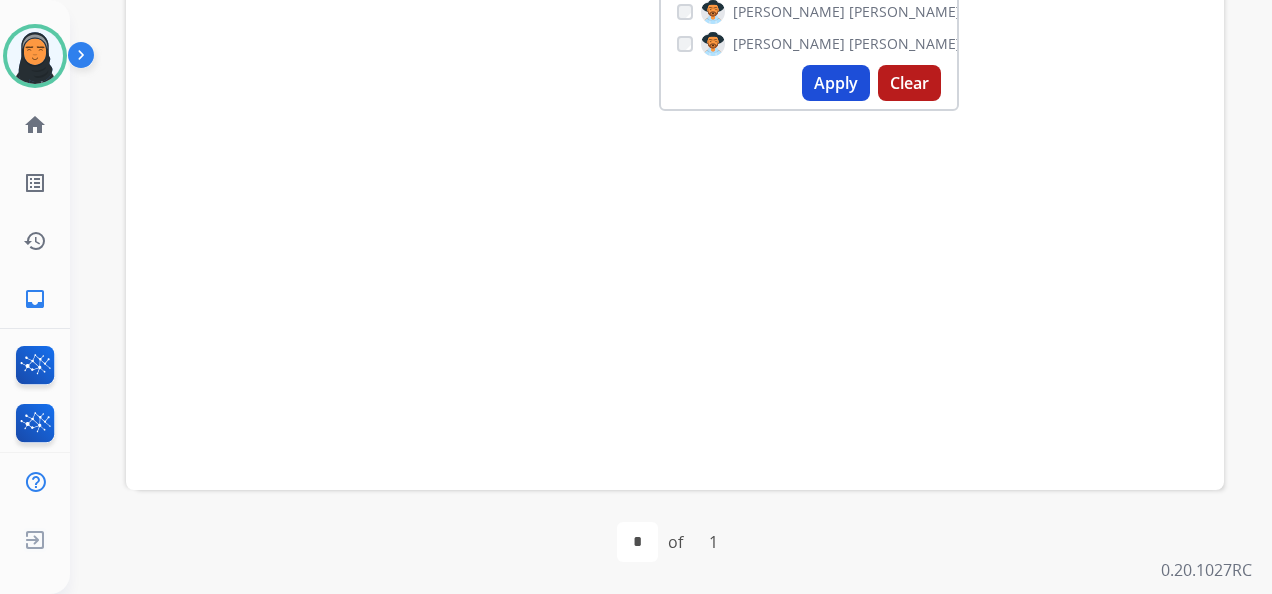 click on "Clear" at bounding box center [909, 83] 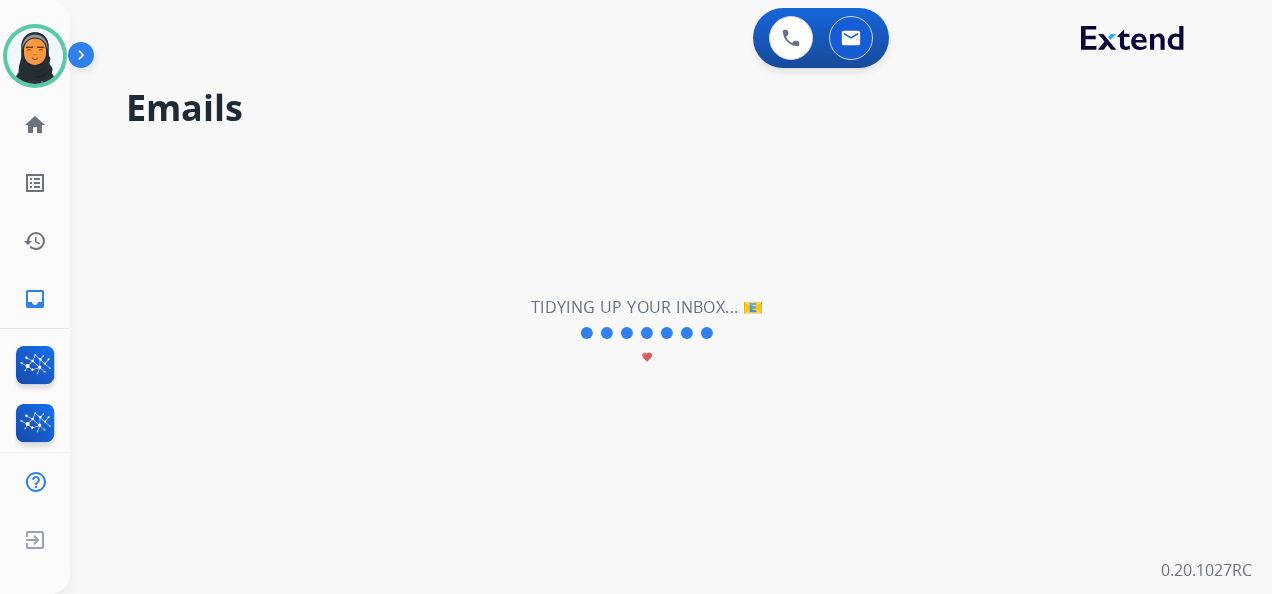 scroll, scrollTop: 0, scrollLeft: 0, axis: both 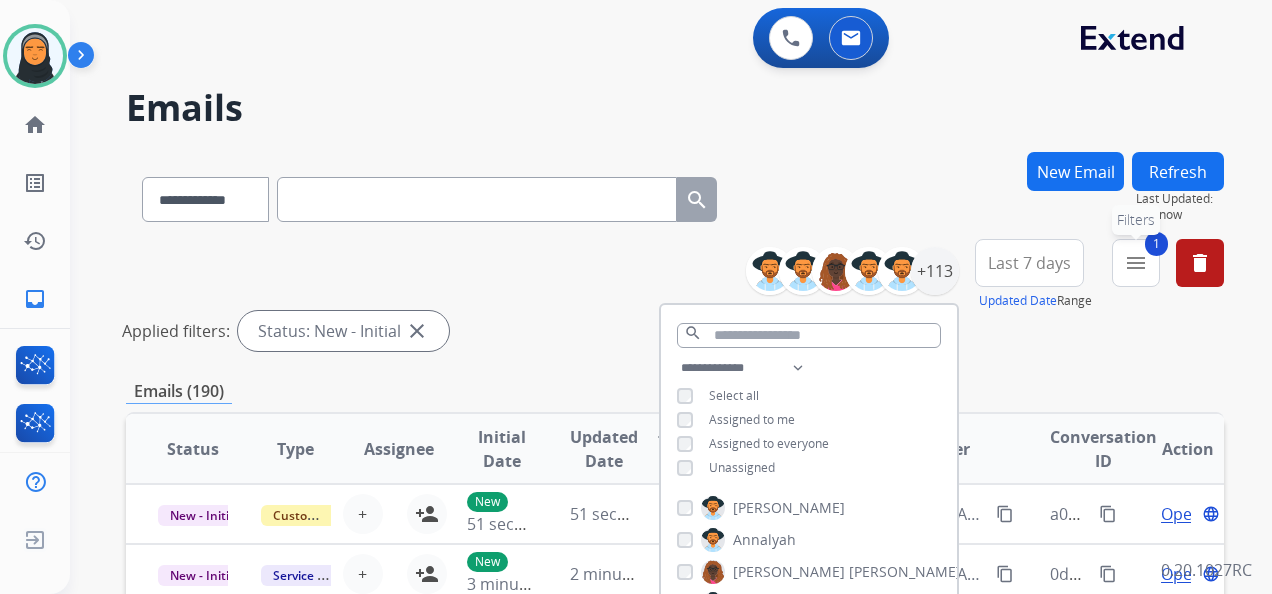 click on "menu" at bounding box center (1136, 263) 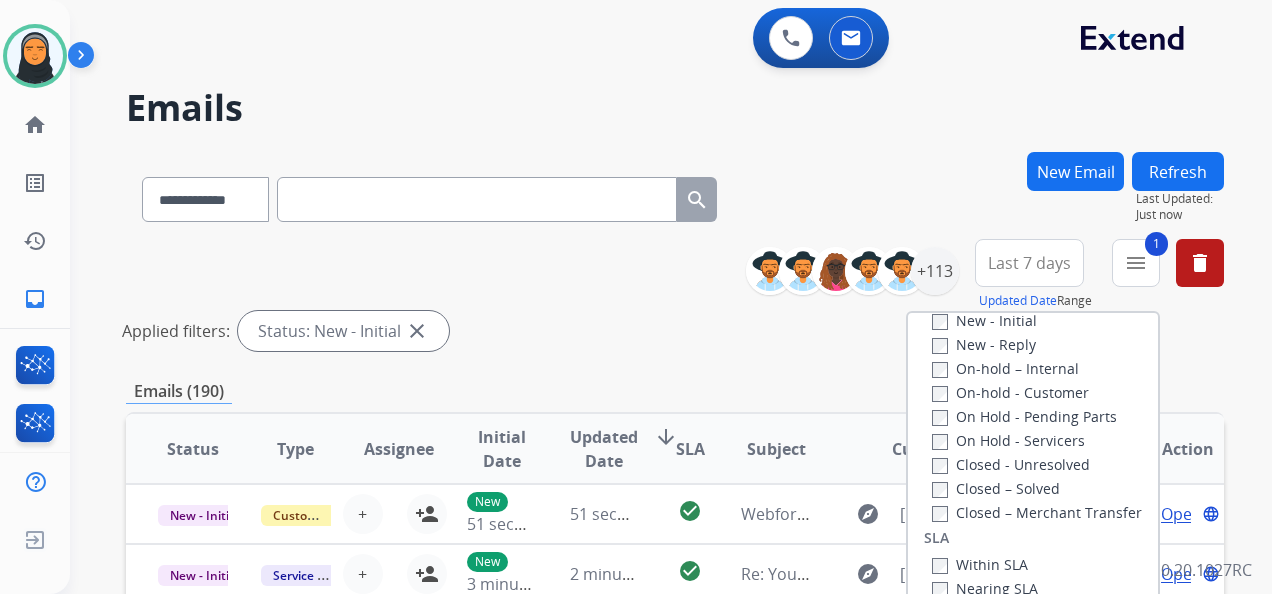 scroll, scrollTop: 528, scrollLeft: 0, axis: vertical 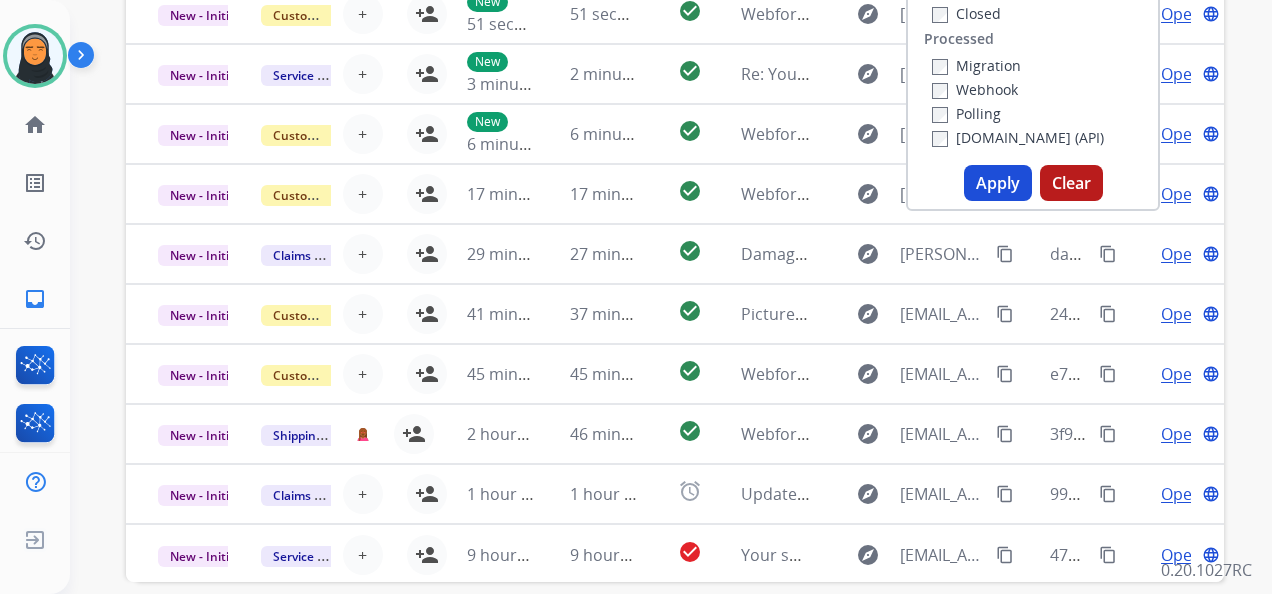 click on "Clear" at bounding box center (1071, 183) 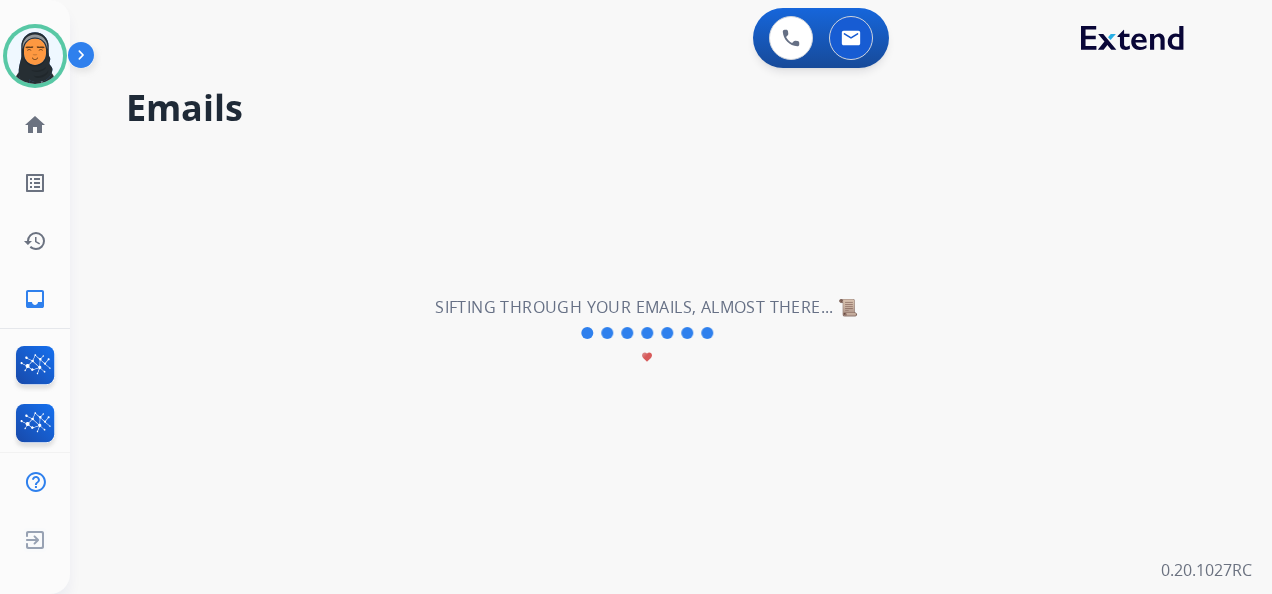 scroll, scrollTop: 0, scrollLeft: 0, axis: both 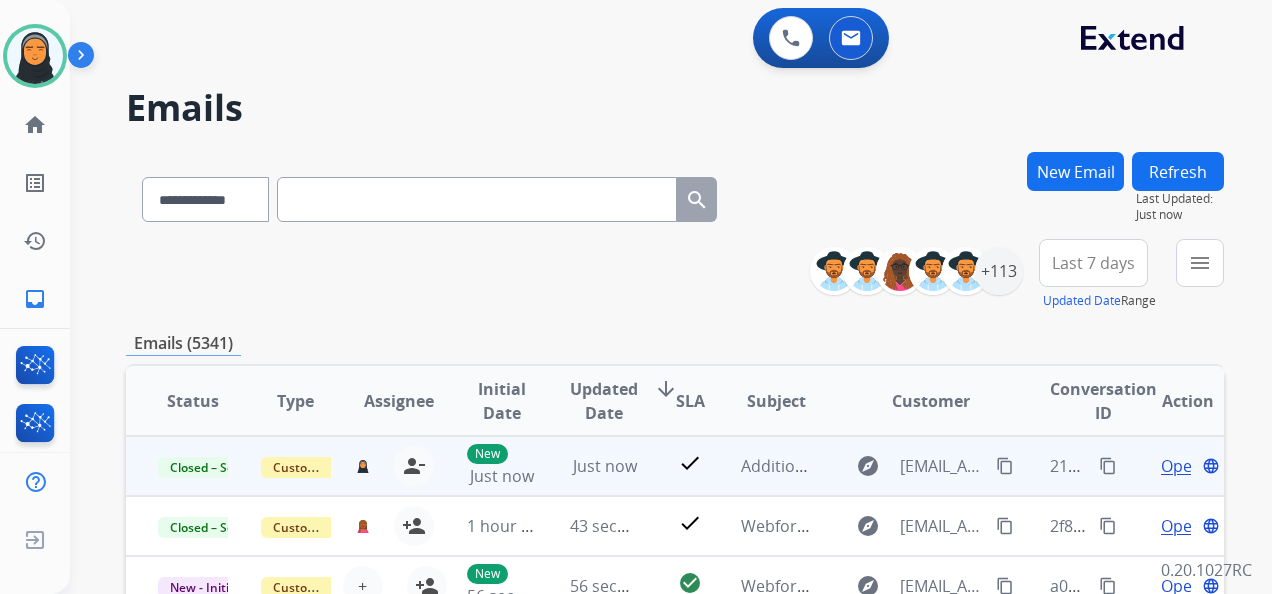 click on "content_copy" at bounding box center [1108, 466] 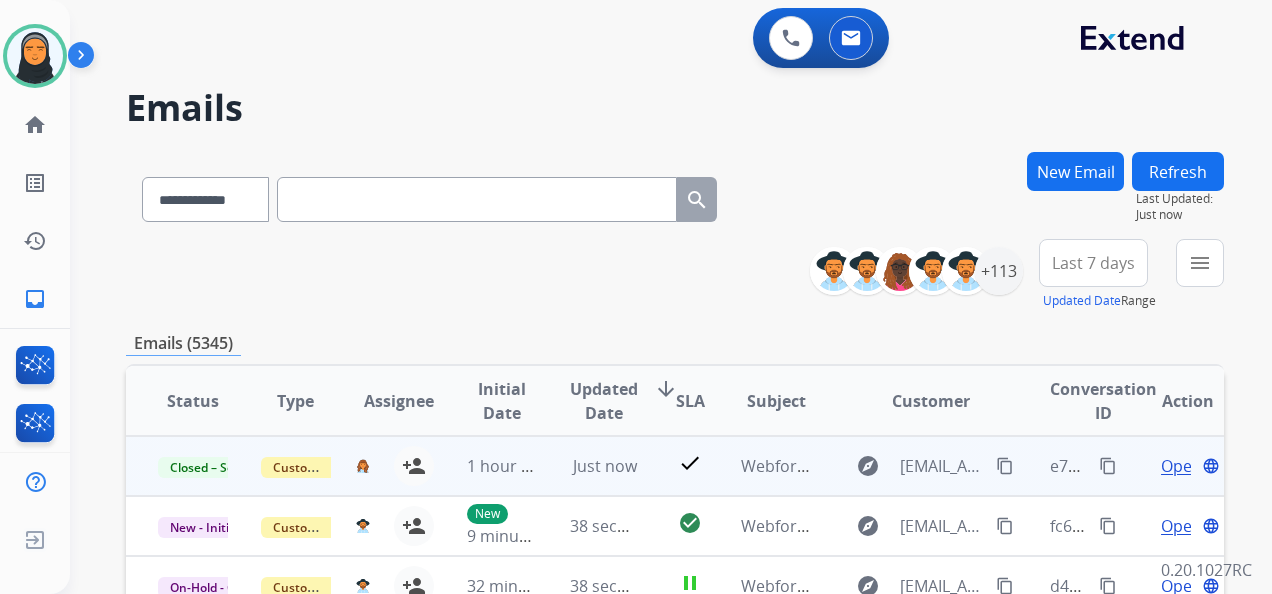 scroll, scrollTop: 2, scrollLeft: 0, axis: vertical 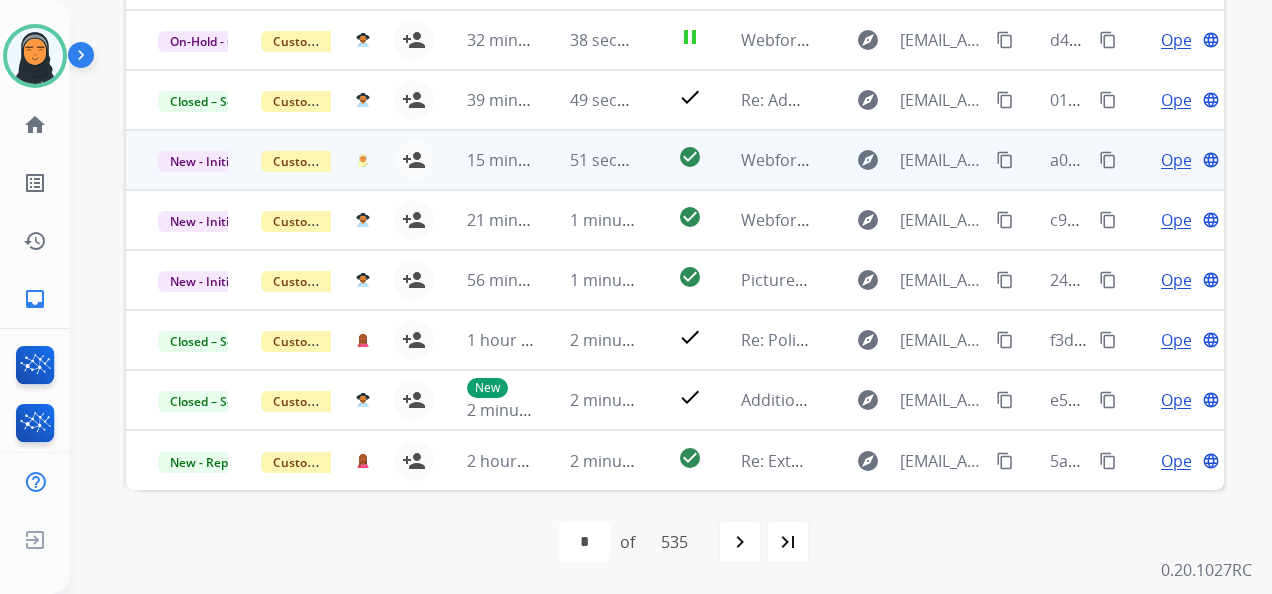click on "Open" at bounding box center [1181, 160] 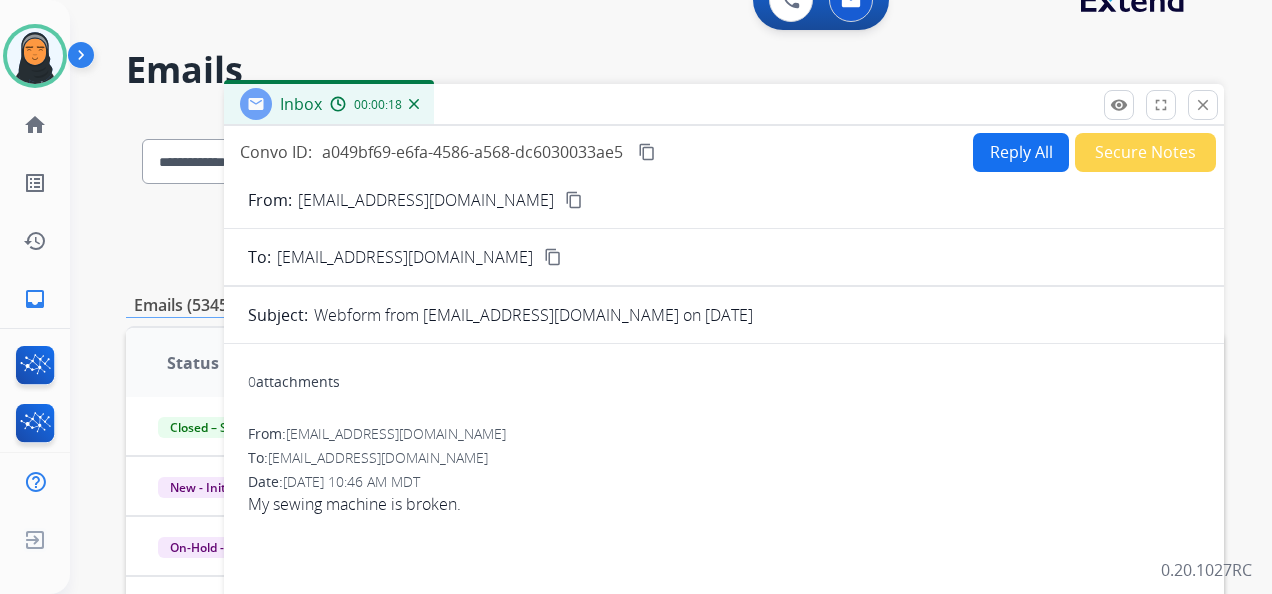 scroll, scrollTop: 0, scrollLeft: 0, axis: both 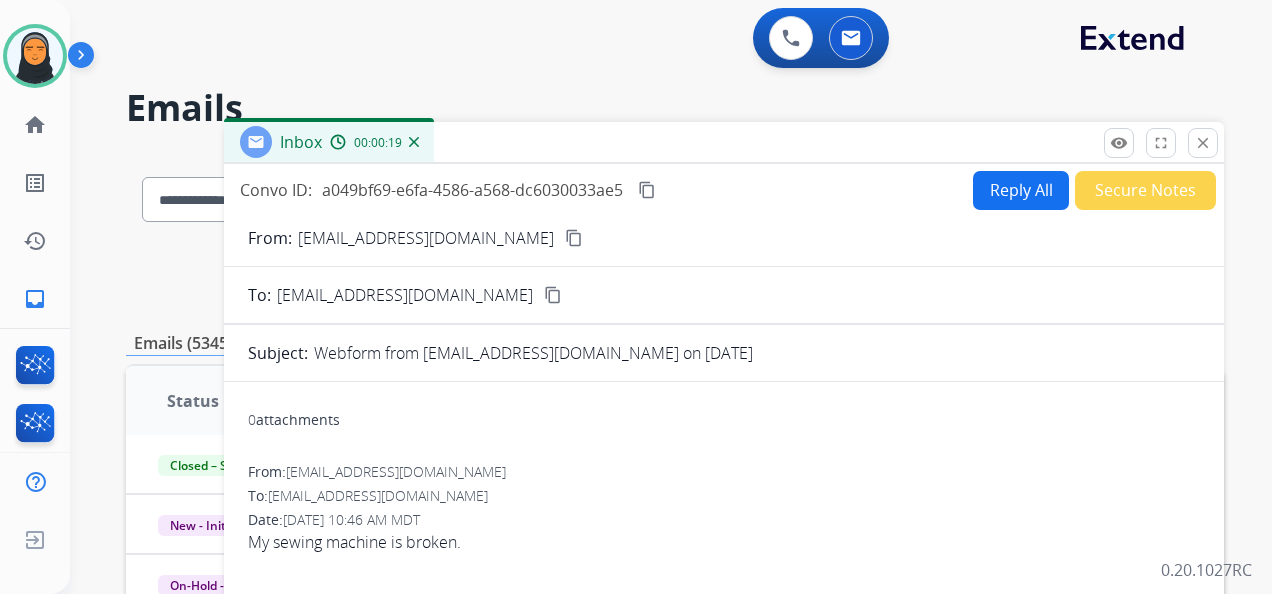 click on "close" at bounding box center (1203, 143) 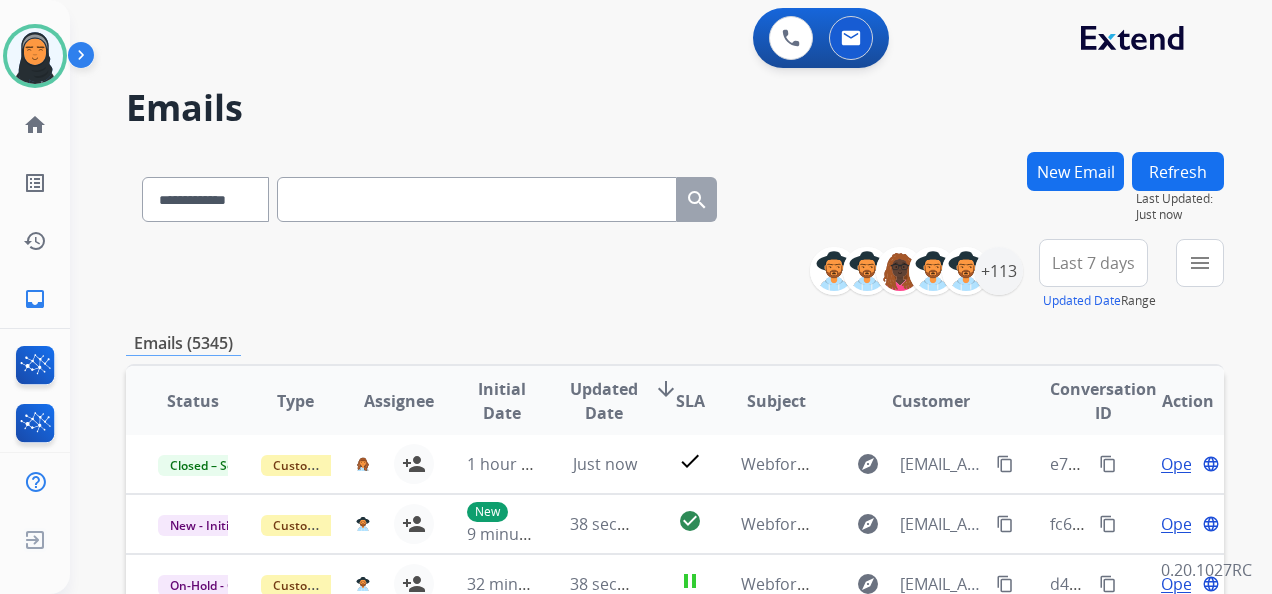 scroll, scrollTop: 18, scrollLeft: 0, axis: vertical 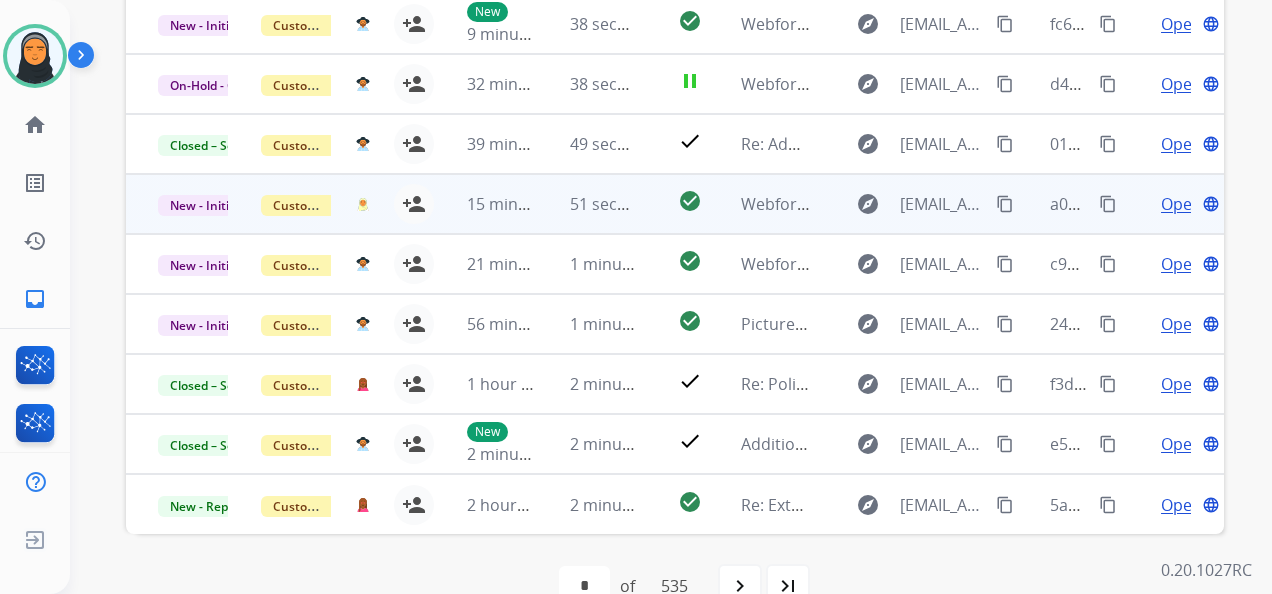 click on "Open" at bounding box center (1181, 204) 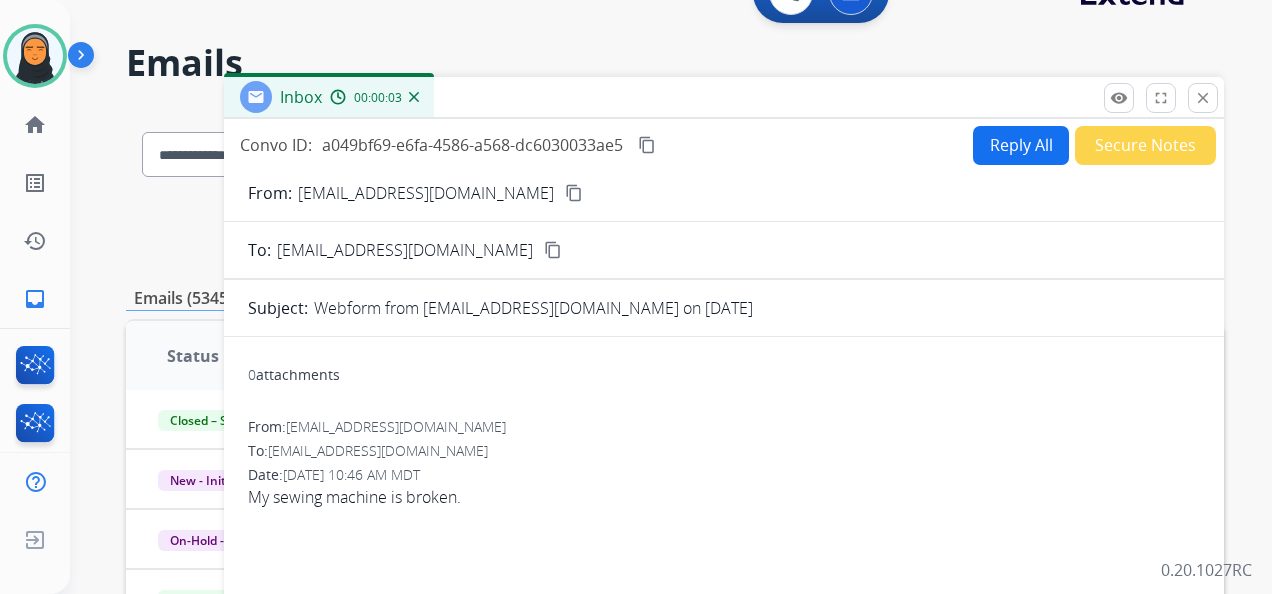 scroll, scrollTop: 0, scrollLeft: 0, axis: both 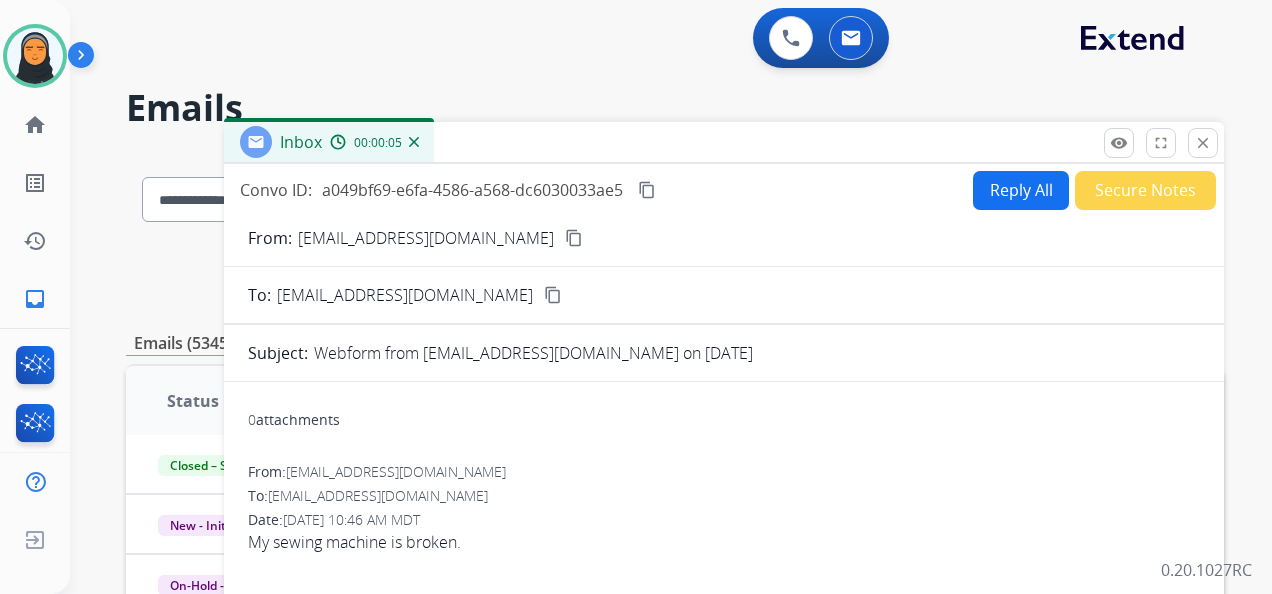 click on "content_copy" at bounding box center (574, 238) 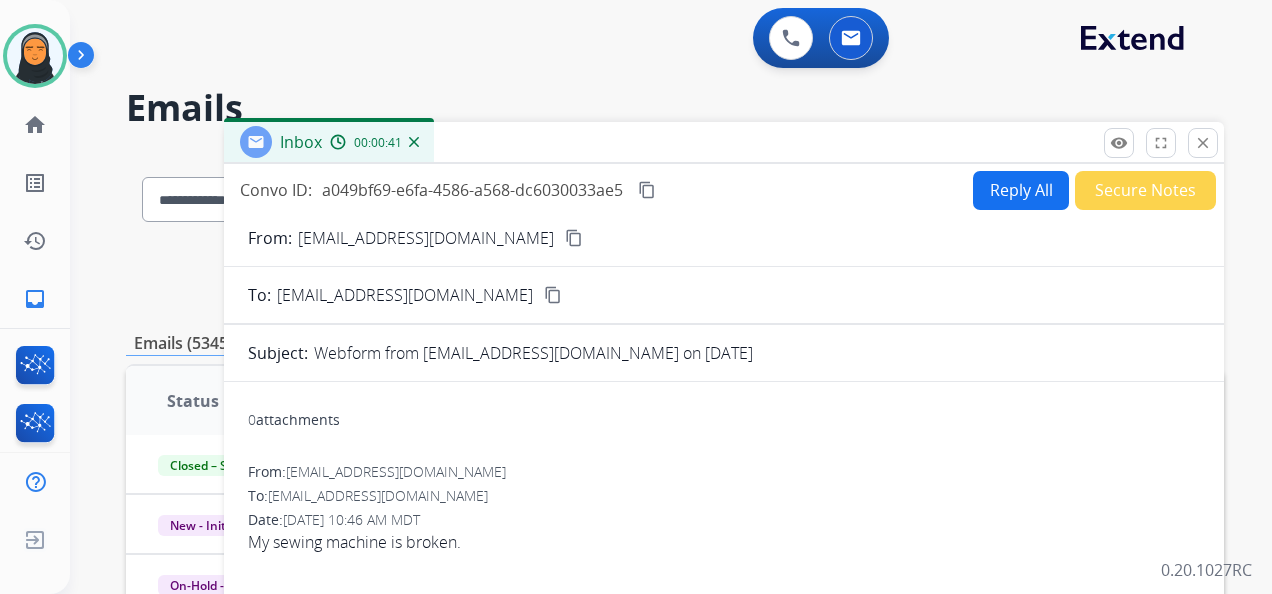 click on "Reply All" at bounding box center (1021, 190) 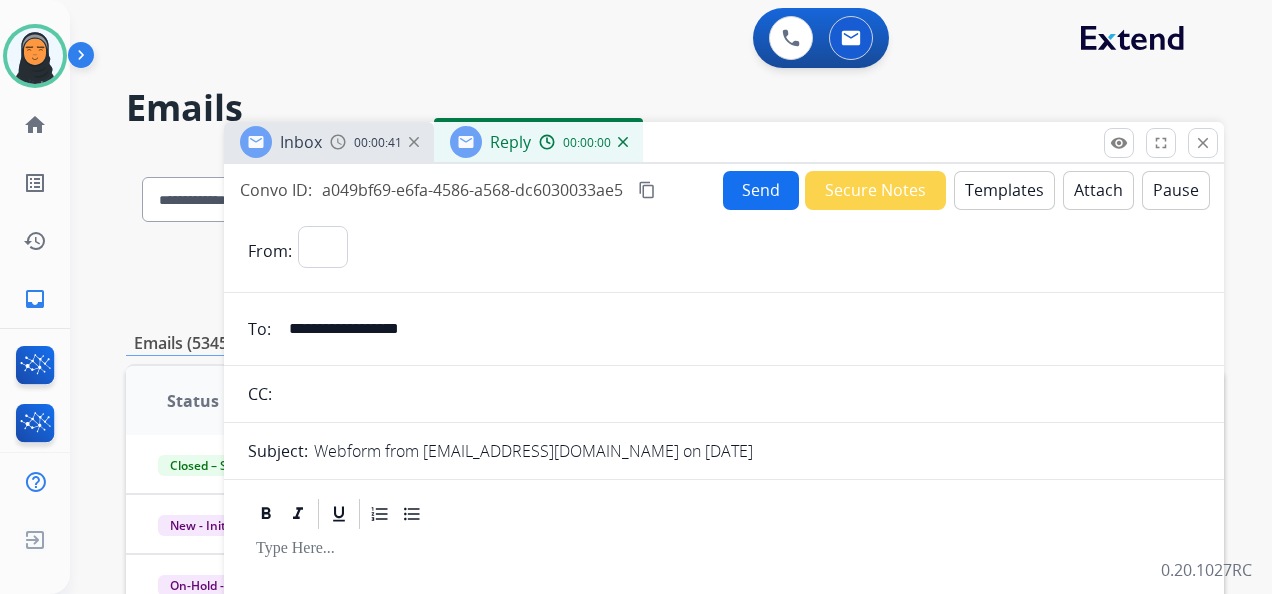 select on "**********" 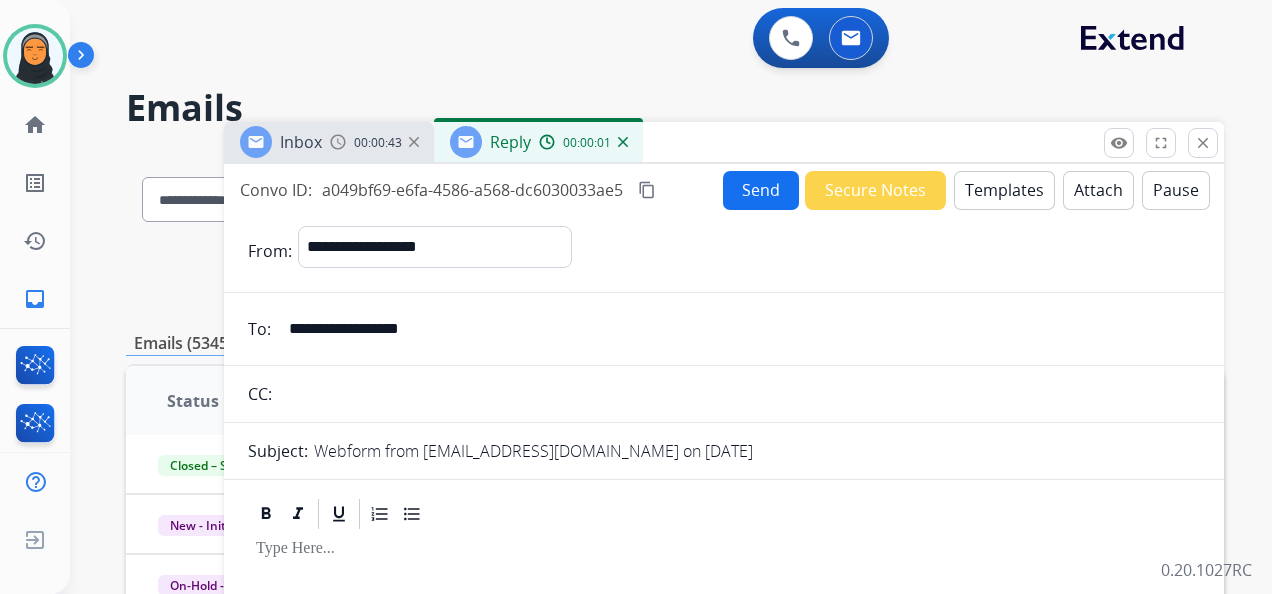 click on "Templates" at bounding box center [1004, 190] 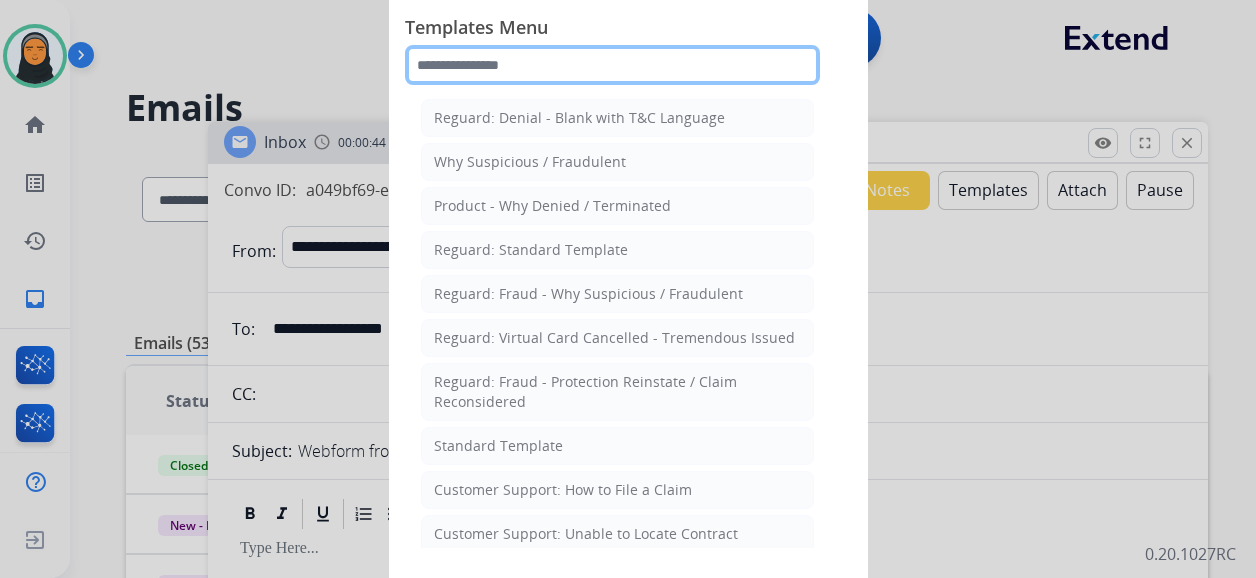 click 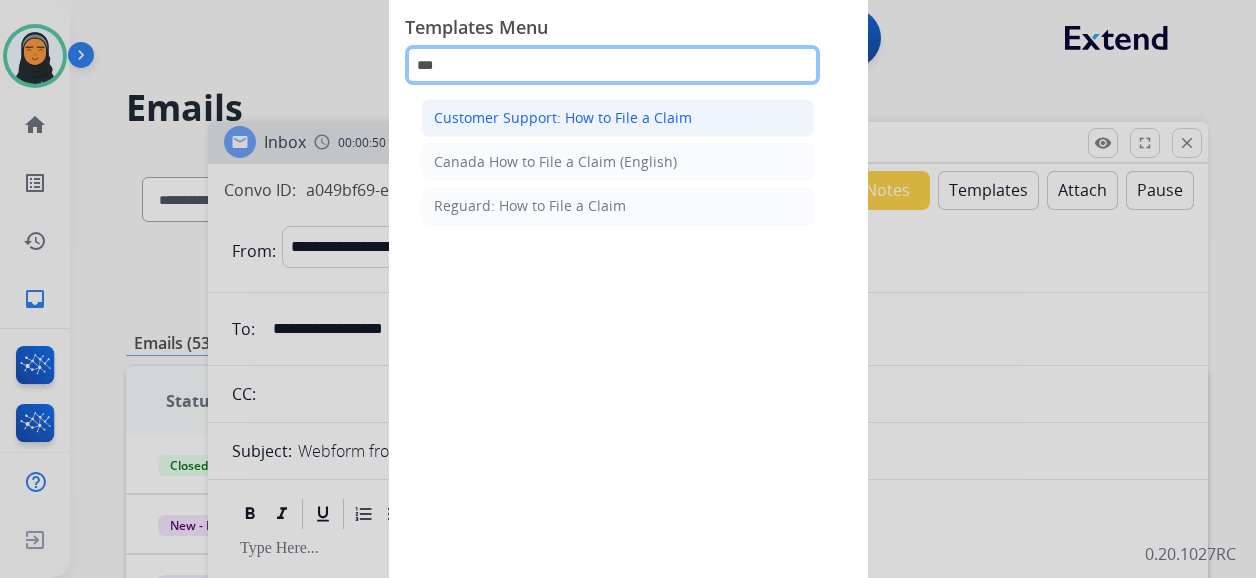 type on "***" 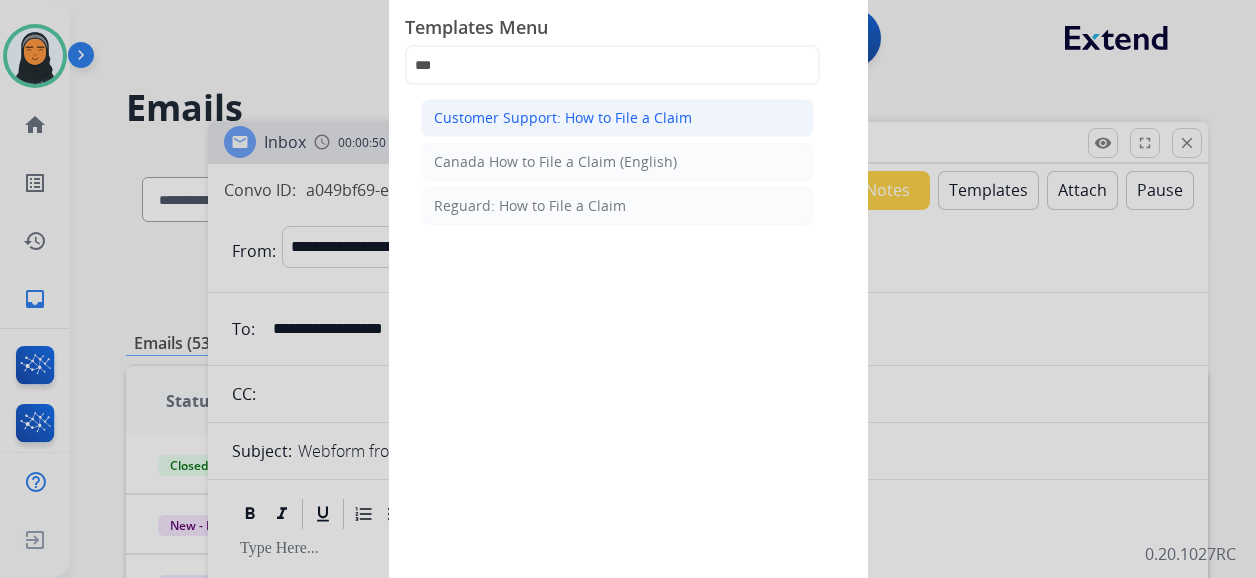 click on "Customer Support: How to File a Claim" 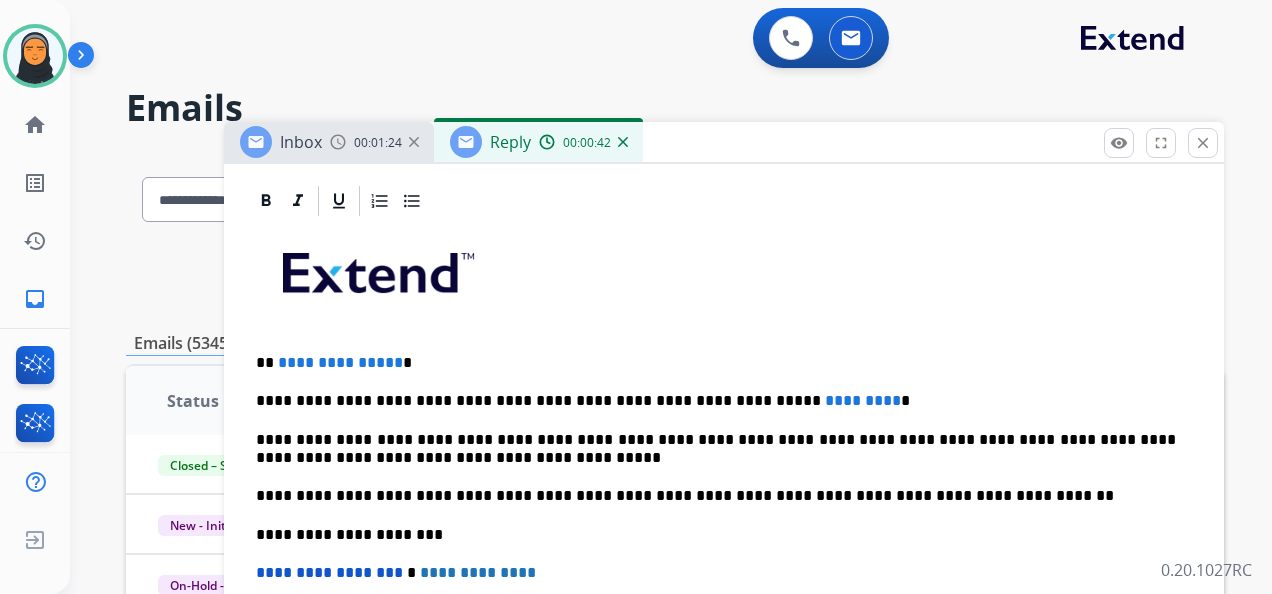 scroll, scrollTop: 475, scrollLeft: 0, axis: vertical 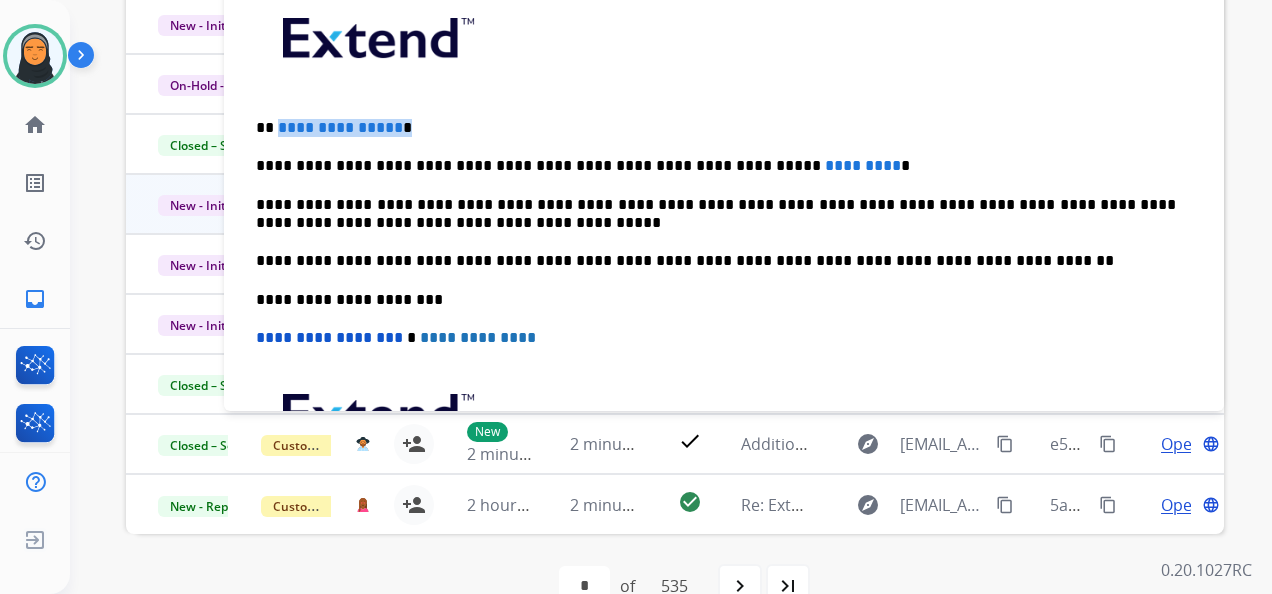 drag, startPoint x: 404, startPoint y: 126, endPoint x: 275, endPoint y: 123, distance: 129.03488 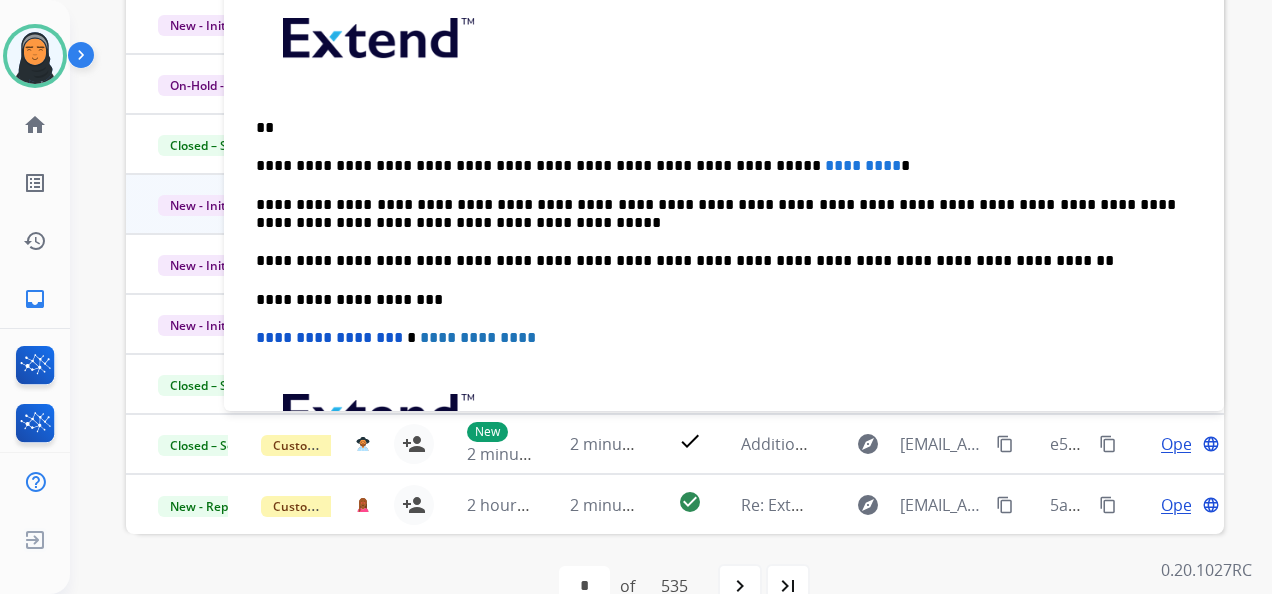 type 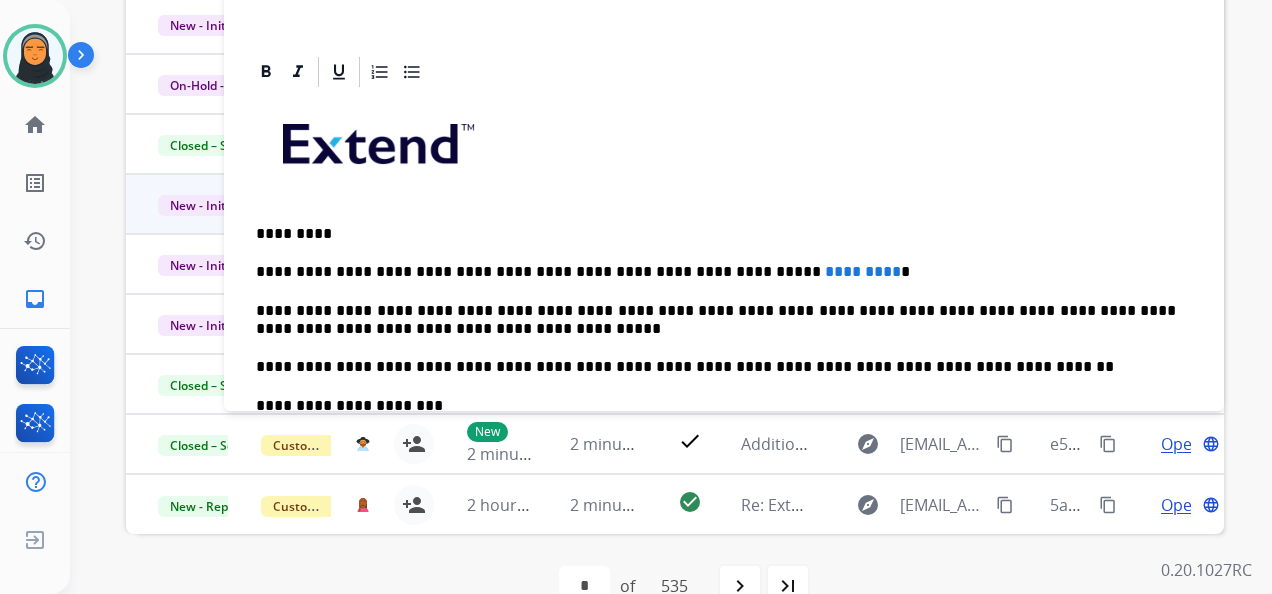scroll, scrollTop: 0, scrollLeft: 0, axis: both 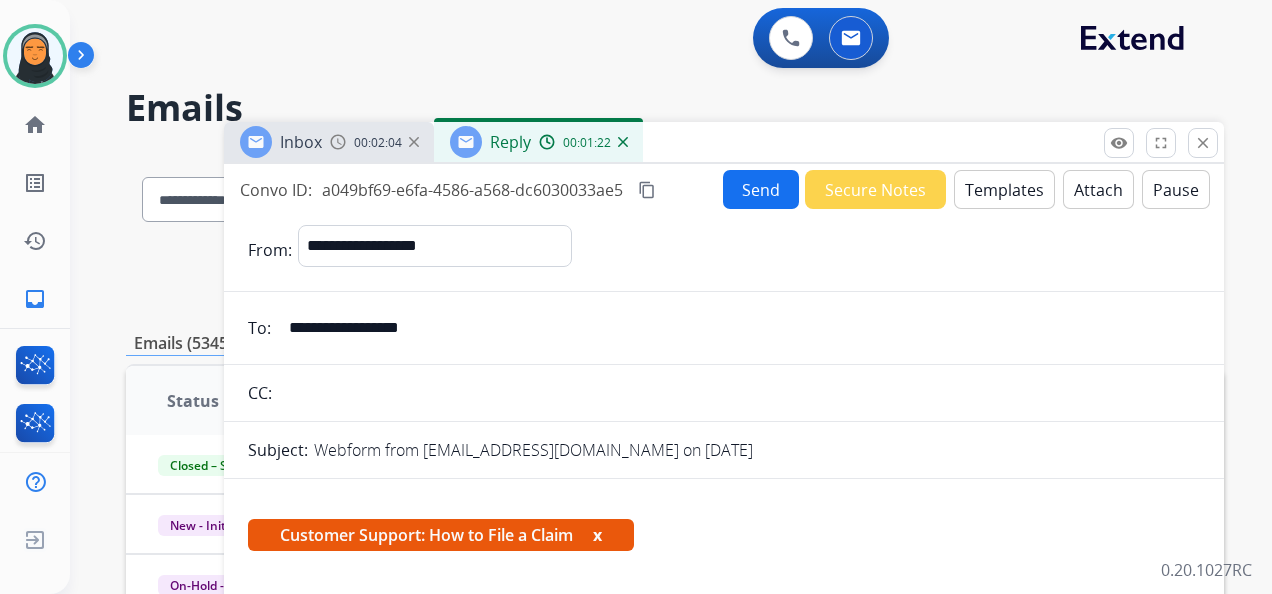 click on "content_copy" at bounding box center [647, 190] 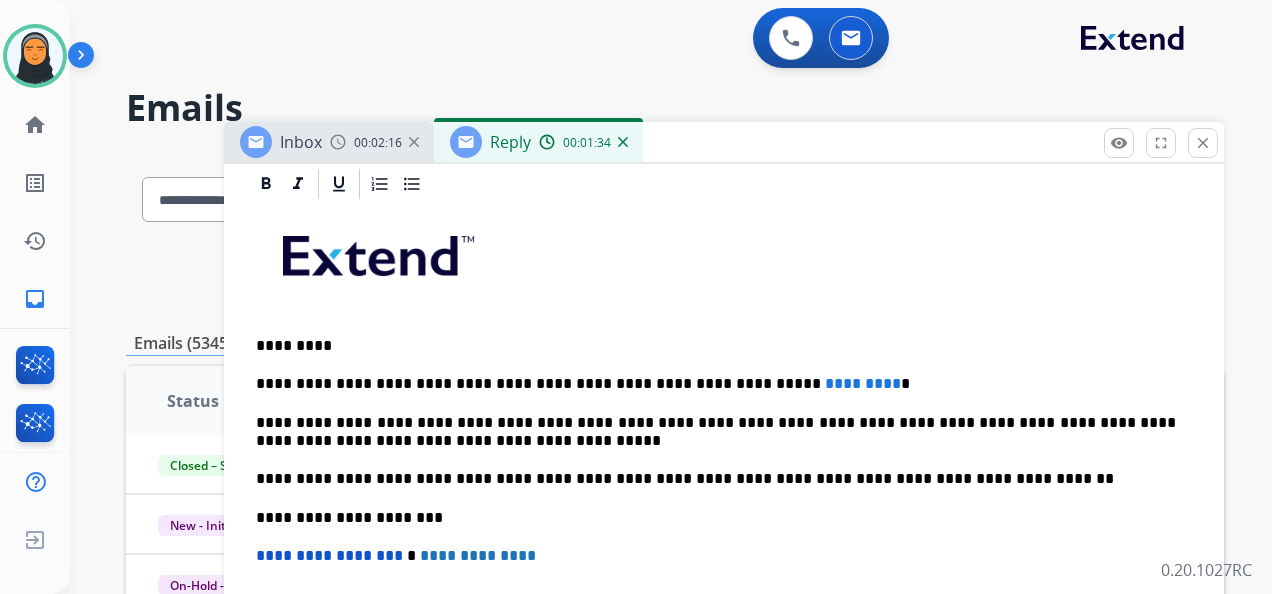 scroll, scrollTop: 475, scrollLeft: 0, axis: vertical 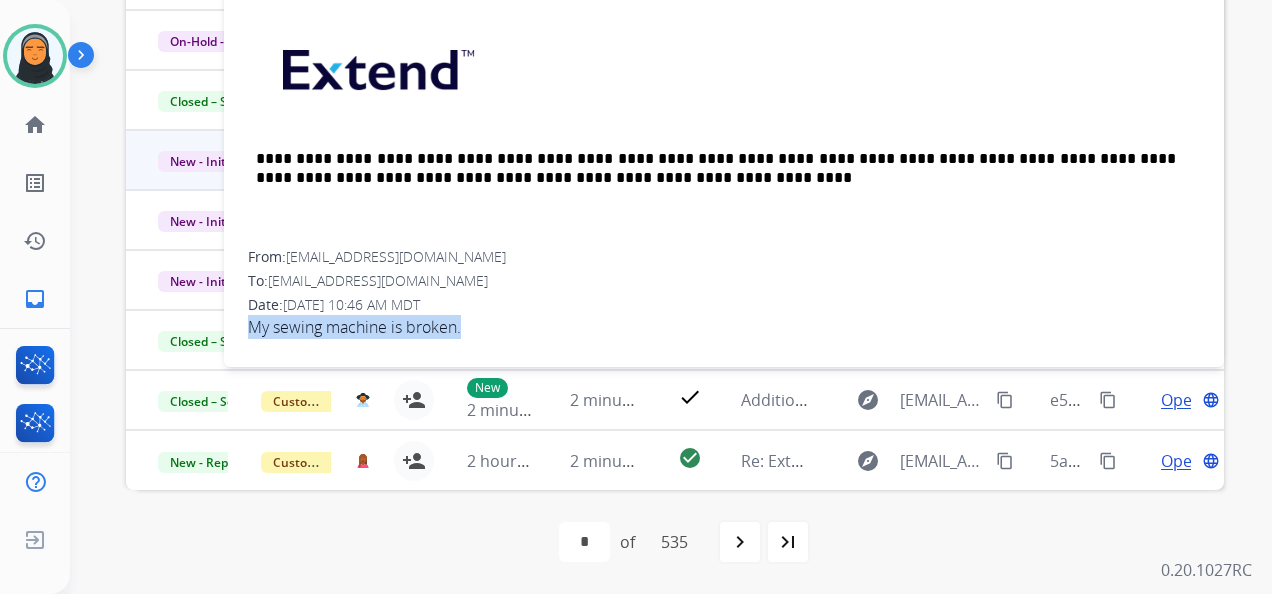 drag, startPoint x: 249, startPoint y: 318, endPoint x: 463, endPoint y: 332, distance: 214.45746 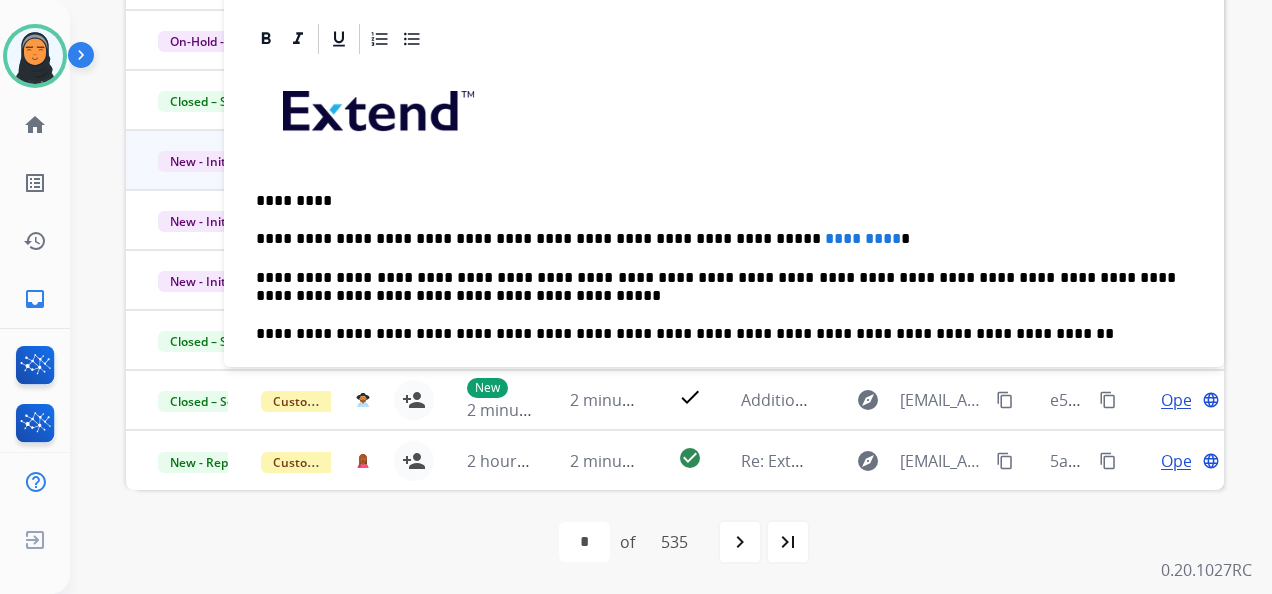 scroll, scrollTop: 0, scrollLeft: 0, axis: both 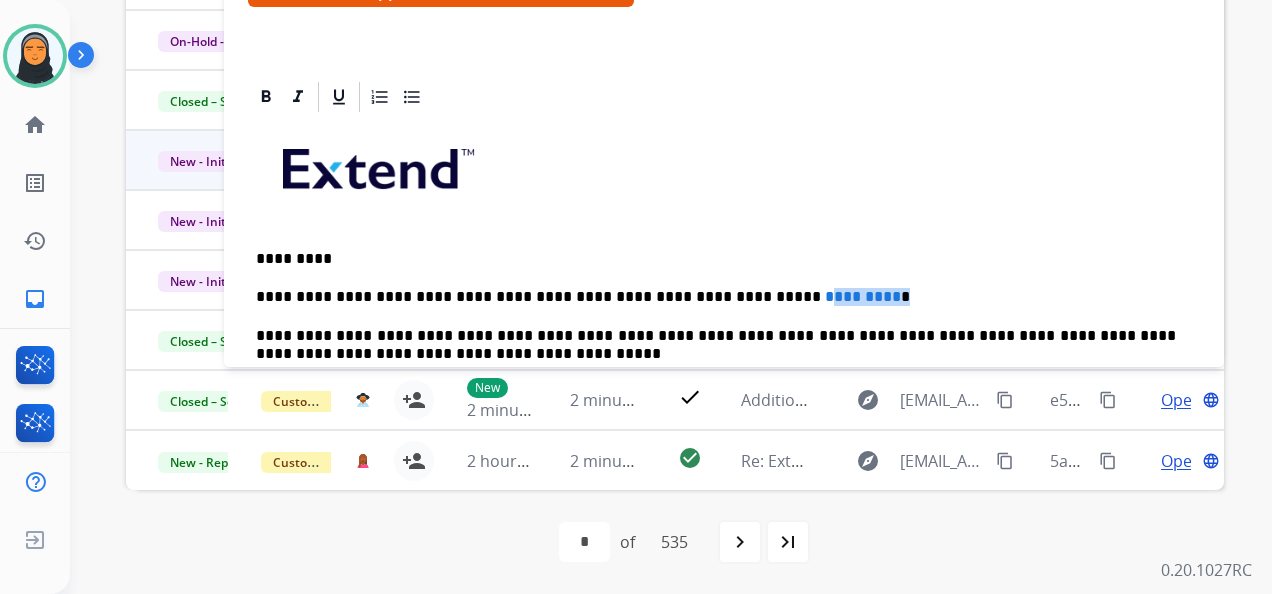 drag, startPoint x: 810, startPoint y: 293, endPoint x: 720, endPoint y: 289, distance: 90.088844 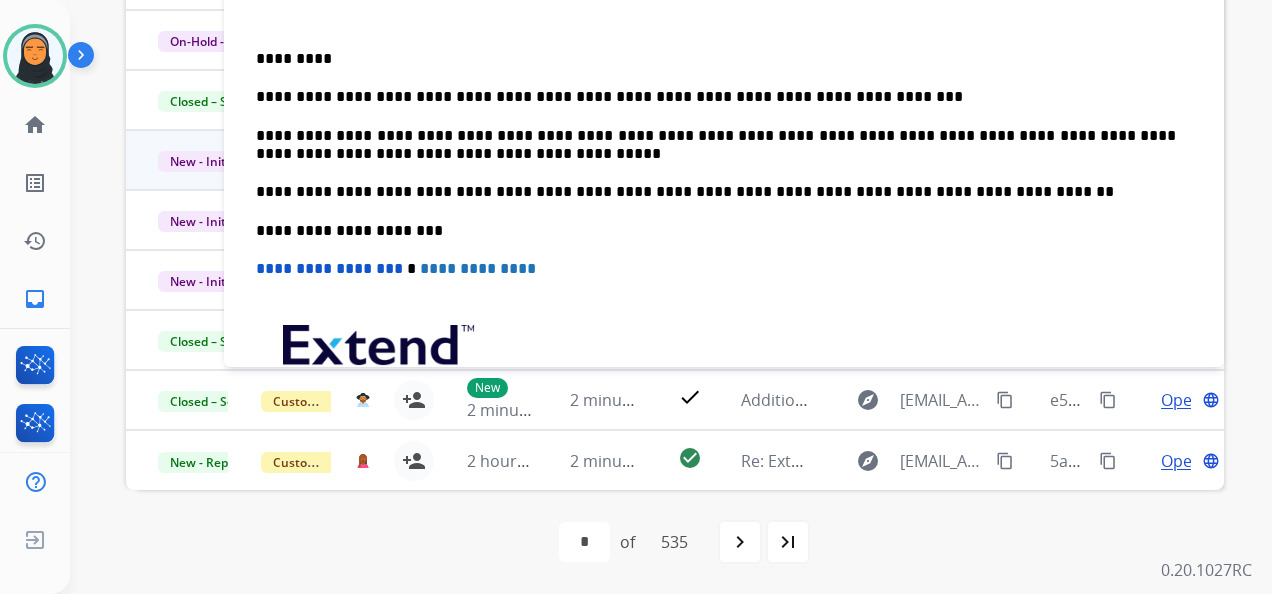 scroll, scrollTop: 0, scrollLeft: 0, axis: both 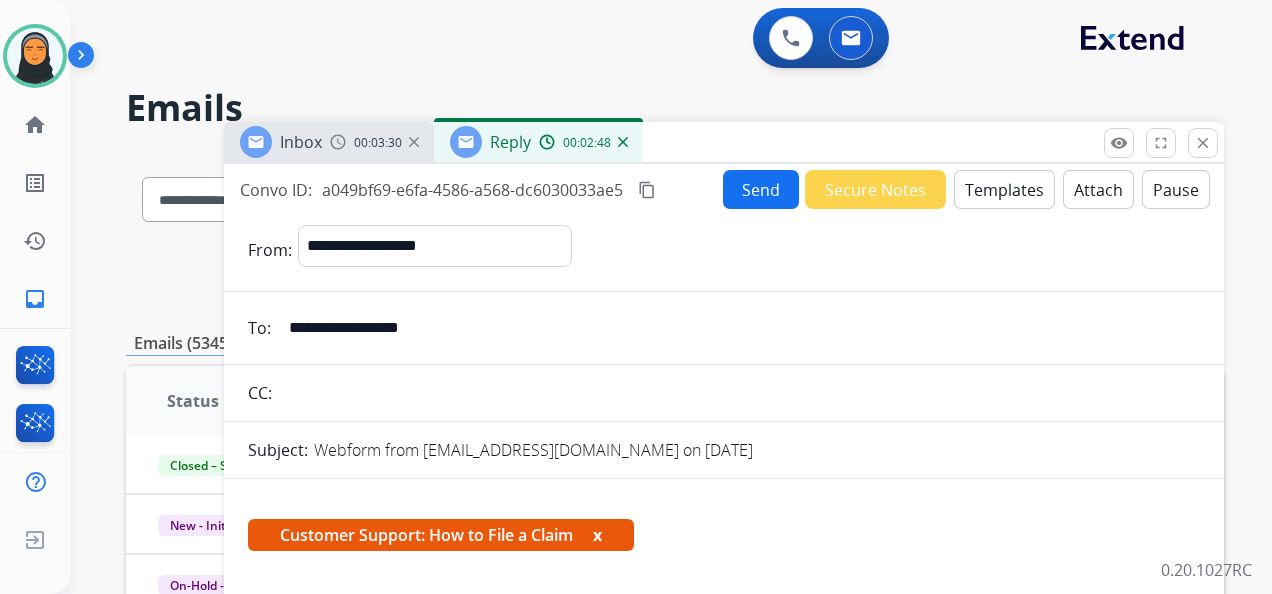 click on "Send" at bounding box center [761, 189] 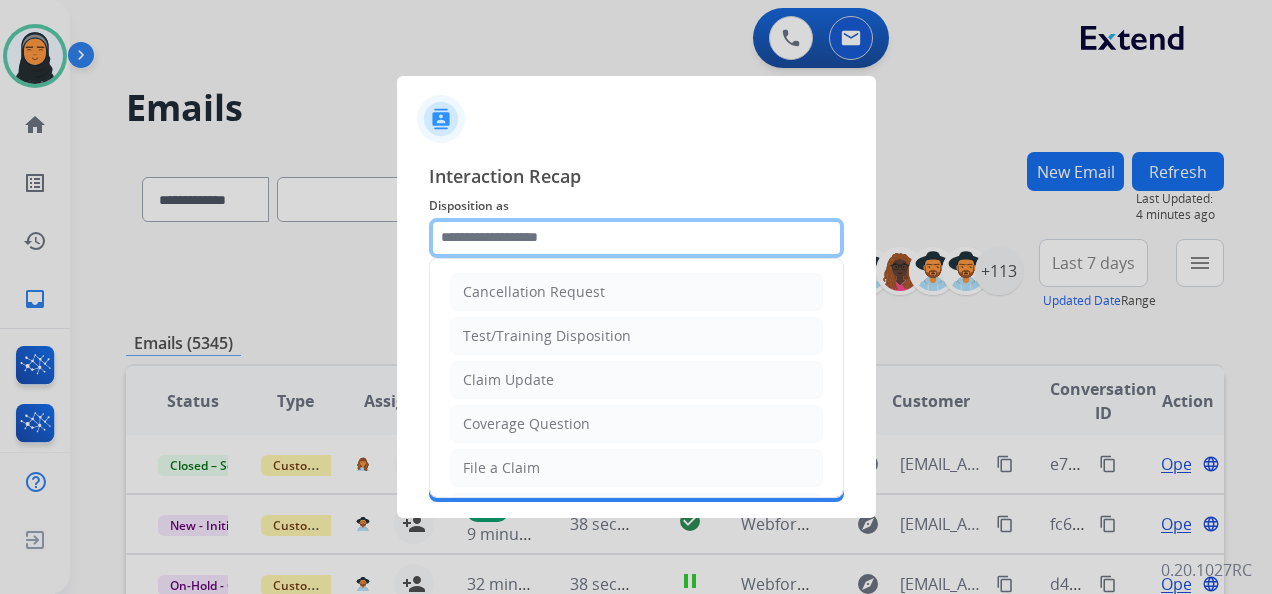 click 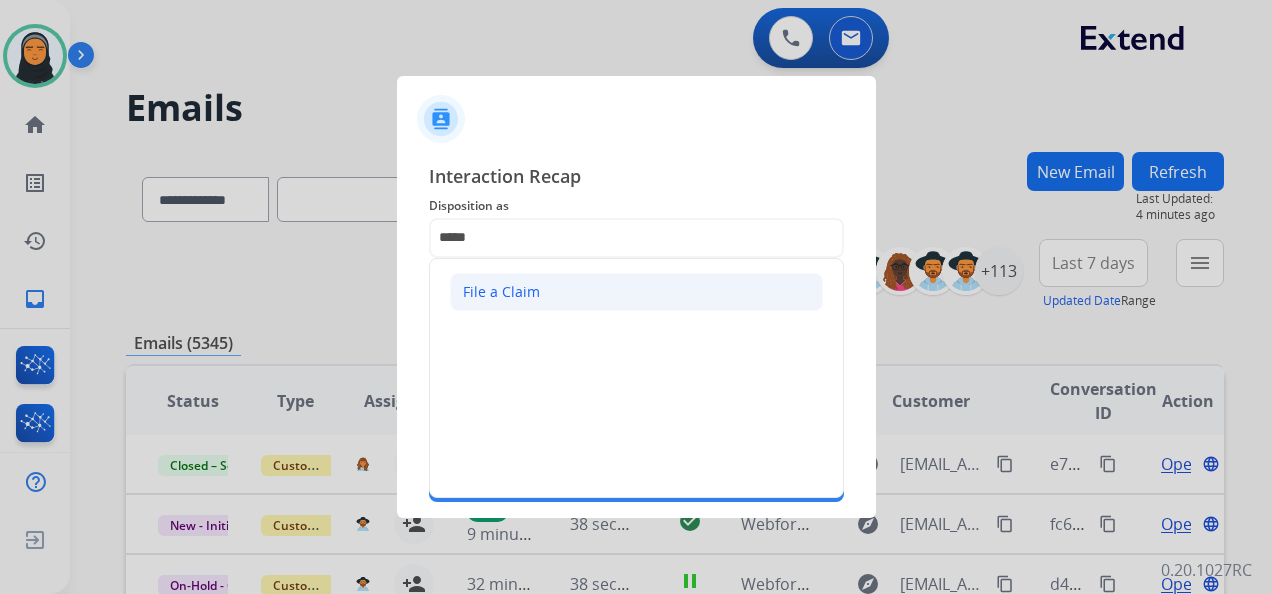 click on "File a Claim" 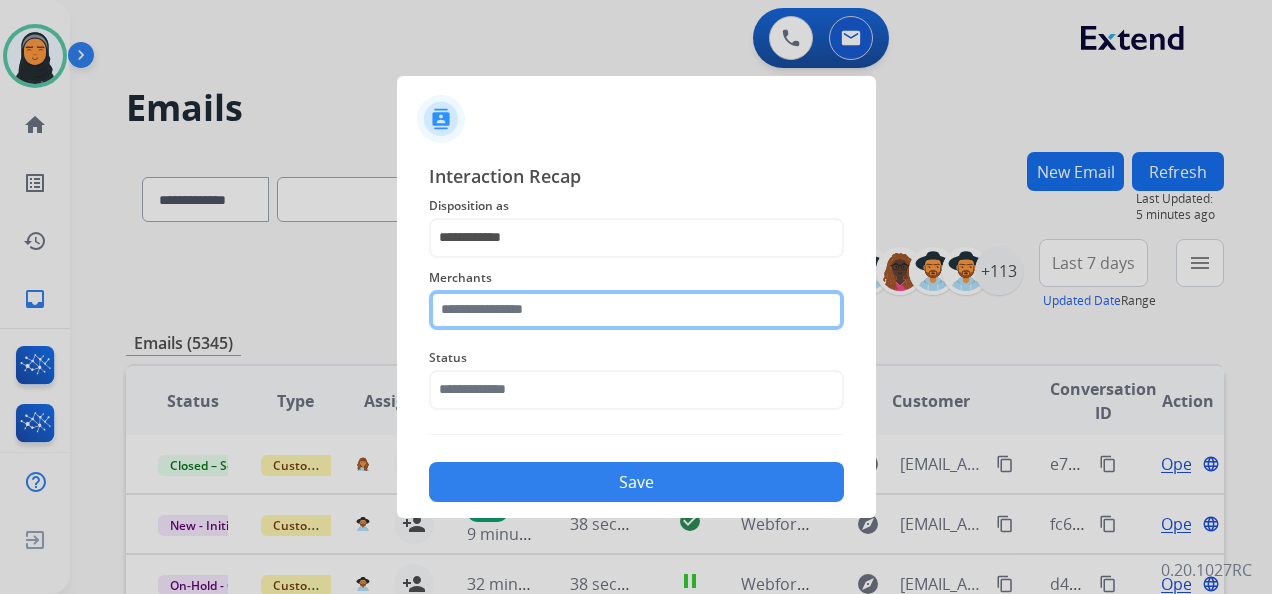 click 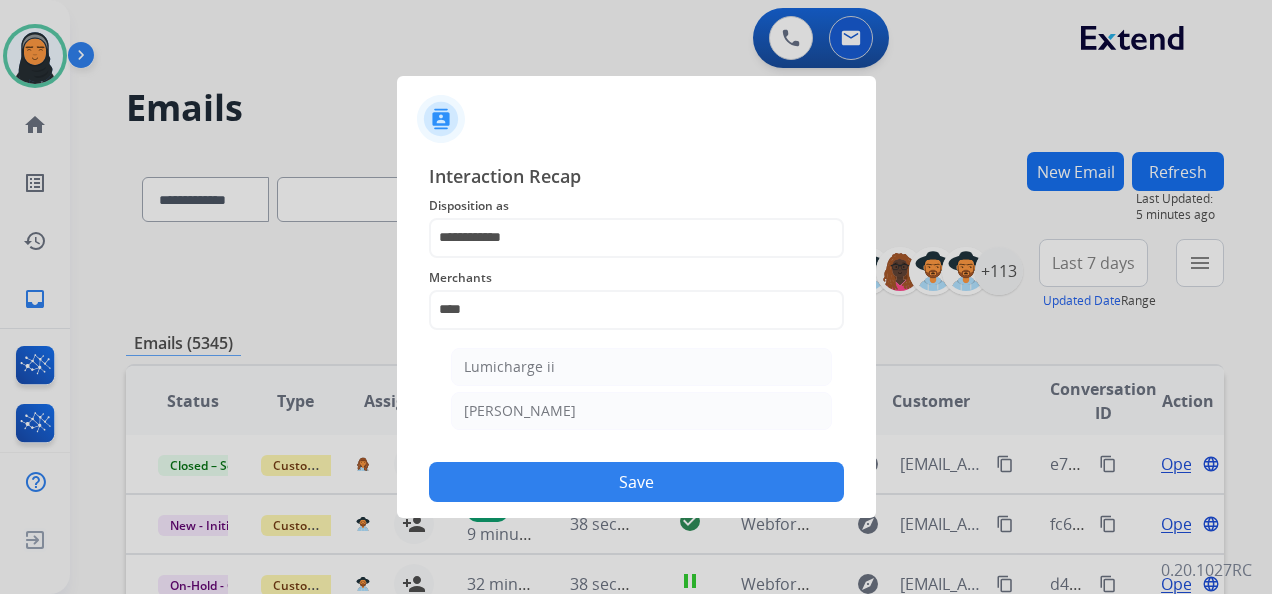 click on "[PERSON_NAME]" 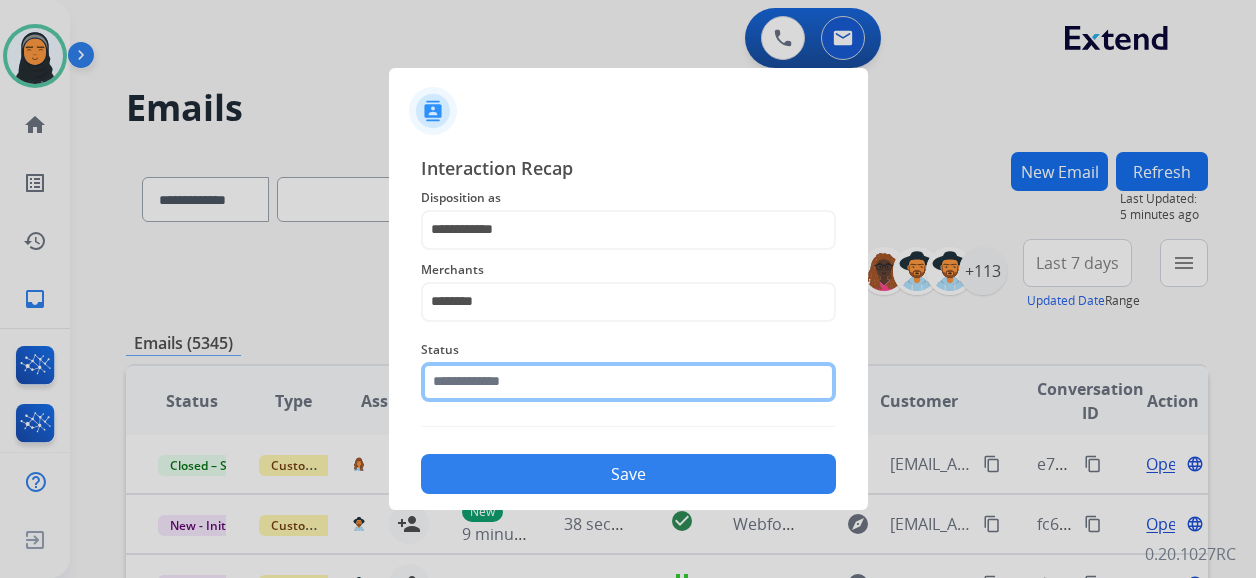 click 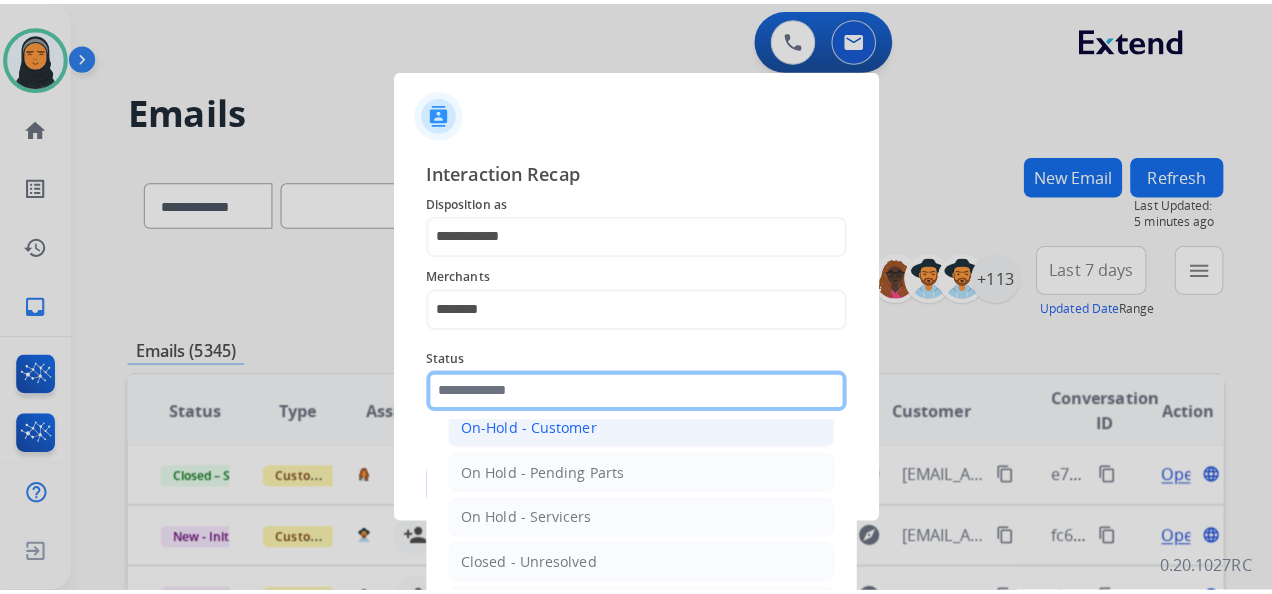 scroll, scrollTop: 114, scrollLeft: 0, axis: vertical 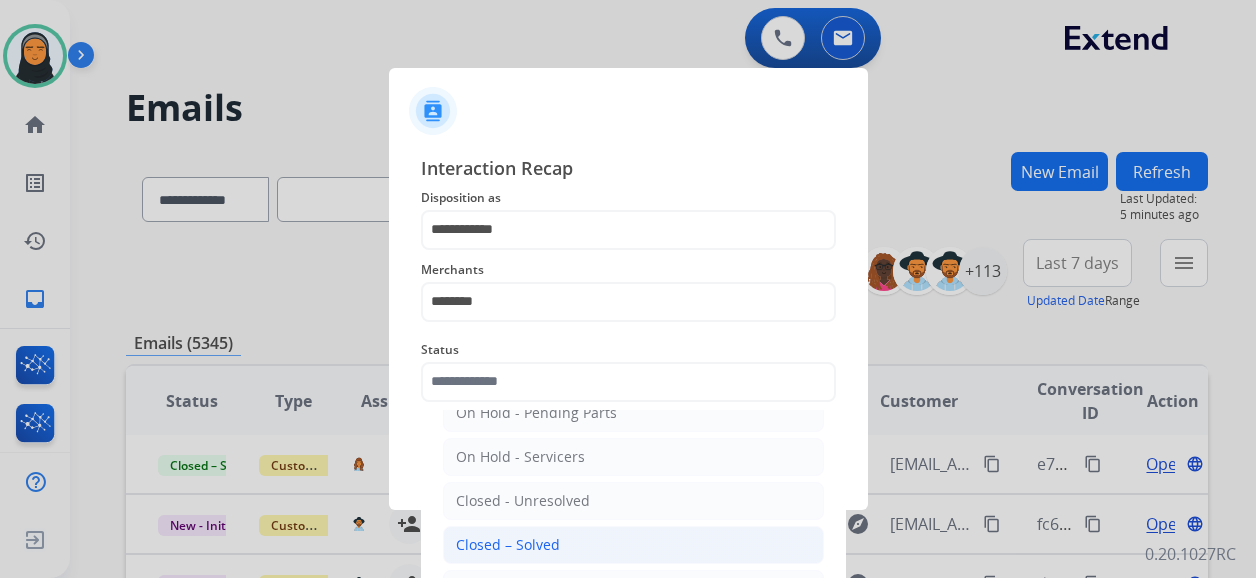 click on "Closed – Solved" 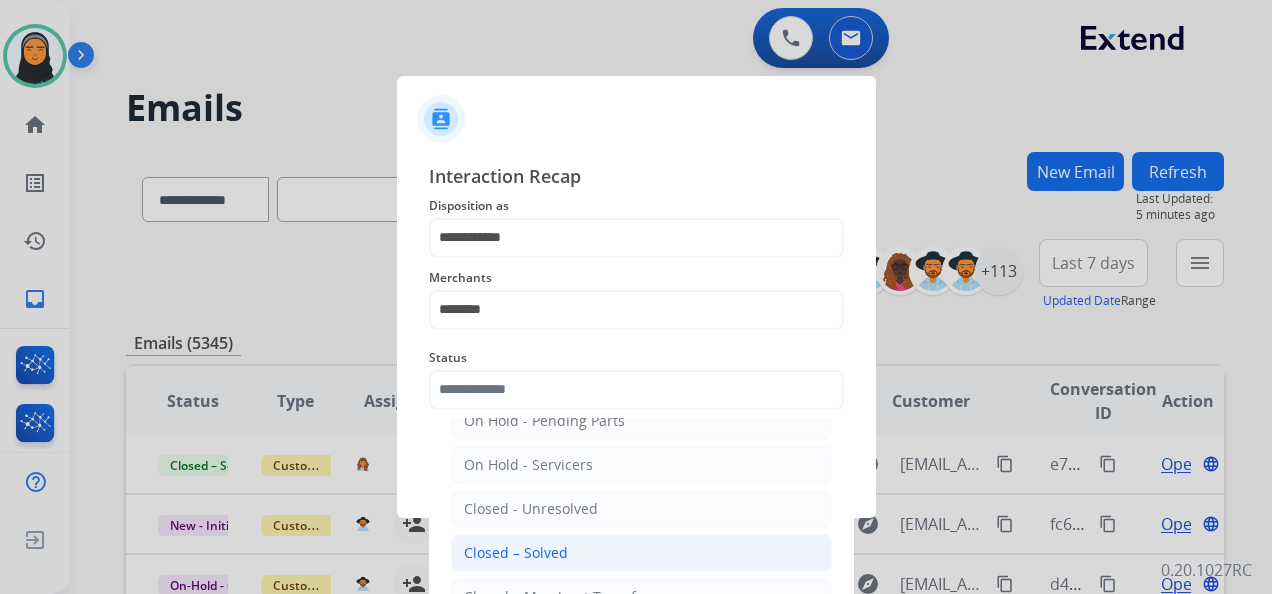 type on "**********" 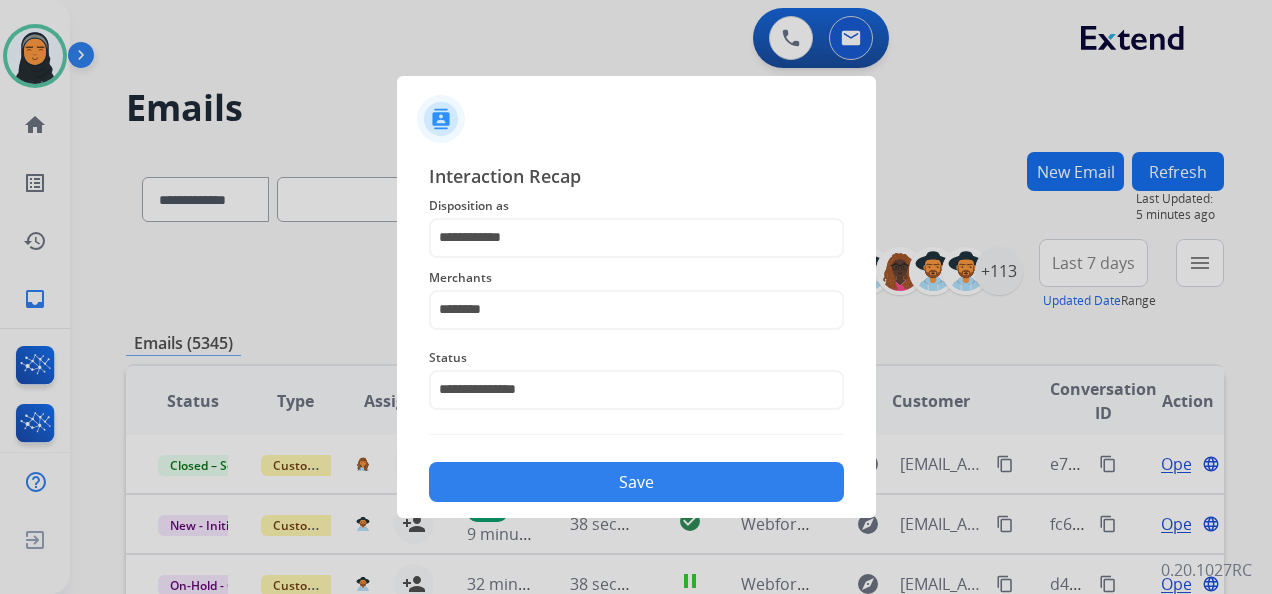 click on "Save" 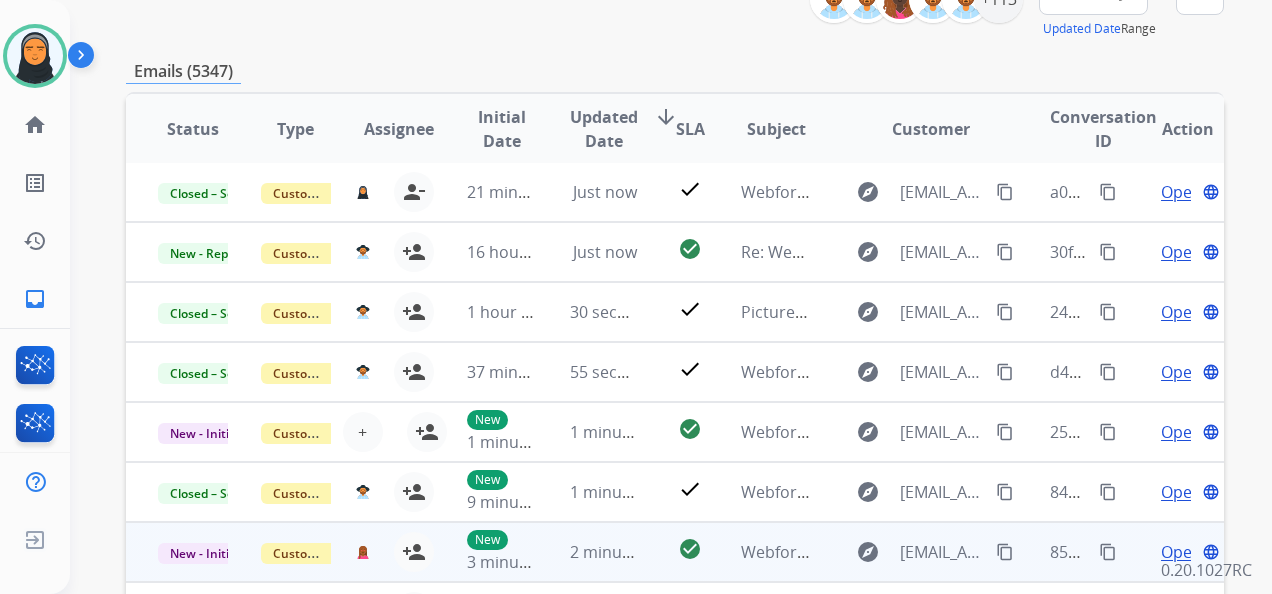 scroll, scrollTop: 544, scrollLeft: 0, axis: vertical 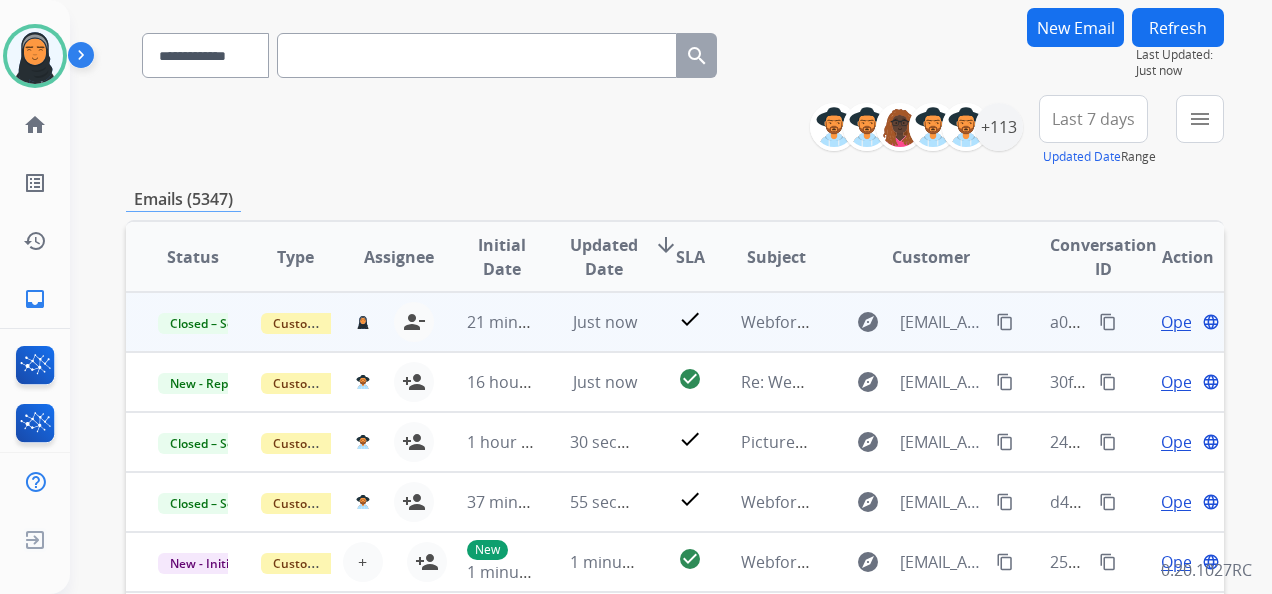 click on "Open" at bounding box center (1181, 322) 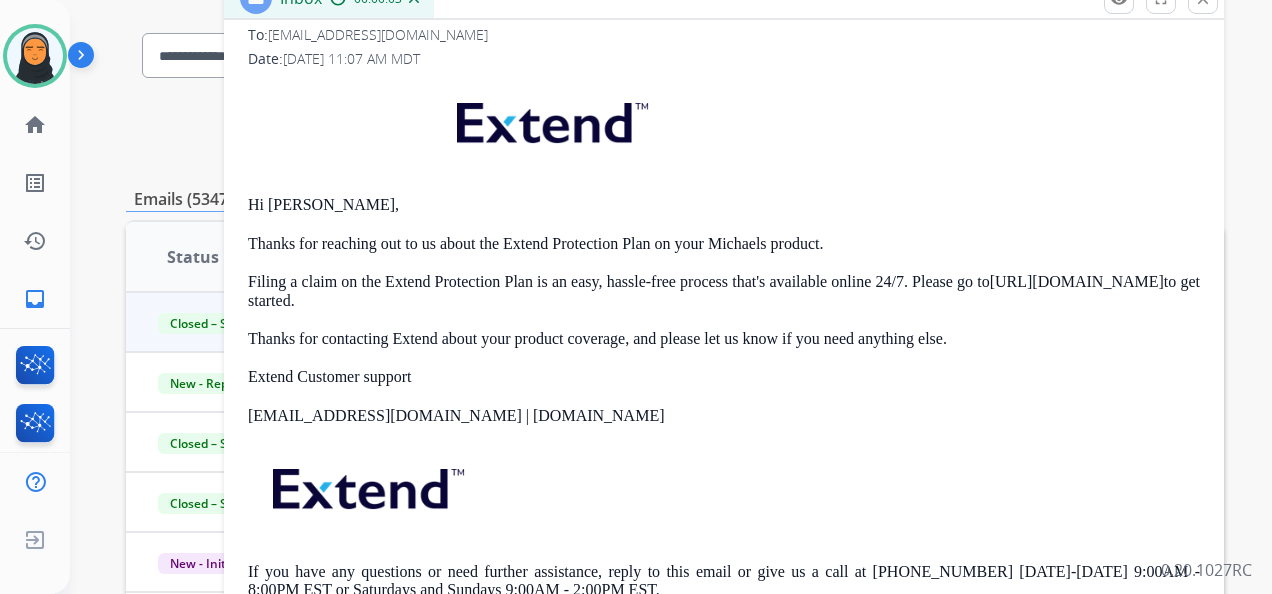 scroll, scrollTop: 319, scrollLeft: 0, axis: vertical 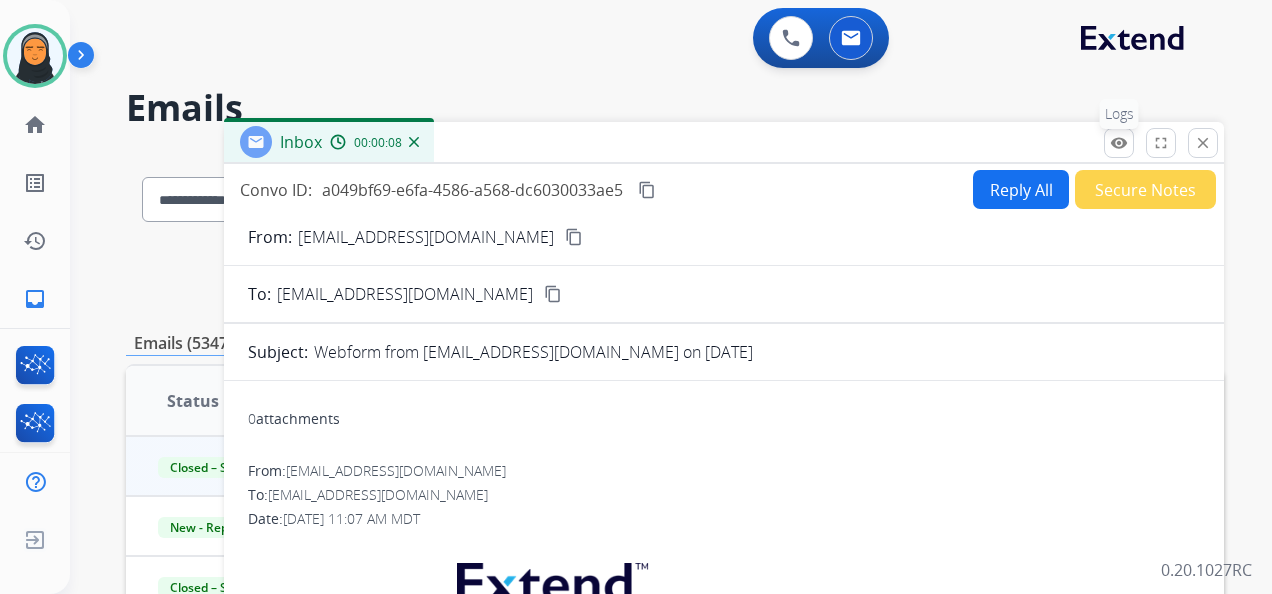 click on "remove_red_eye" at bounding box center [1119, 143] 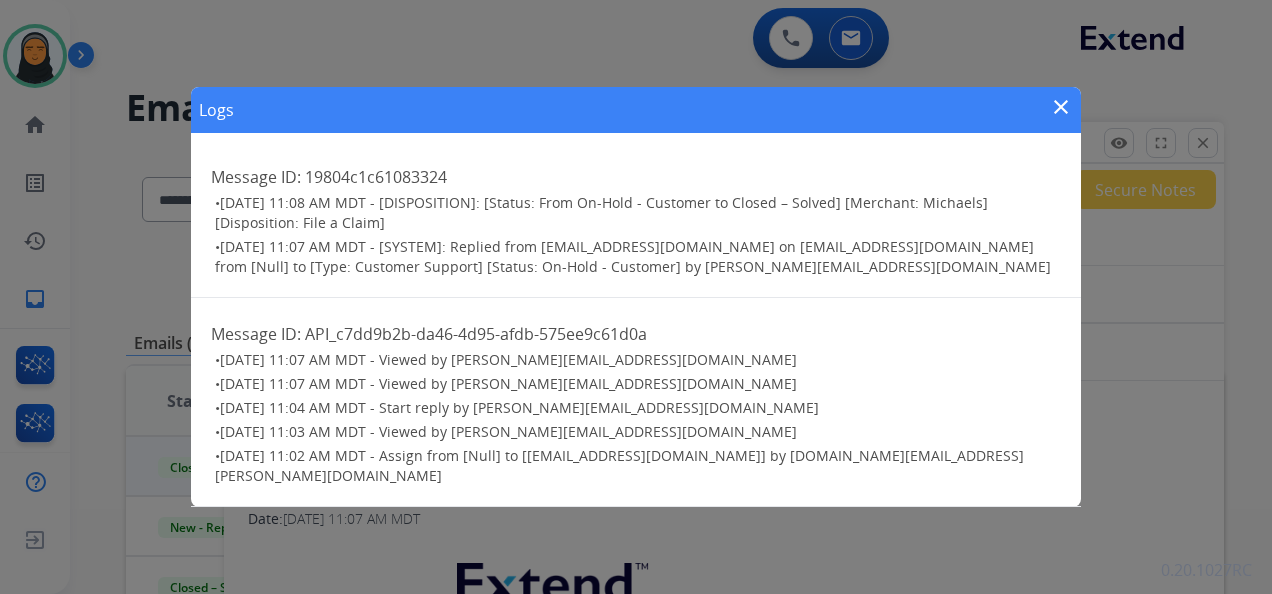 click on "close" at bounding box center (1061, 107) 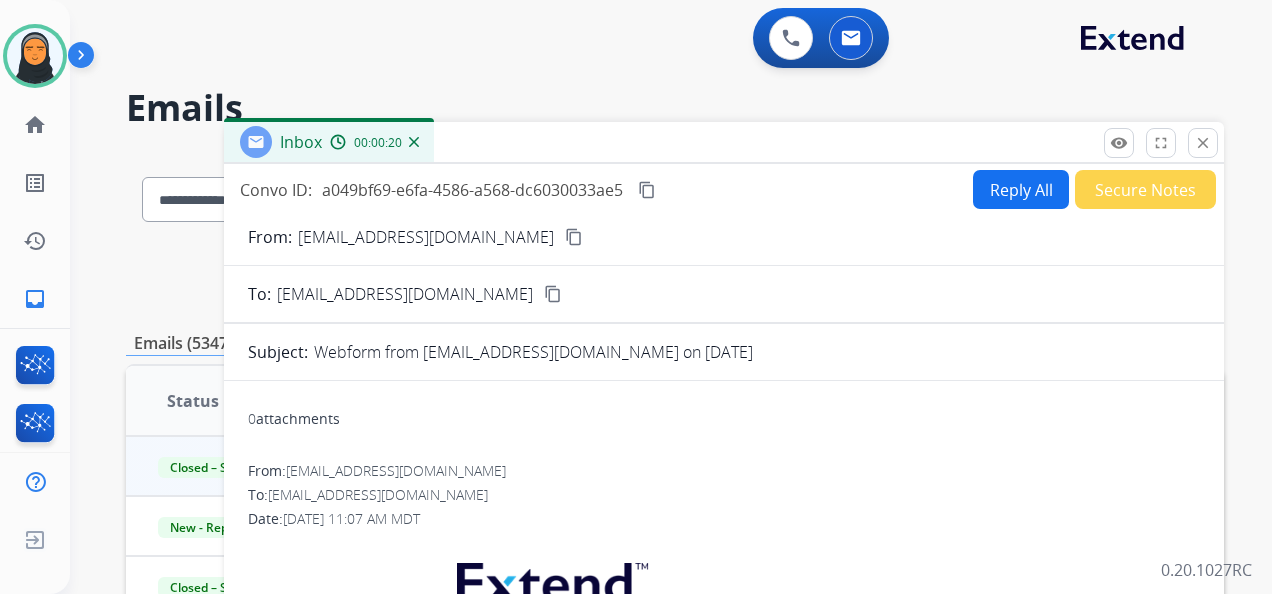 click on "close" at bounding box center [1203, 143] 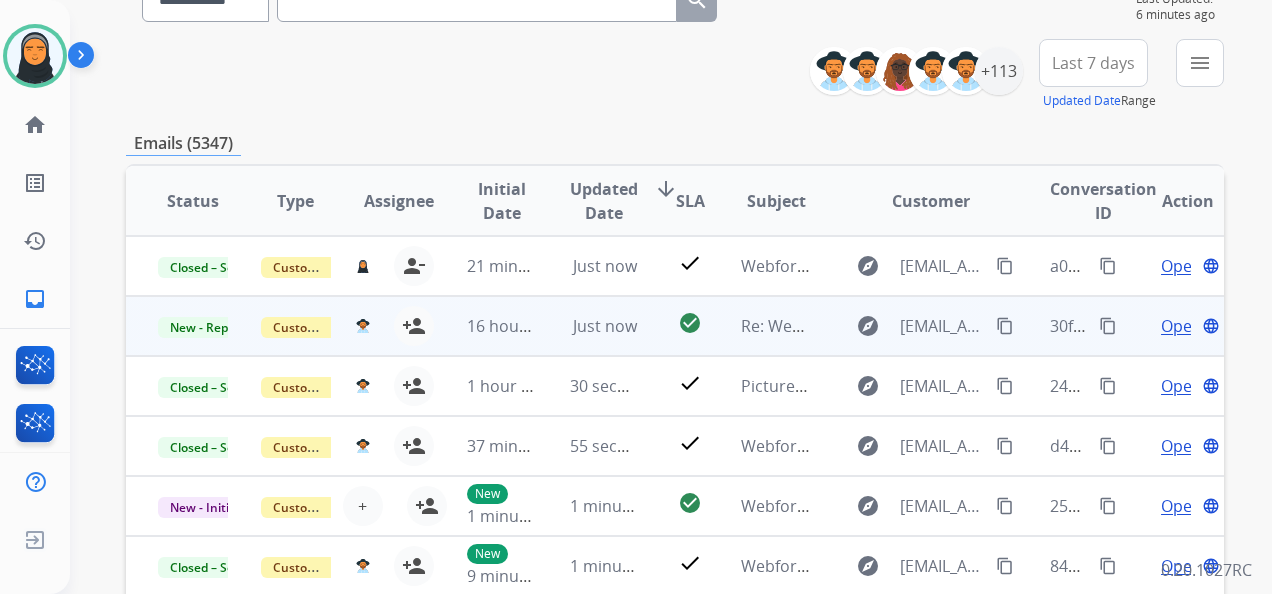 scroll, scrollTop: 300, scrollLeft: 0, axis: vertical 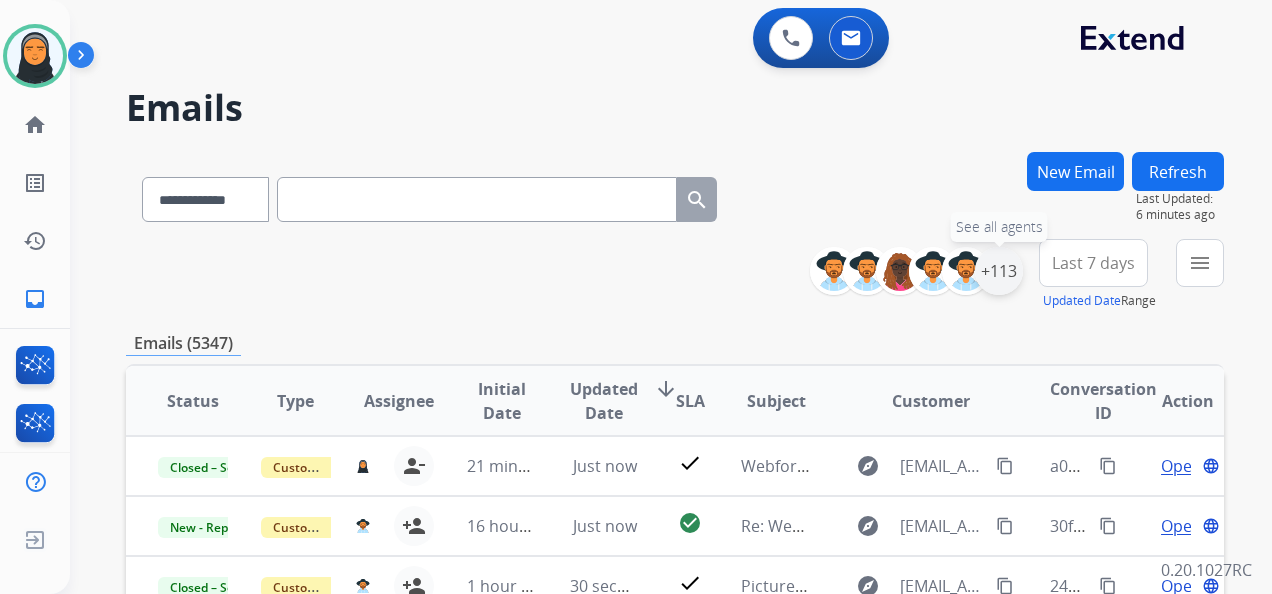 click on "+113" at bounding box center (999, 271) 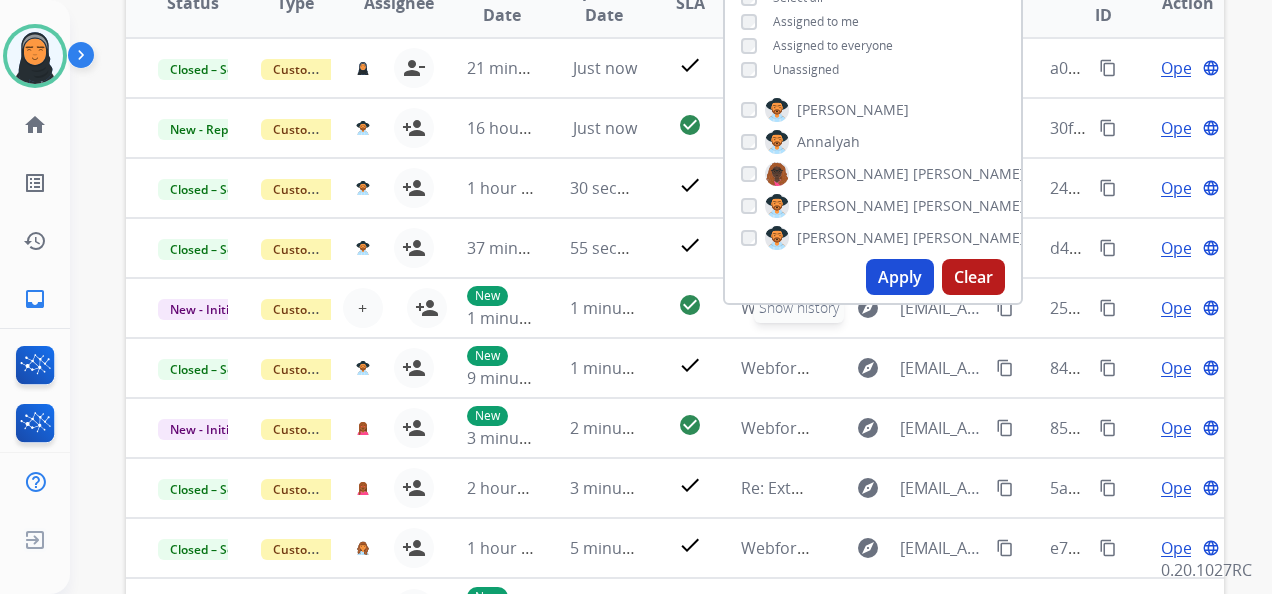 scroll, scrollTop: 400, scrollLeft: 0, axis: vertical 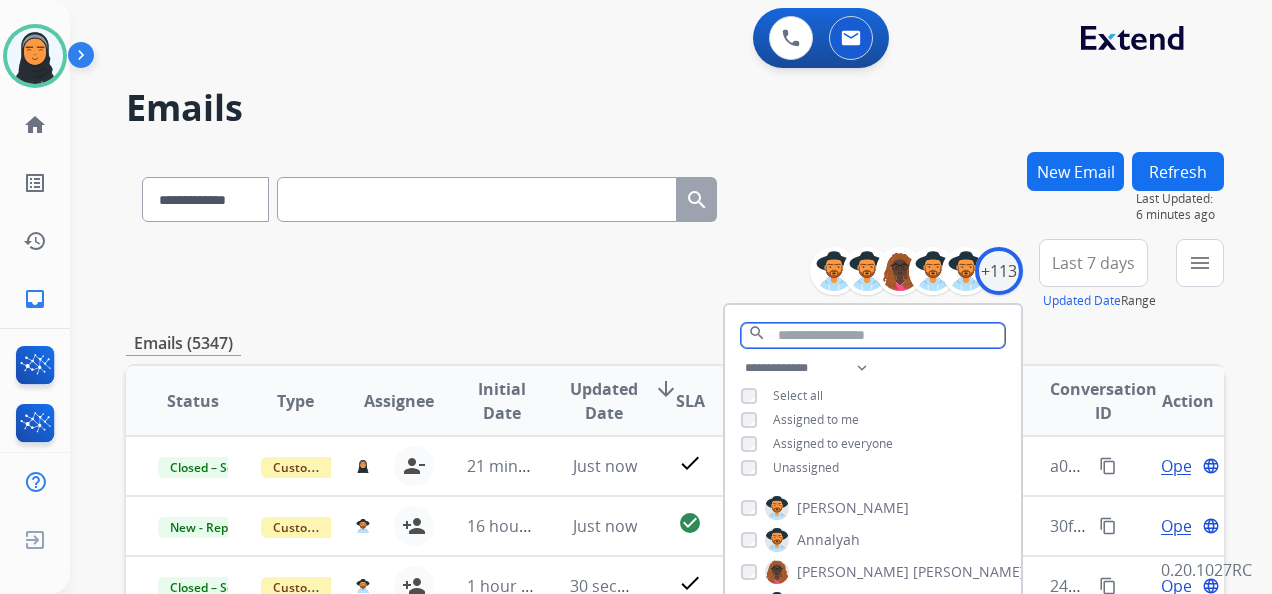 click at bounding box center [873, 335] 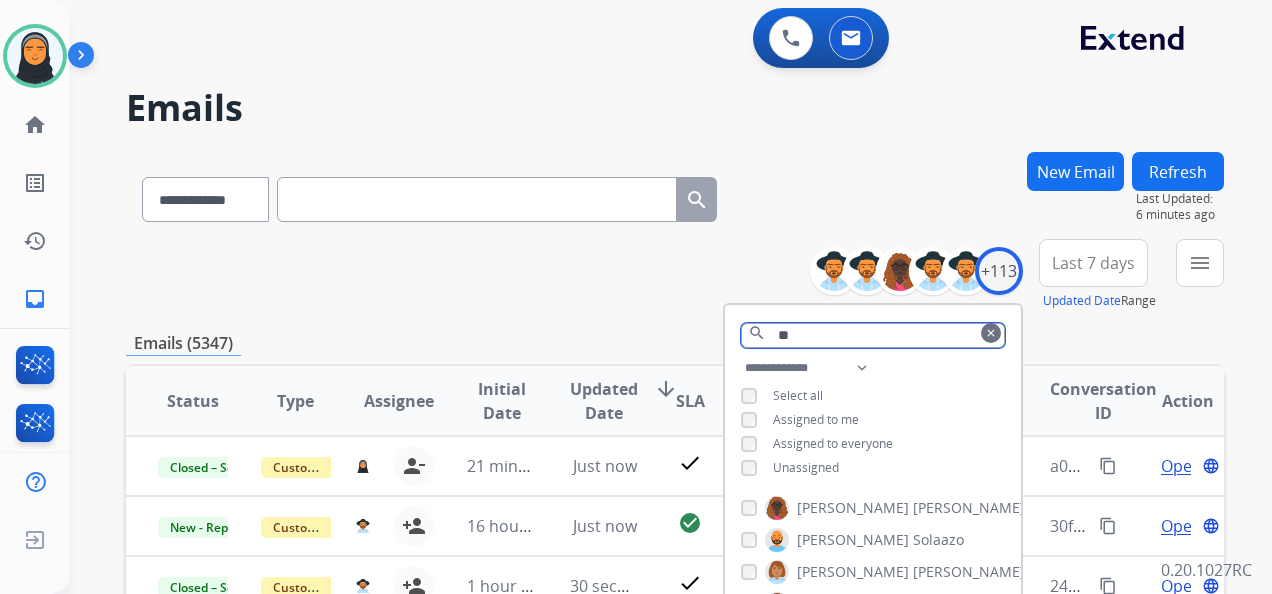 type on "*" 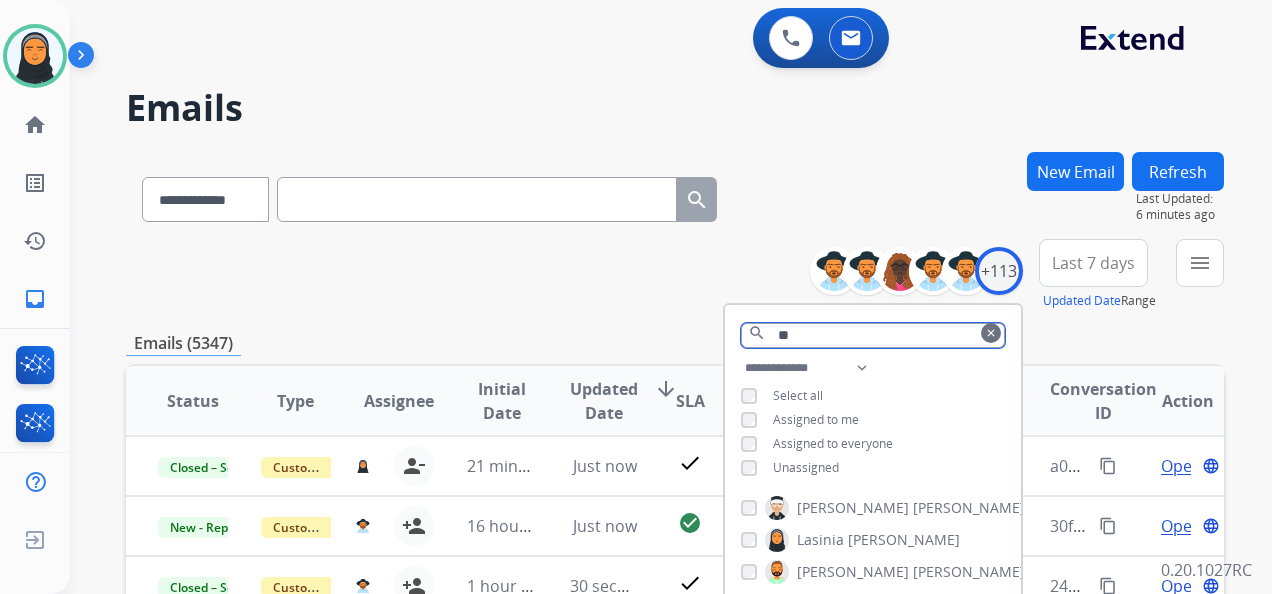 type on "*" 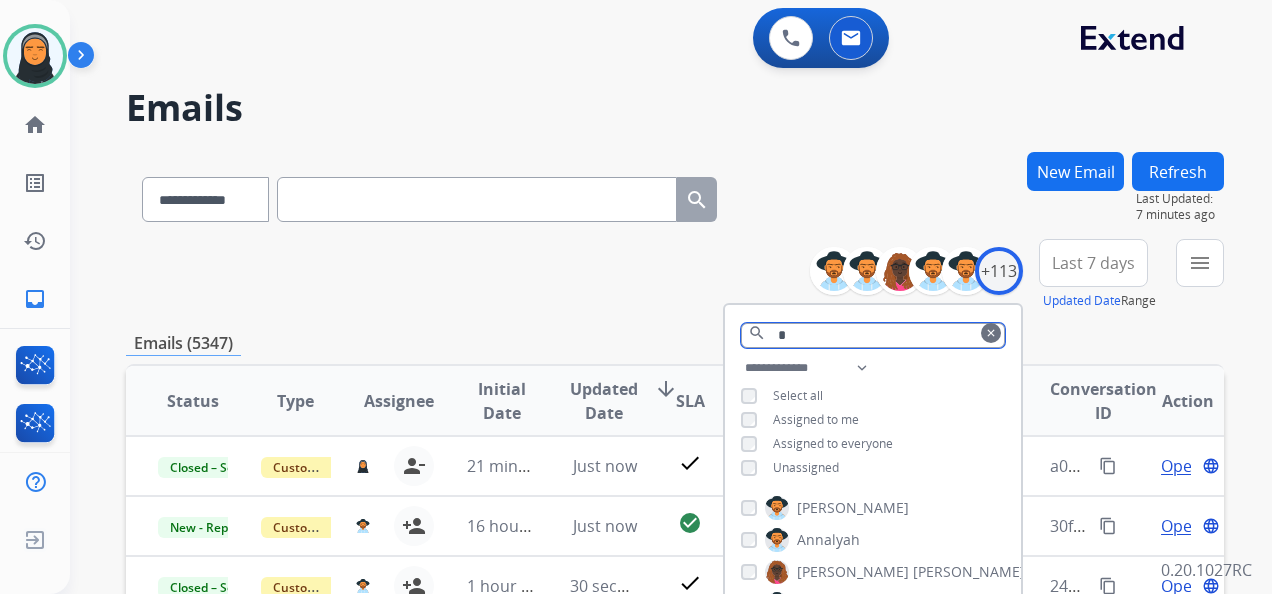 type 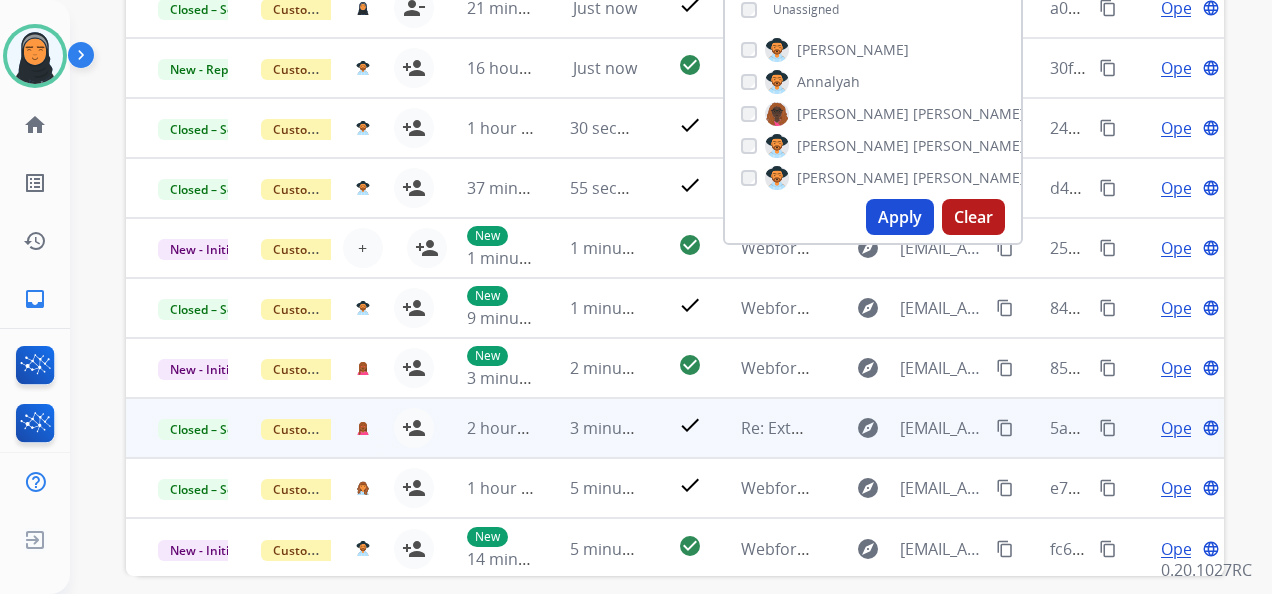 scroll, scrollTop: 500, scrollLeft: 0, axis: vertical 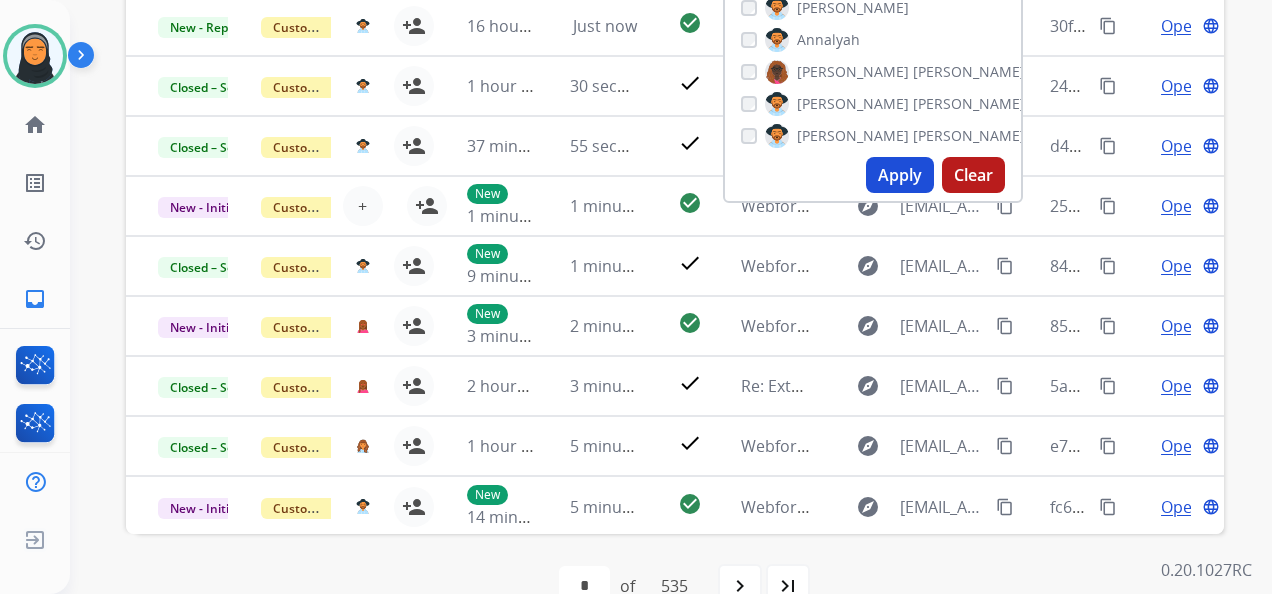 click on "Apply" at bounding box center (900, 175) 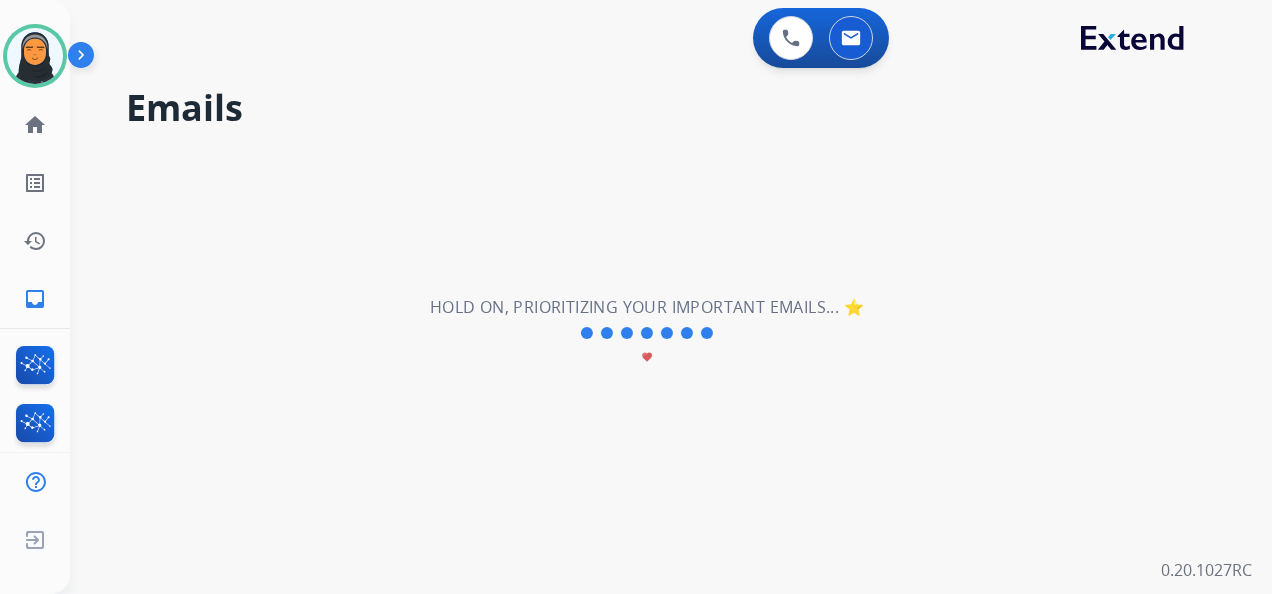 scroll, scrollTop: 0, scrollLeft: 0, axis: both 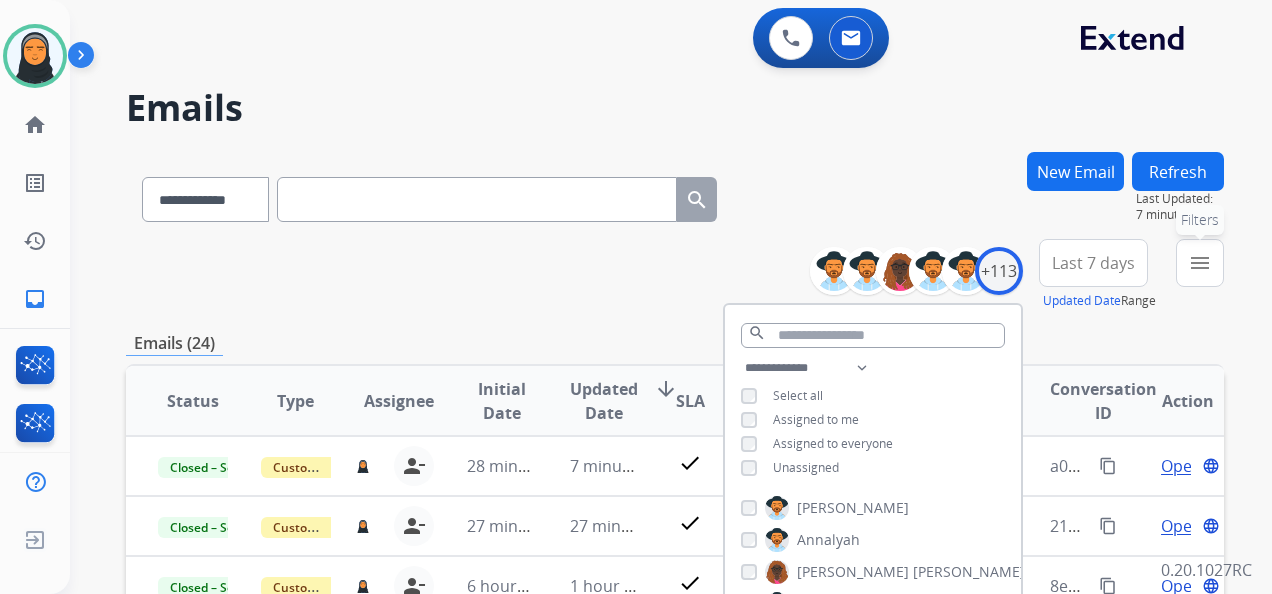 click on "menu" at bounding box center [1200, 263] 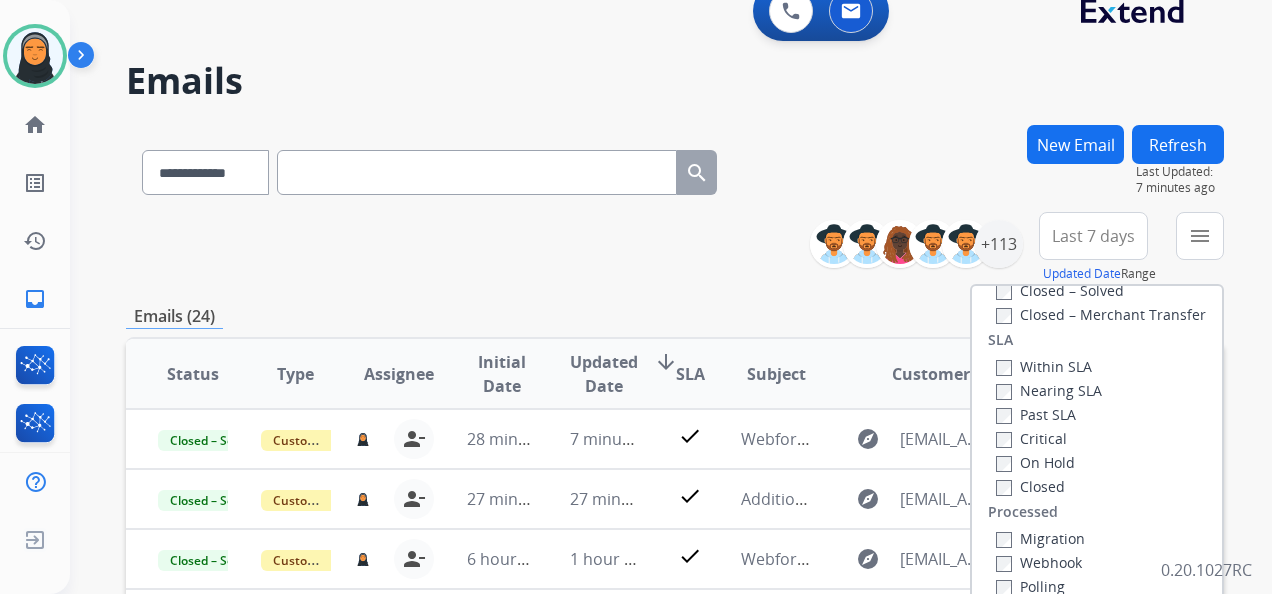 scroll, scrollTop: 0, scrollLeft: 0, axis: both 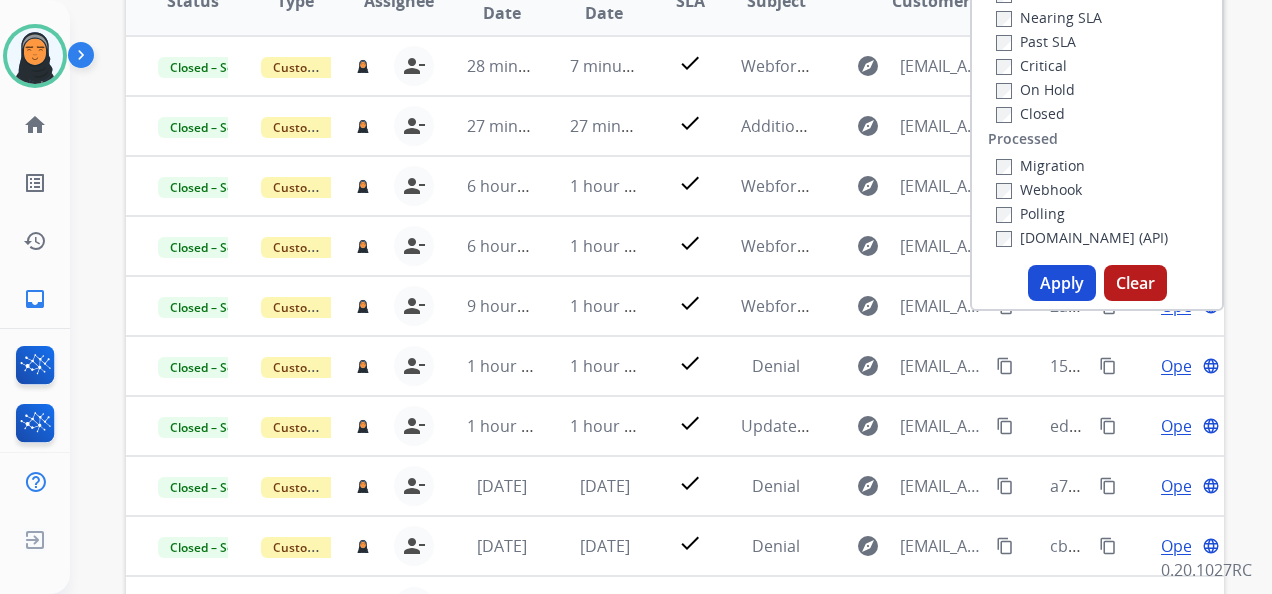click on "Apply" at bounding box center (1062, 283) 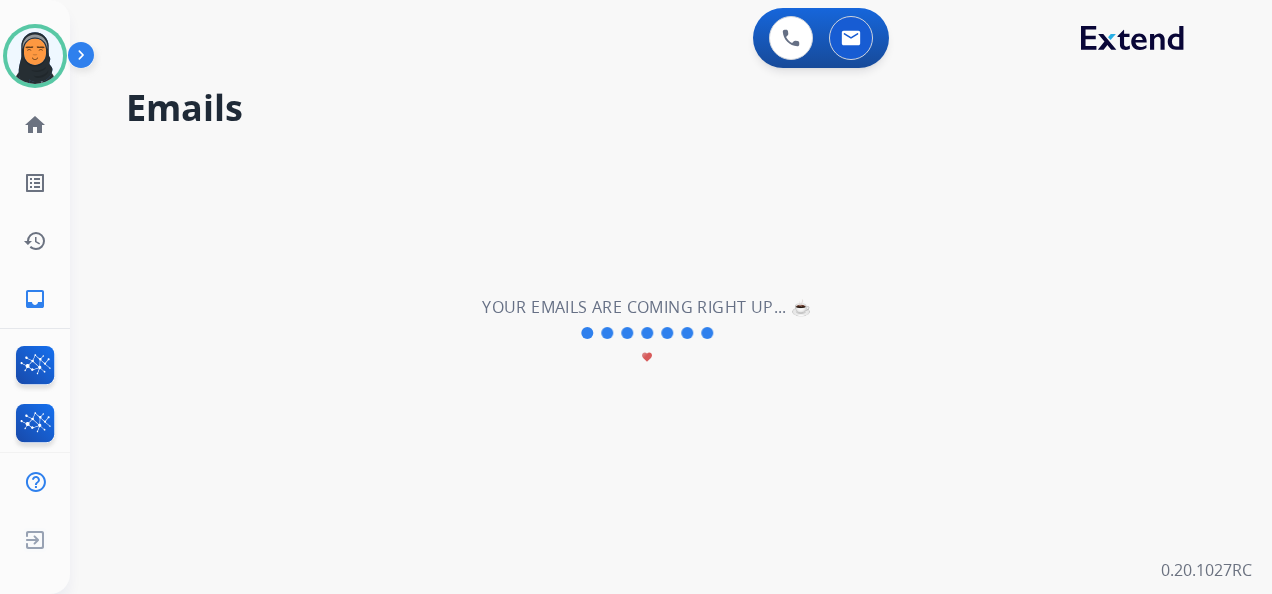 scroll, scrollTop: 0, scrollLeft: 0, axis: both 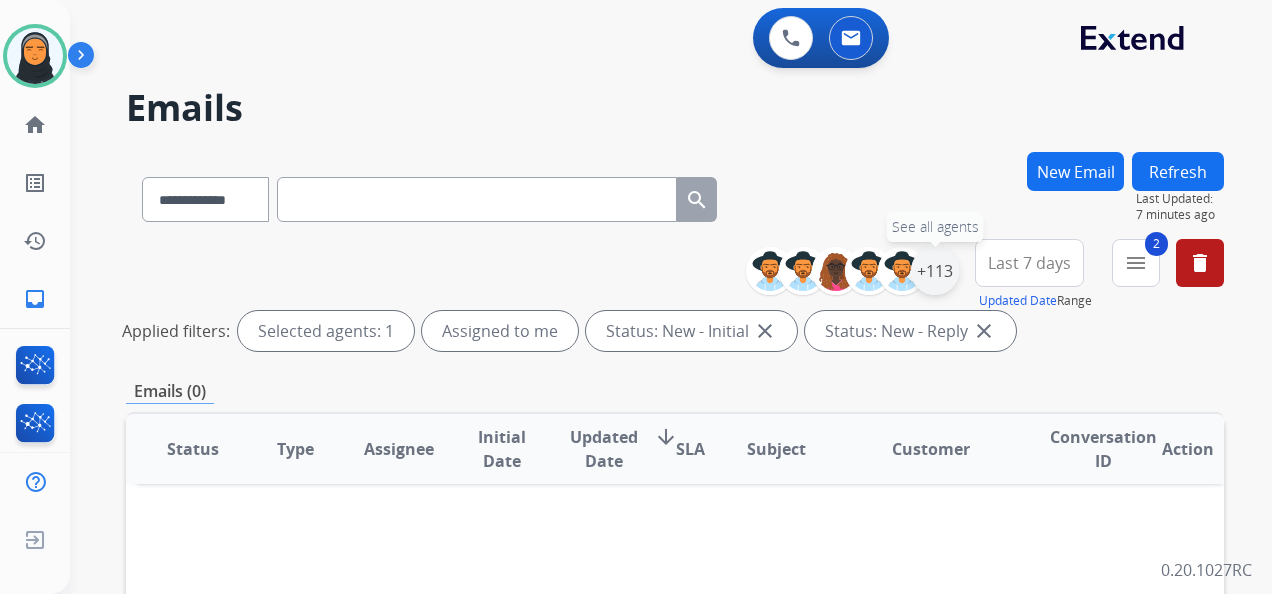 click on "+113" at bounding box center [935, 271] 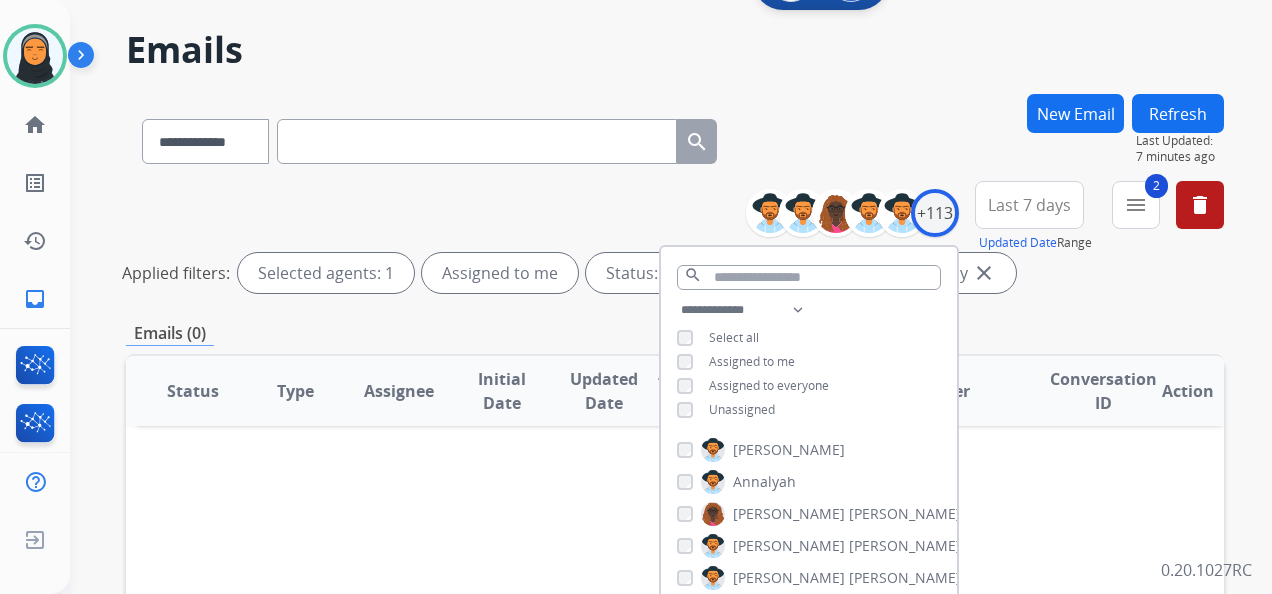 scroll, scrollTop: 300, scrollLeft: 0, axis: vertical 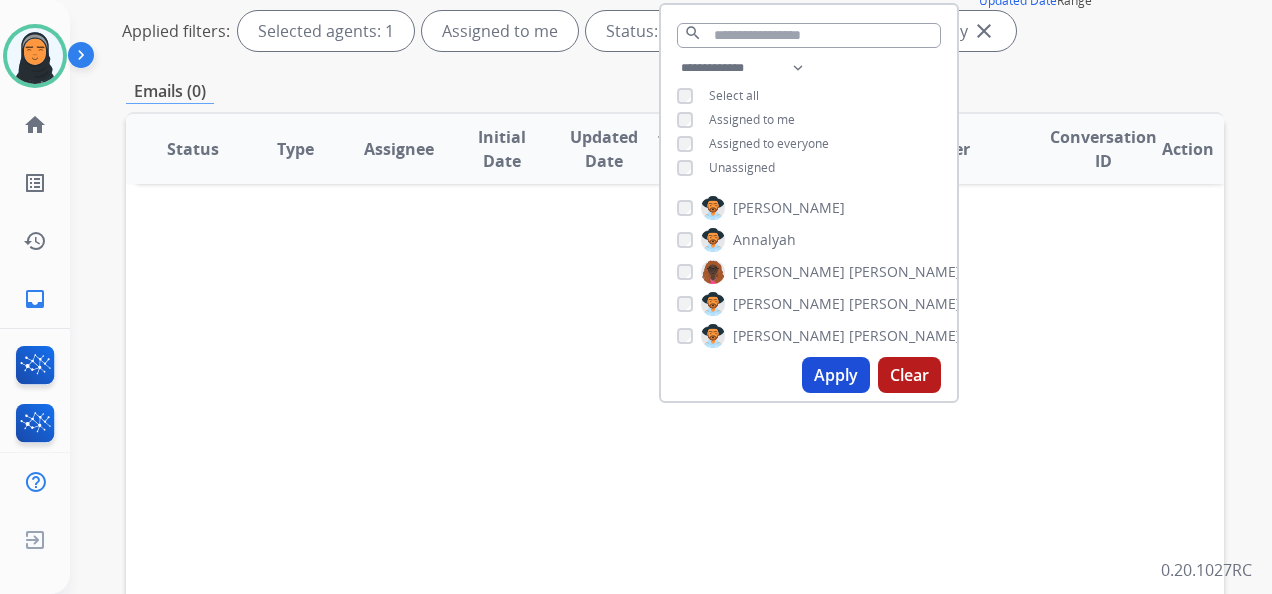 click on "Apply" at bounding box center [836, 375] 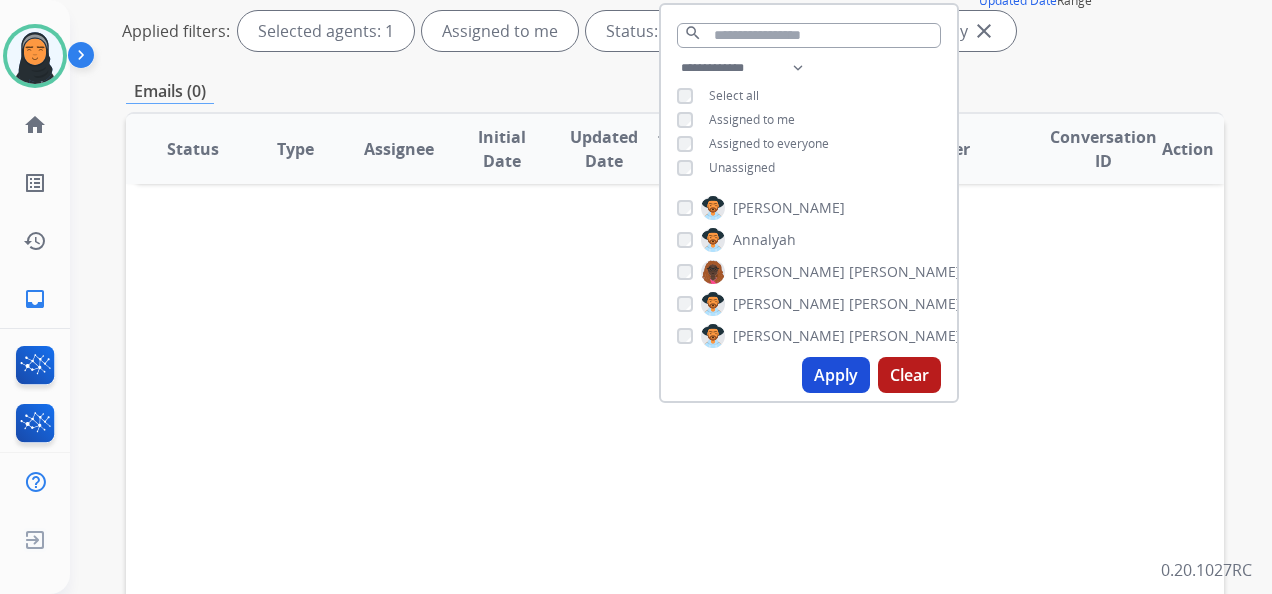 scroll, scrollTop: 0, scrollLeft: 0, axis: both 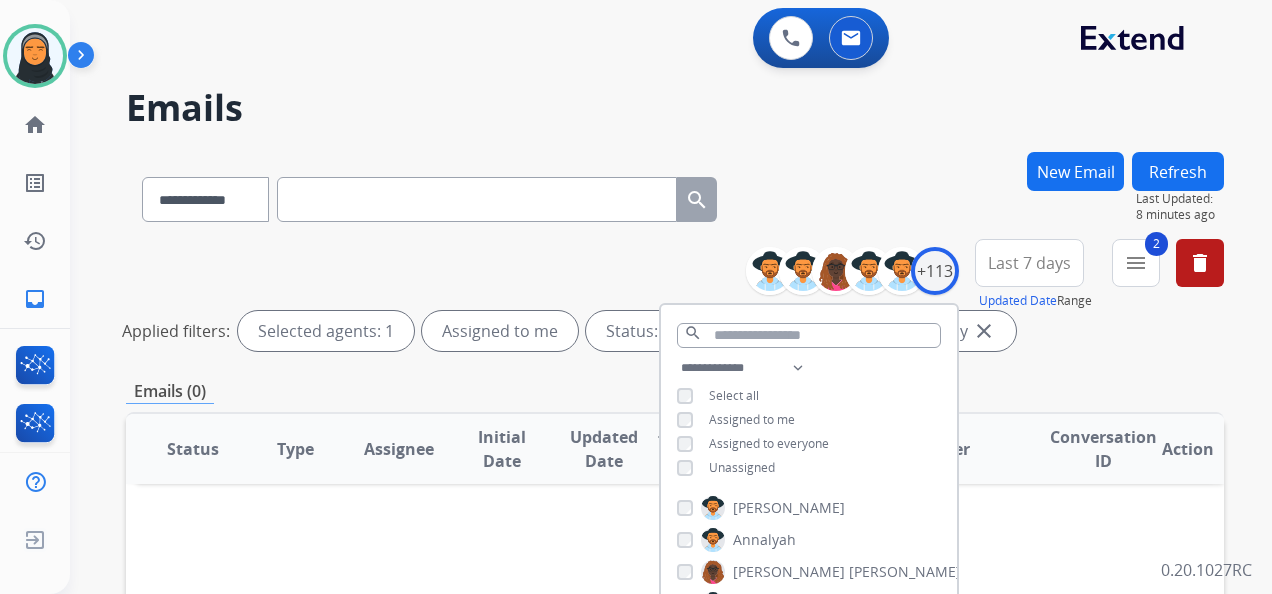 click on "**********" at bounding box center (647, 369) 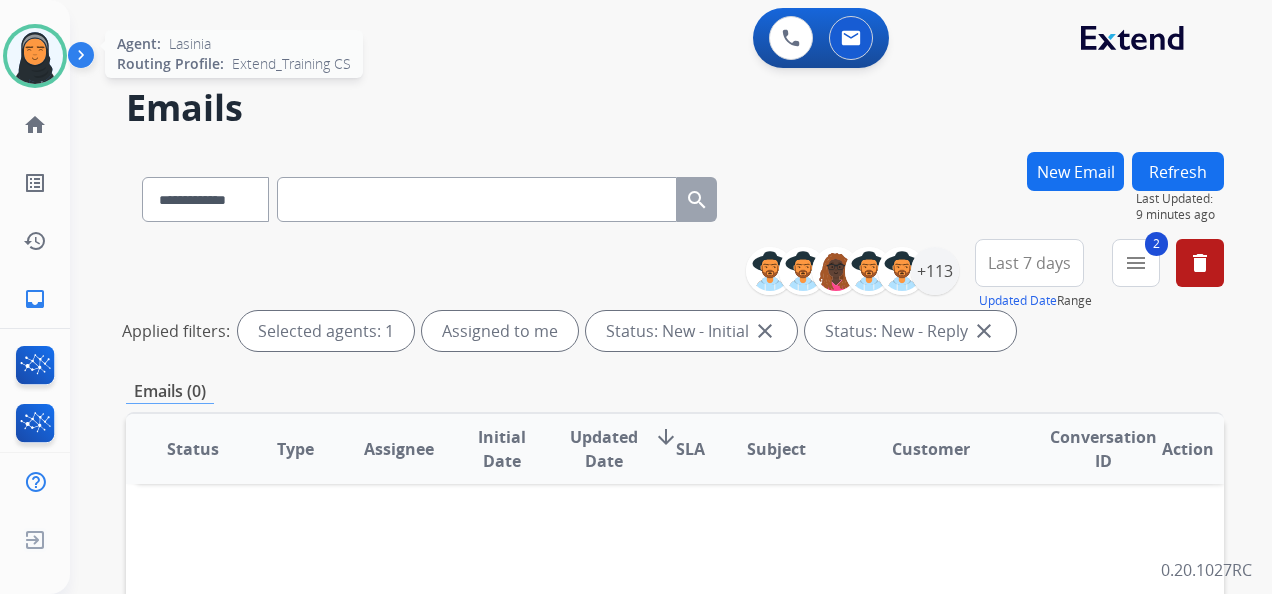 click at bounding box center [35, 56] 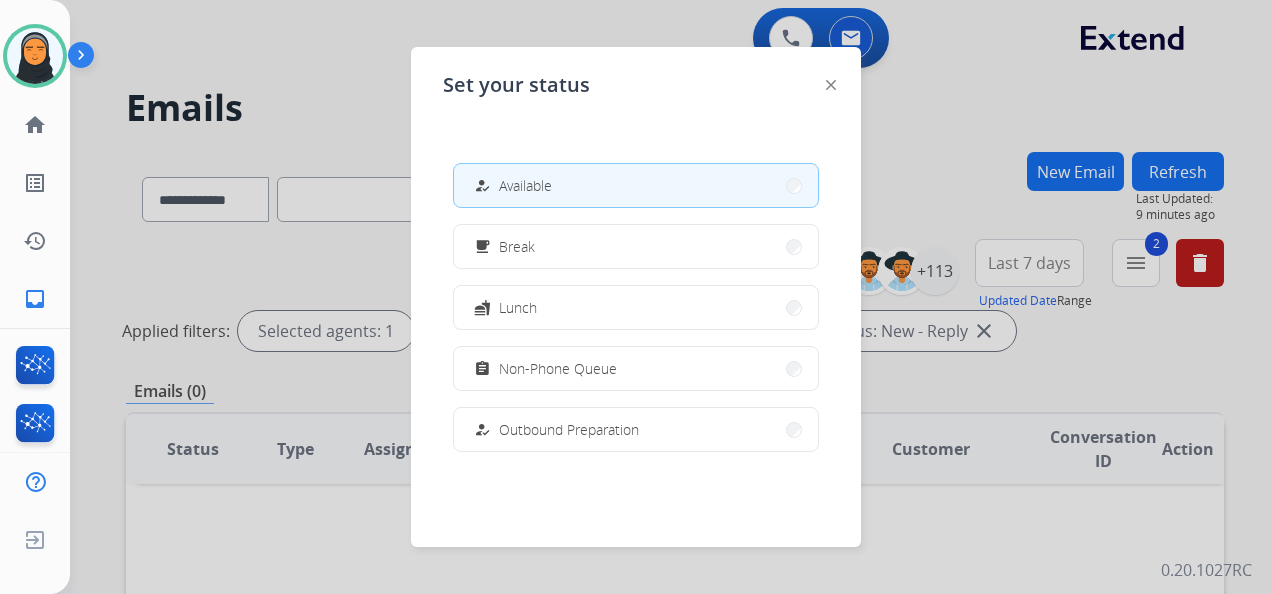 click at bounding box center [636, 297] 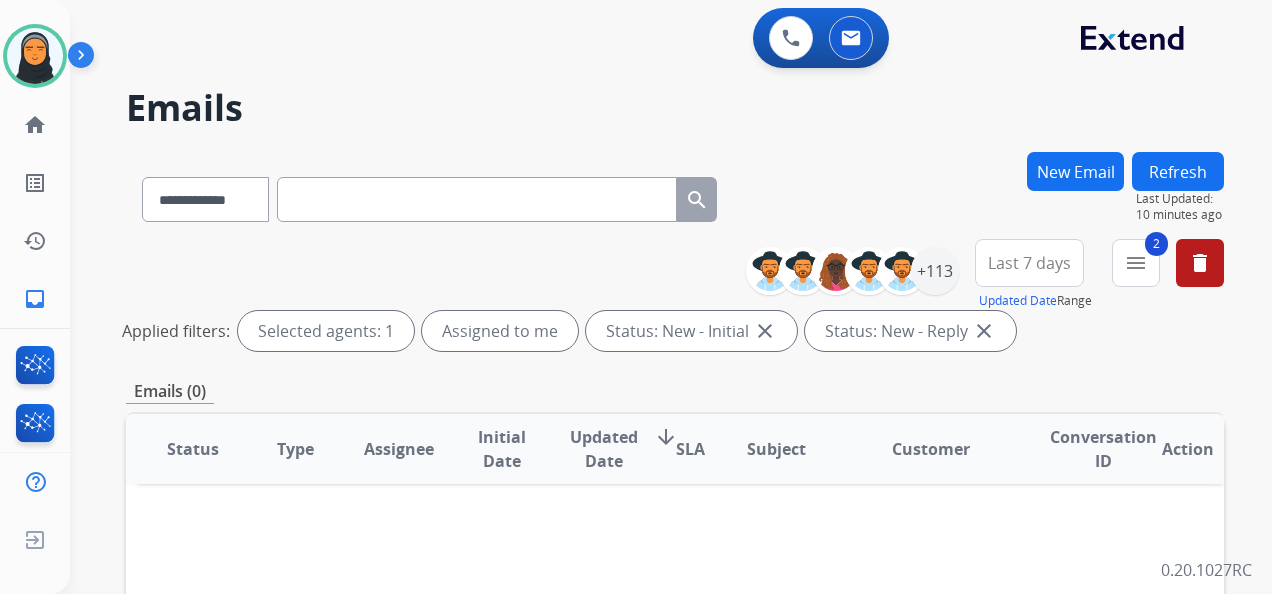click on "Refresh" at bounding box center (1178, 171) 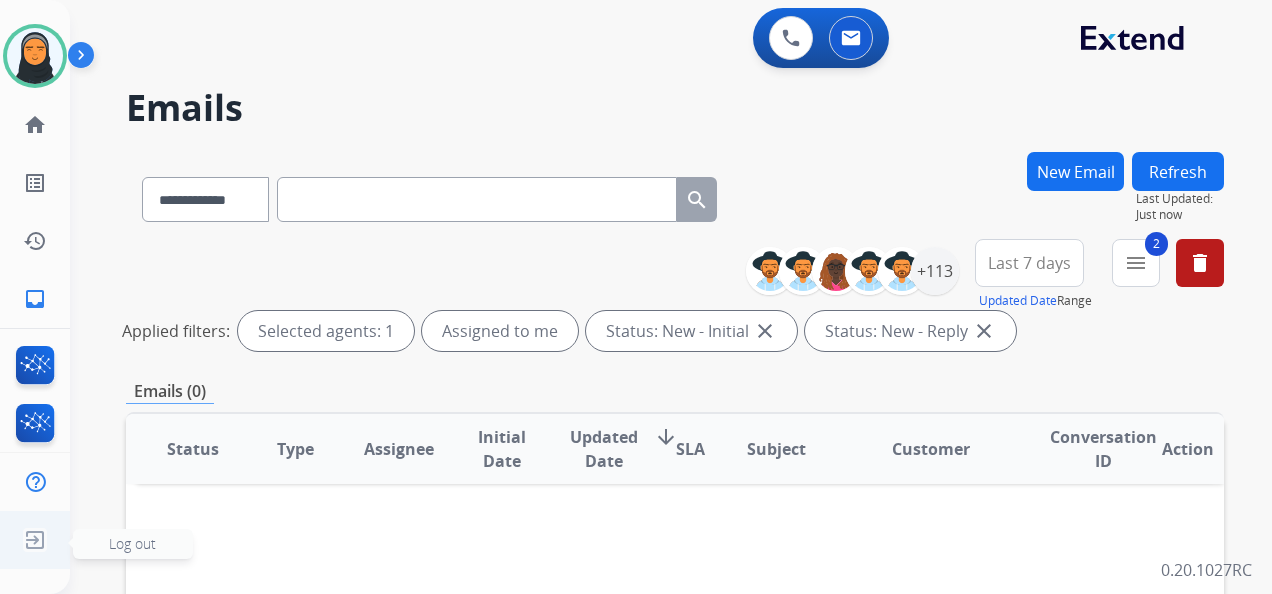click on "Log out" 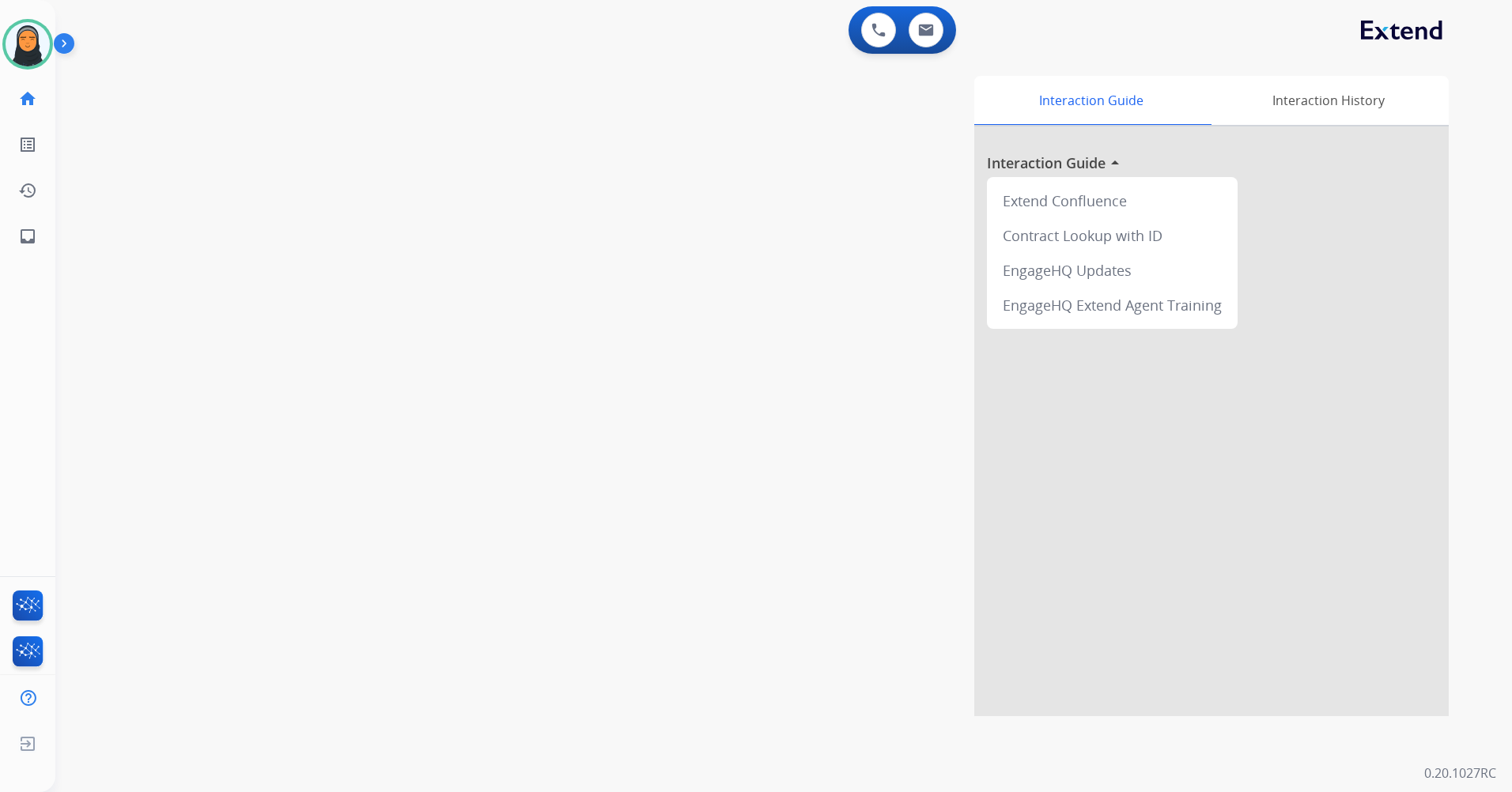 scroll, scrollTop: 0, scrollLeft: 0, axis: both 